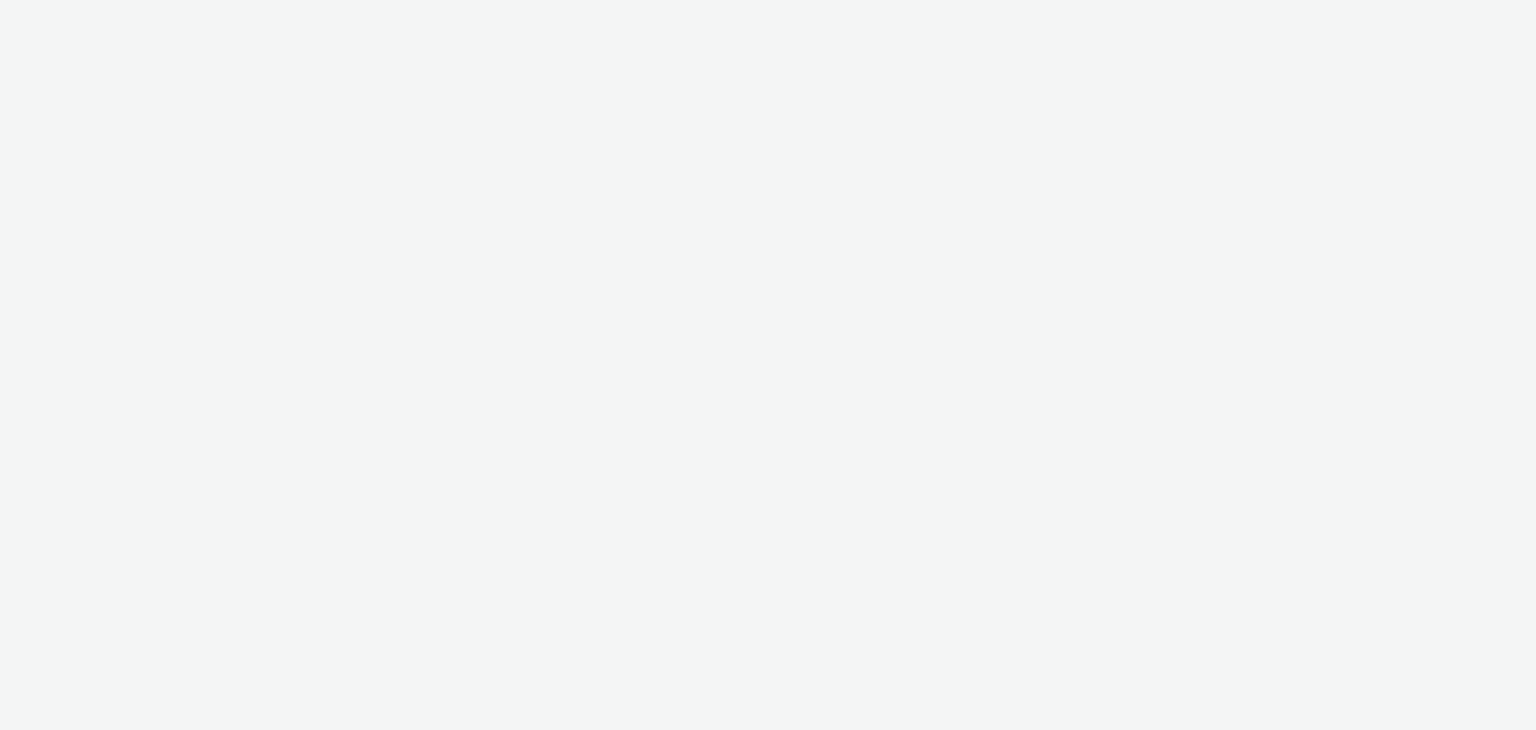 scroll, scrollTop: 0, scrollLeft: 0, axis: both 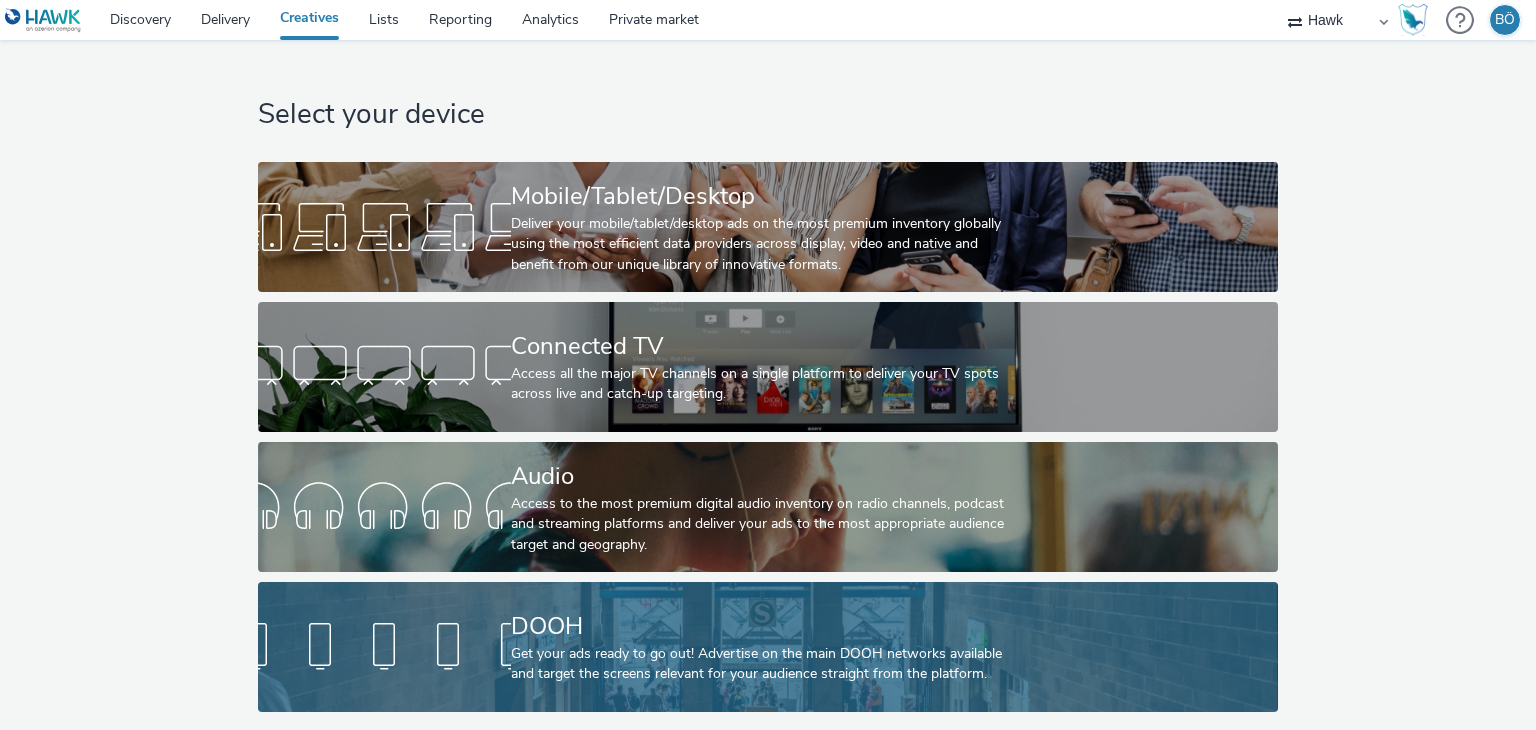 click on "DOOH" at bounding box center (764, 626) 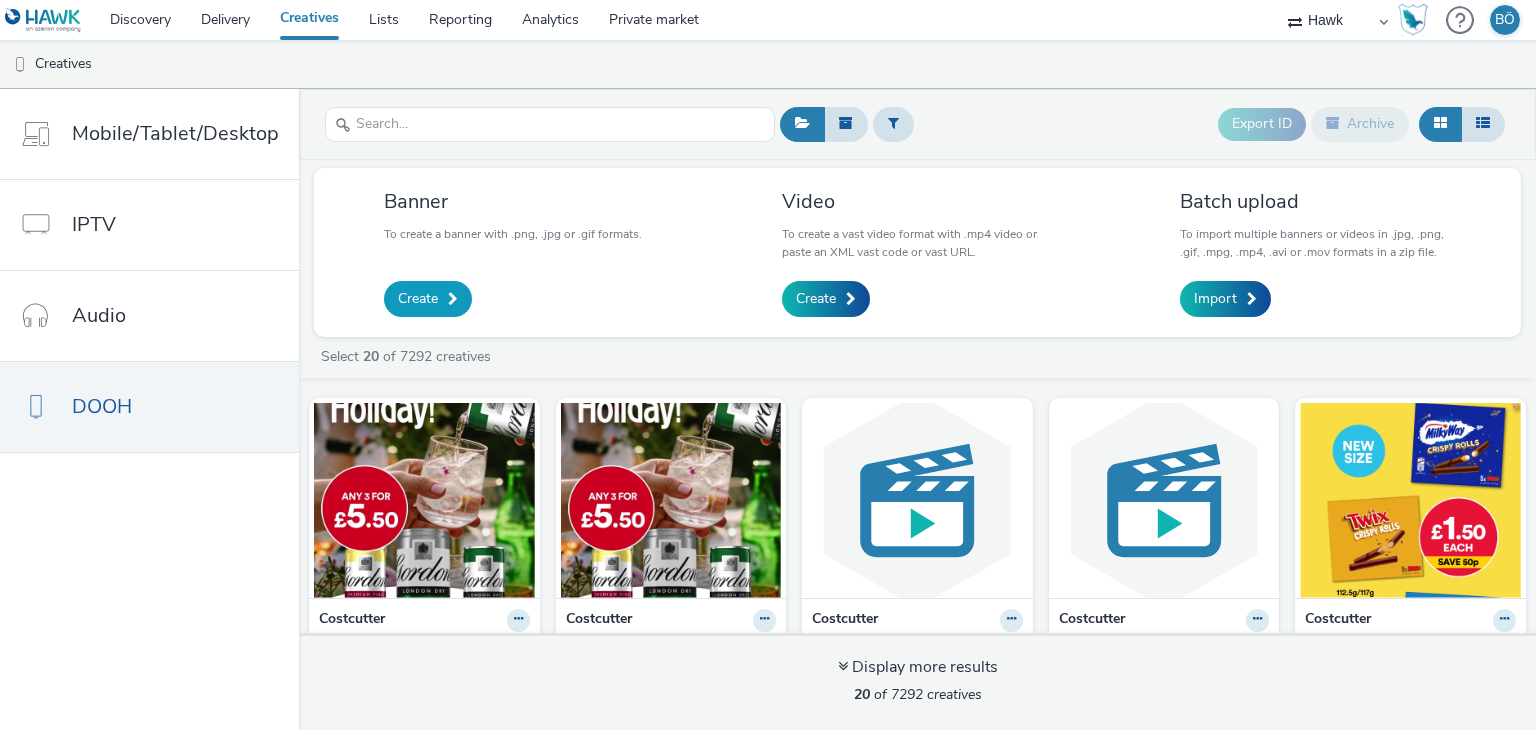 click on "Create" at bounding box center [418, 299] 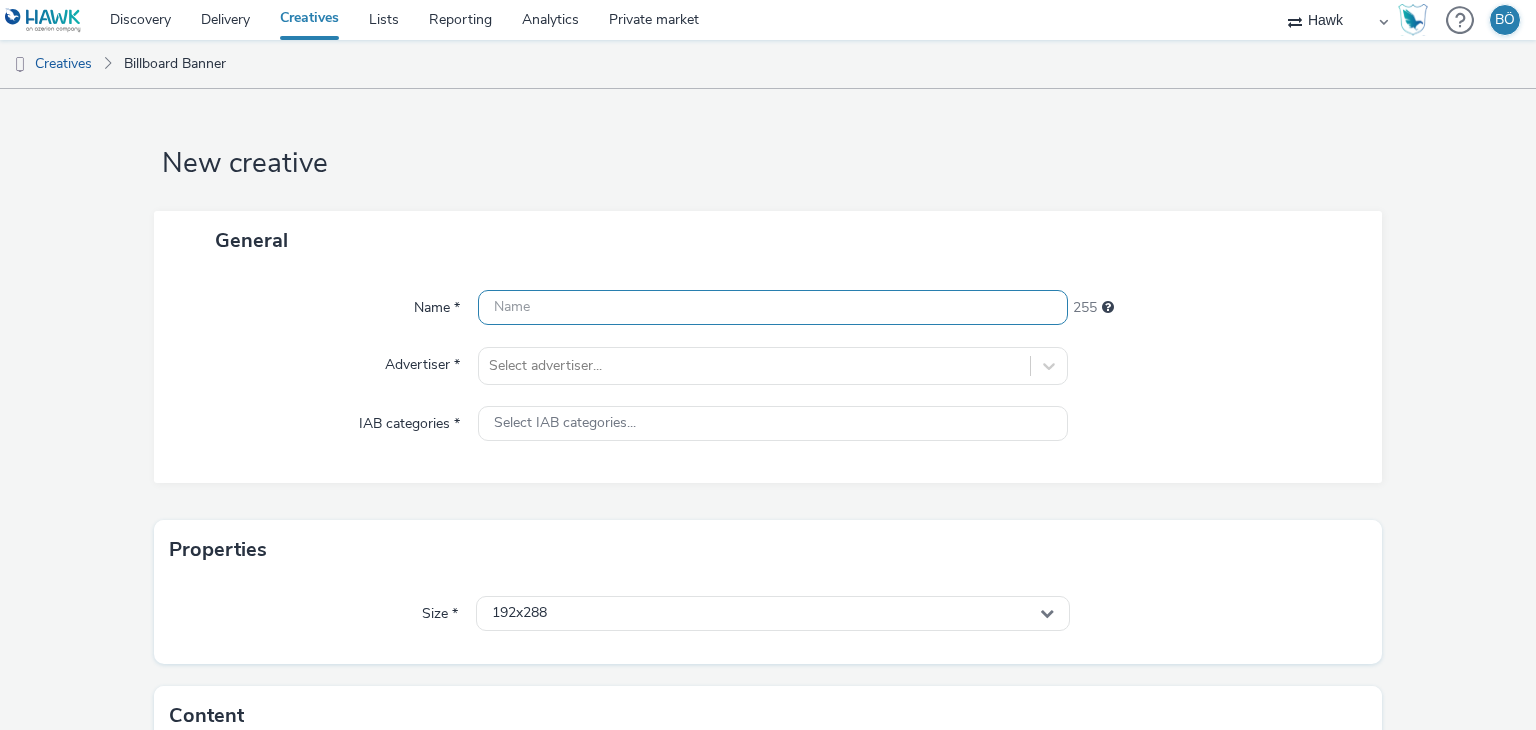click at bounding box center [772, 307] 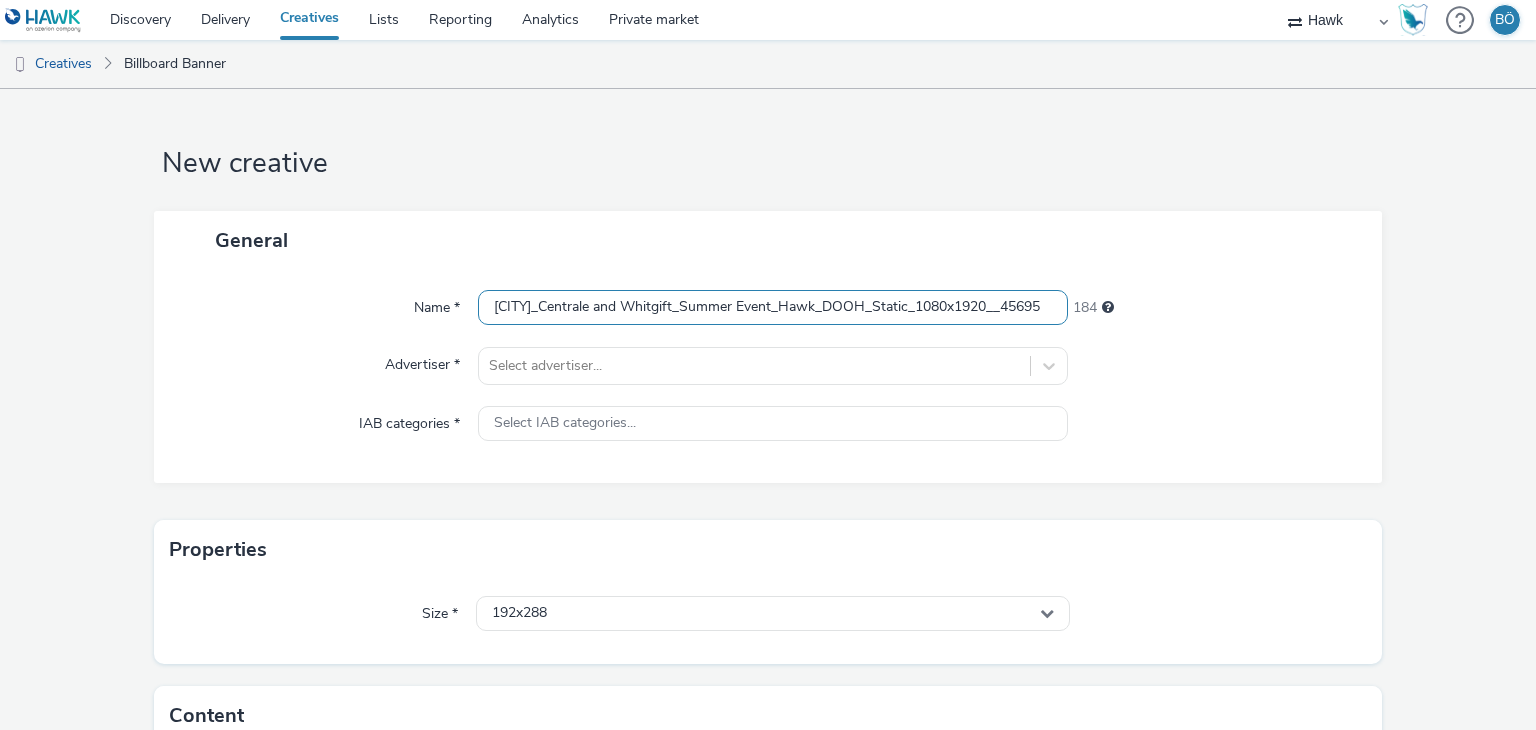 drag, startPoint x: 972, startPoint y: 309, endPoint x: 1155, endPoint y: 307, distance: 183.01093 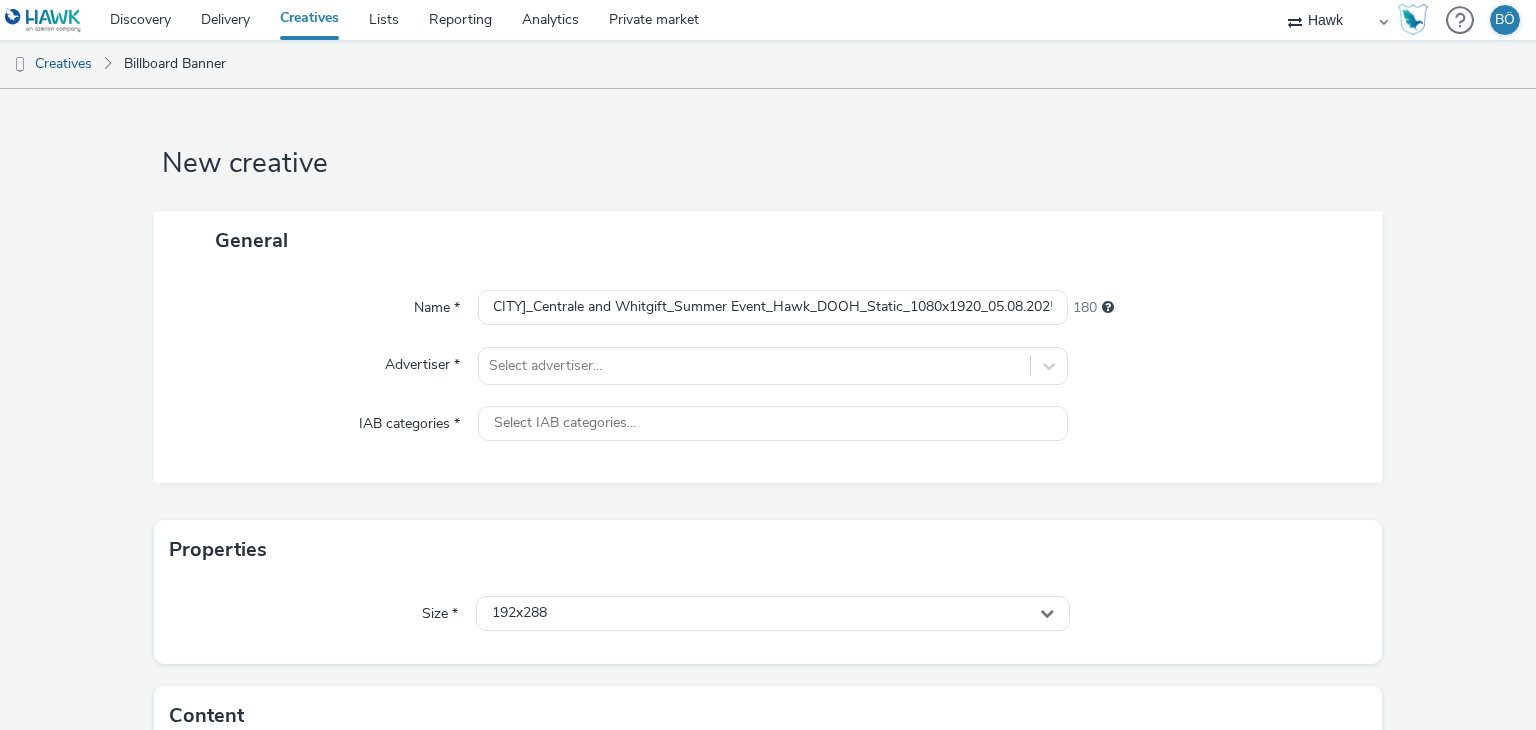 scroll, scrollTop: 0, scrollLeft: 0, axis: both 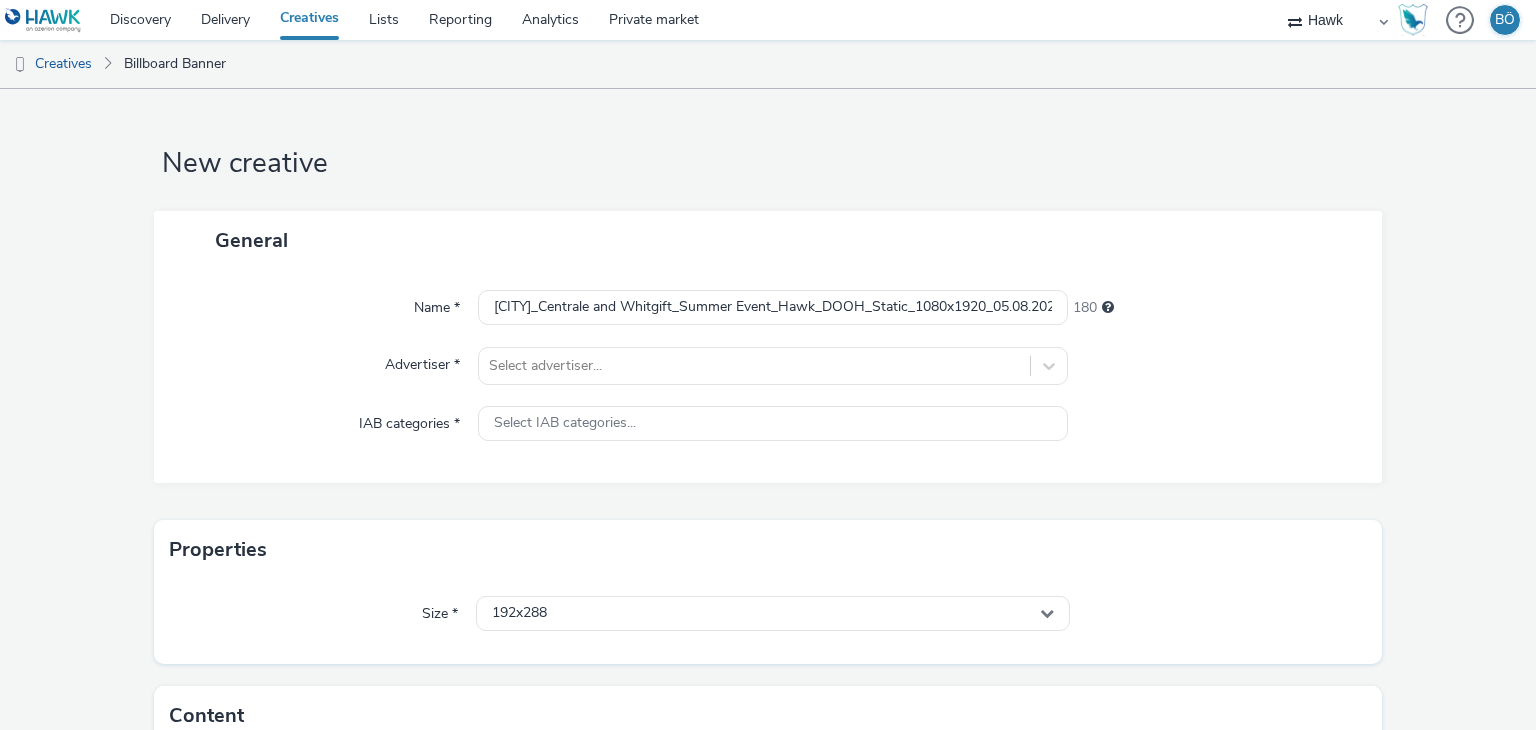 click on "New creative General Name * UK_Centrale and Whitgift_Summer Event_Hawk_DOOH_Static_1080x1920_05.08.2025 180 Advertiser * Select advertiser... IAB categories * Select IAB categories... Properties Size * 192x288 Content Image * Drag & Drop or Browse files. Your image should be in .jpg, .png or .gif format Cancel Save" at bounding box center (768, 506) 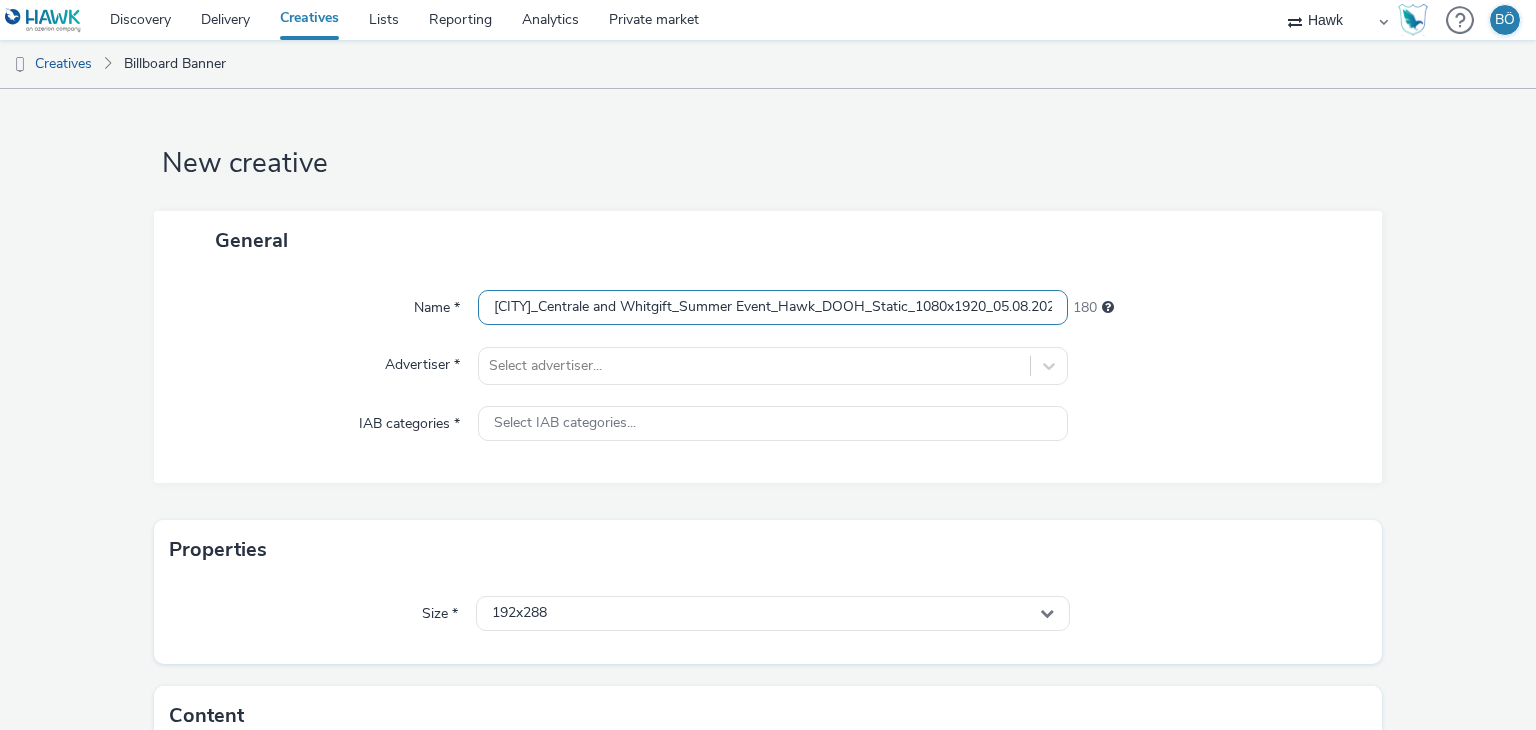 drag, startPoint x: 895, startPoint y: 303, endPoint x: 967, endPoint y: 309, distance: 72.249565 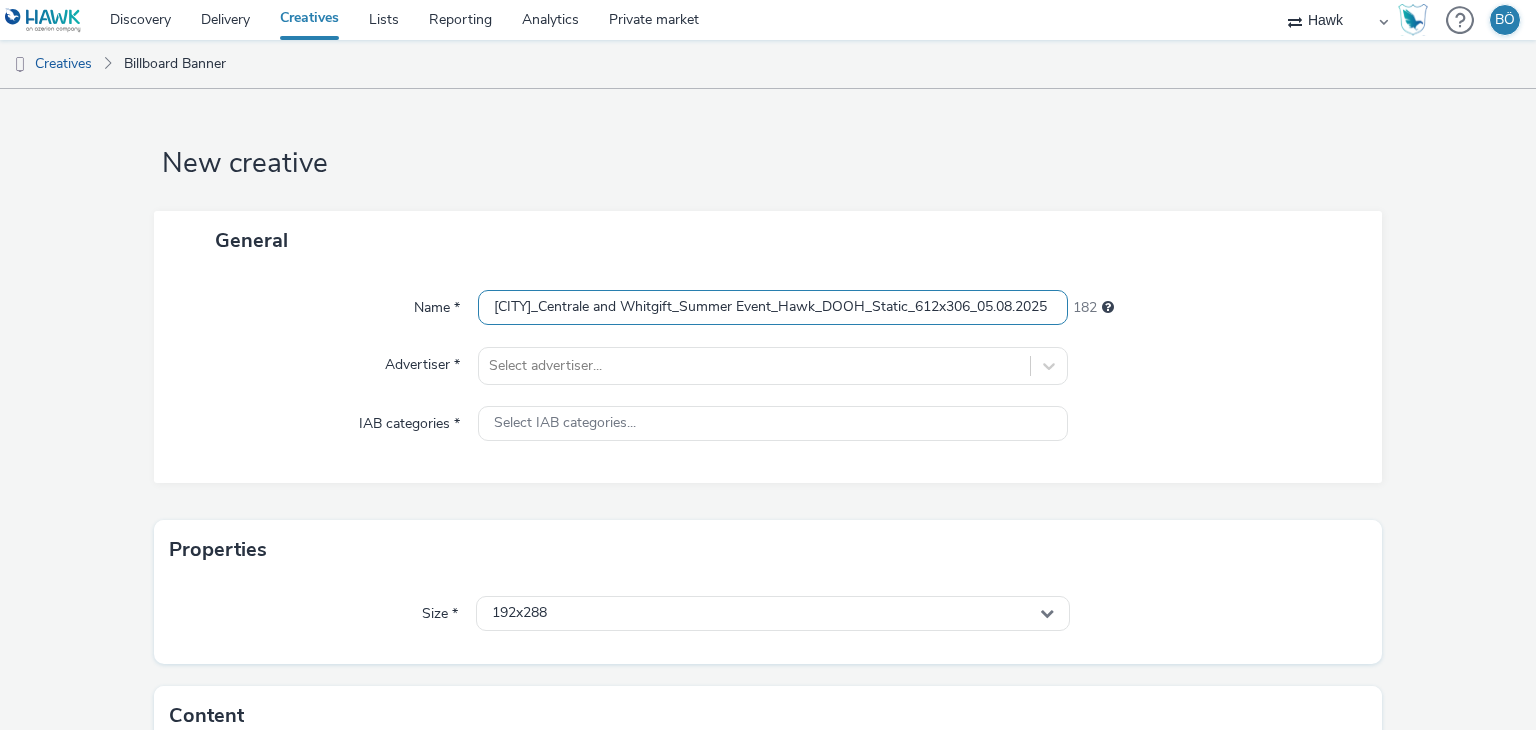 drag, startPoint x: 366, startPoint y: 324, endPoint x: 207, endPoint y: 325, distance: 159.00314 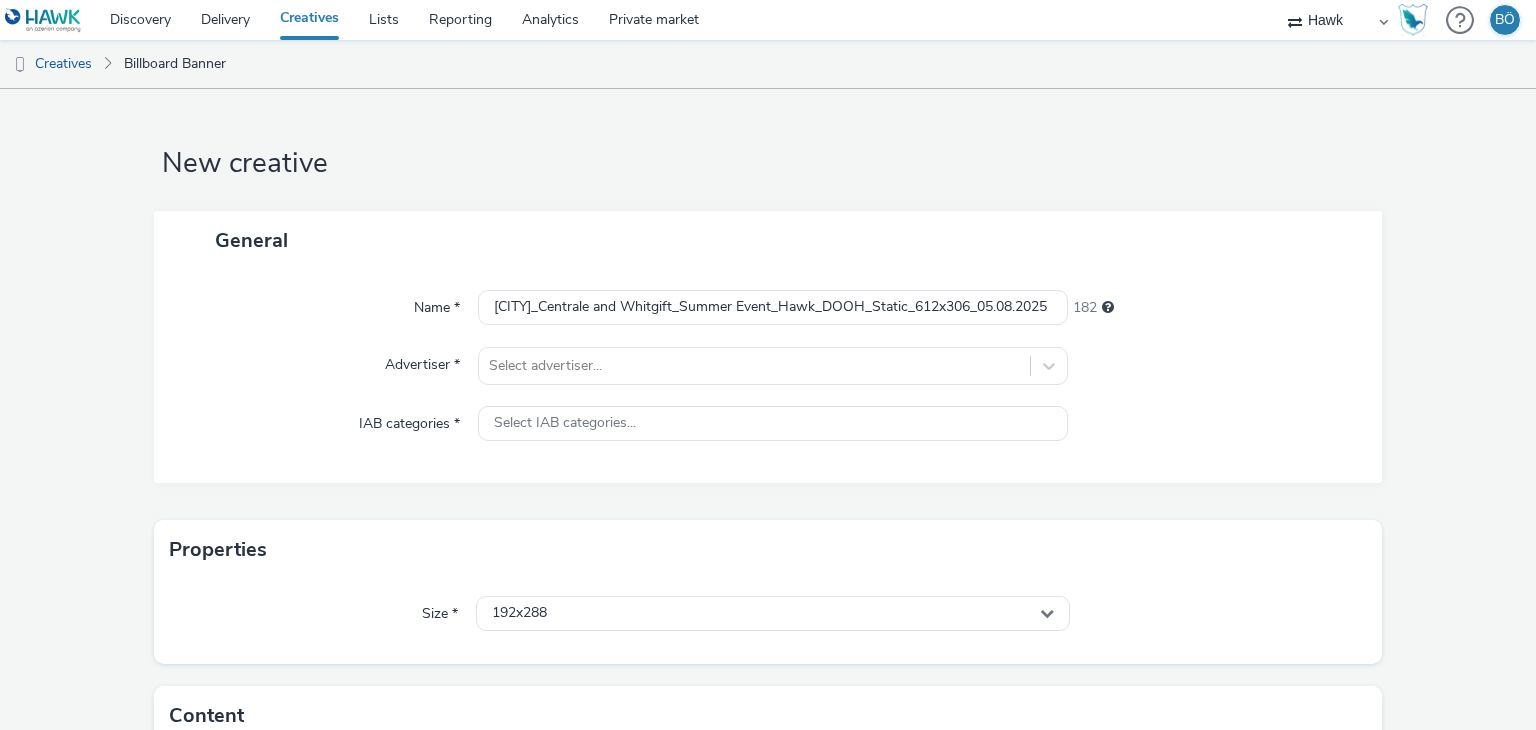 click on "Name * UK_Centrale and Whitgift_Summer Event_Hawk_DOOH_Static_612x306_05.08.2025 182 Advertiser * Select advertiser... IAB categories * Select IAB categories..." at bounding box center (768, 376) 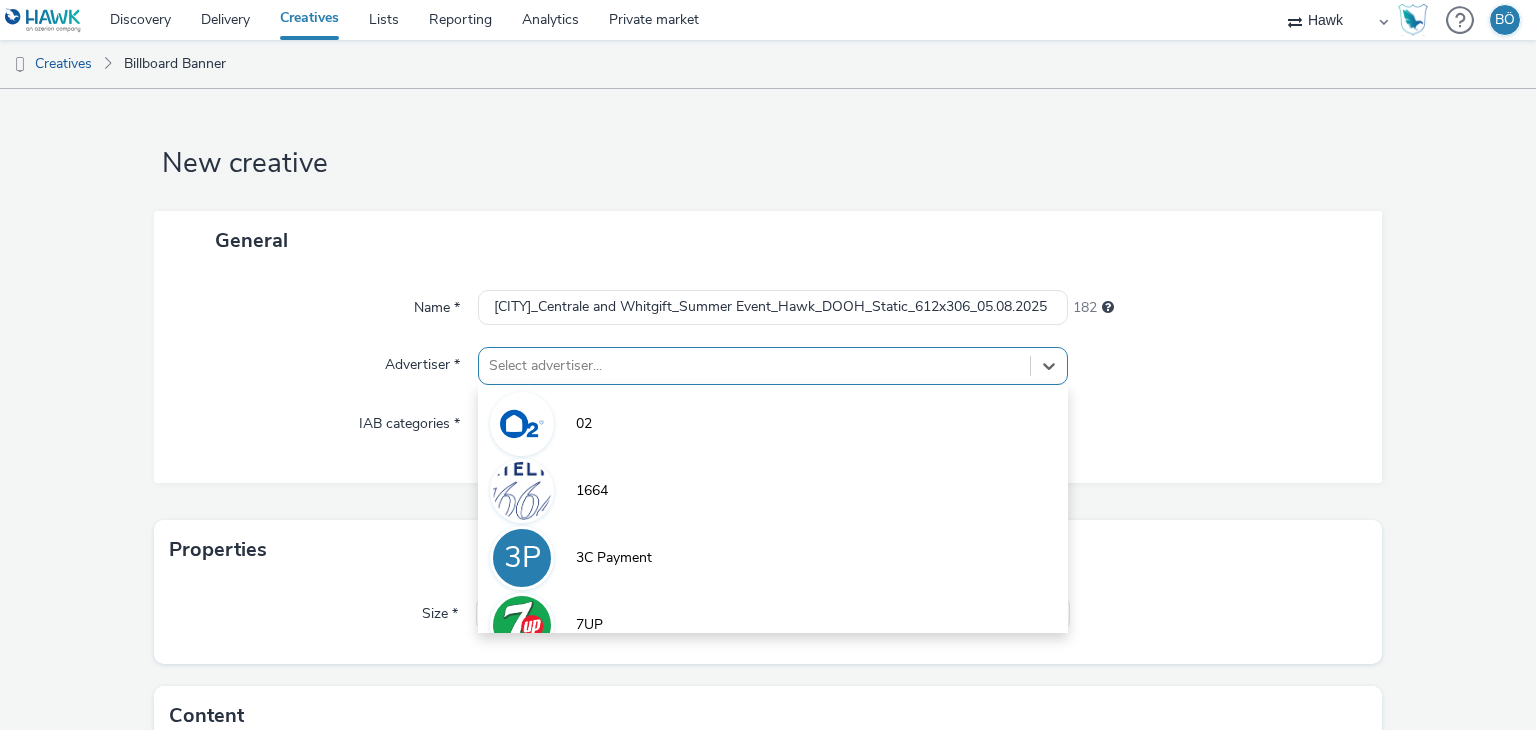 scroll, scrollTop: 52, scrollLeft: 0, axis: vertical 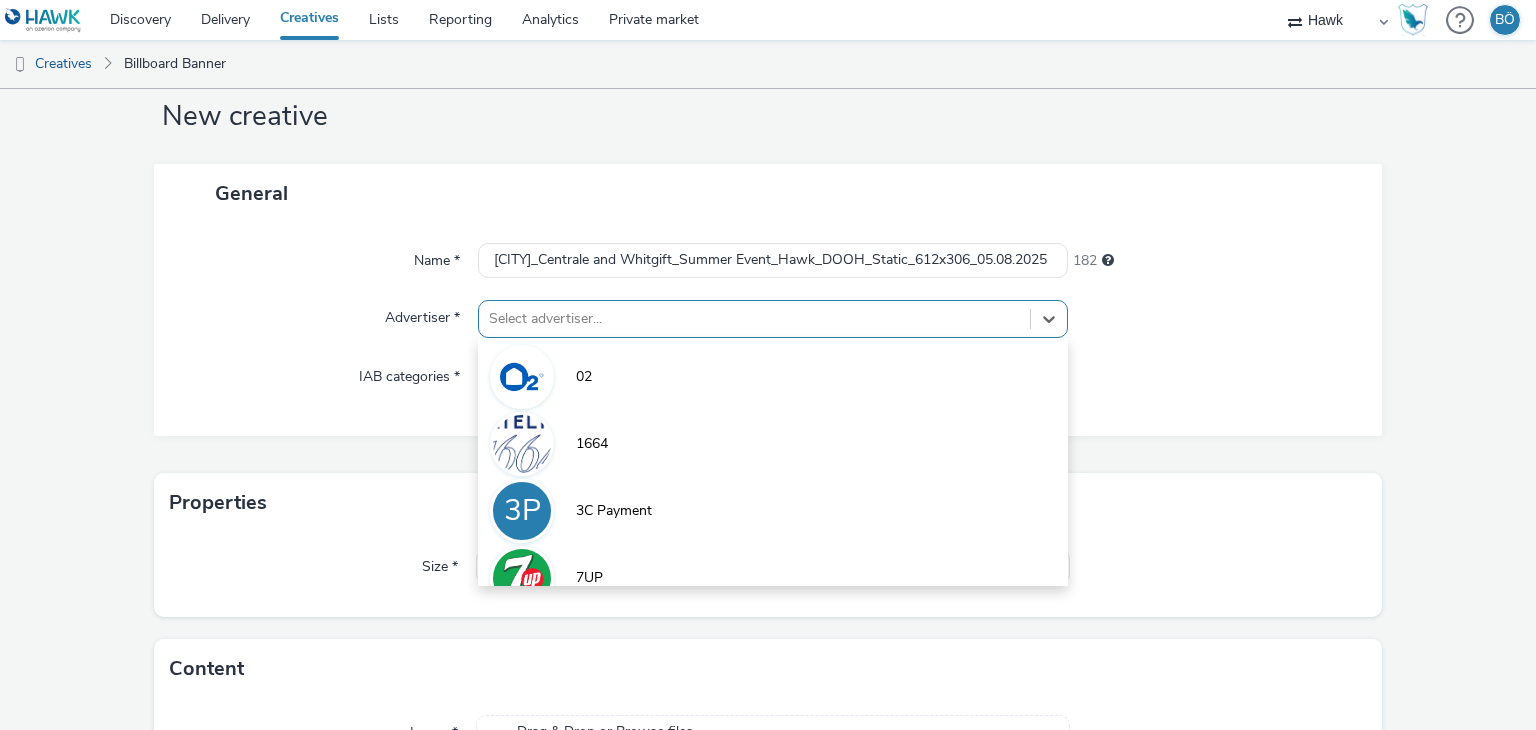 click on "option 02 focused, 1 of 9. 9 results available. Use Up and Down to choose options, press Enter to select the currently focused option, press Escape to exit the menu, press Tab to select the option and exit the menu. Select advertiser... 02 1664 3P 3C Payment 7UP A Abba Aber Falls Abercrombie A Abott A ABRSM" at bounding box center [772, 319] 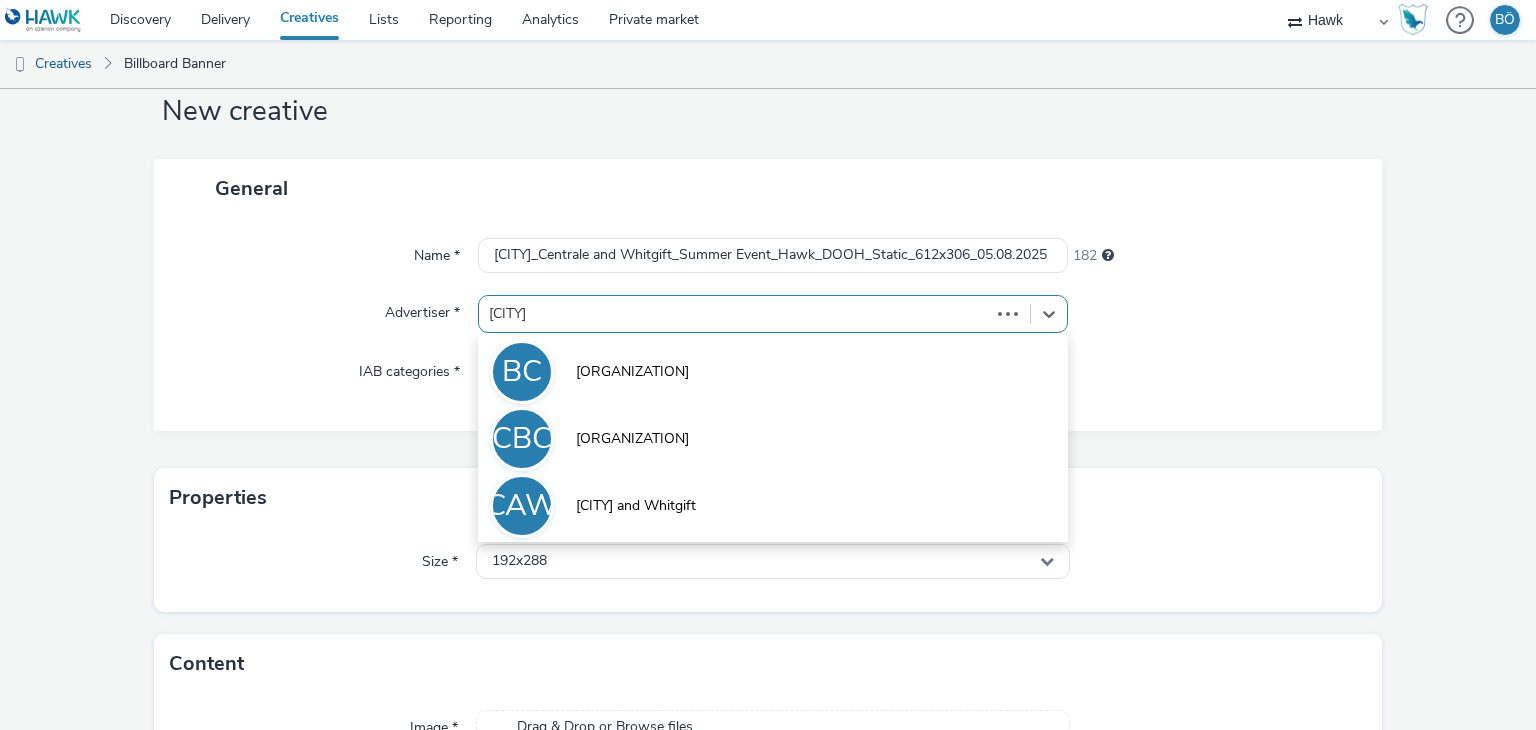 type on "centra" 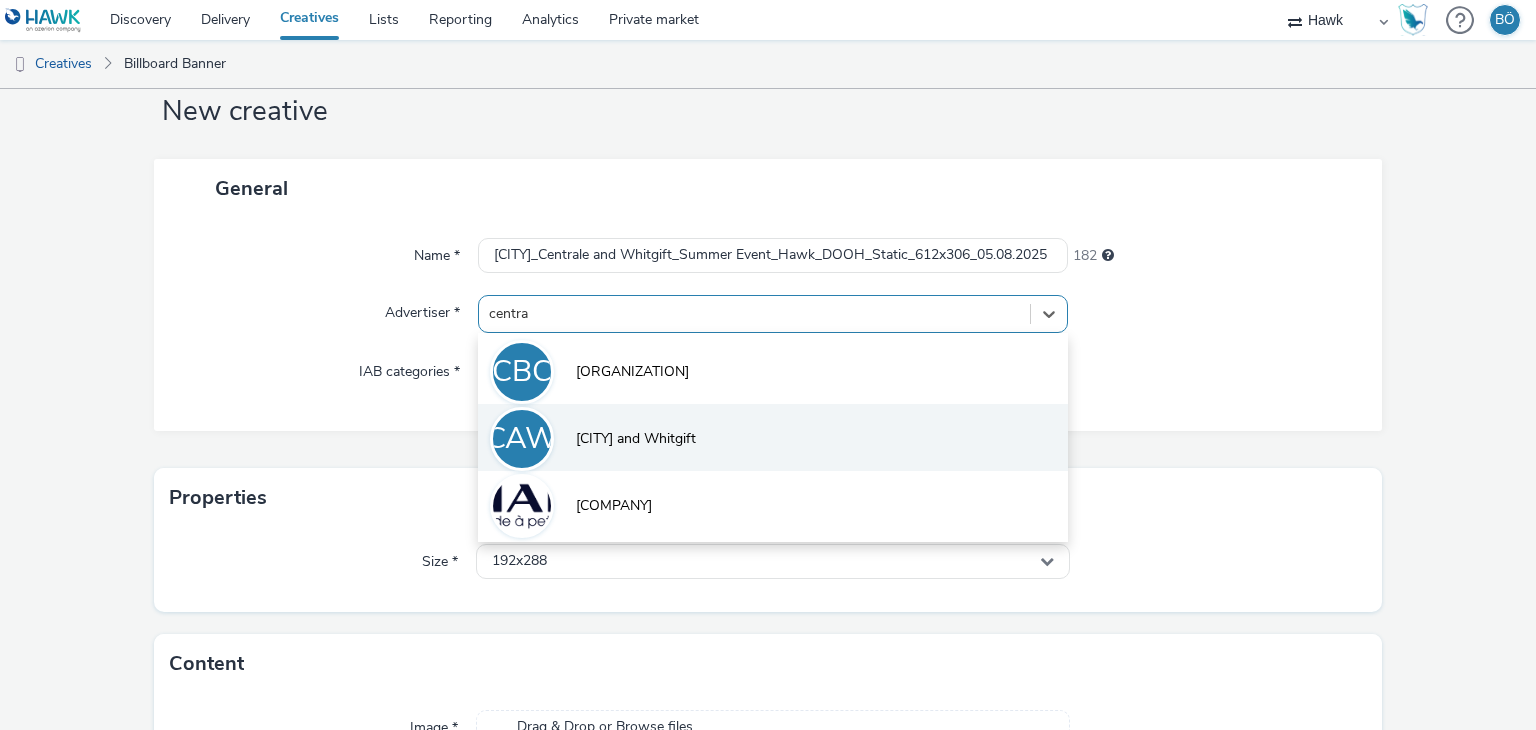 click on "CAW Centrale and Whitgift" at bounding box center (772, 437) 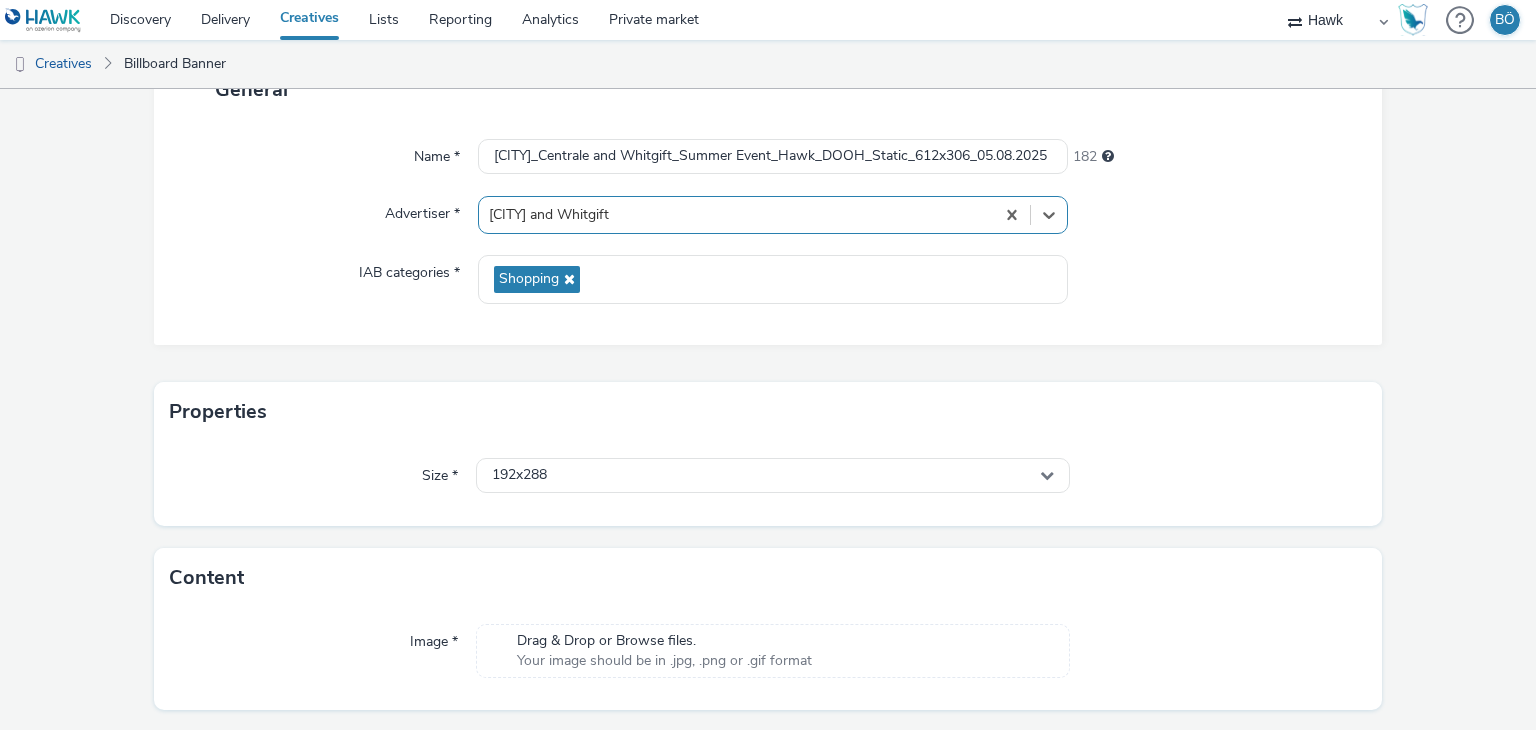 scroll, scrollTop: 152, scrollLeft: 0, axis: vertical 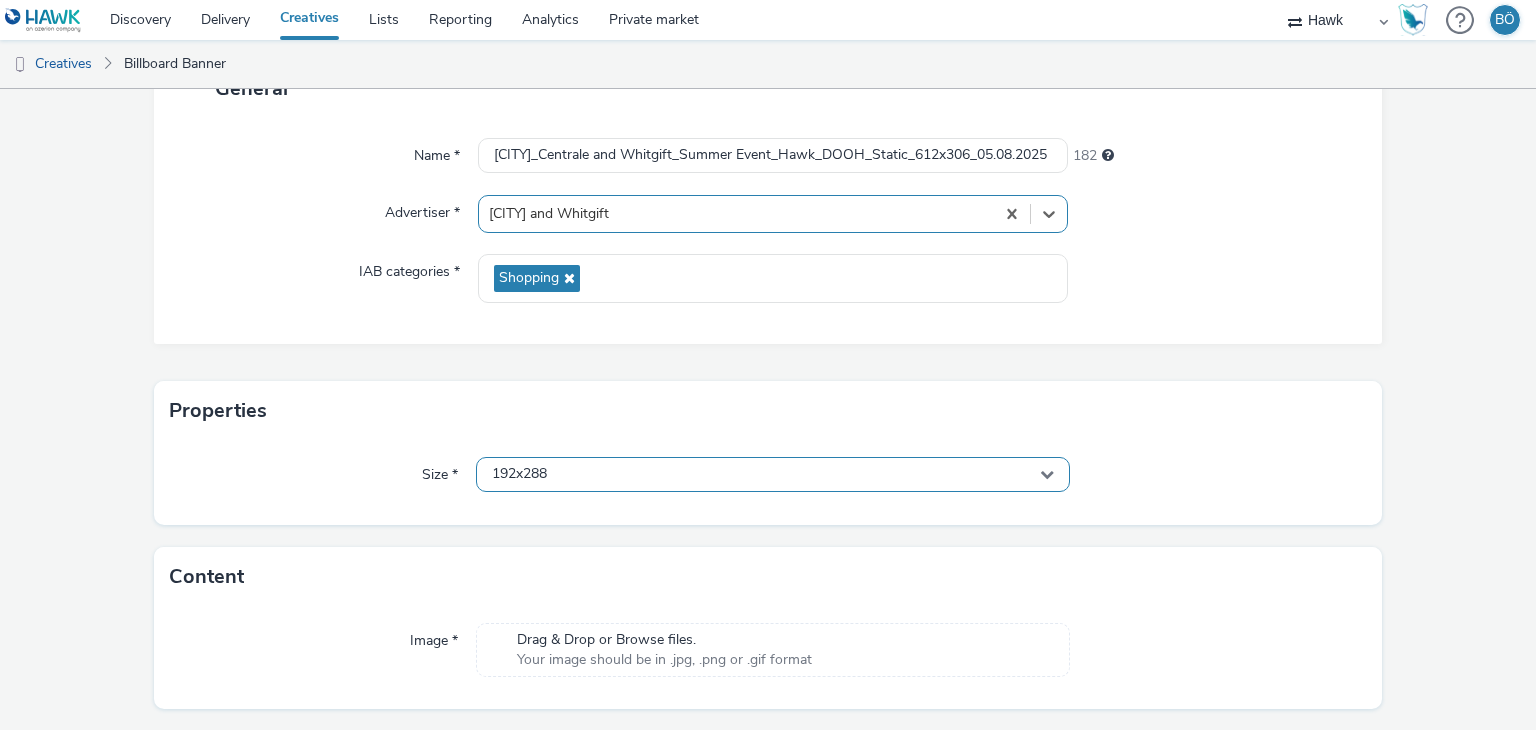 click on "192x288" at bounding box center [519, 474] 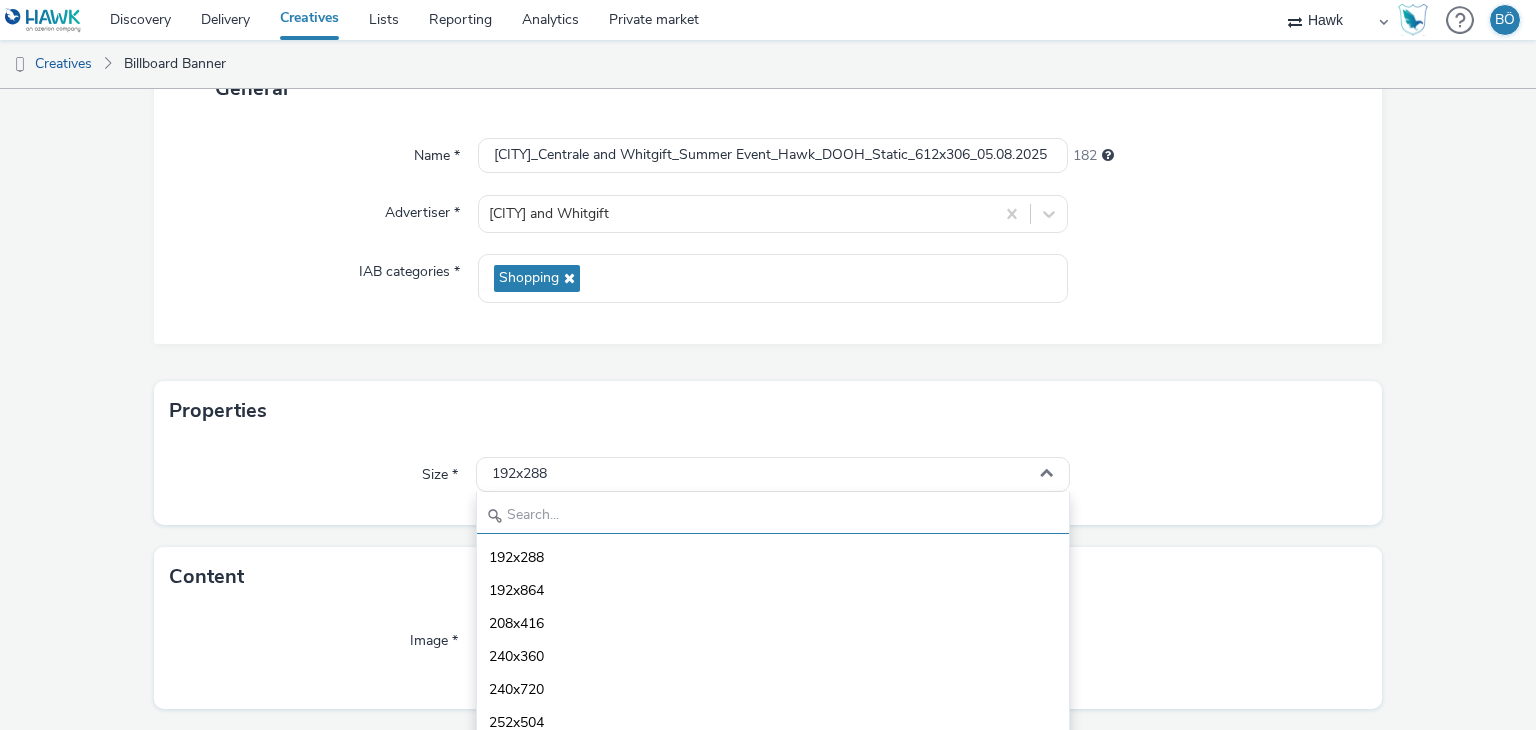 click at bounding box center (772, 516) 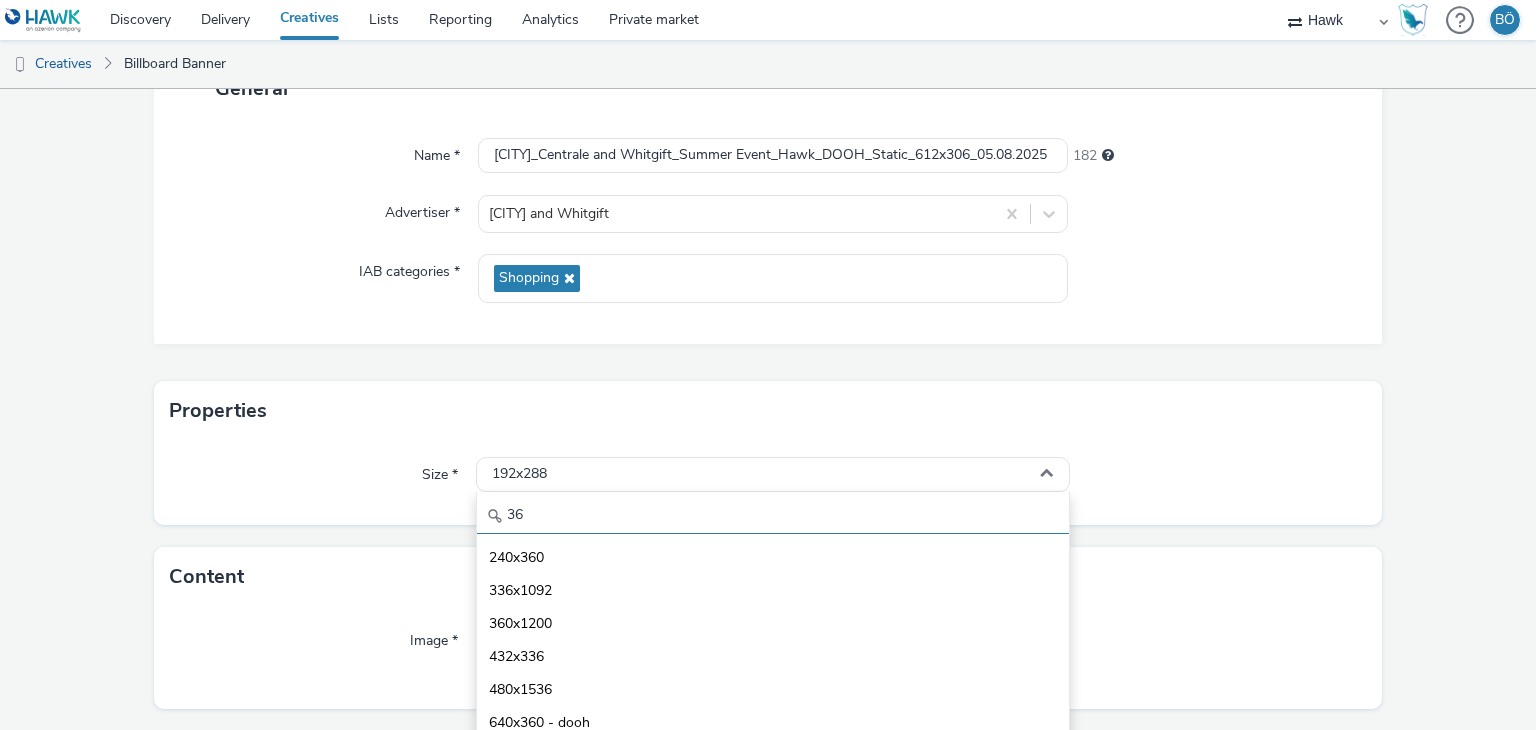 type on "3" 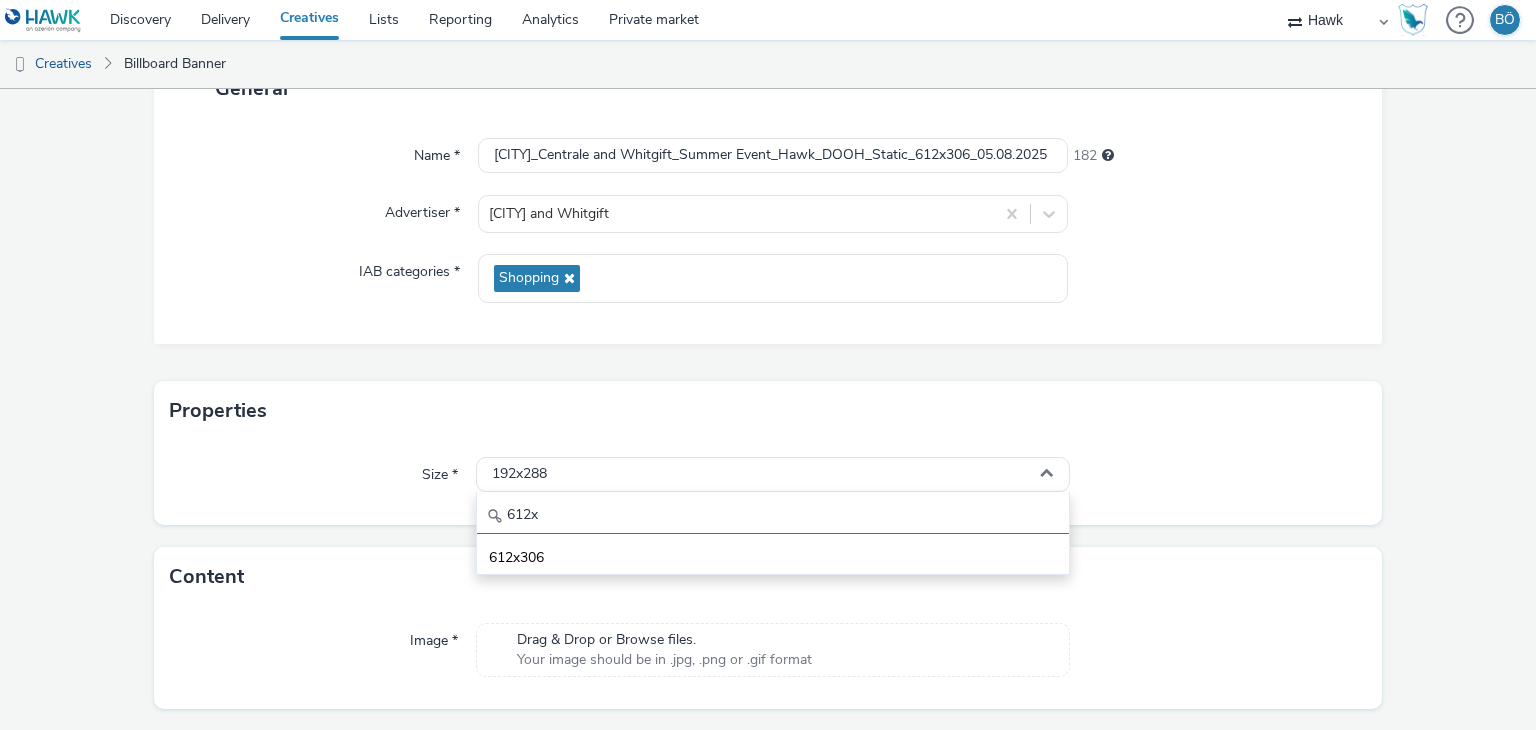 type on "612x" 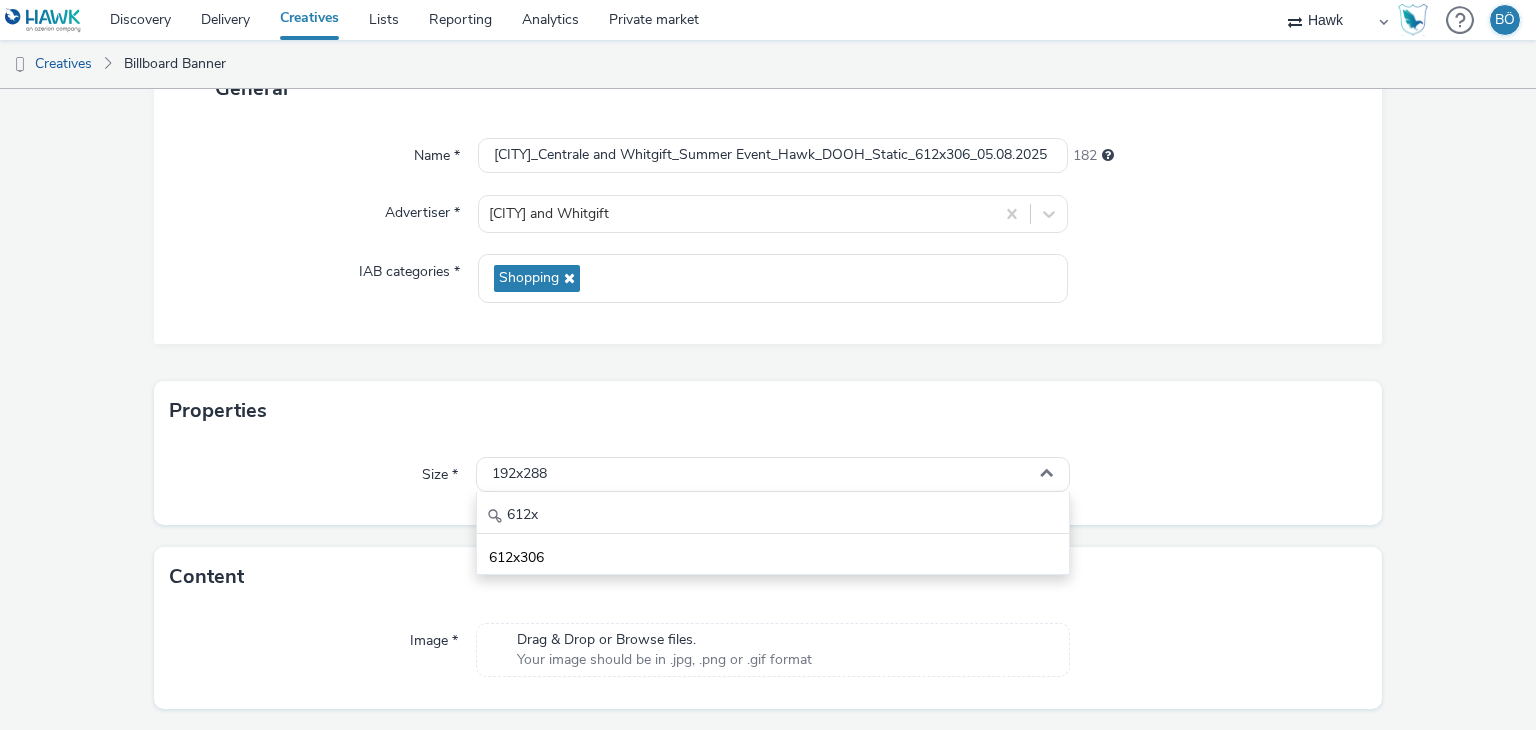 click on "612x 612x306" at bounding box center (772, 533) 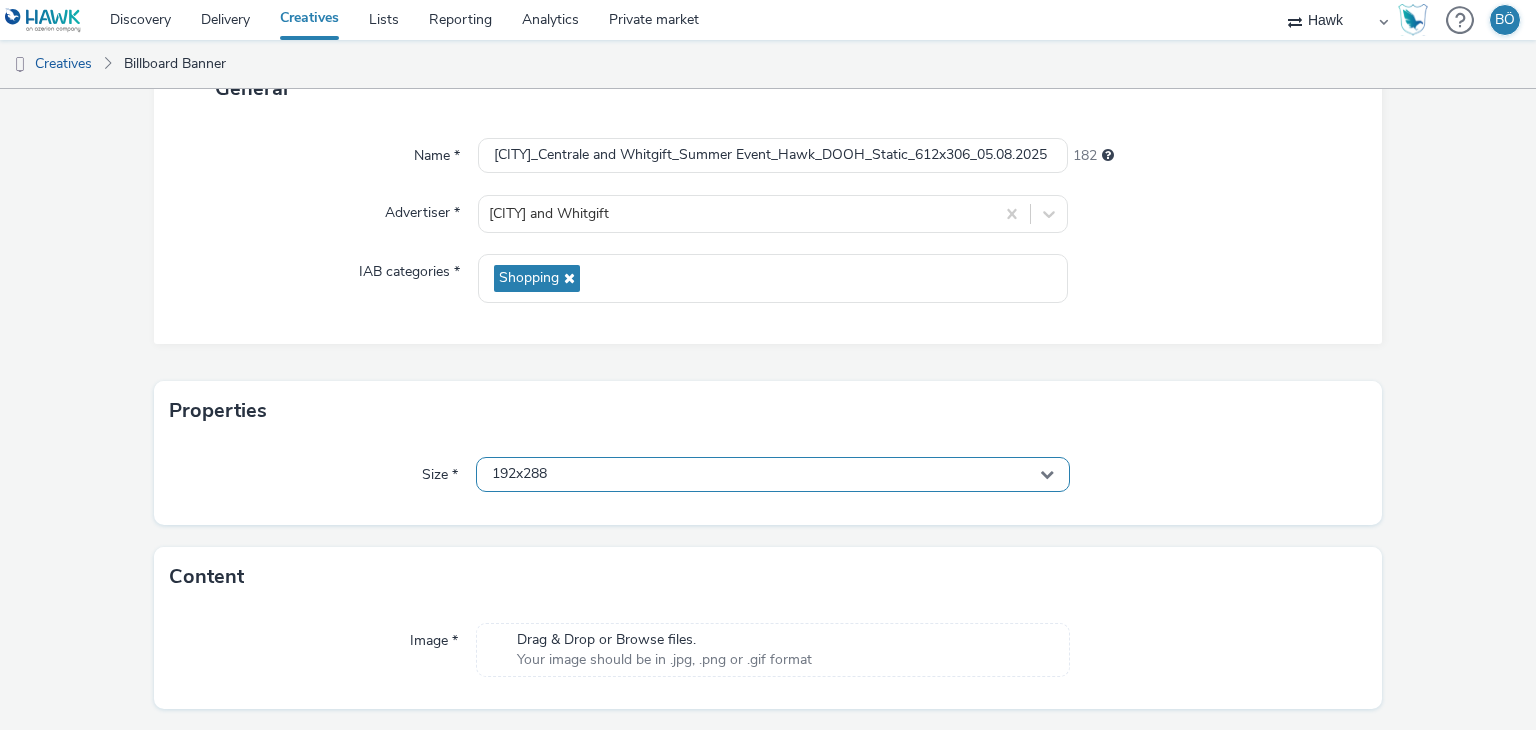 click on "192x288" at bounding box center (772, 474) 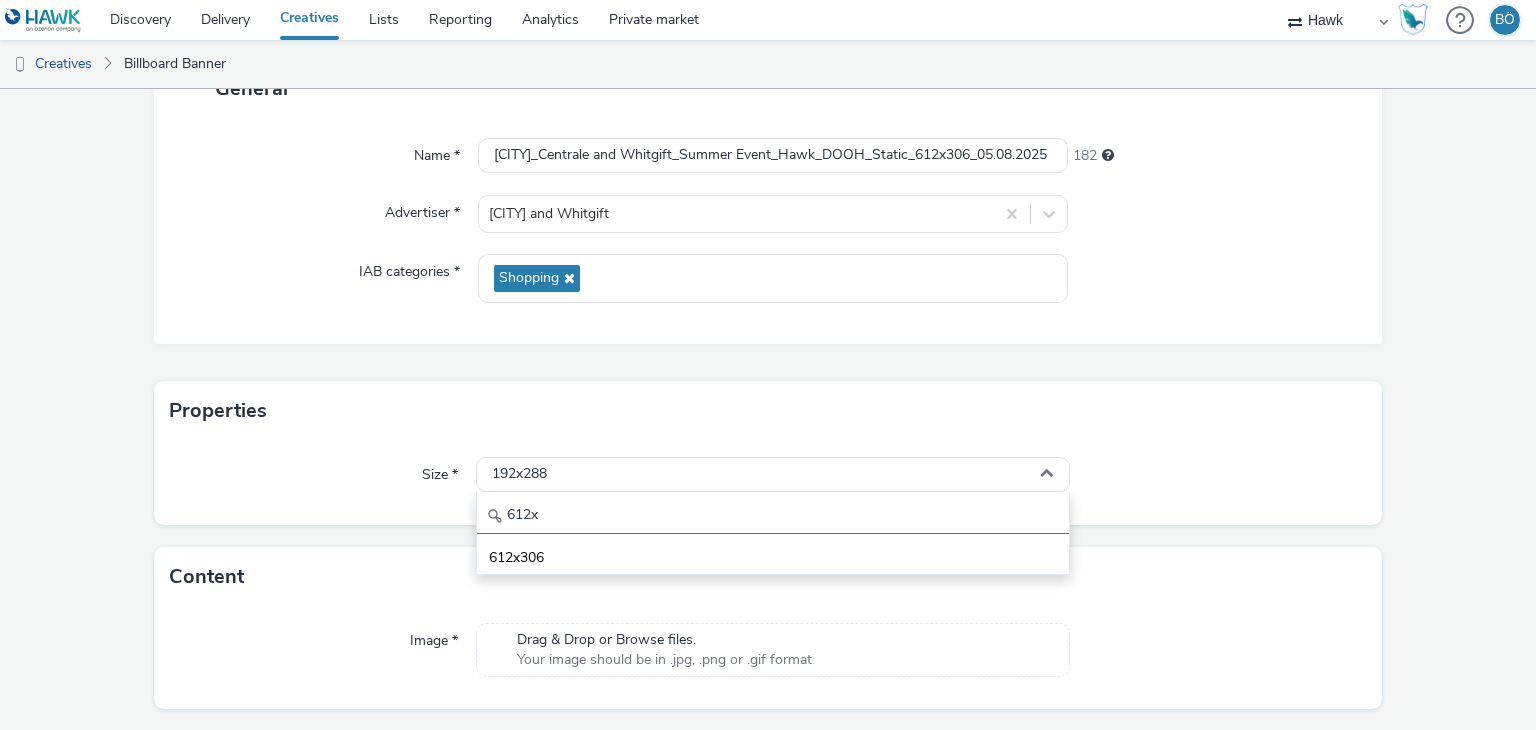 click on "612x" at bounding box center (772, 516) 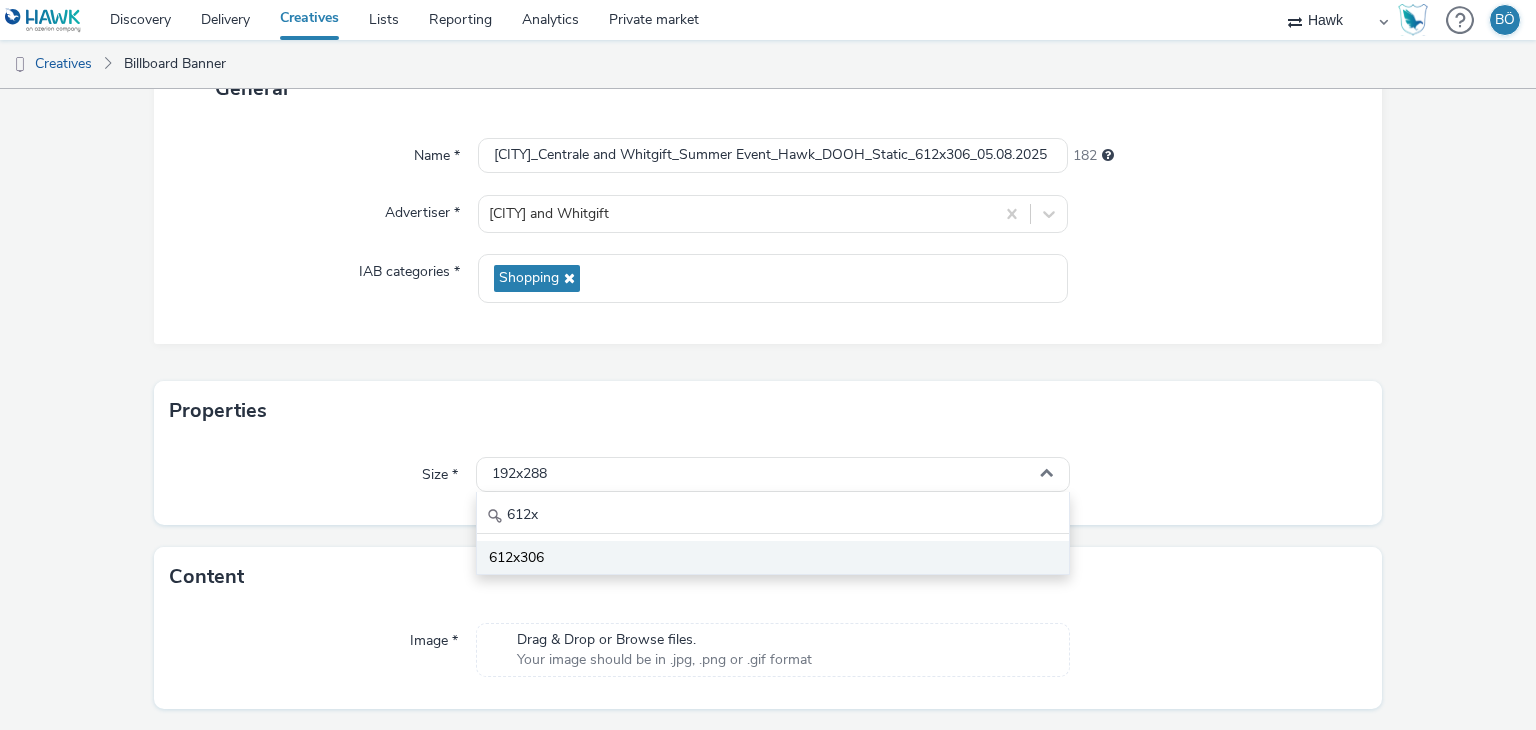 click on "612x306" at bounding box center (772, 557) 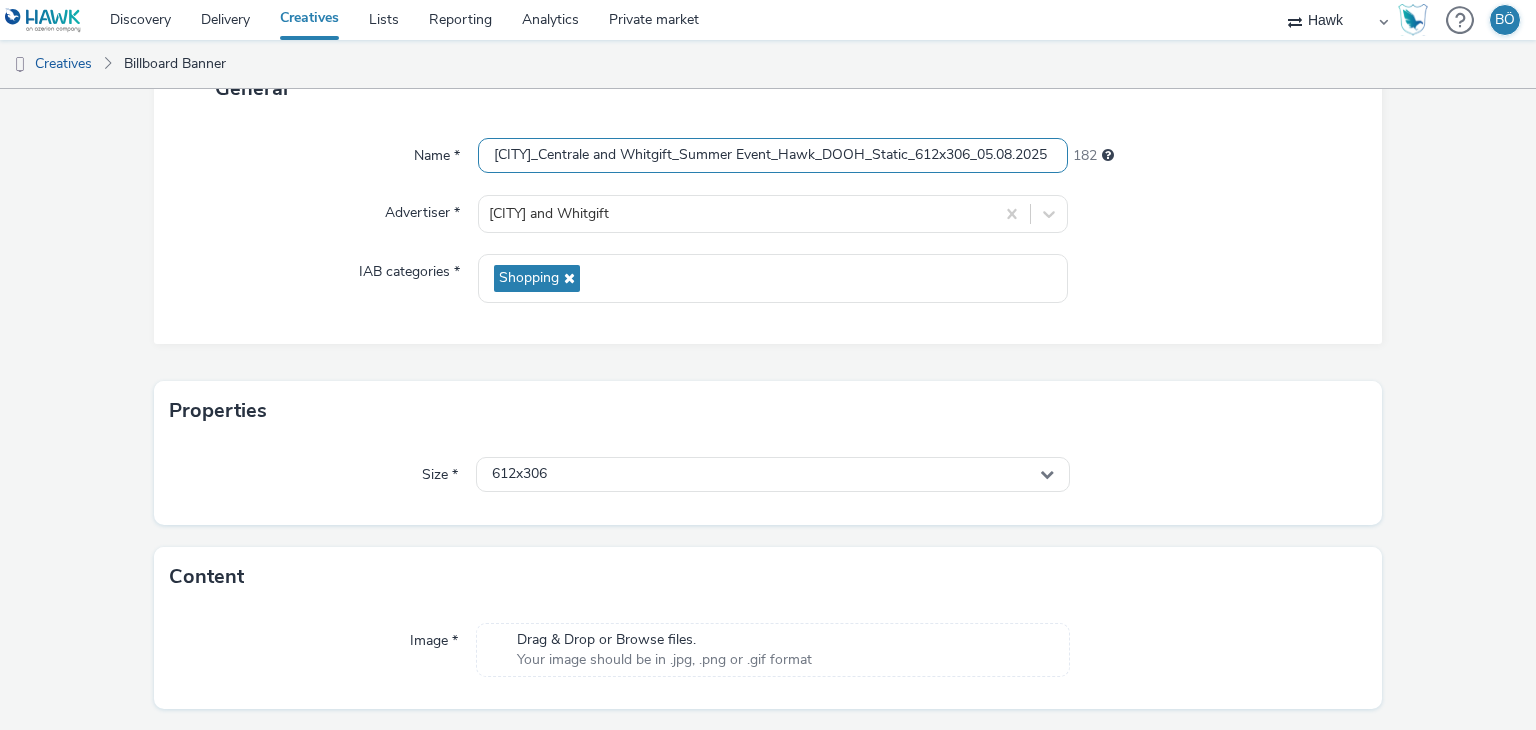 click on "UK_Centrale and Whitgift_Summer Event_Hawk_DOOH_Static_612x306_05.08.2025" at bounding box center [772, 155] 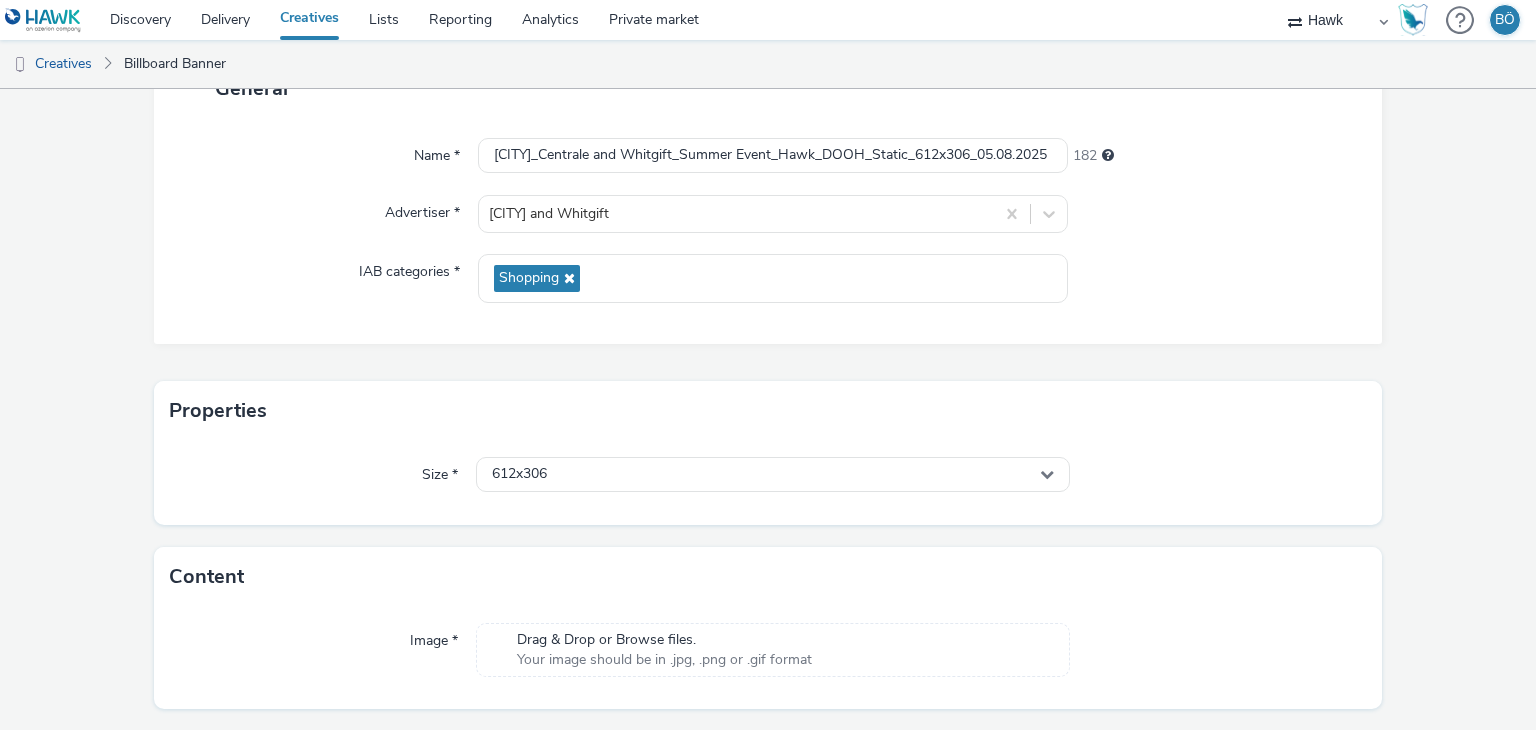 click on "Drag & Drop or Browse files. Your image should be in .jpg, .png or .gif format" at bounding box center [772, 650] 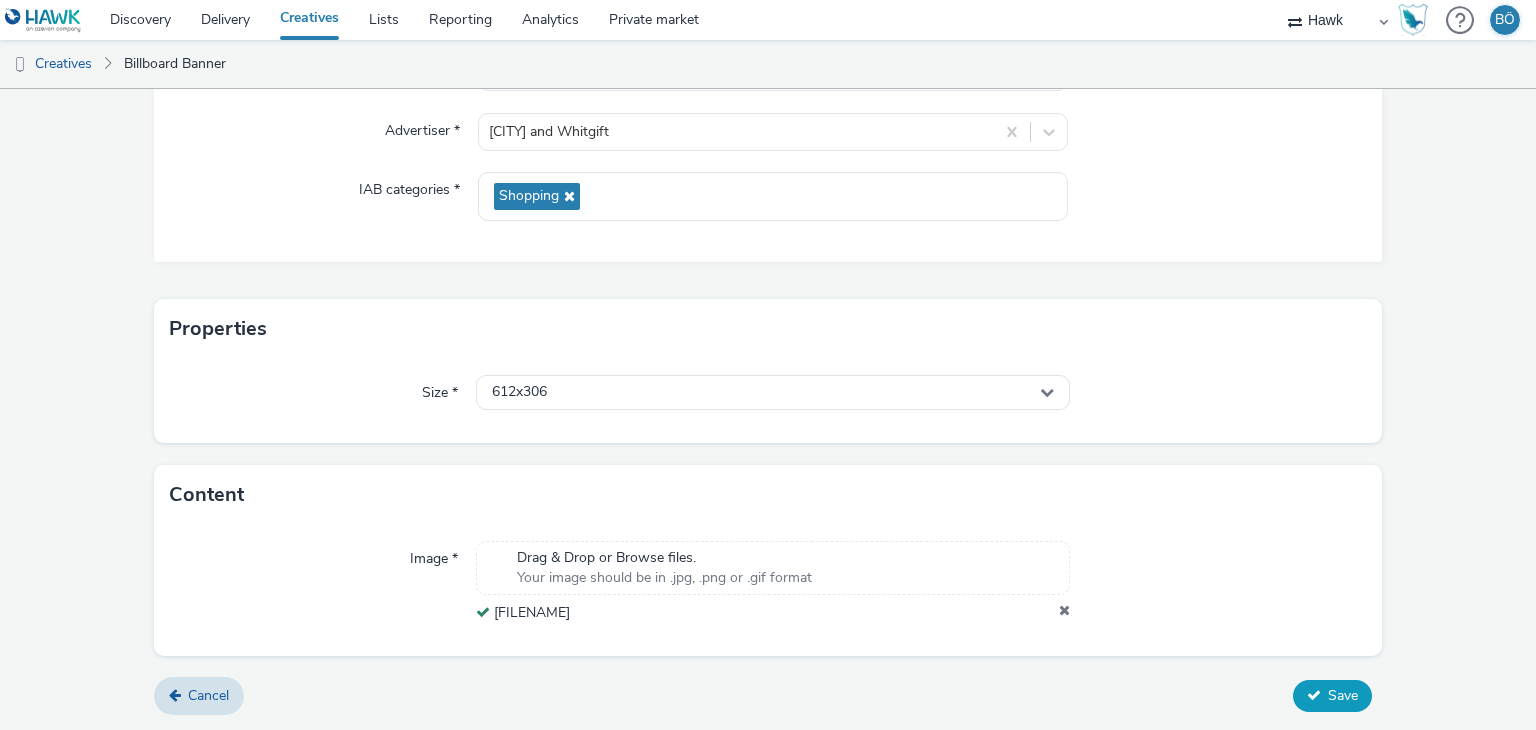 scroll, scrollTop: 232, scrollLeft: 0, axis: vertical 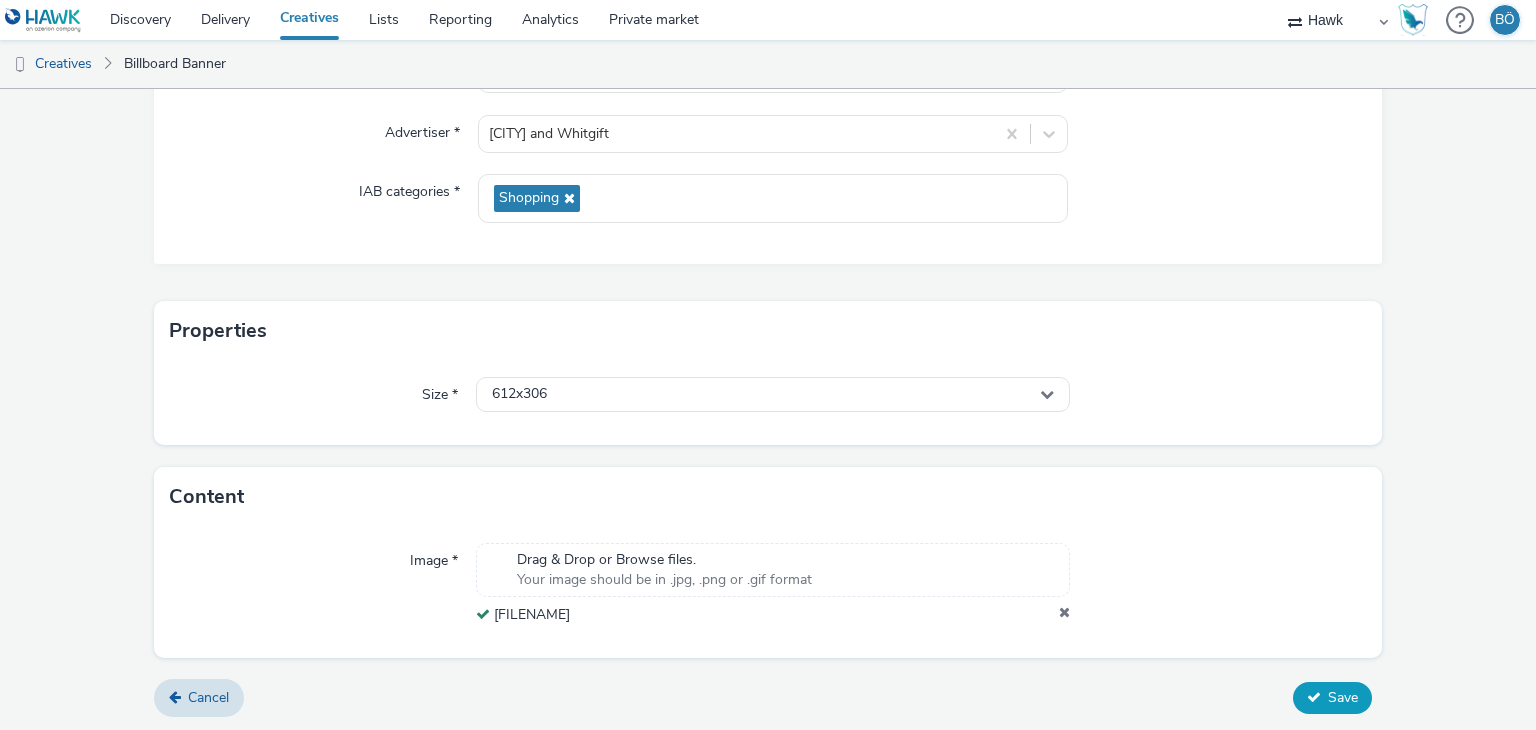 click on "Save" at bounding box center (1332, 698) 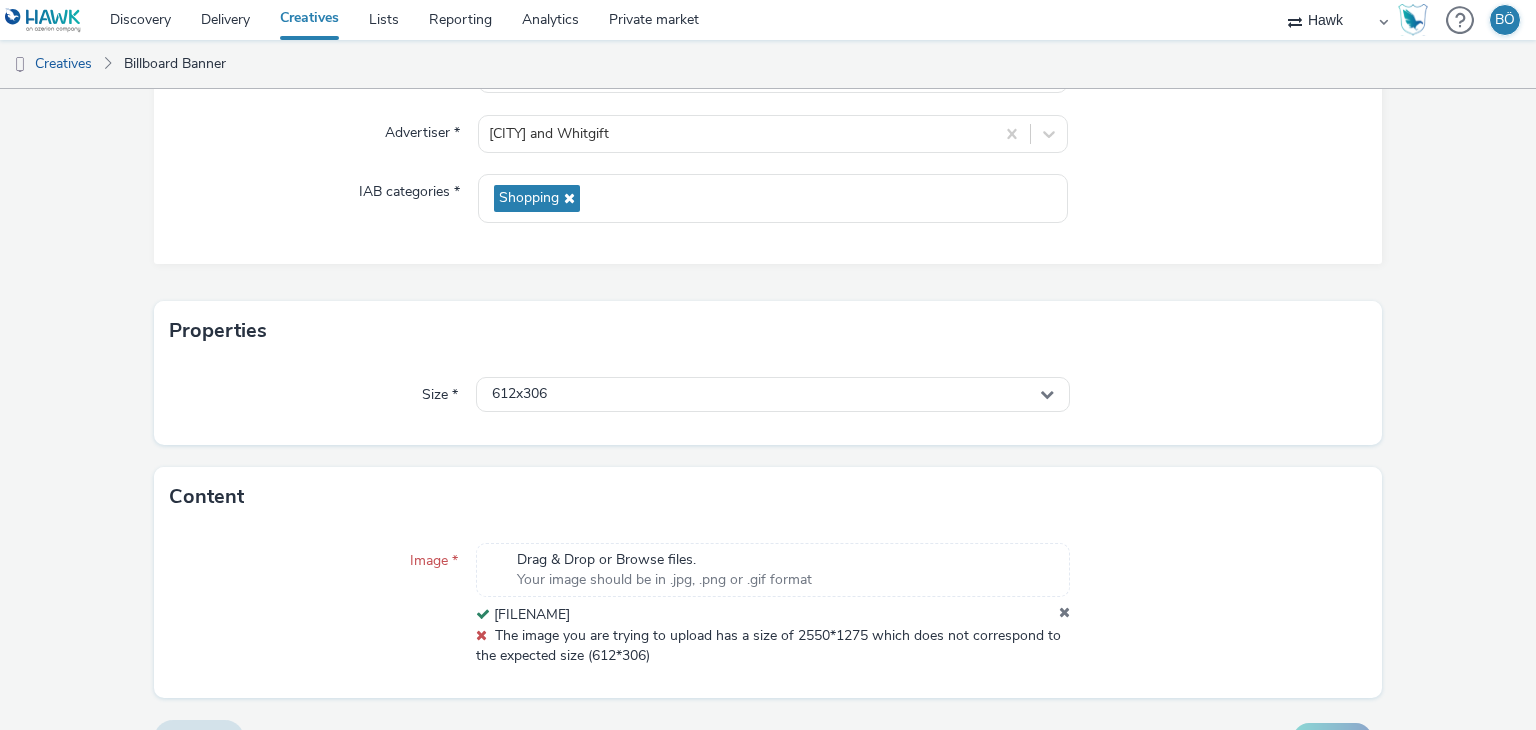click on "Your image should be in .jpg, .png or .gif format" at bounding box center (664, 580) 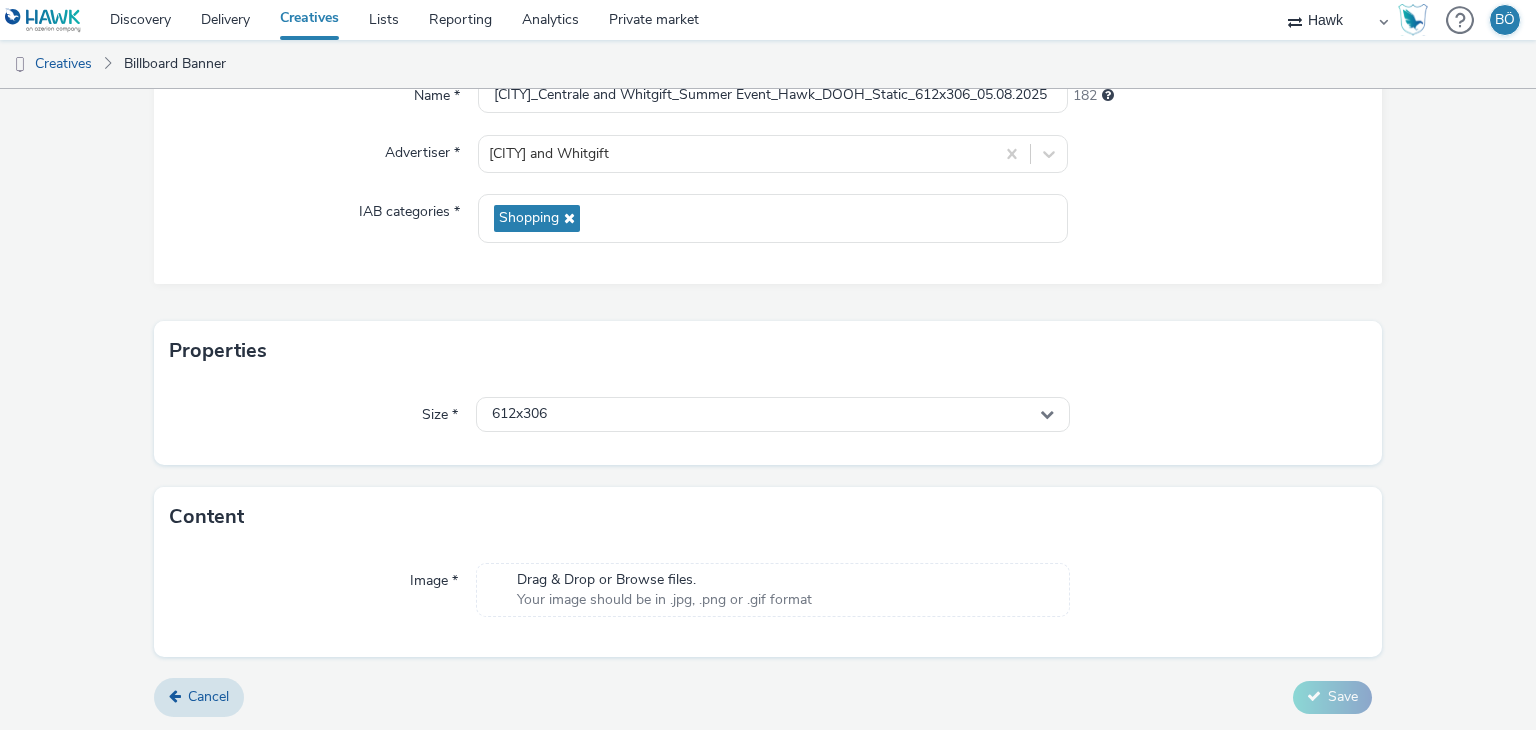click on "Your image should be in .jpg, .png or .gif format" at bounding box center [664, 600] 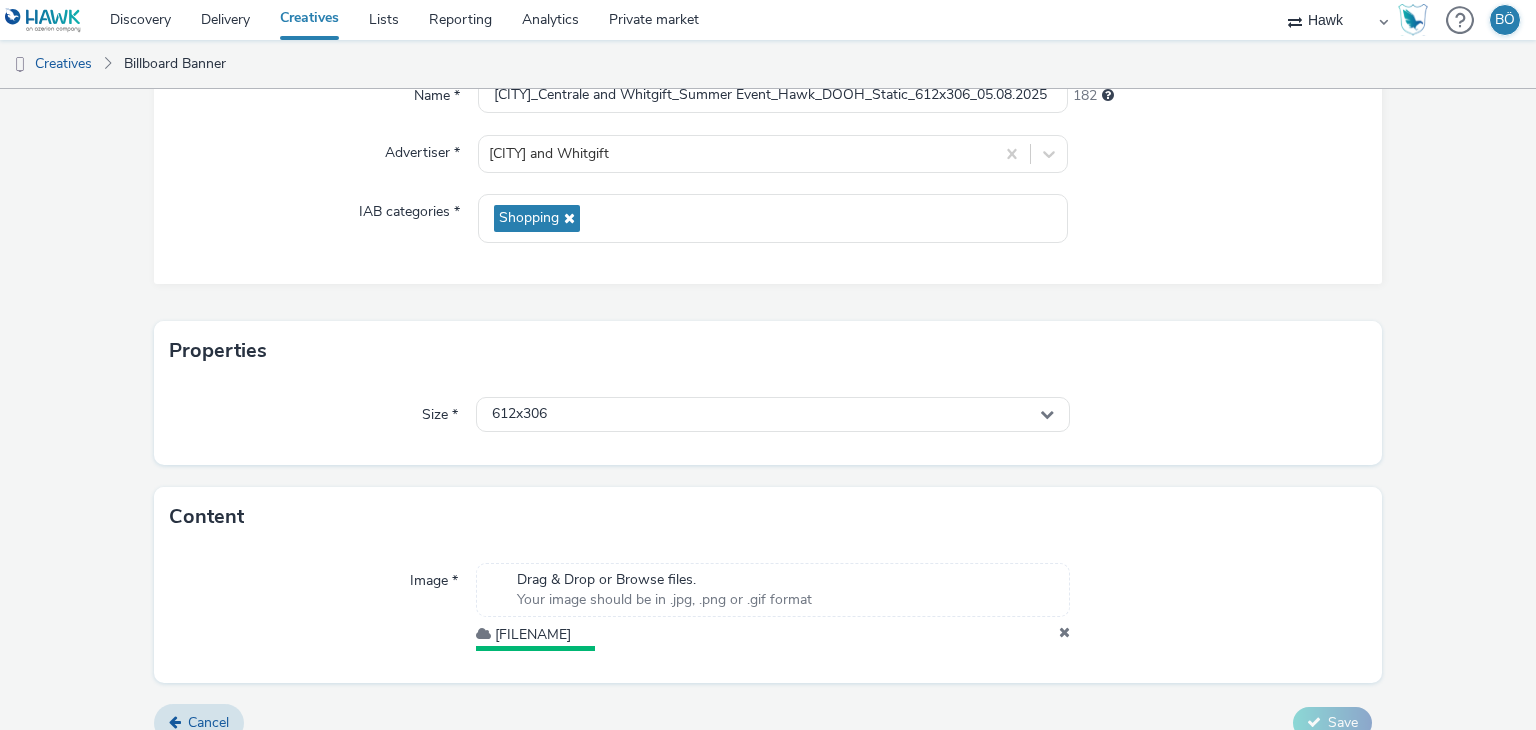 scroll, scrollTop: 0, scrollLeft: 0, axis: both 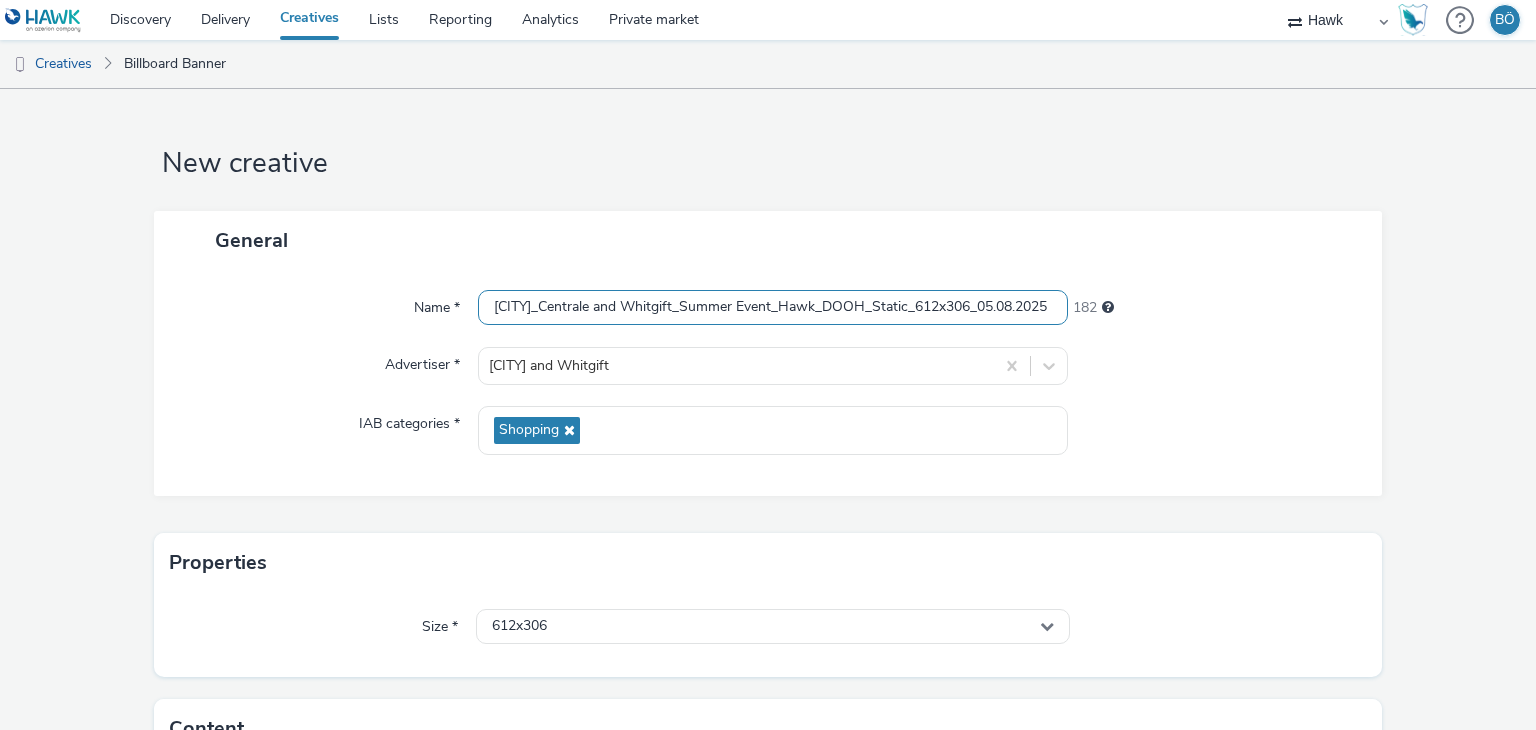 drag, startPoint x: 980, startPoint y: 309, endPoint x: 1224, endPoint y: 305, distance: 244.03279 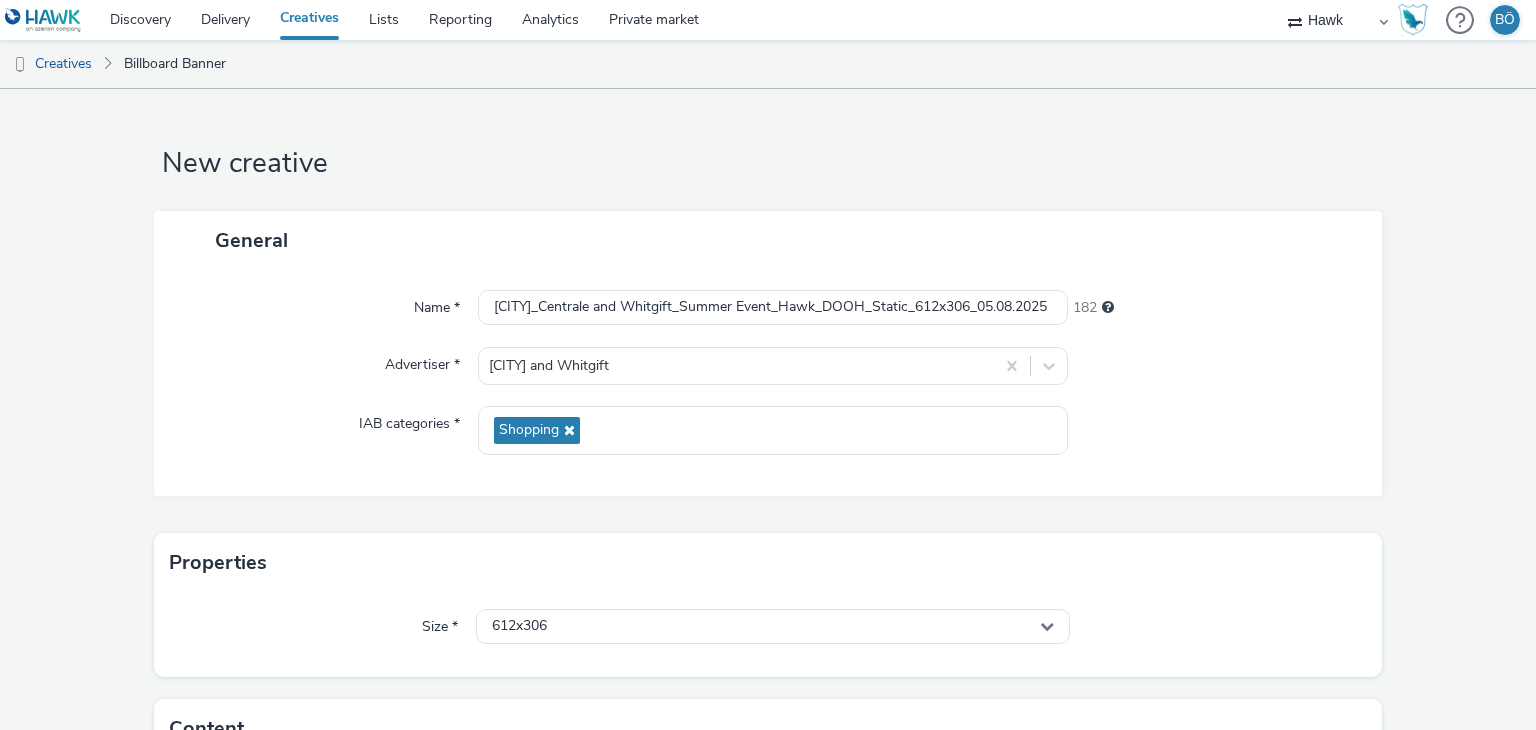 click at bounding box center (1215, 366) 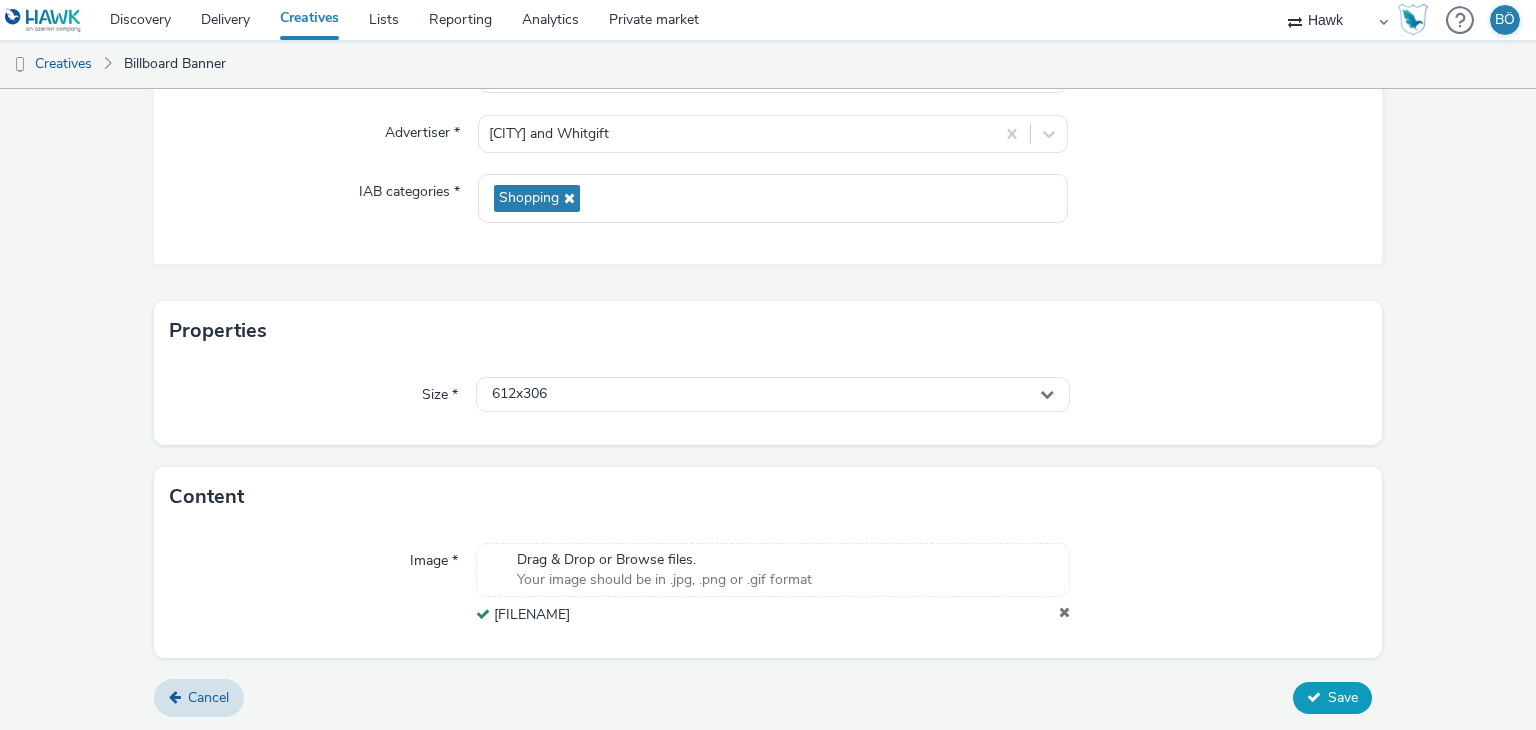 click on "Save" at bounding box center (1343, 697) 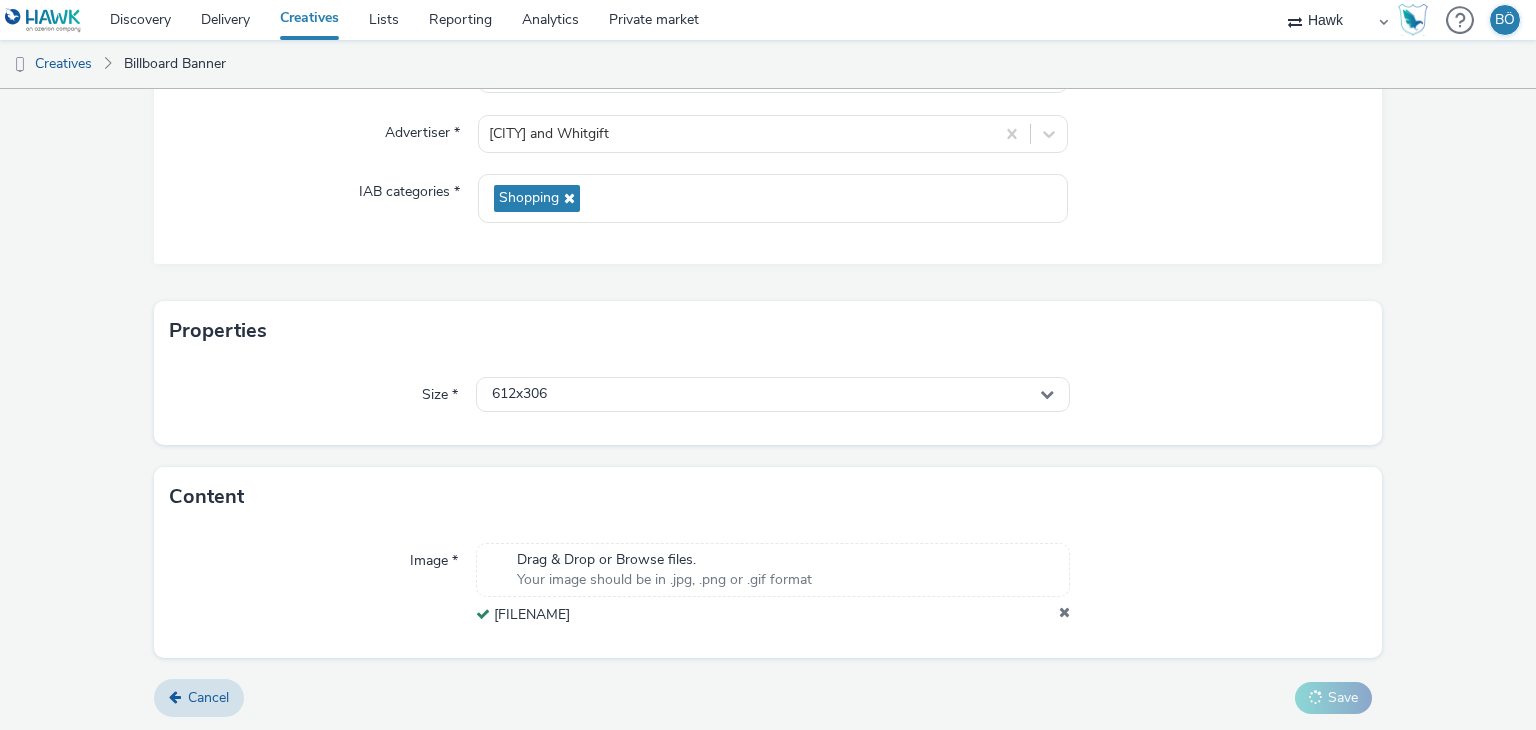 scroll, scrollTop: 0, scrollLeft: 0, axis: both 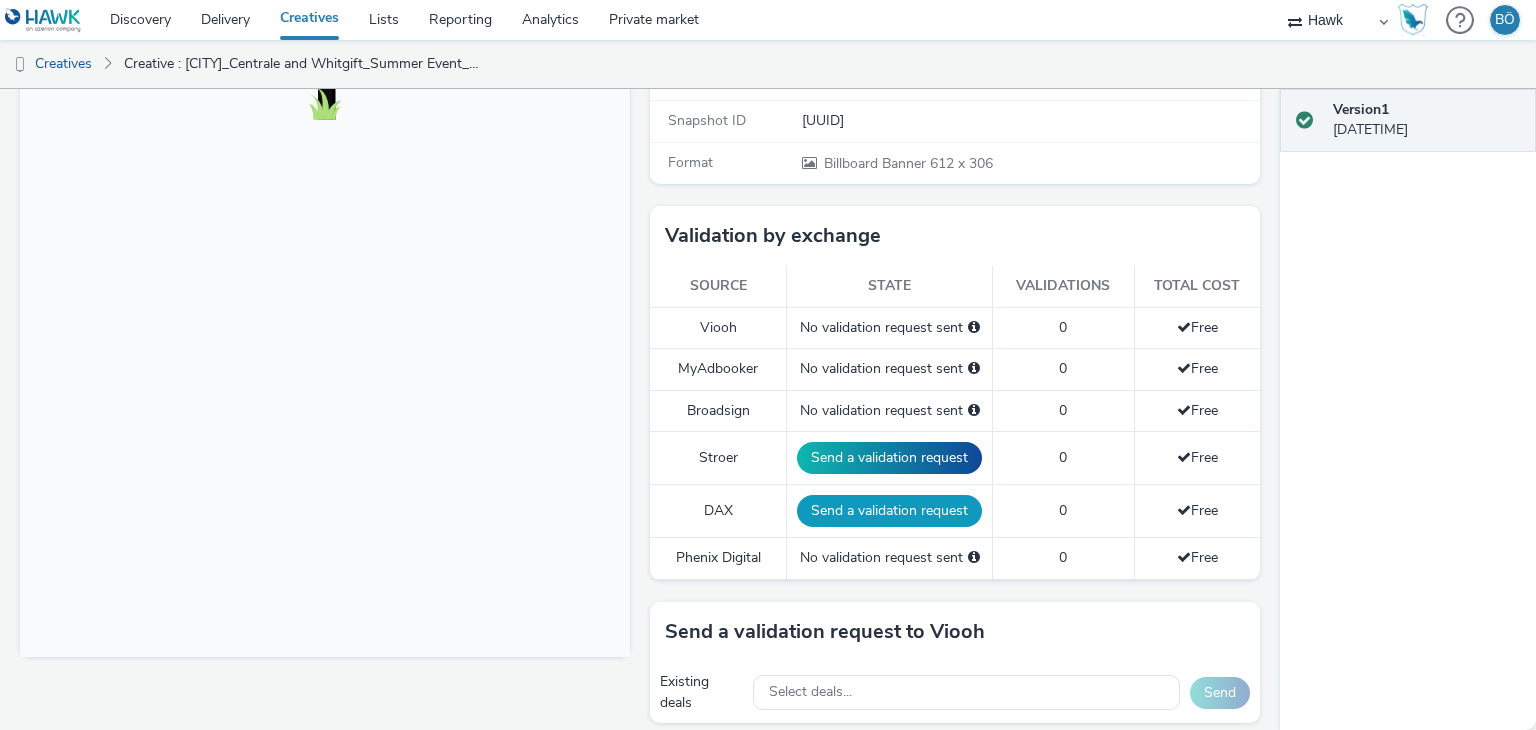 click on "Send a validation request" at bounding box center (889, 511) 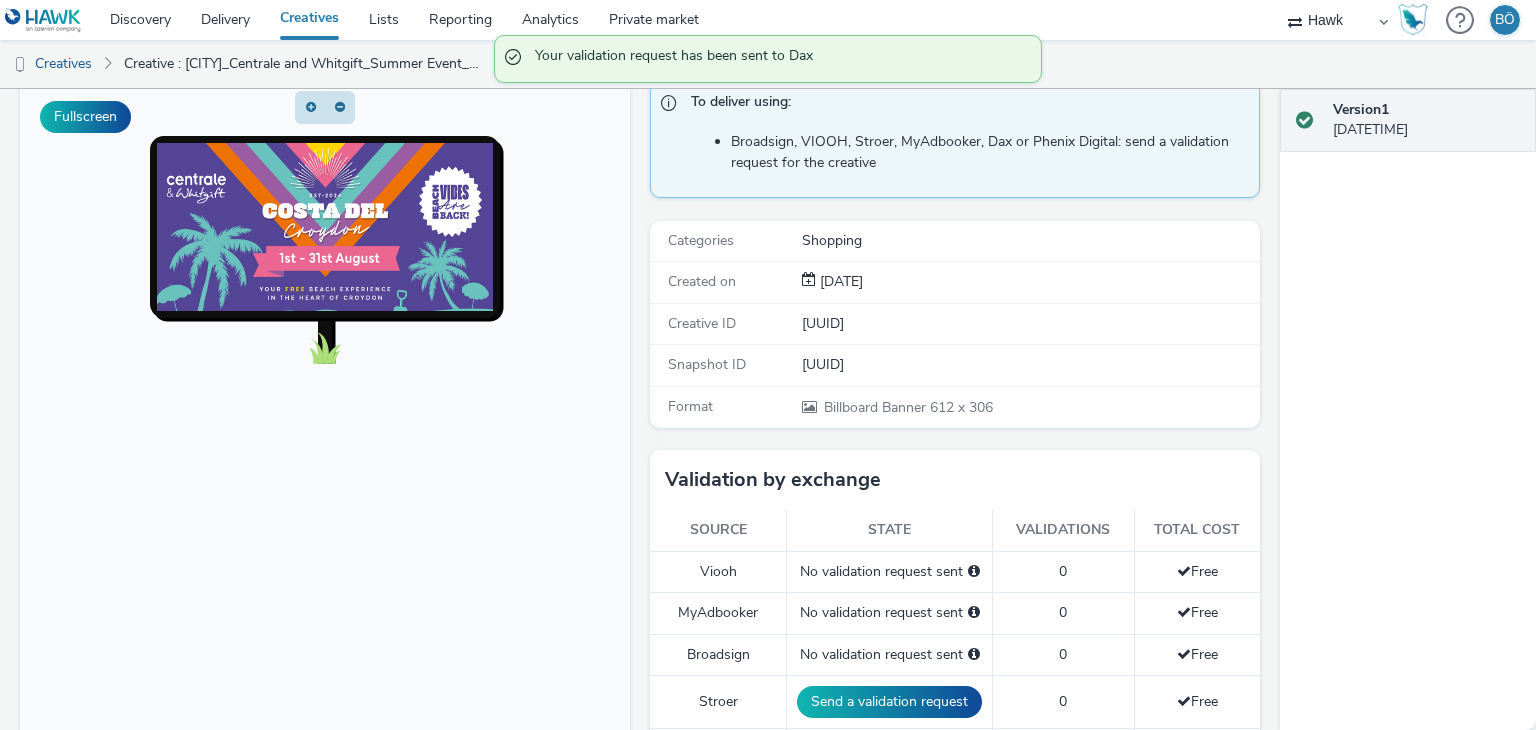 scroll, scrollTop: 0, scrollLeft: 0, axis: both 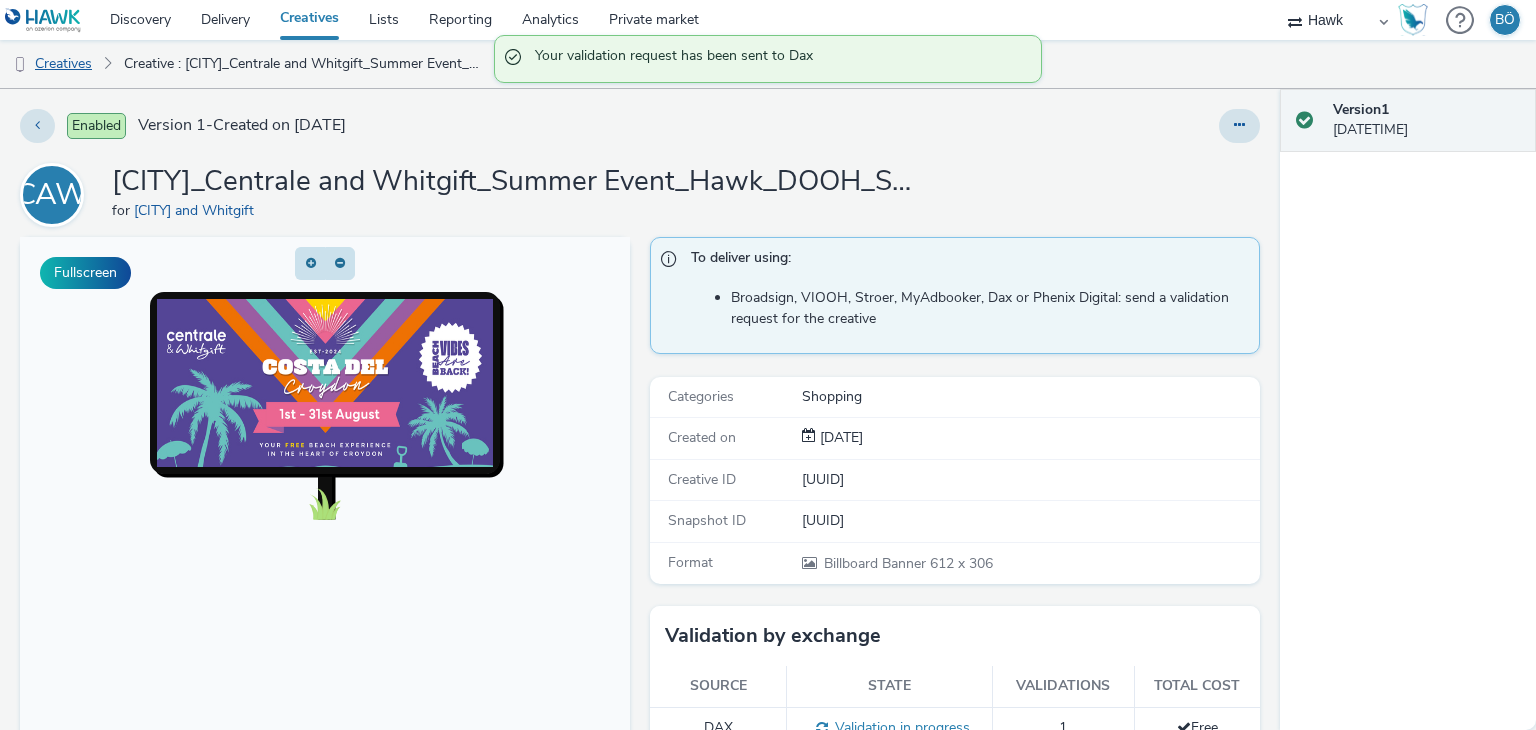 click on "Creatives" at bounding box center (51, 64) 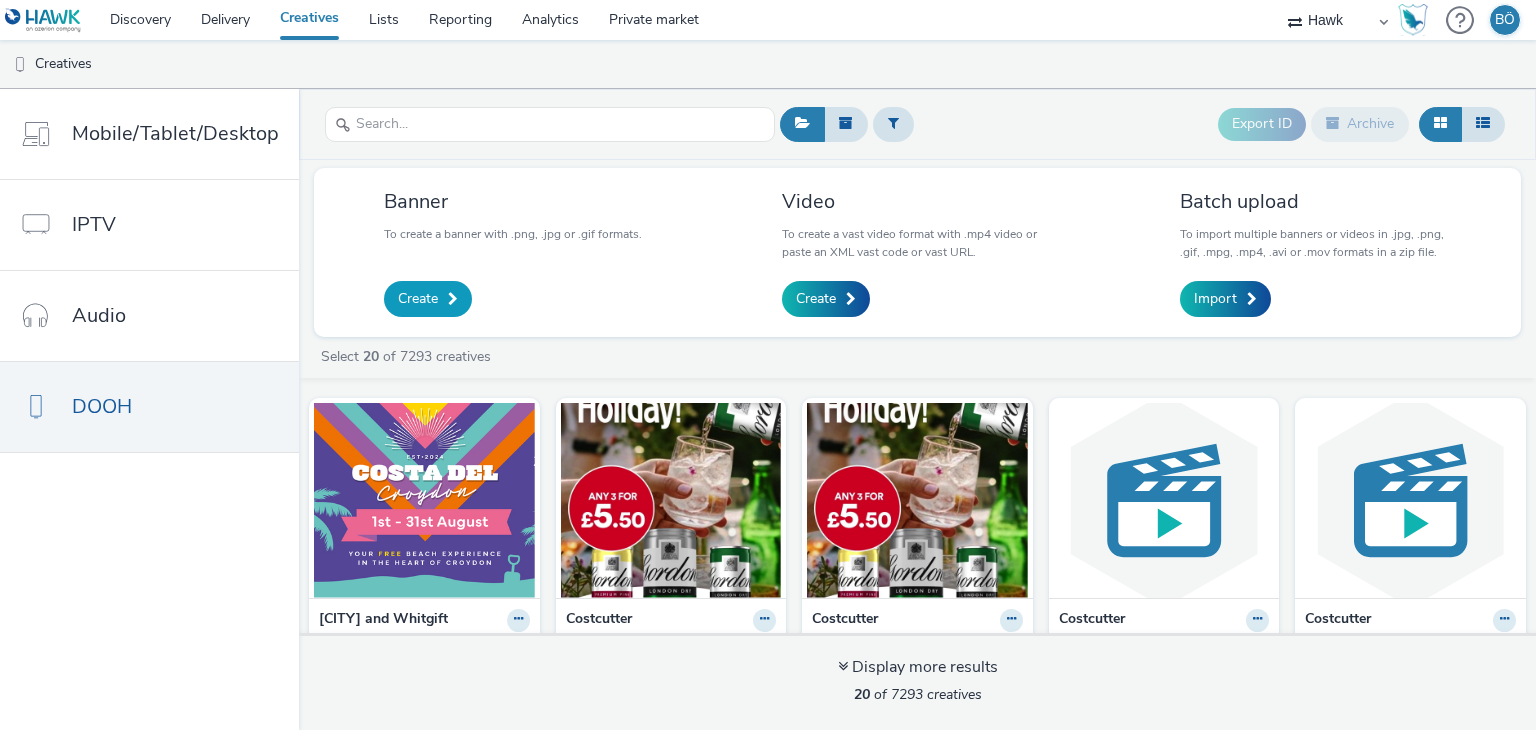 click on "Create" at bounding box center (418, 299) 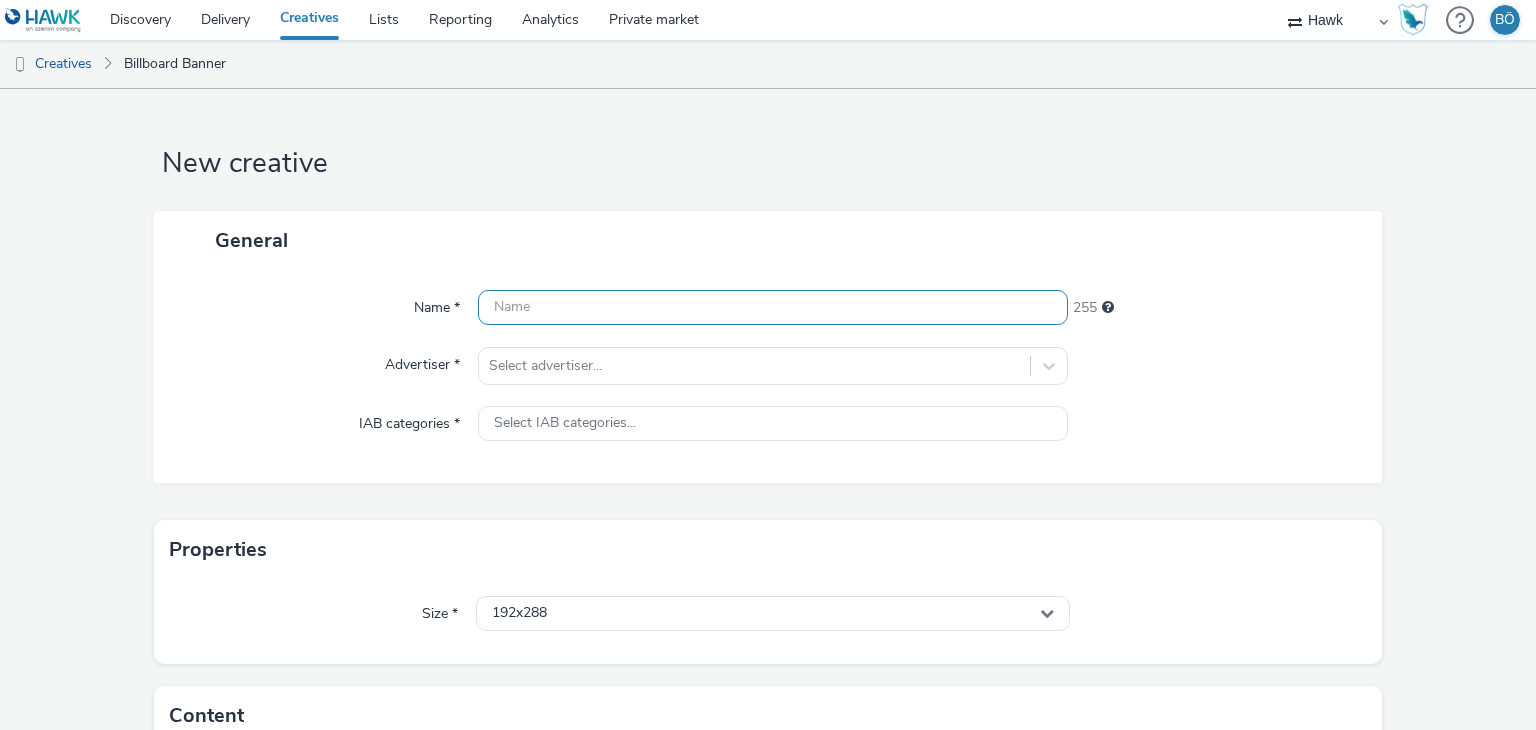 click at bounding box center (772, 307) 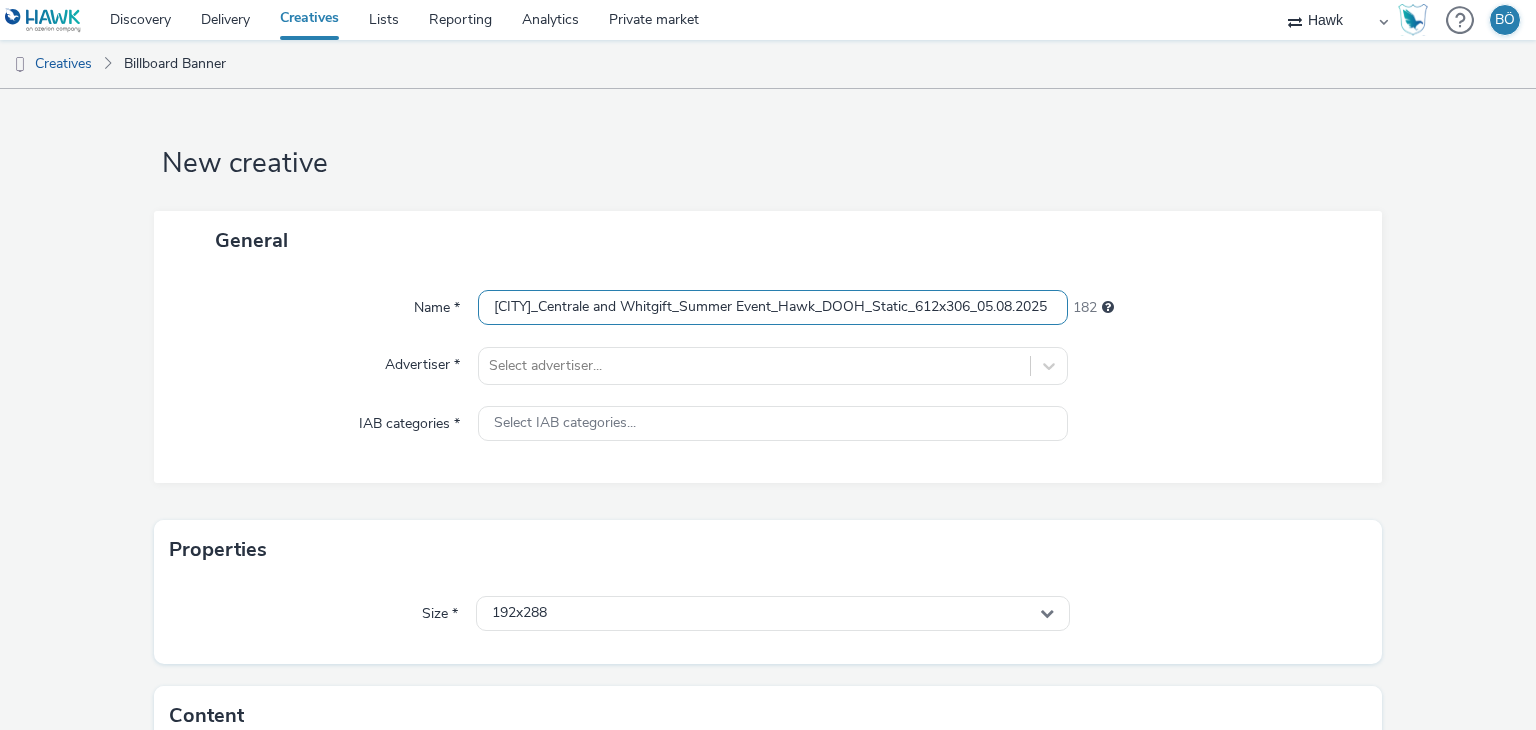 drag, startPoint x: 892, startPoint y: 304, endPoint x: 946, endPoint y: 309, distance: 54.230988 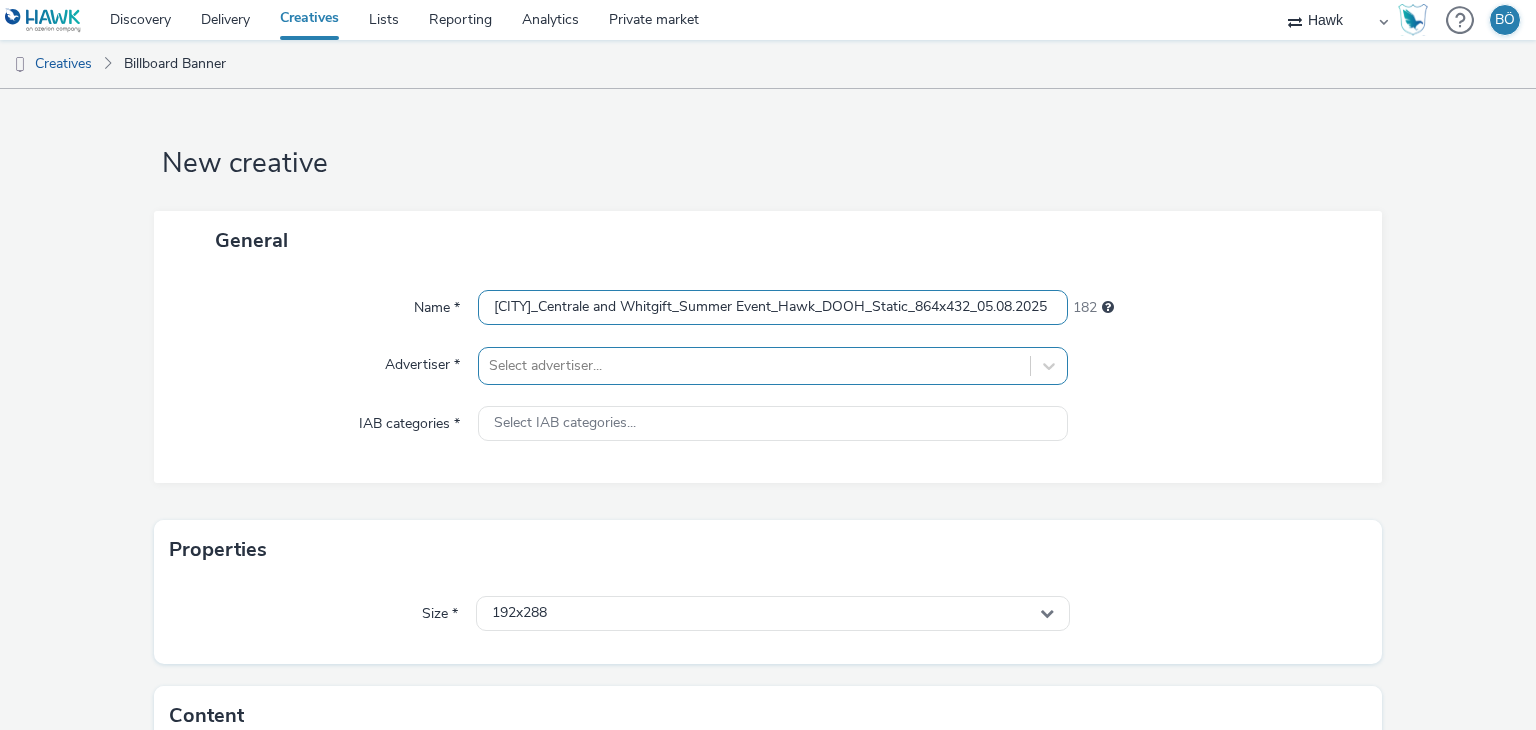 type on "UK_Centrale and Whitgift_Summer Event_Hawk_DOOH_Static_864x432_05.08.2025" 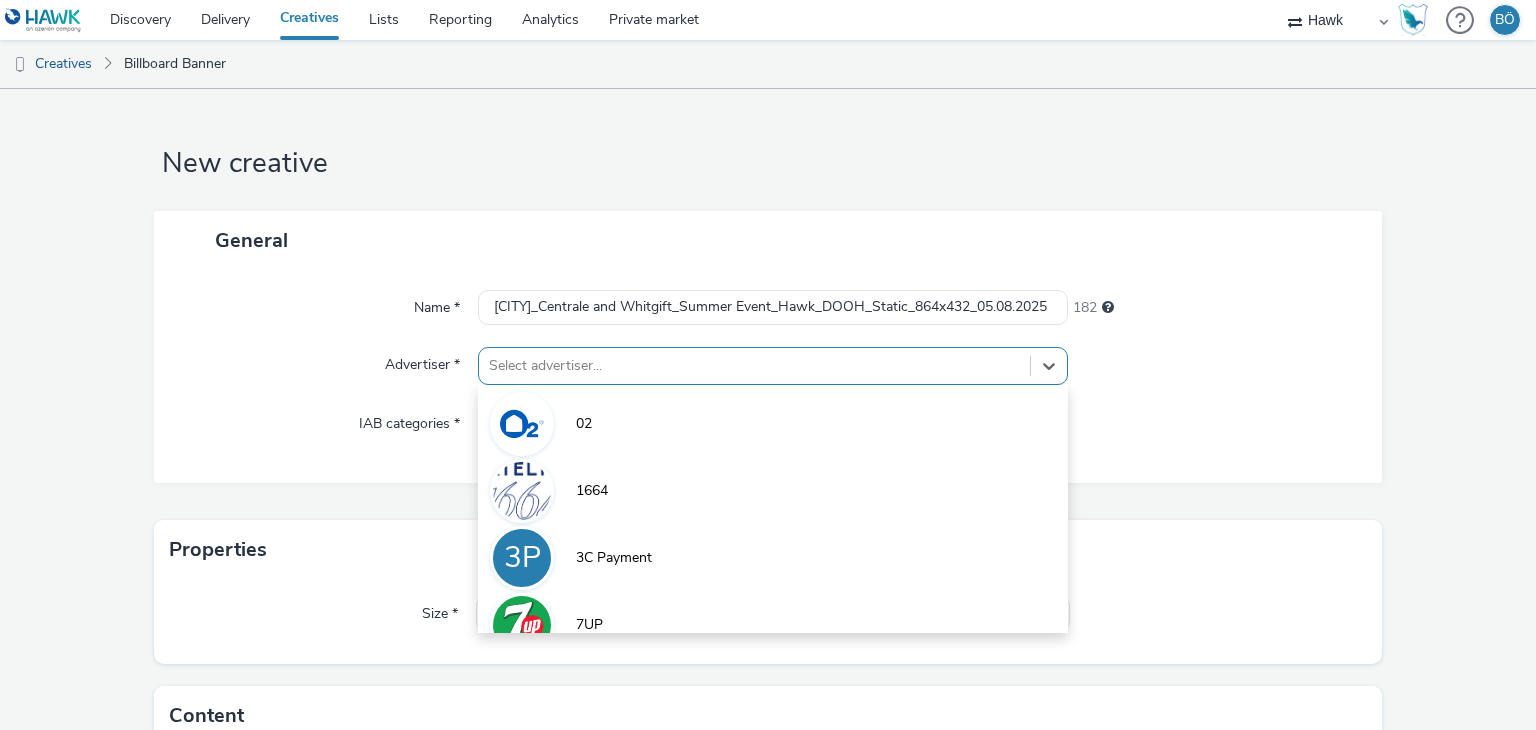 click on "option 02 focused, 1 of 9. 9 results available. Use Up and Down to choose options, press Enter to select the currently focused option, press Escape to exit the menu, press Tab to select the option and exit the menu. Select advertiser... 02 1664 3P 3C Payment 7UP A Abba Aber Falls Abercrombie A Abott A ABRSM" at bounding box center [772, 366] 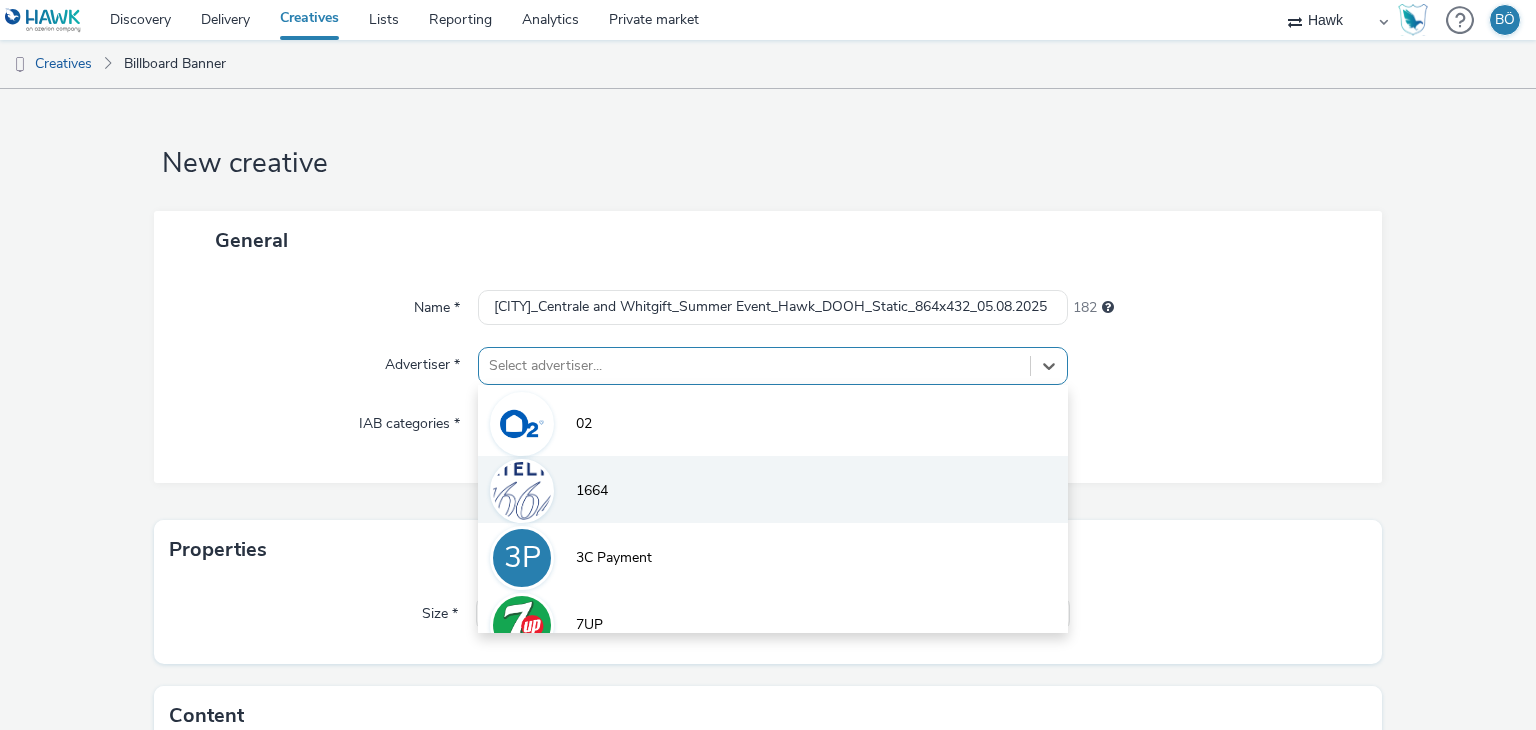 scroll, scrollTop: 52, scrollLeft: 0, axis: vertical 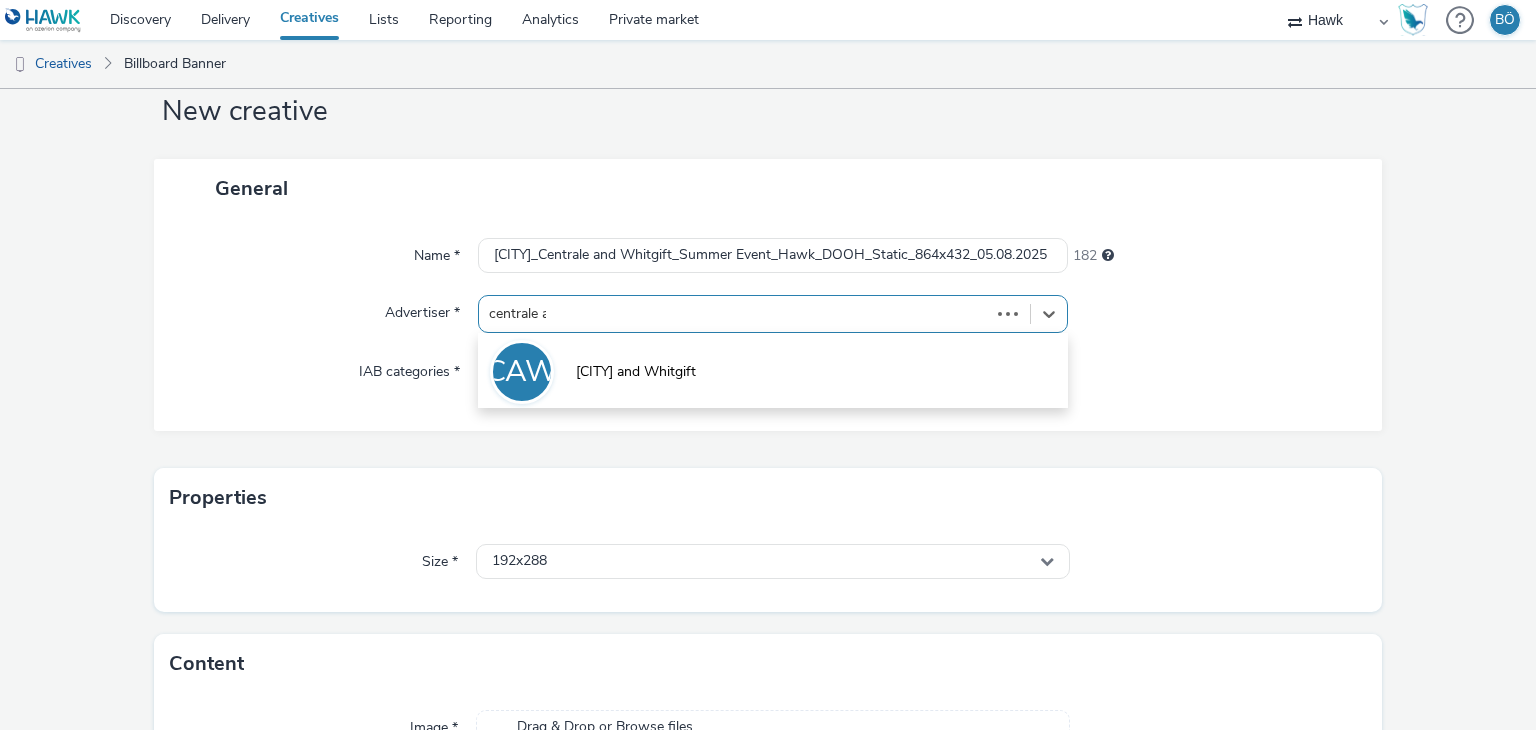 type on "centrale and" 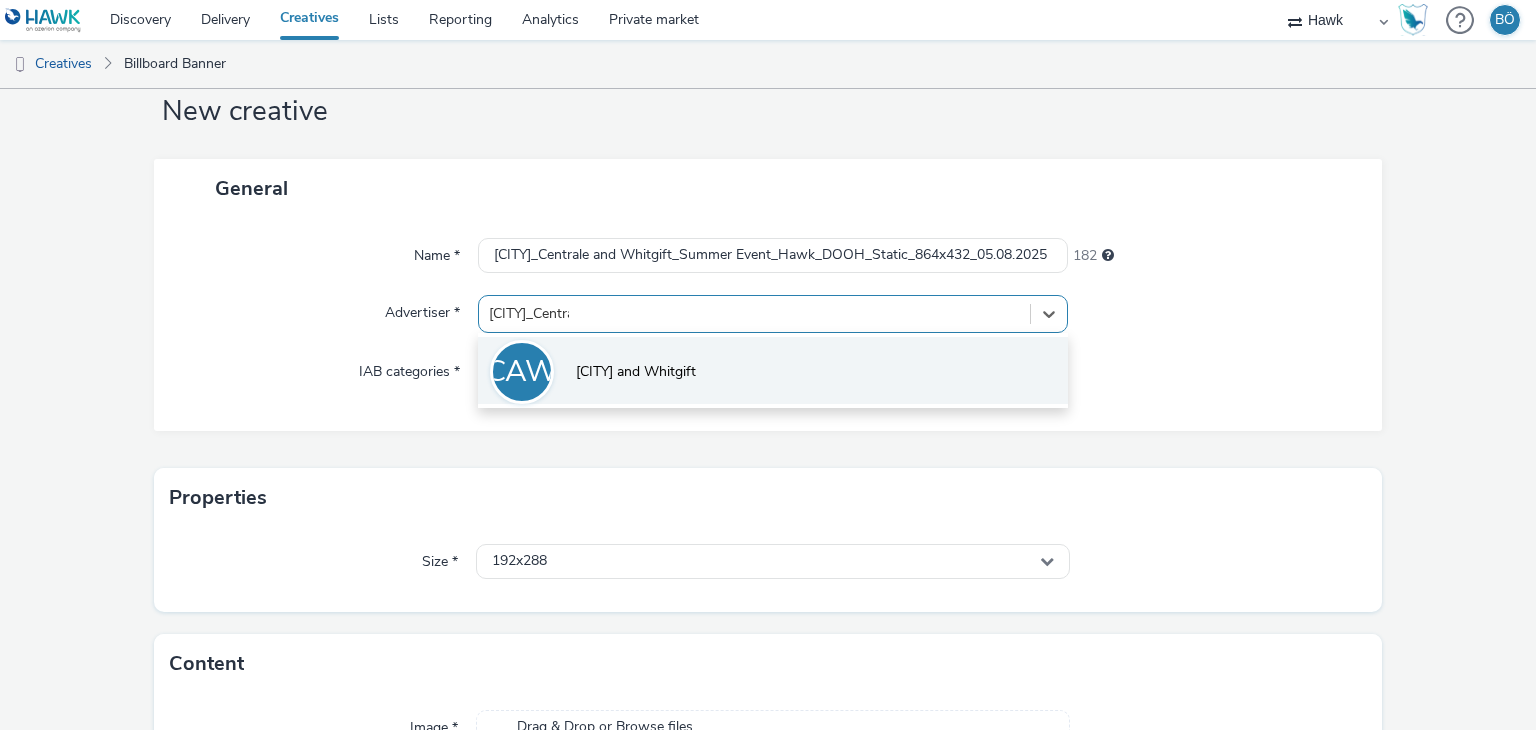 click on "CAW Centrale and Whitgift" at bounding box center [772, 370] 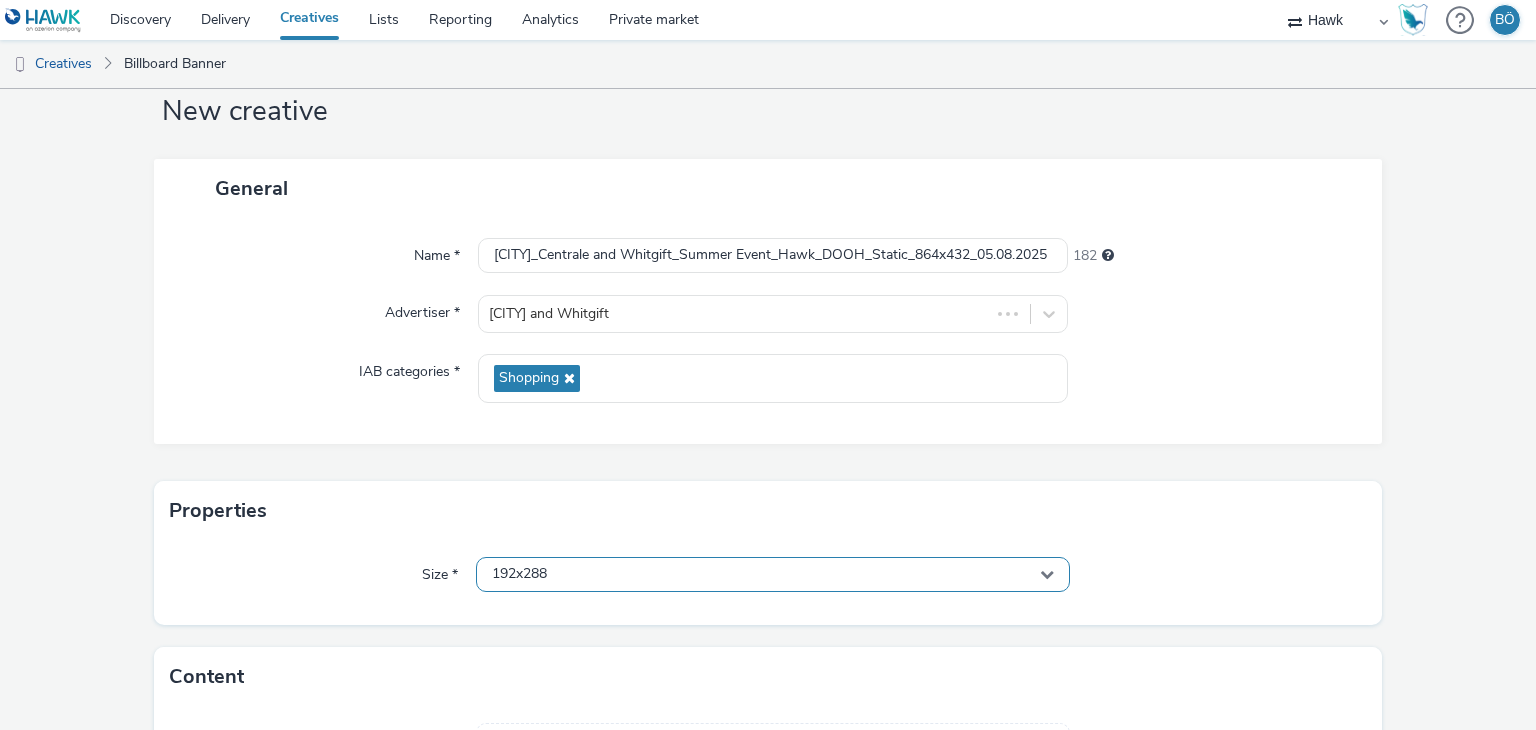 click on "192x288" at bounding box center (772, 574) 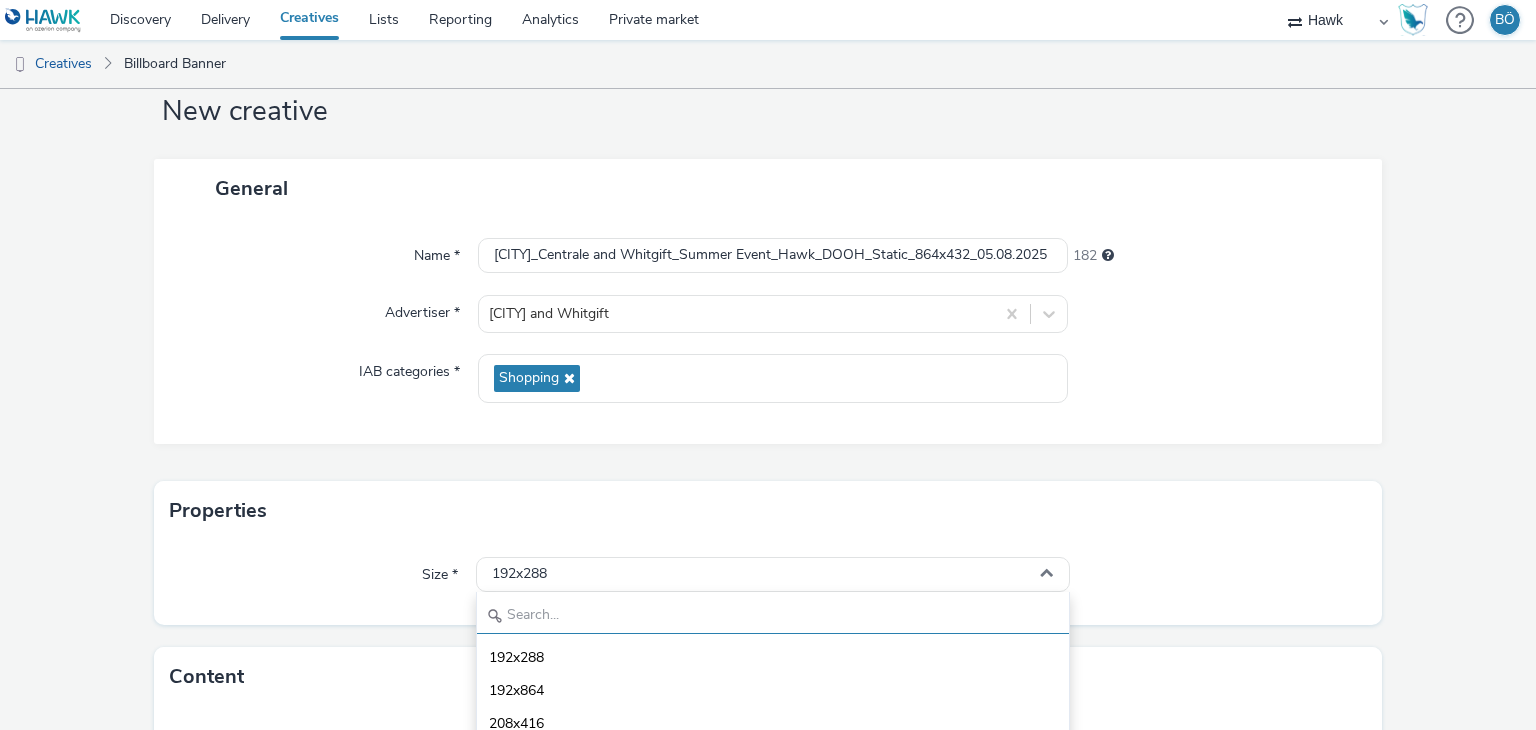 click at bounding box center [772, 616] 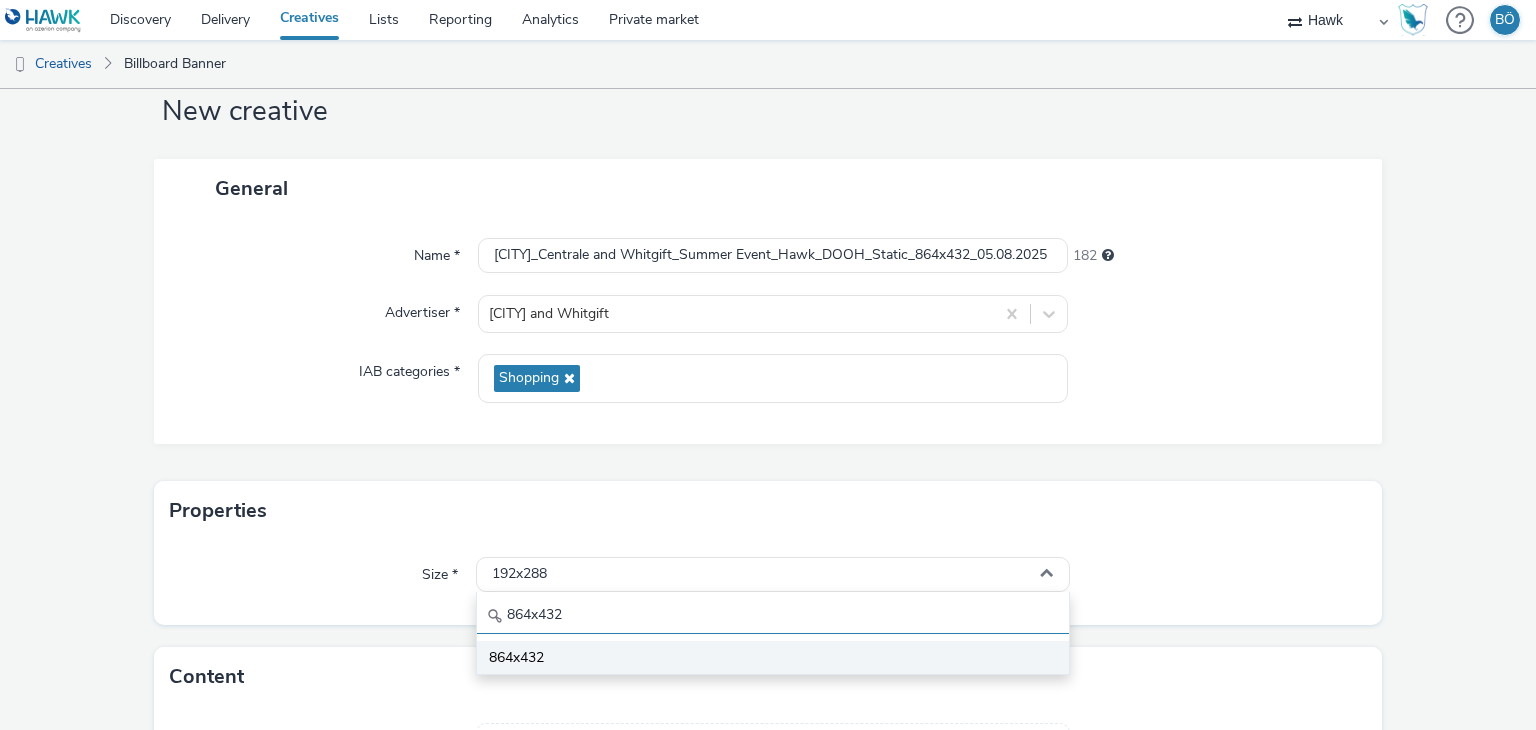 type on "864x432" 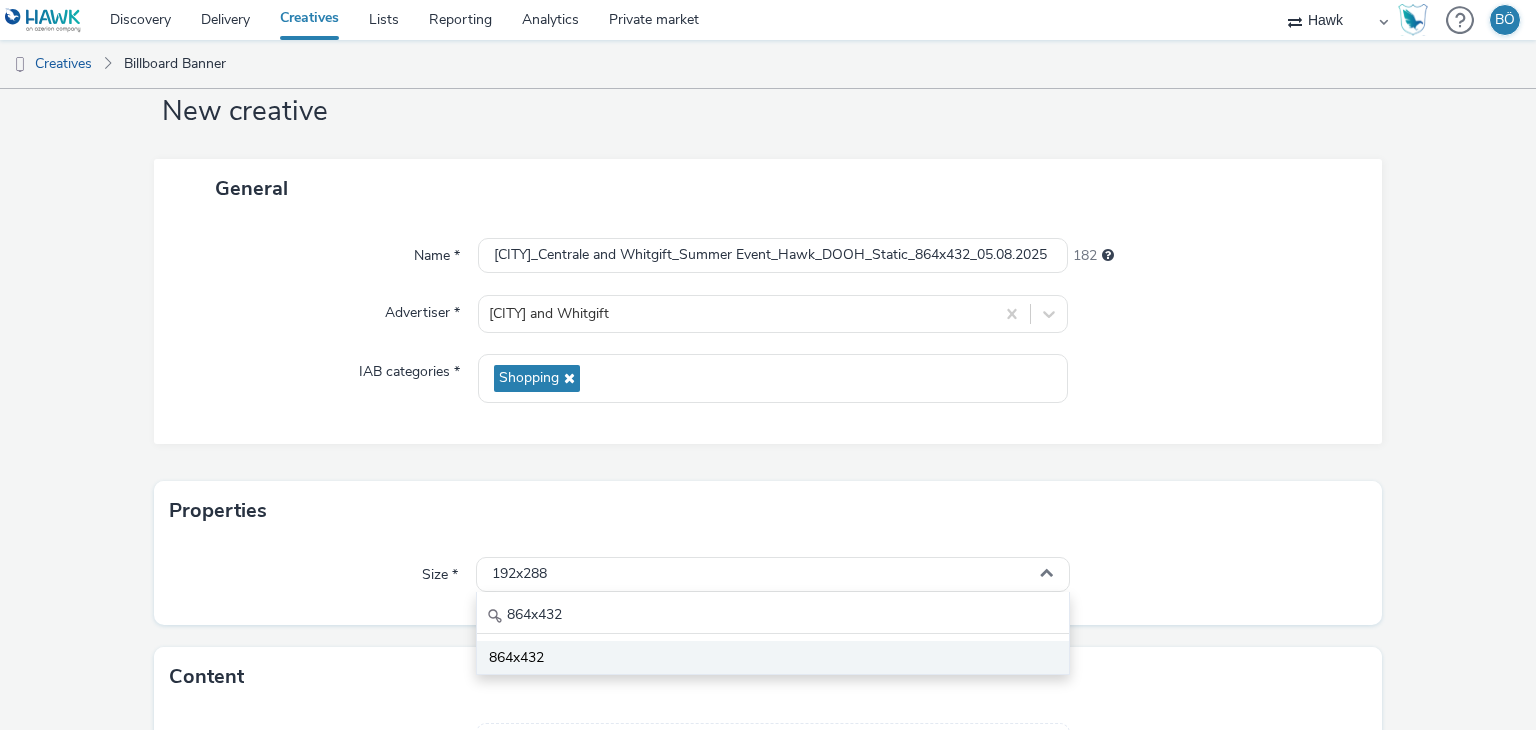 click on "864x432" at bounding box center (772, 657) 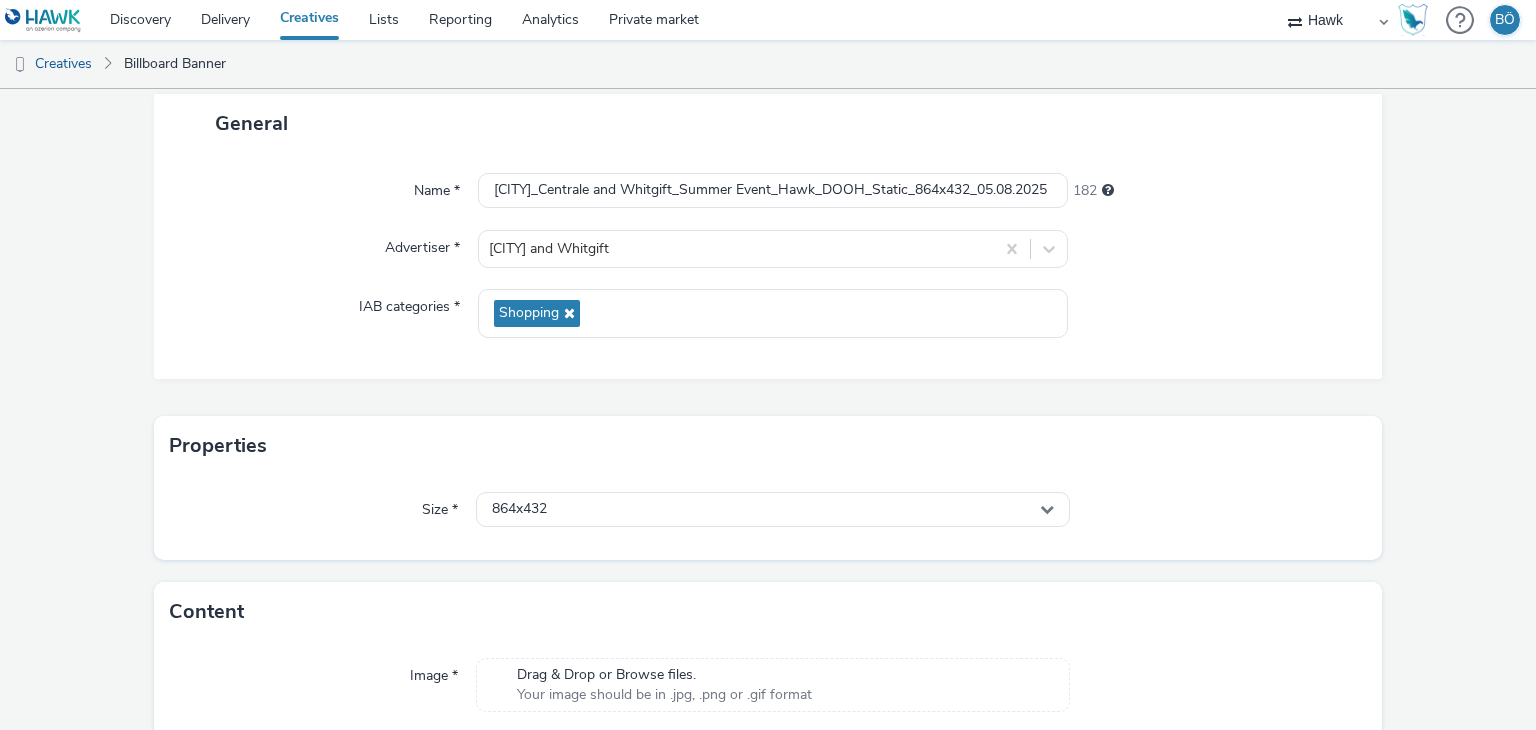 scroll, scrollTop: 204, scrollLeft: 0, axis: vertical 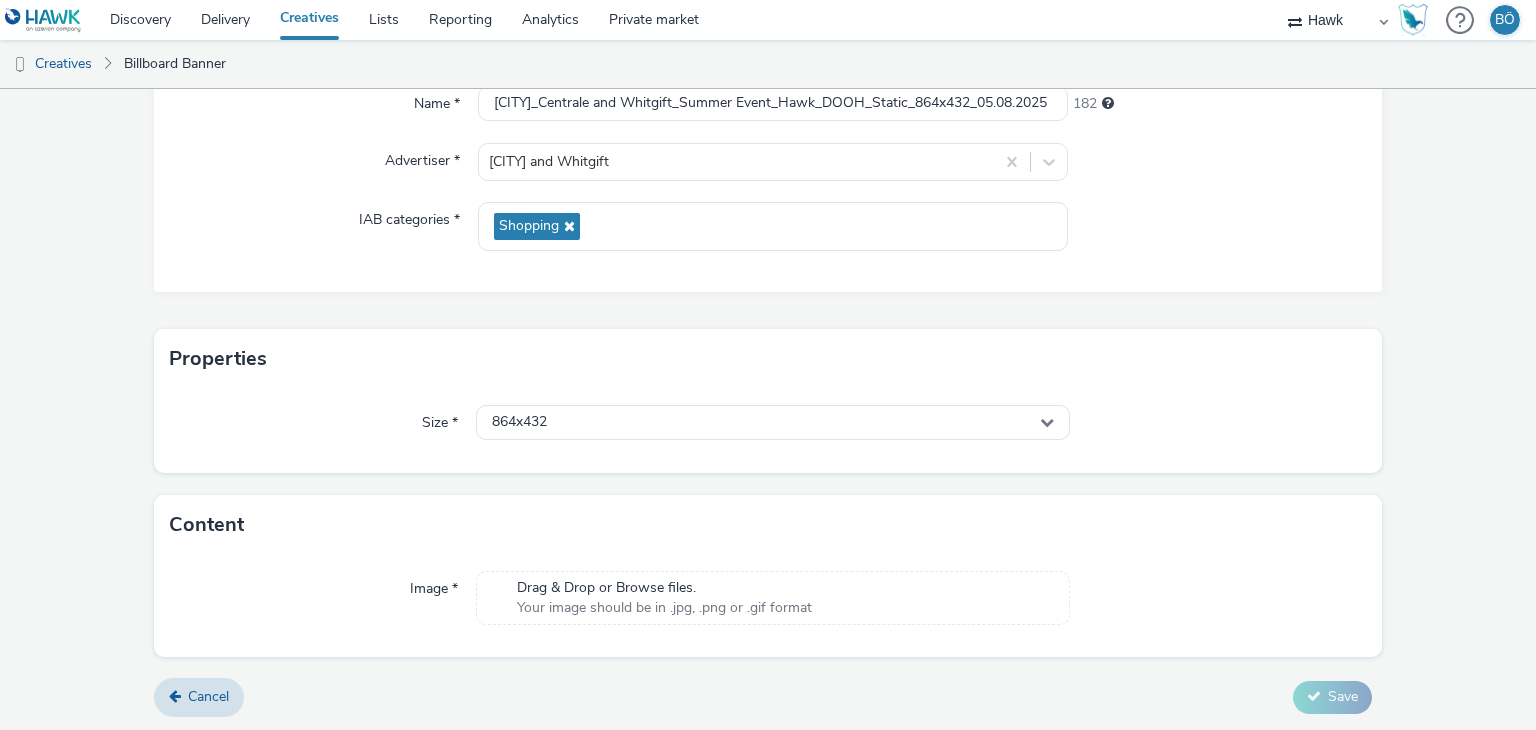 click on "Your image should be in .jpg, .png or .gif format" at bounding box center [664, 608] 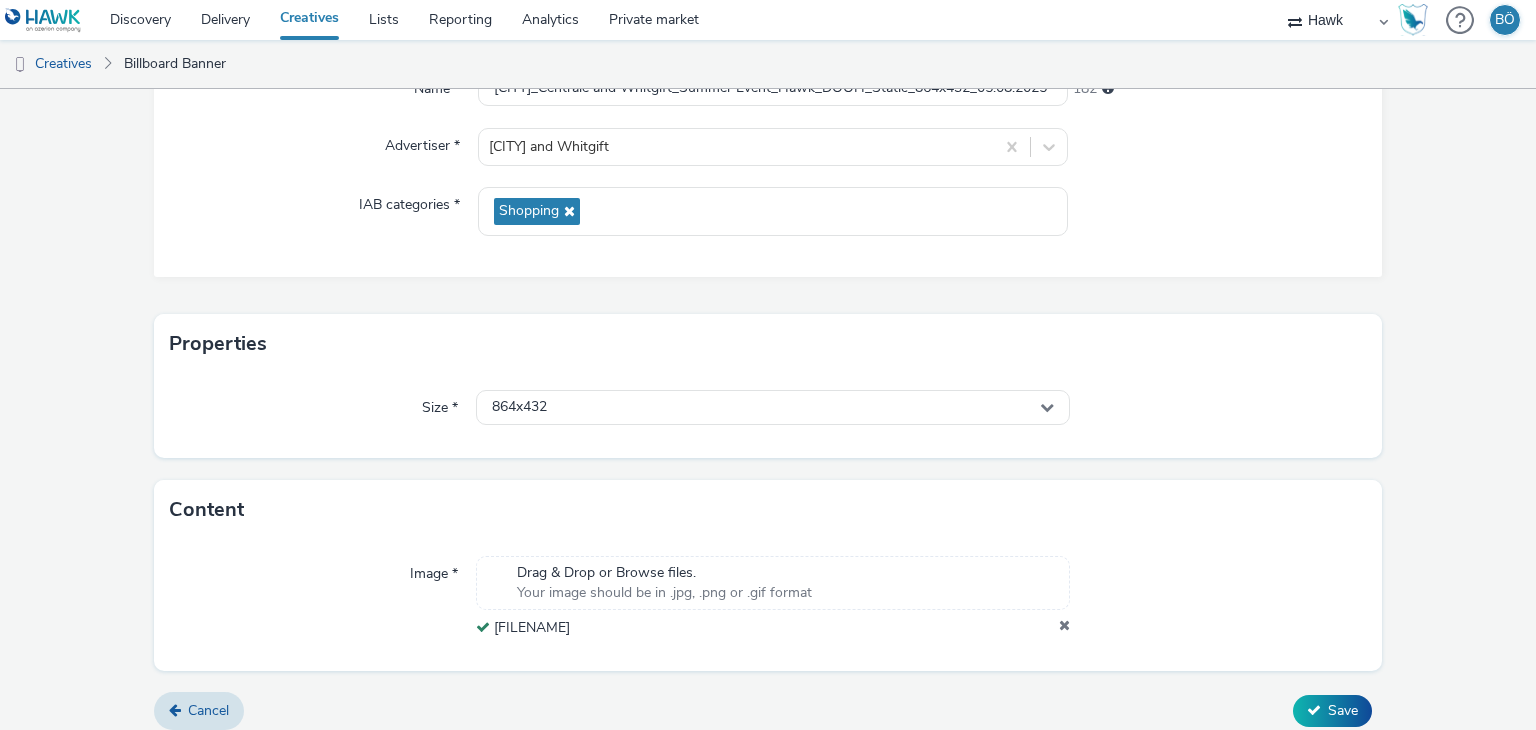 scroll, scrollTop: 232, scrollLeft: 0, axis: vertical 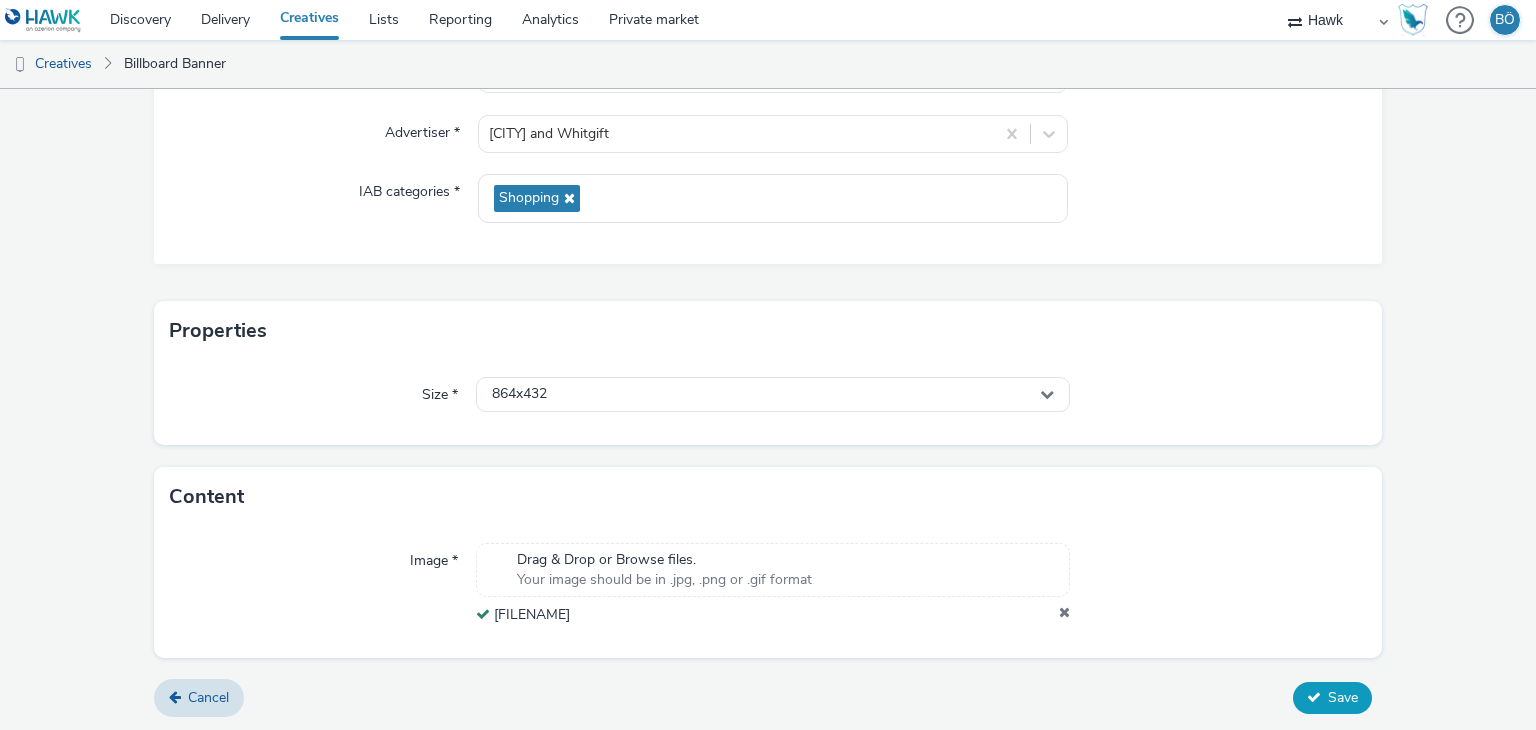 click on "Save" at bounding box center [1343, 697] 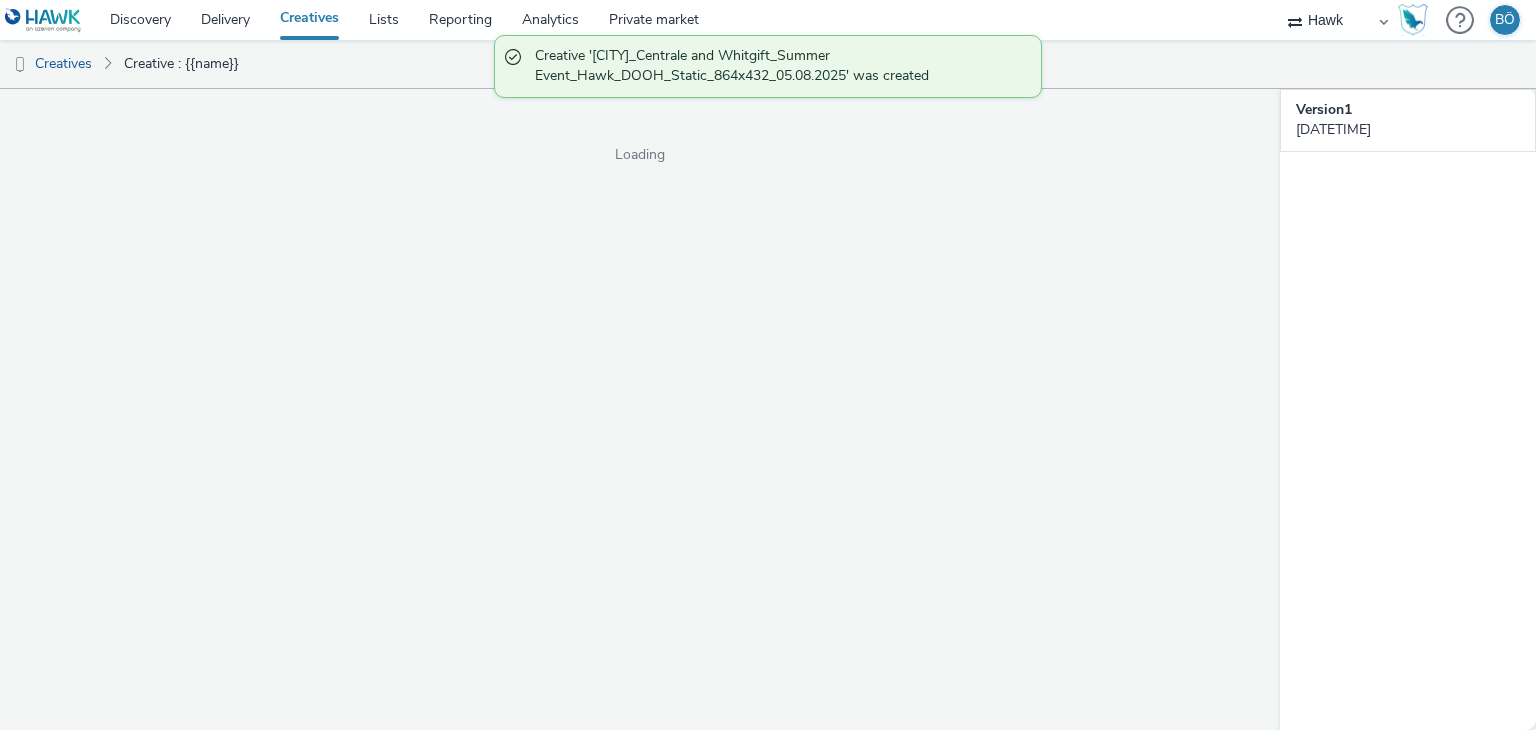 scroll, scrollTop: 0, scrollLeft: 0, axis: both 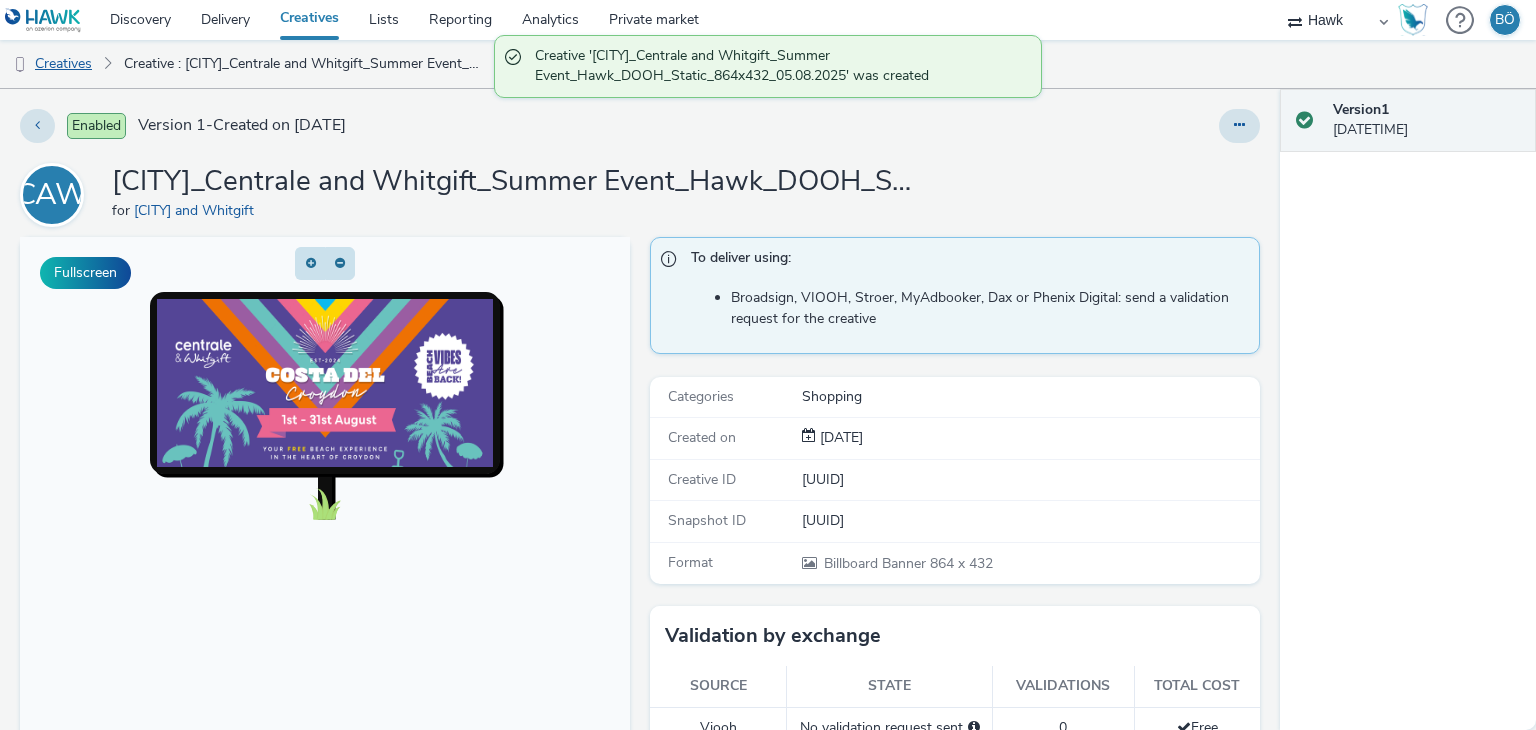 click on "Creatives" at bounding box center (51, 64) 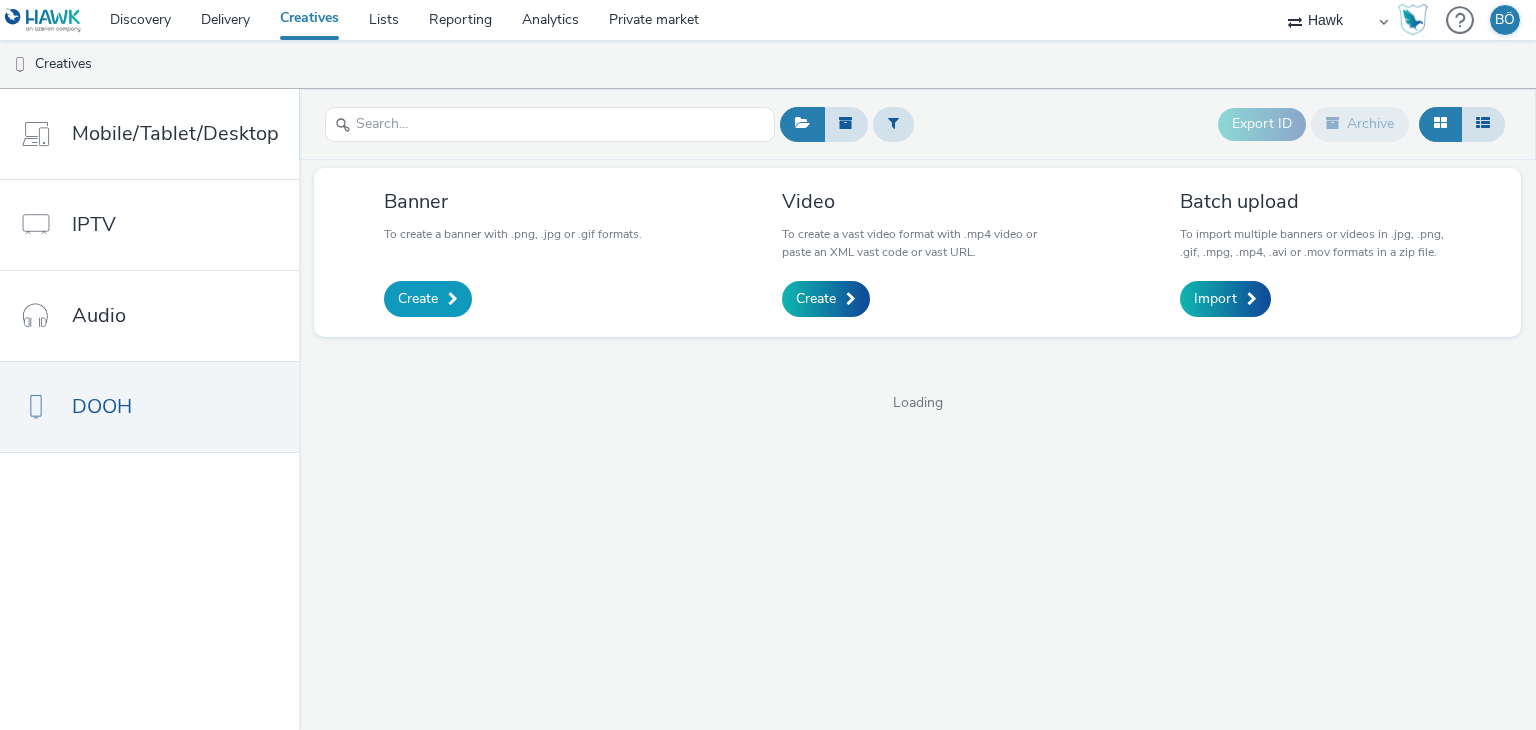 click on "Create" at bounding box center (418, 299) 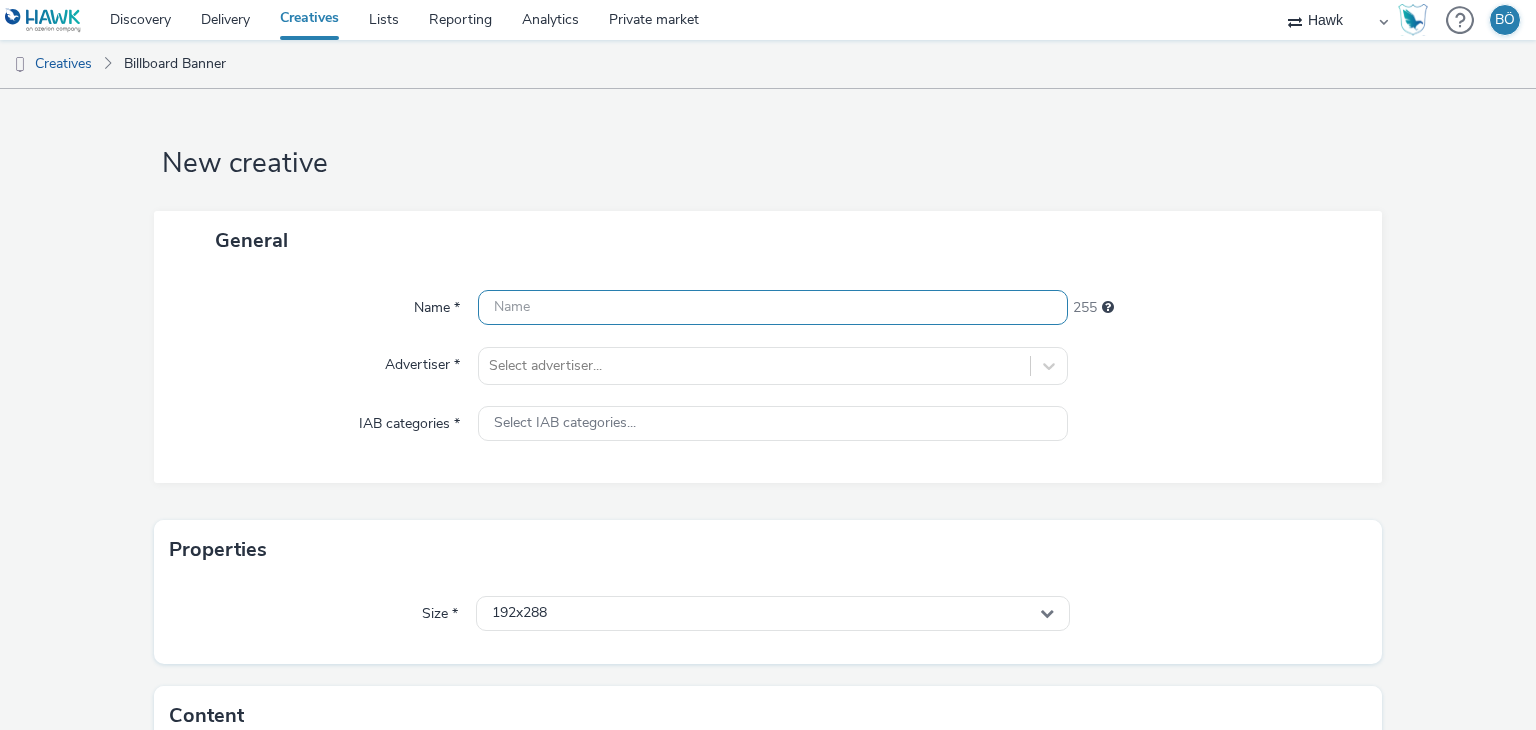 click at bounding box center [772, 307] 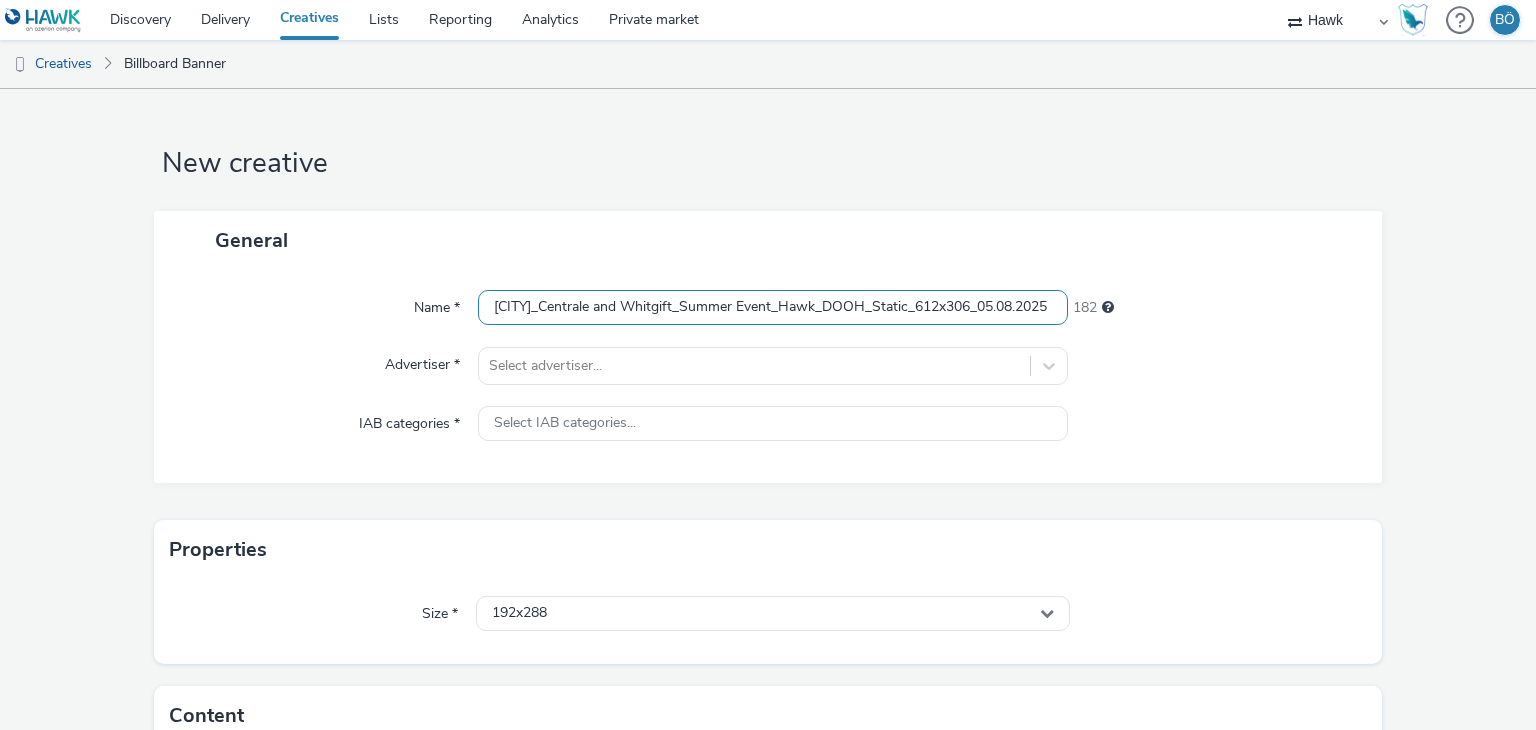 drag, startPoint x: 947, startPoint y: 301, endPoint x: 896, endPoint y: 289, distance: 52.392746 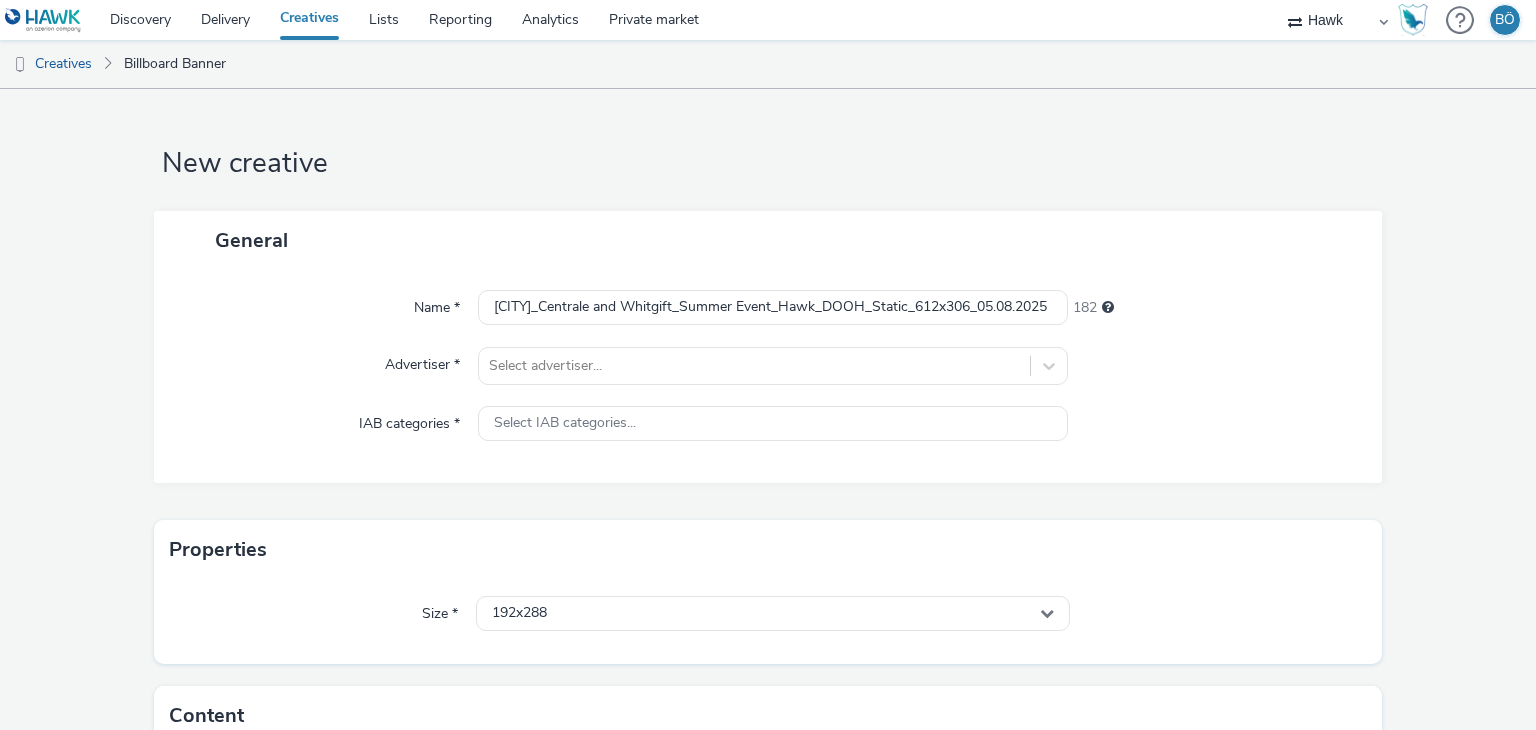 click on "Name * UK_Centrale and Whitgift_Summer Event_Hawk_DOOH_Static_612x306_05.08.2025 182 Advertiser * Select advertiser... IAB categories * Select IAB categories..." at bounding box center [768, 376] 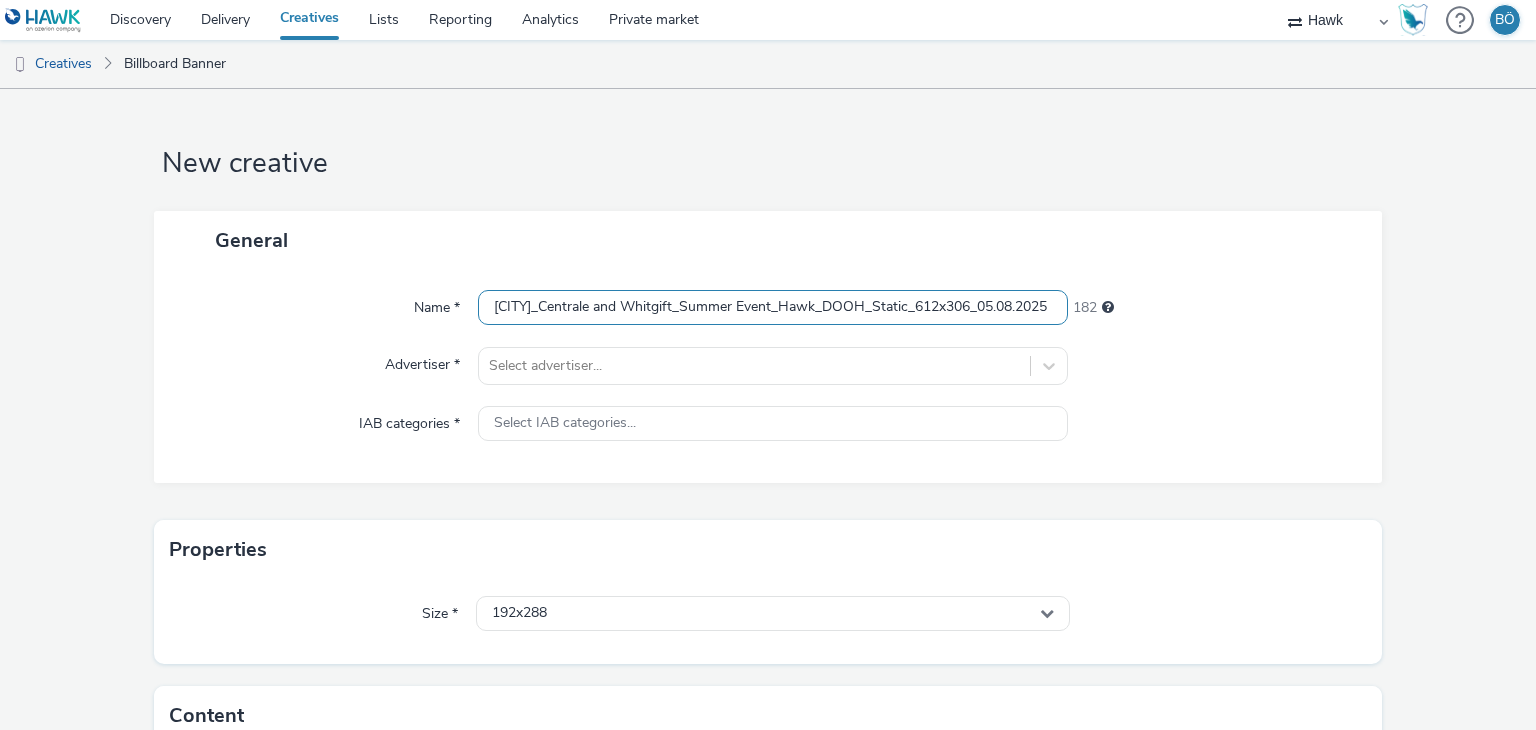 drag, startPoint x: 895, startPoint y: 305, endPoint x: 949, endPoint y: 304, distance: 54.00926 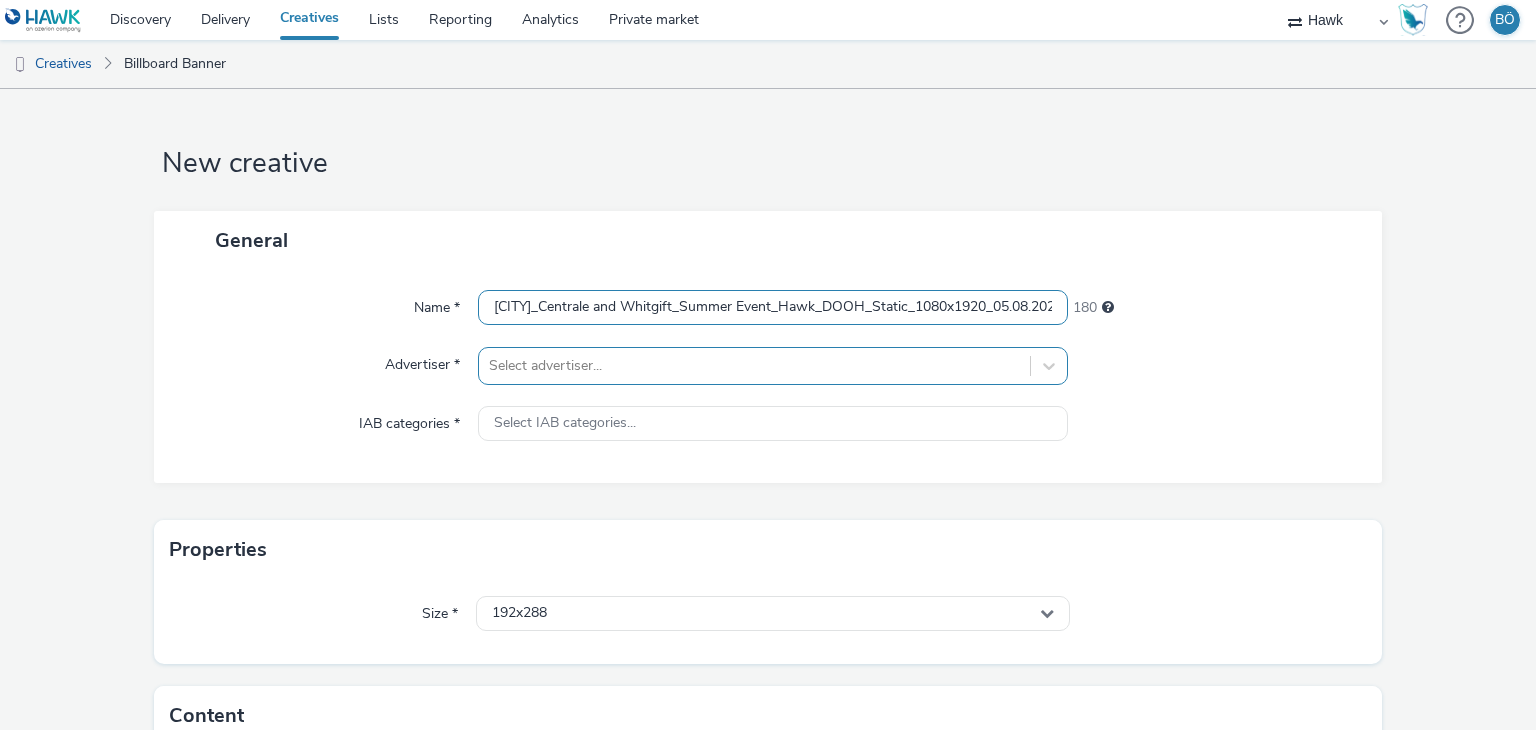 type on "UK_Centrale and Whitgift_Summer Event_Hawk_DOOH_Static_1080x1920_05.08.2025" 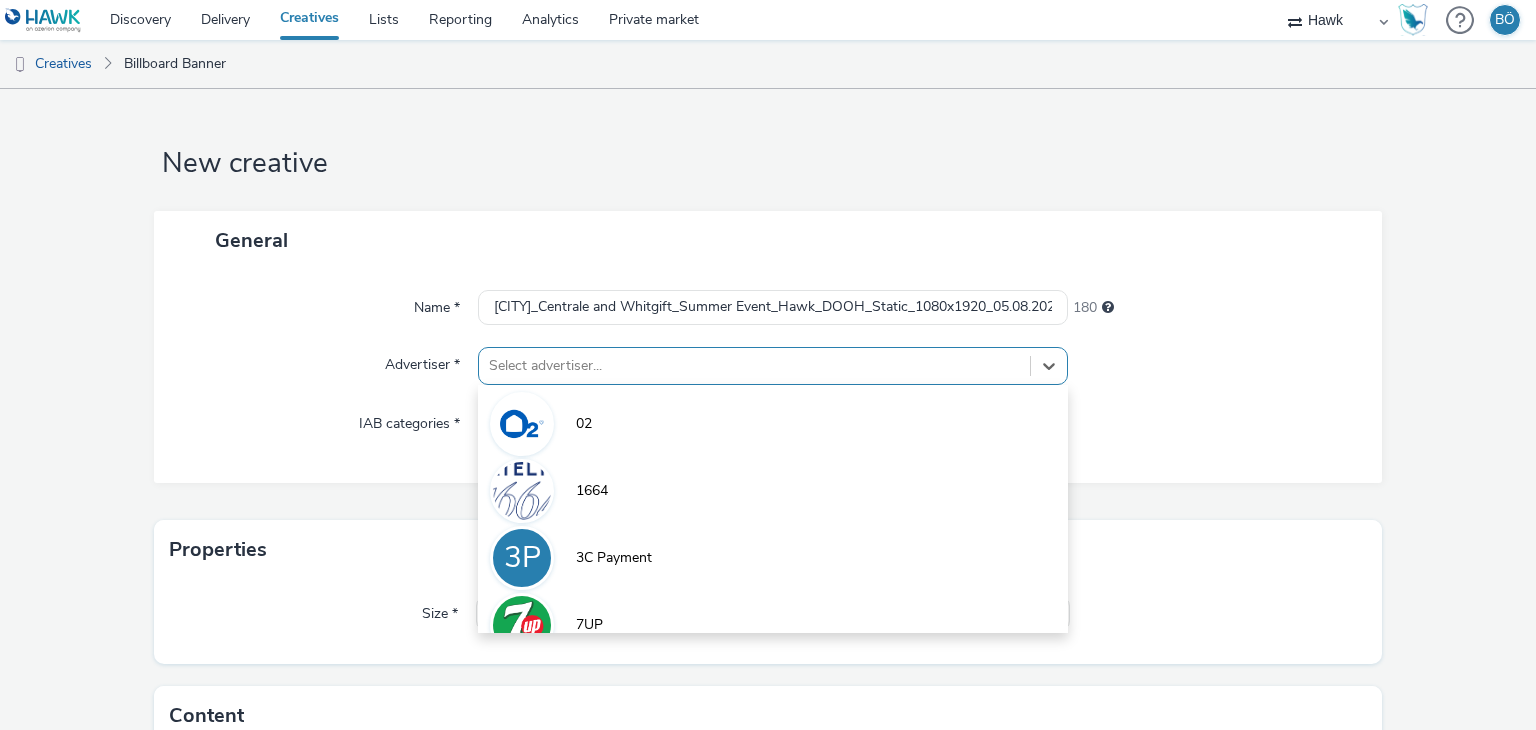 scroll, scrollTop: 52, scrollLeft: 0, axis: vertical 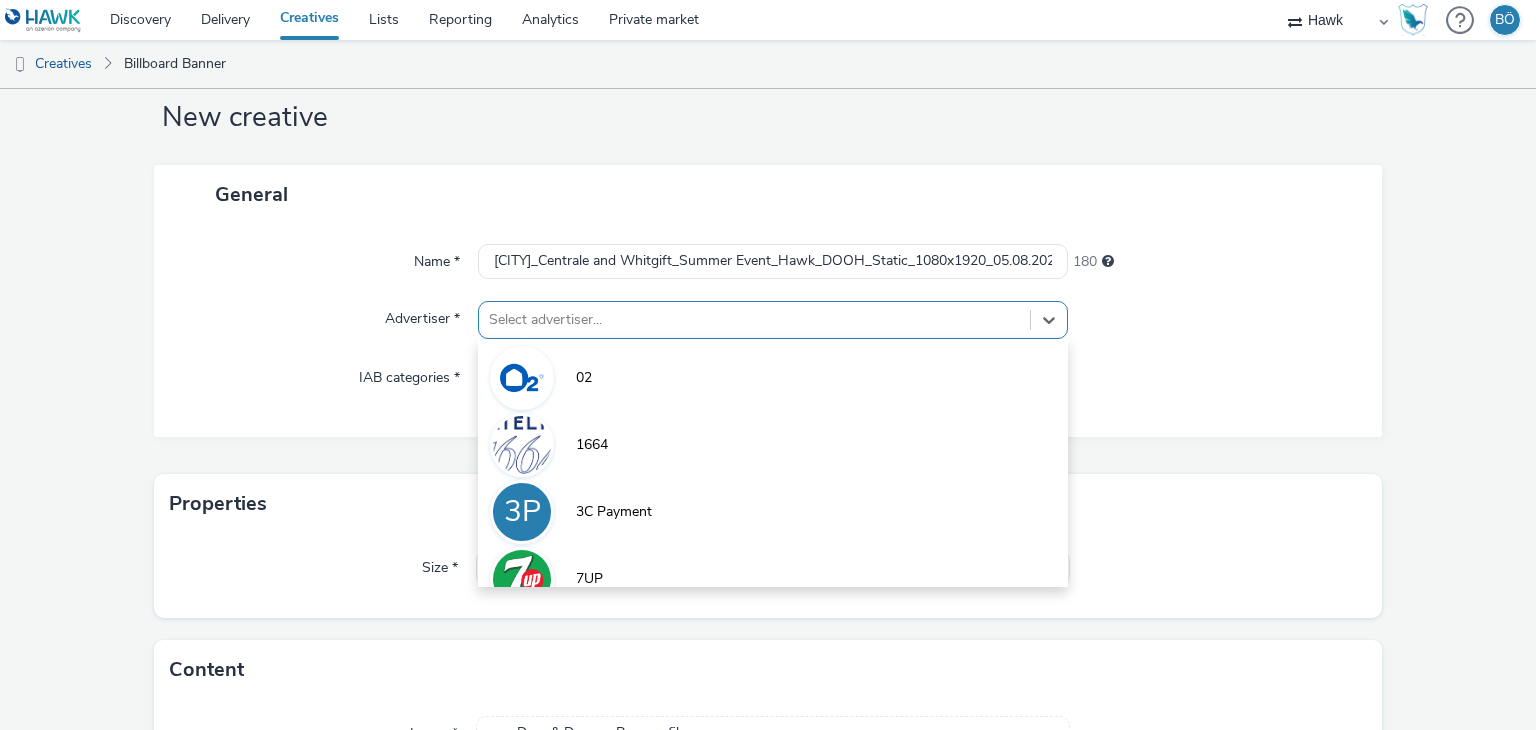 click on "option 02 focused, 1 of 9. 9 results available. Use Up and Down to choose options, press Enter to select the currently focused option, press Escape to exit the menu, press Tab to select the option and exit the menu. Select advertiser... 02 1664 3P 3C Payment 7UP A Abba Aber Falls Abercrombie A Abott A ABRSM" at bounding box center (772, 320) 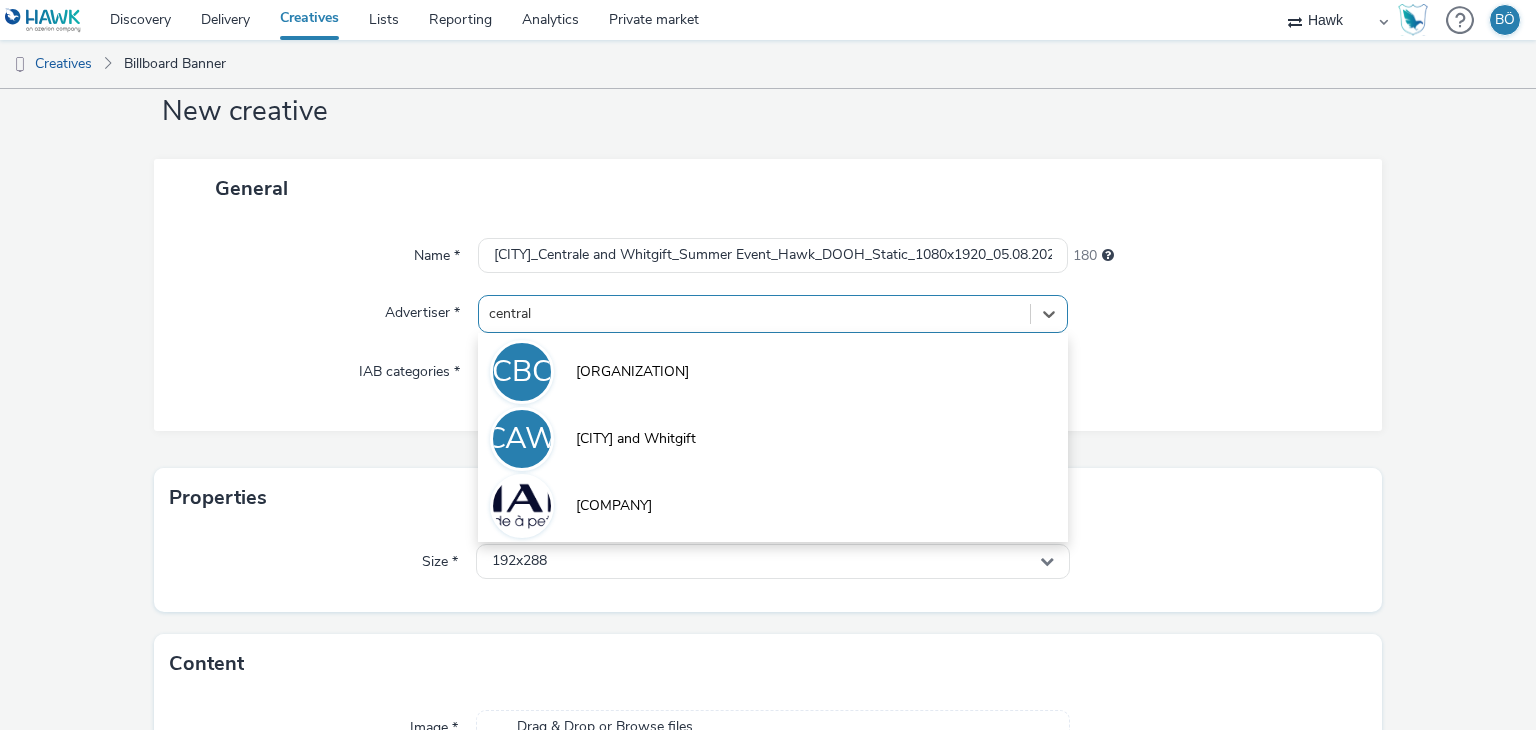 type on "centrale" 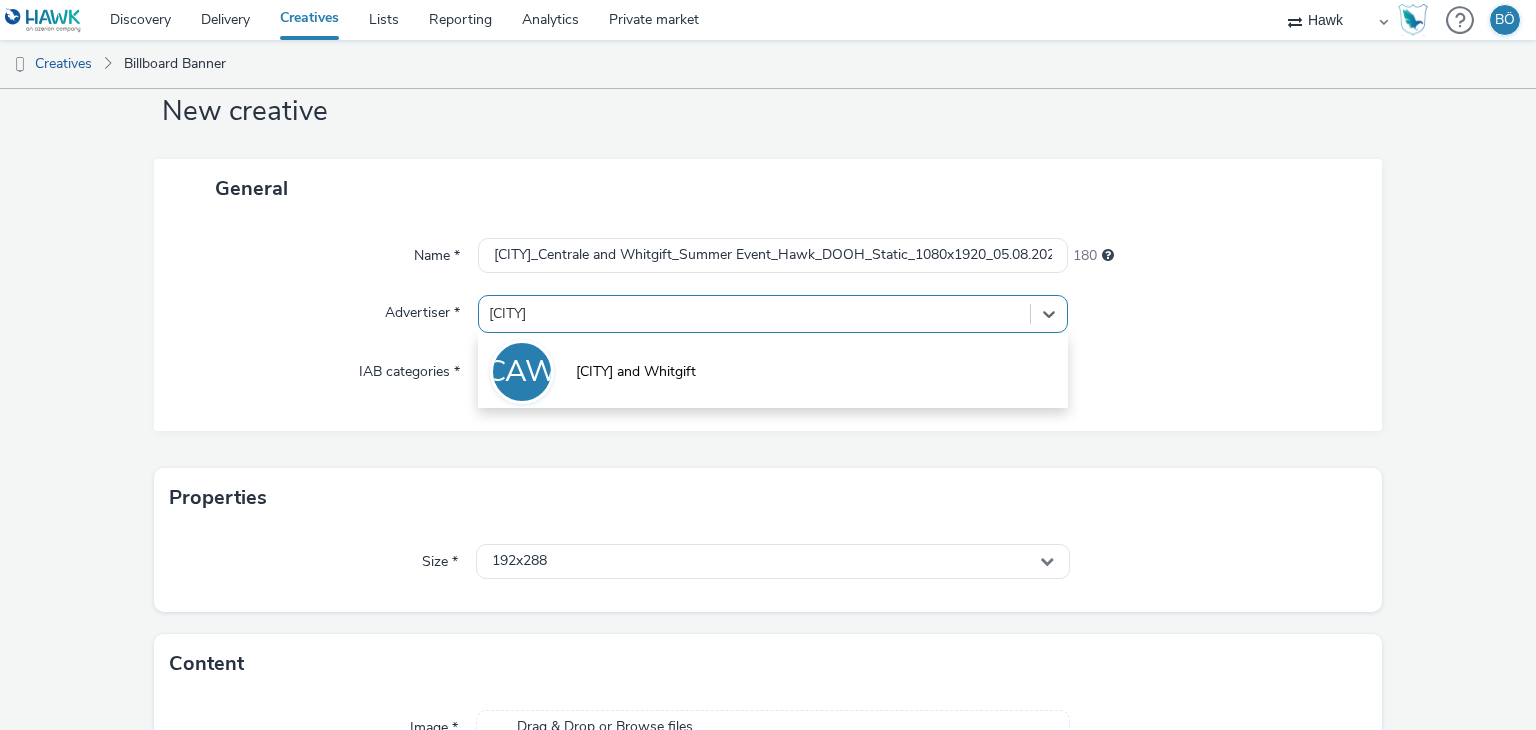 click on "CAW Centrale and Whitgift" at bounding box center [772, 370] 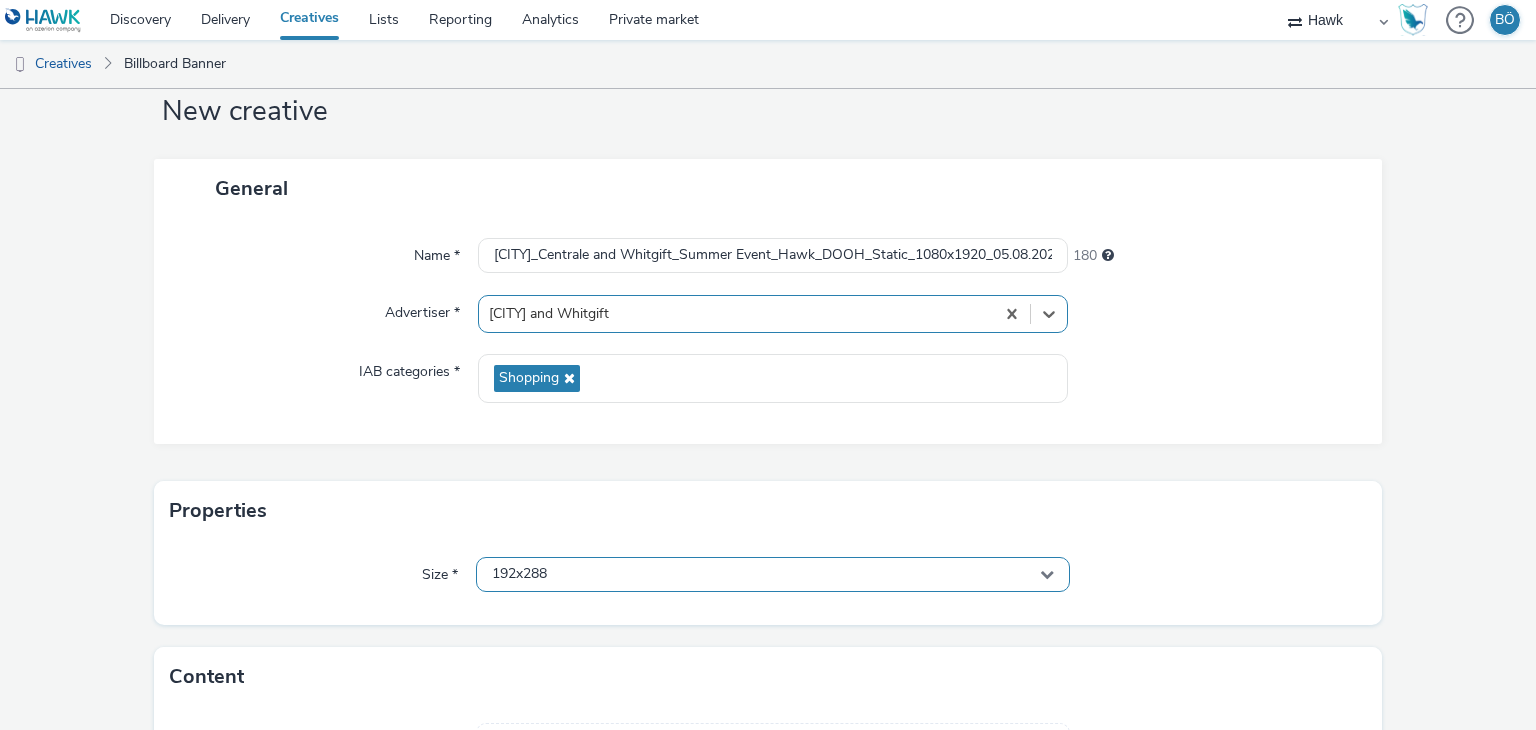 click on "192x288" at bounding box center (772, 574) 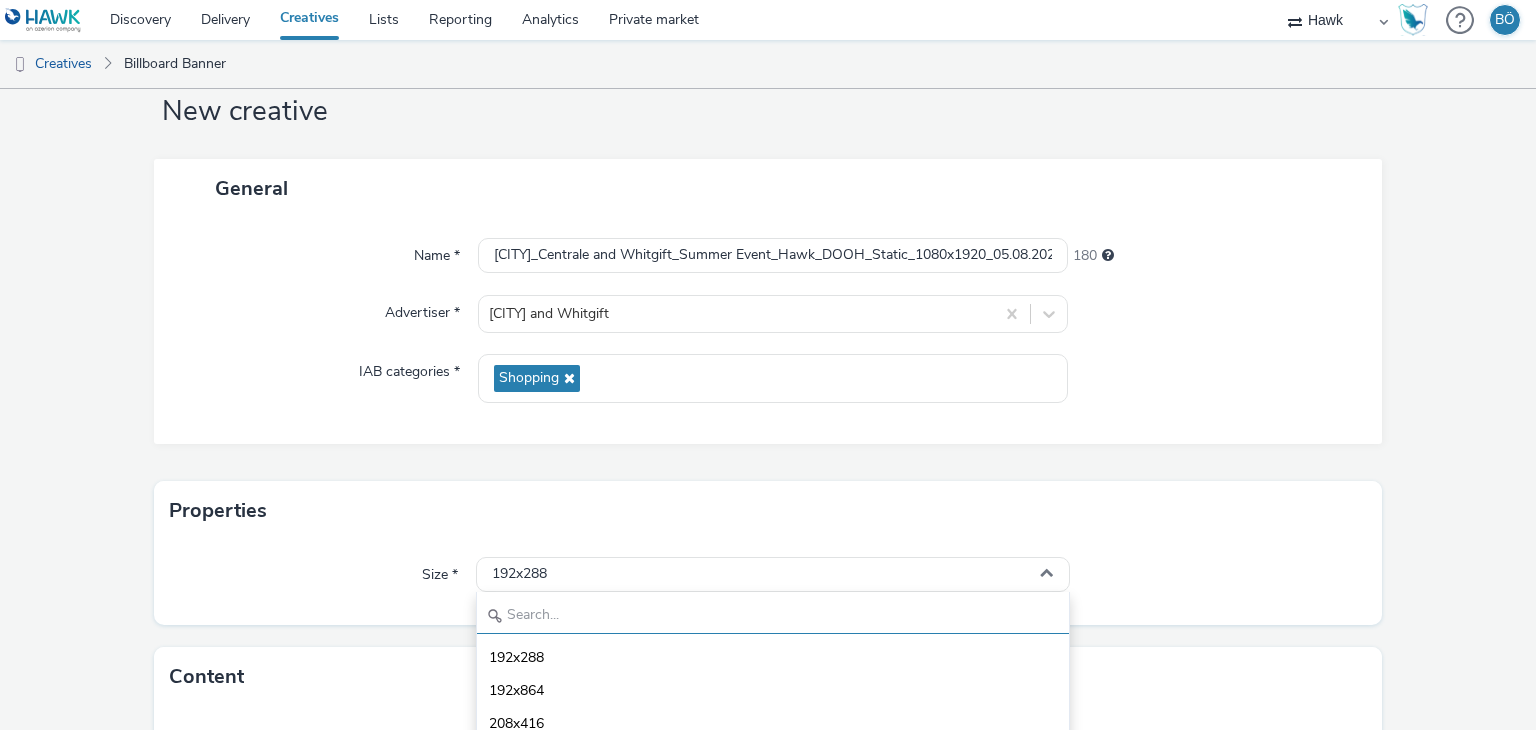 click at bounding box center (772, 616) 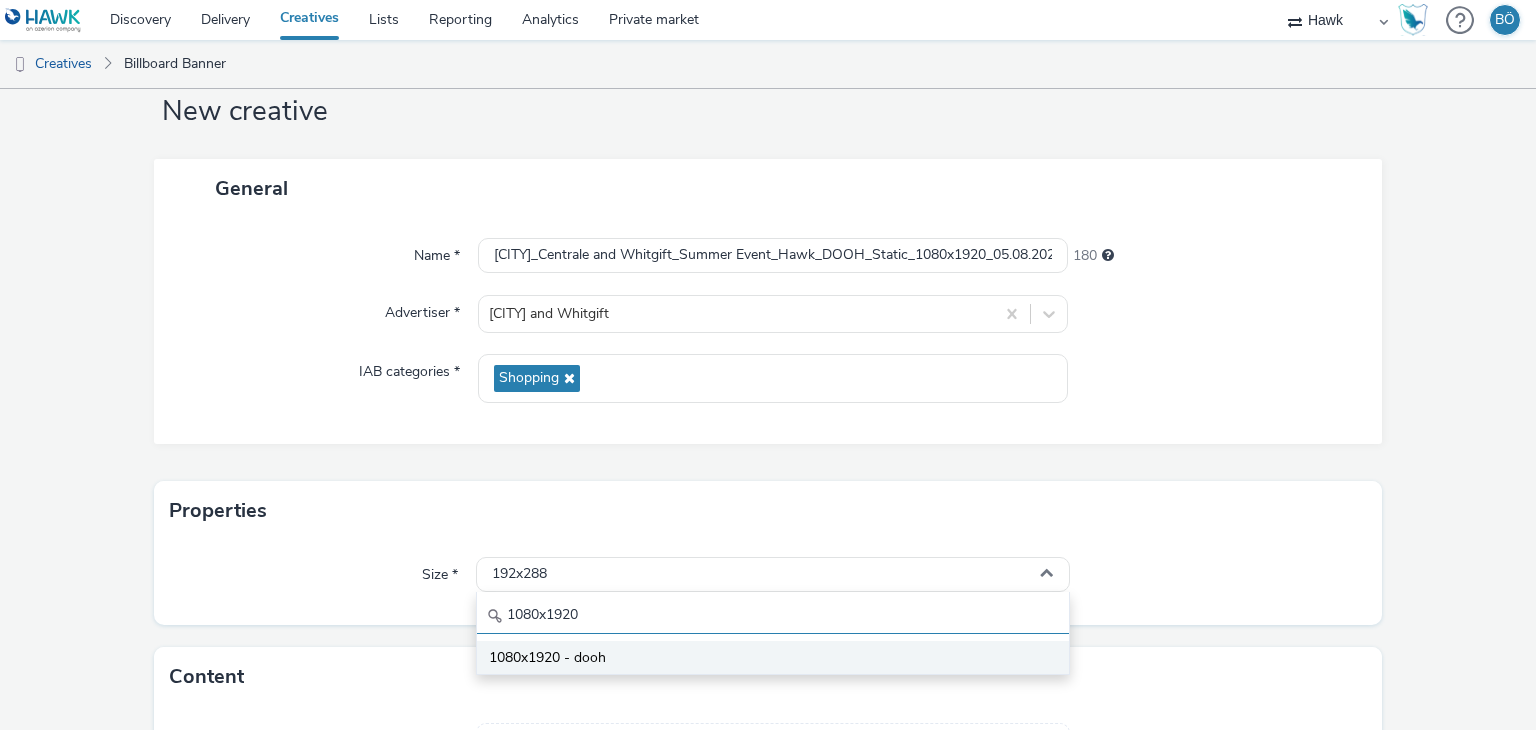 type on "1080x1920" 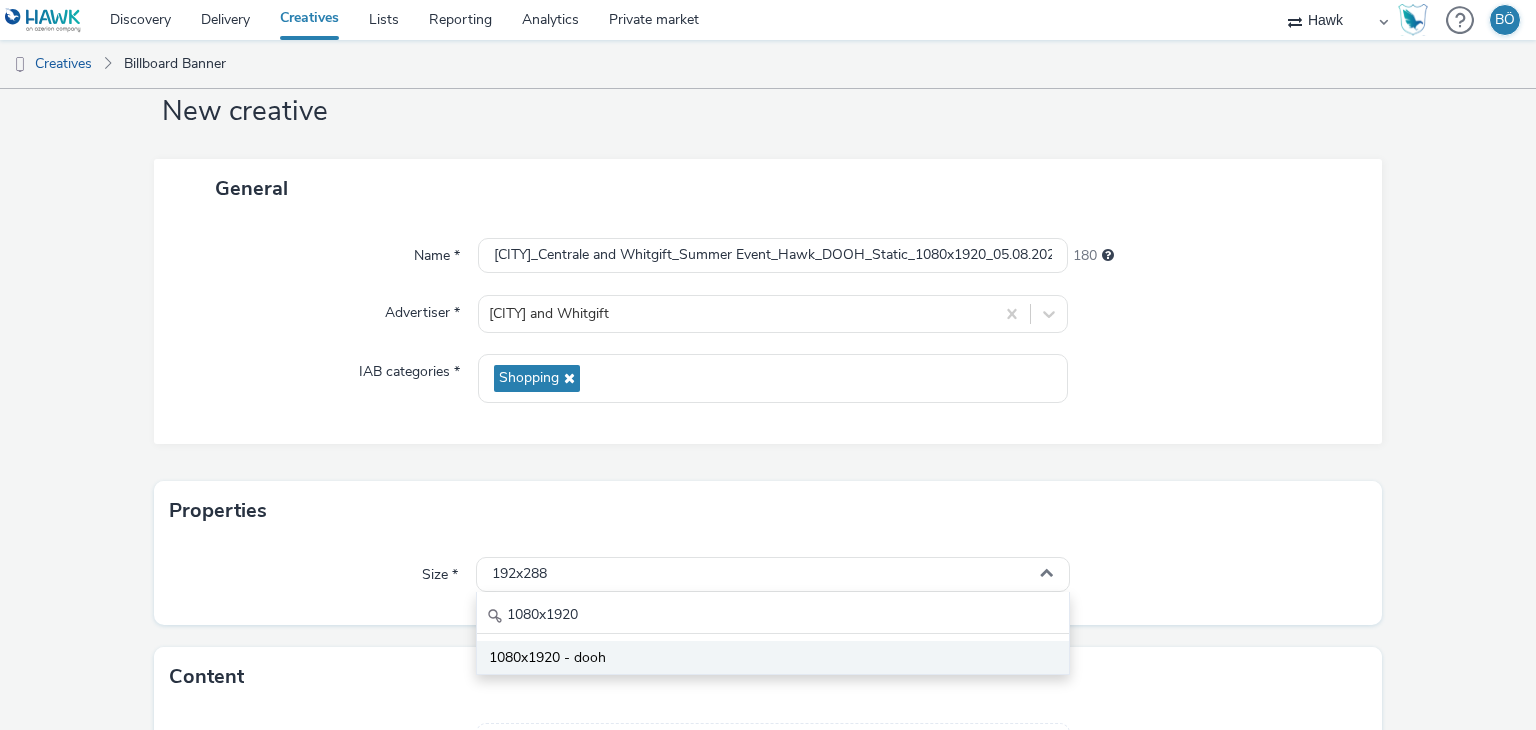 click on "1080x1920 - dooh" at bounding box center [547, 658] 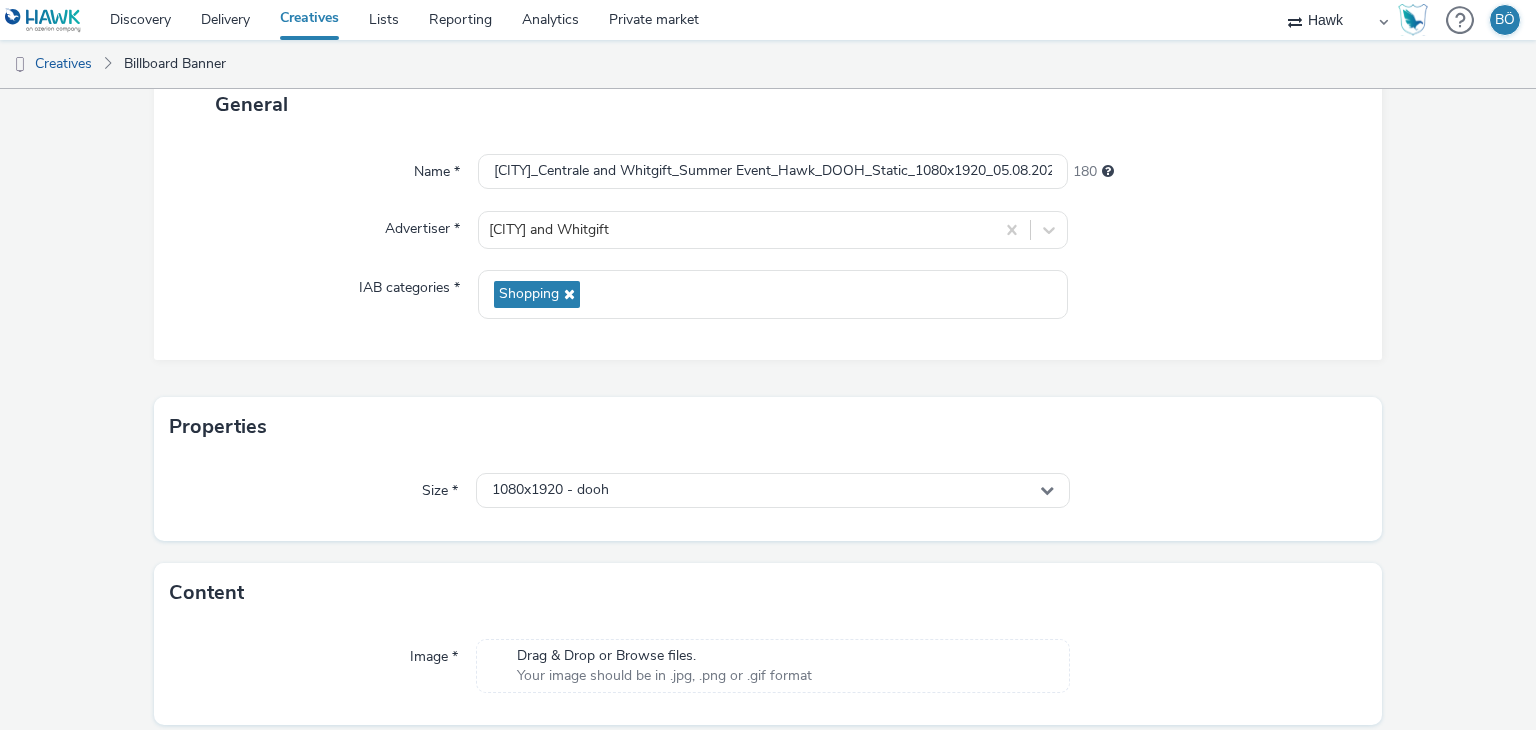 scroll, scrollTop: 204, scrollLeft: 0, axis: vertical 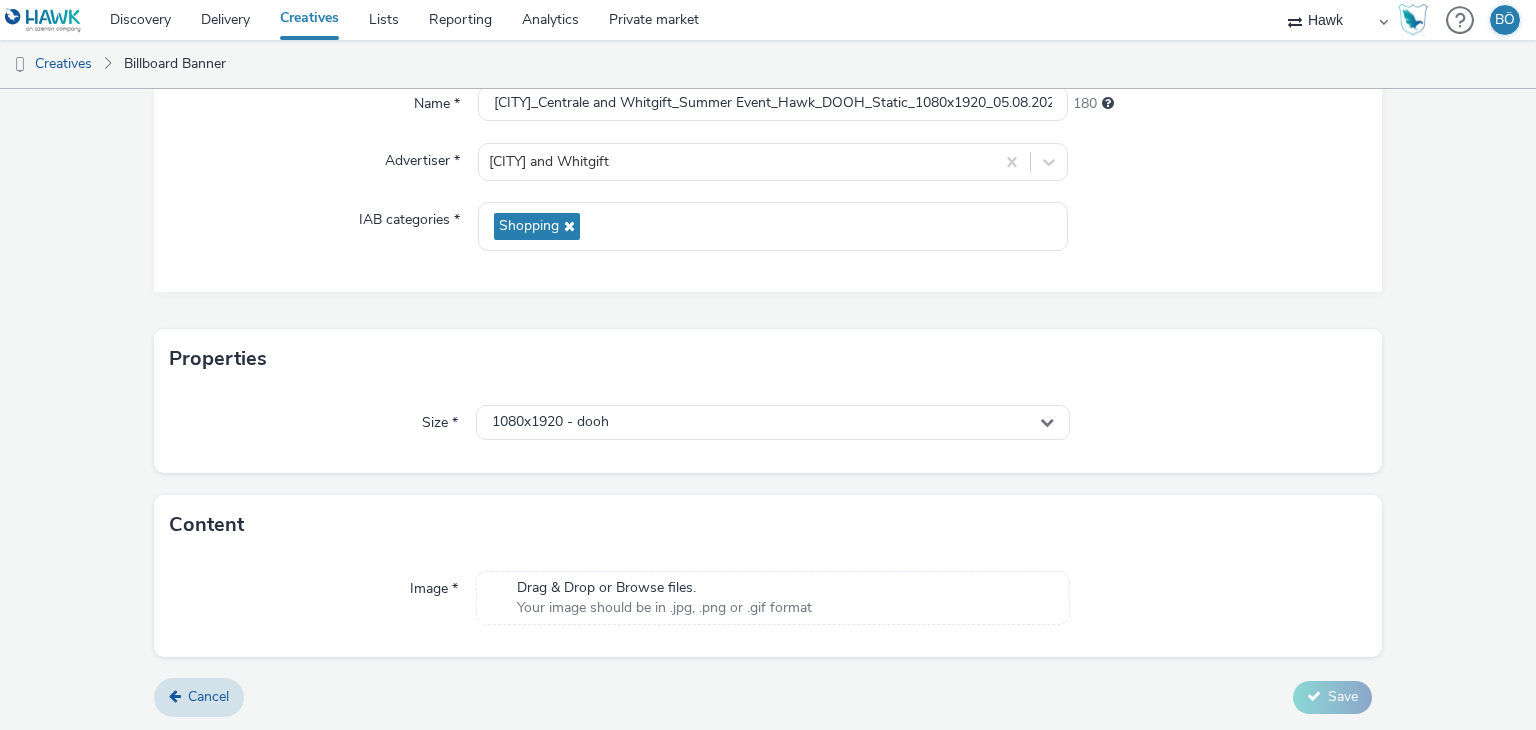 click on "Your image should be in .jpg, .png or .gif format" at bounding box center [664, 608] 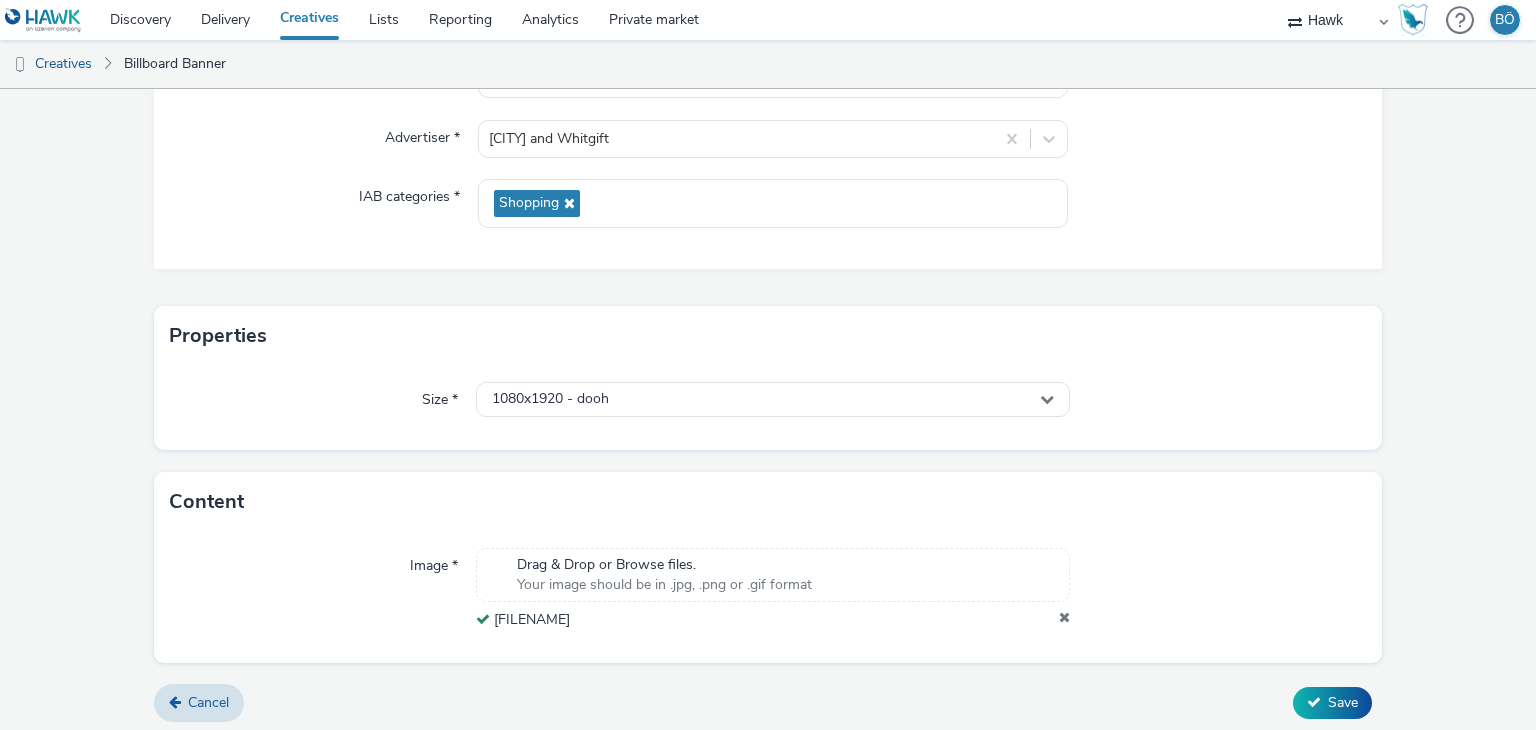 scroll, scrollTop: 232, scrollLeft: 0, axis: vertical 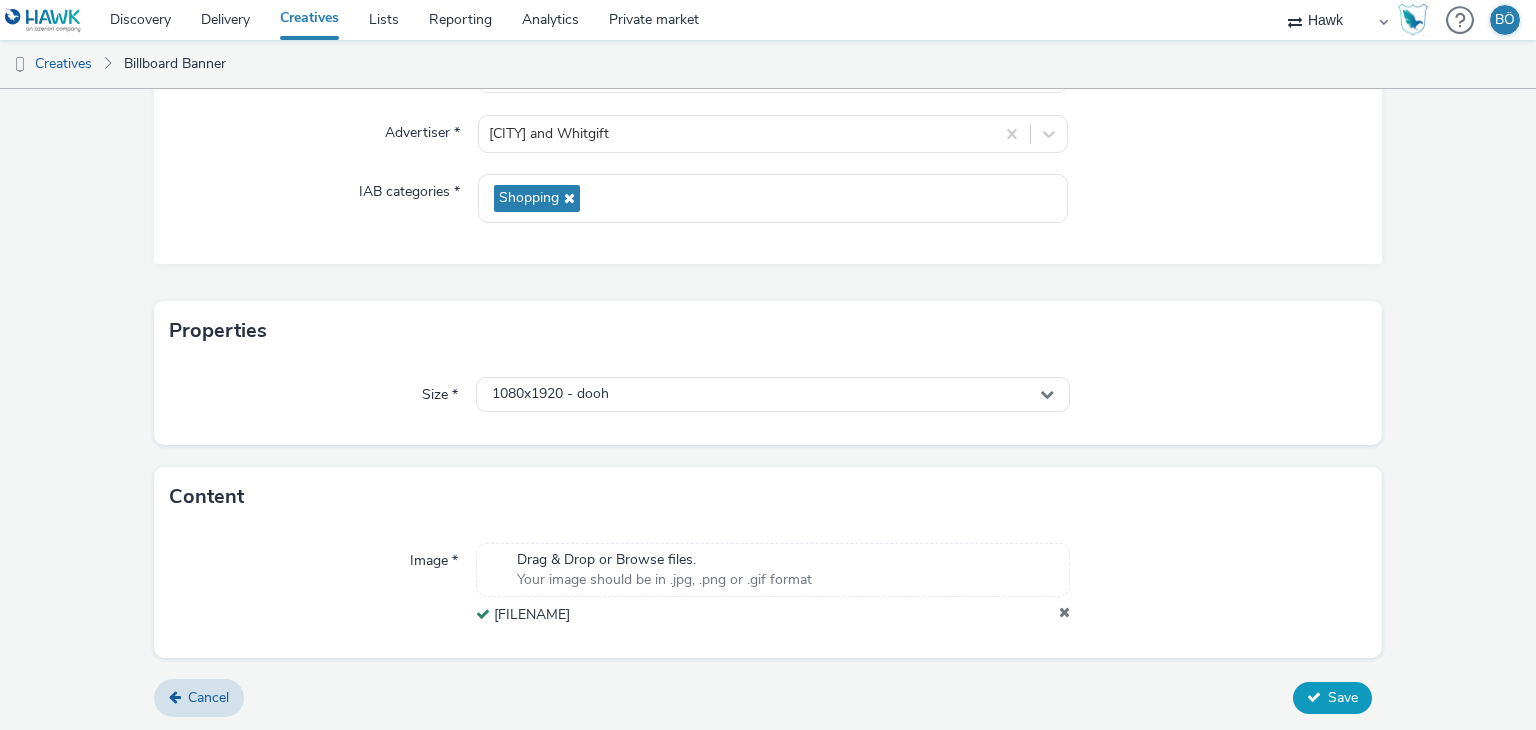 click on "Save" at bounding box center [1343, 697] 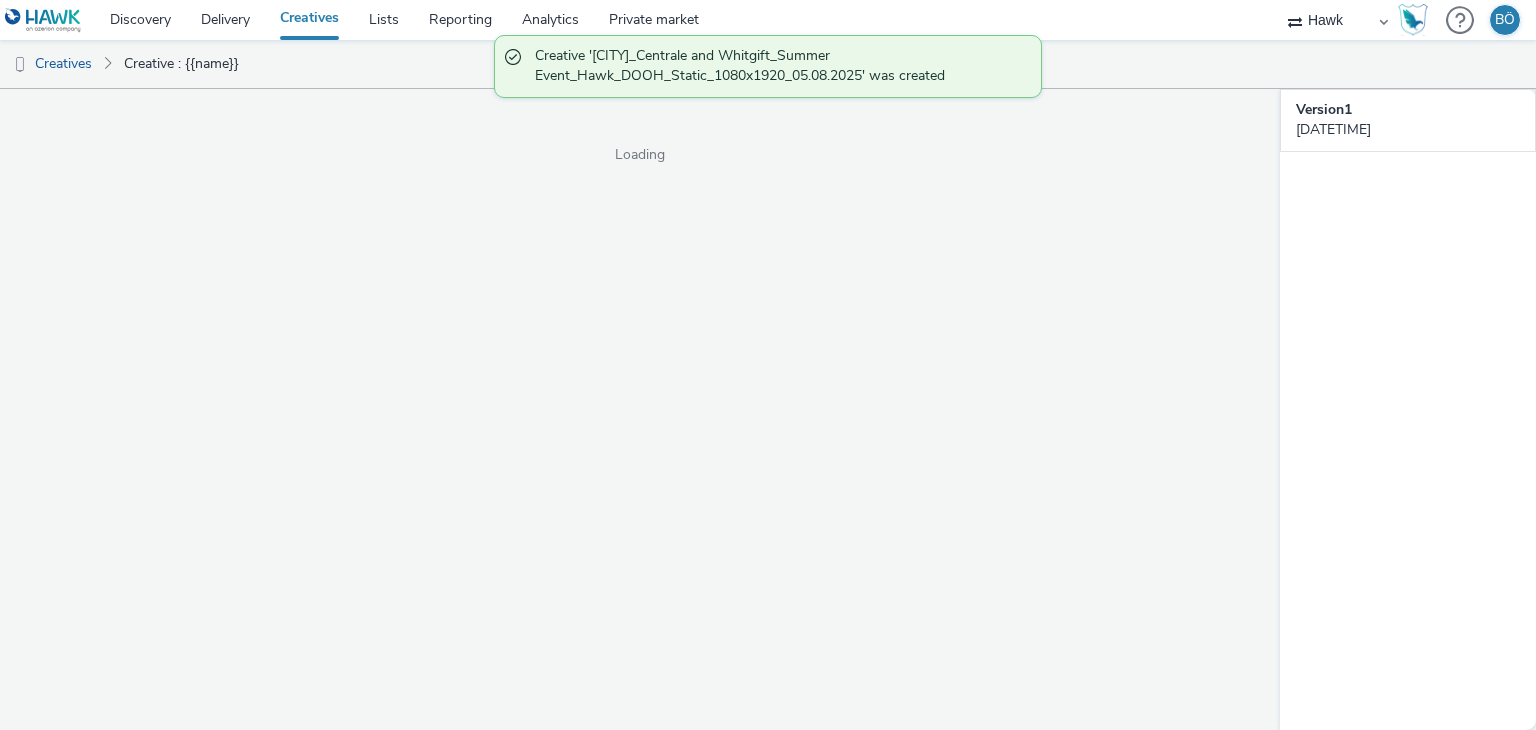 scroll, scrollTop: 0, scrollLeft: 0, axis: both 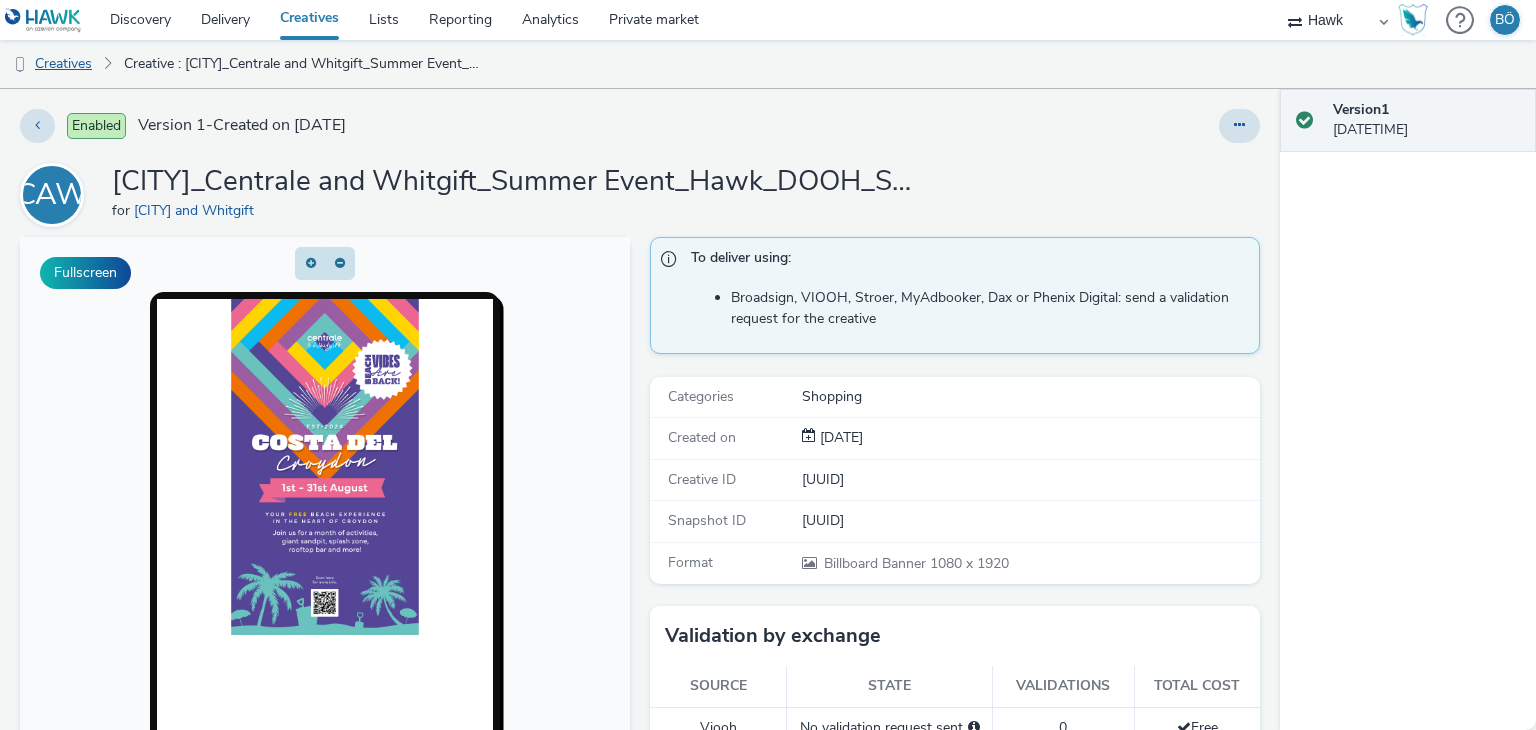 click on "Creatives" at bounding box center [51, 64] 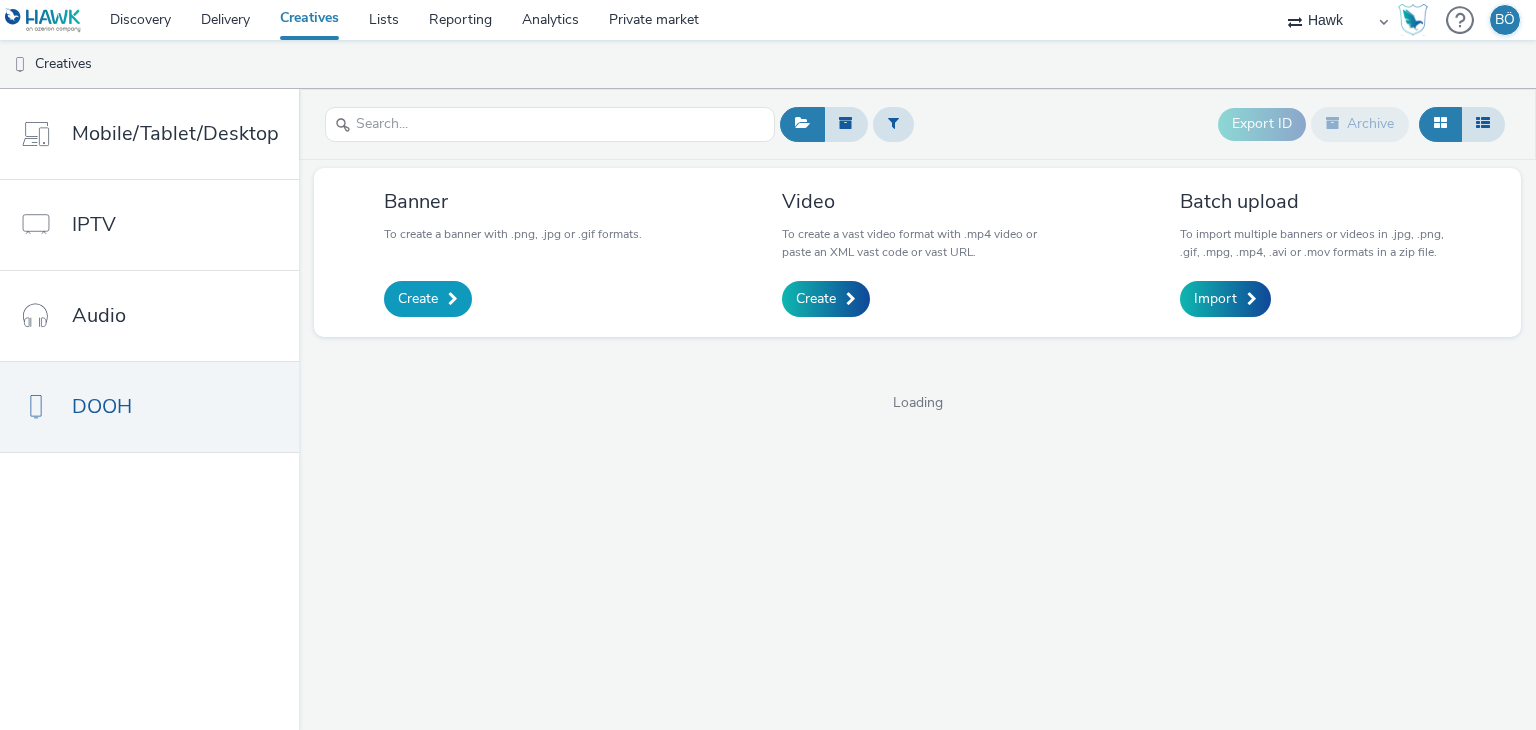 click on "Create" at bounding box center [418, 299] 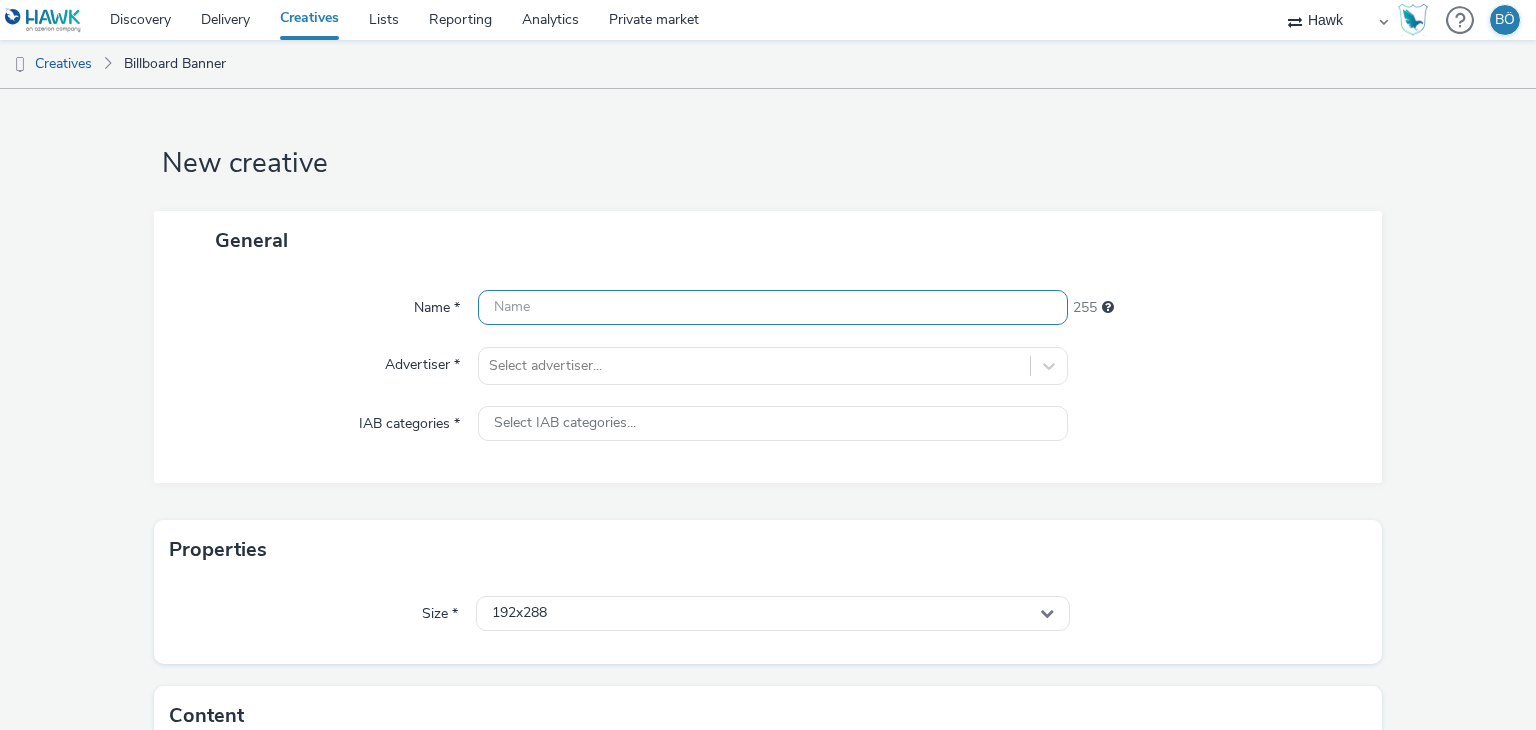 click at bounding box center (772, 307) 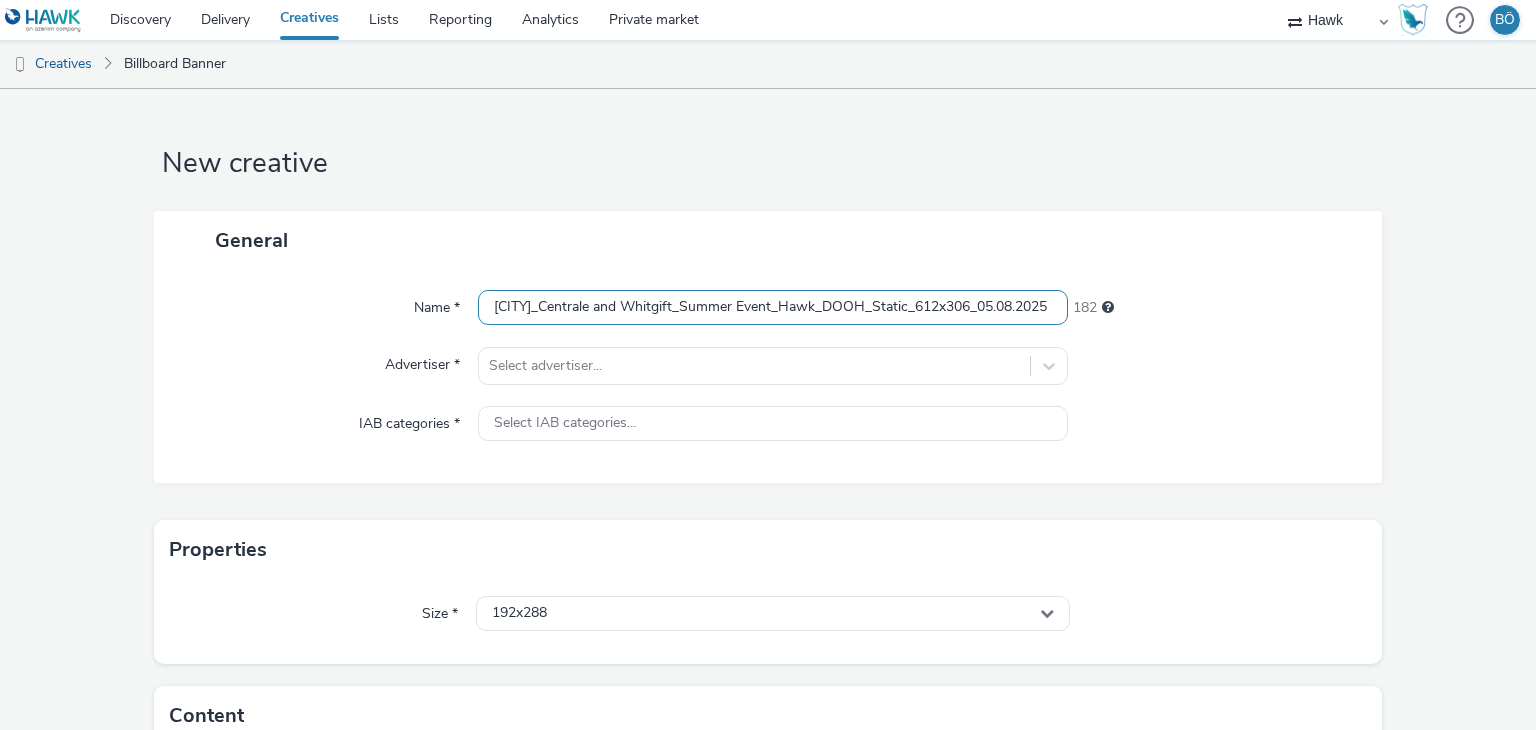 drag, startPoint x: 950, startPoint y: 299, endPoint x: 895, endPoint y: 299, distance: 55 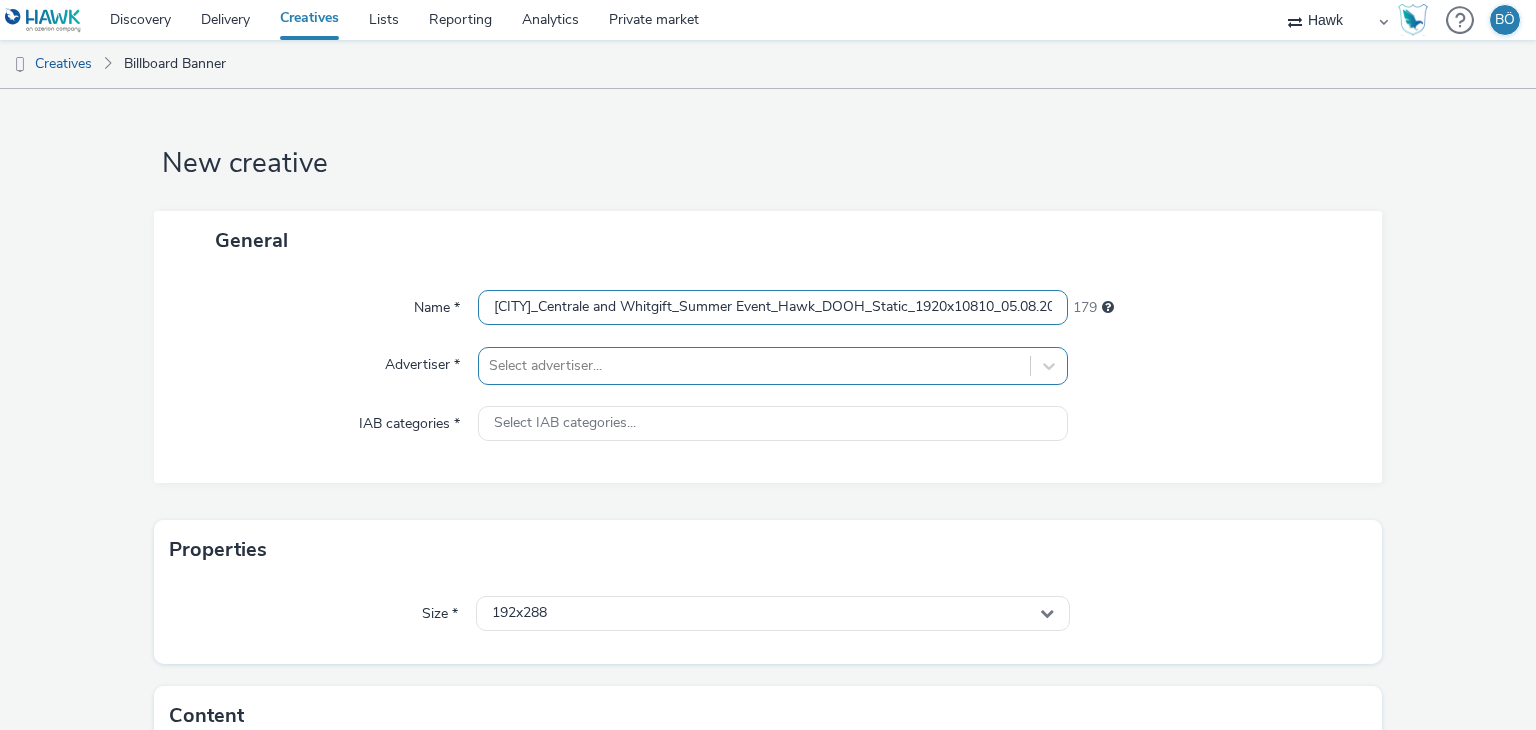 type on "UK_Centrale and Whitgift_Summer Event_Hawk_DOOH_Static_1920x10810_05.08.2025" 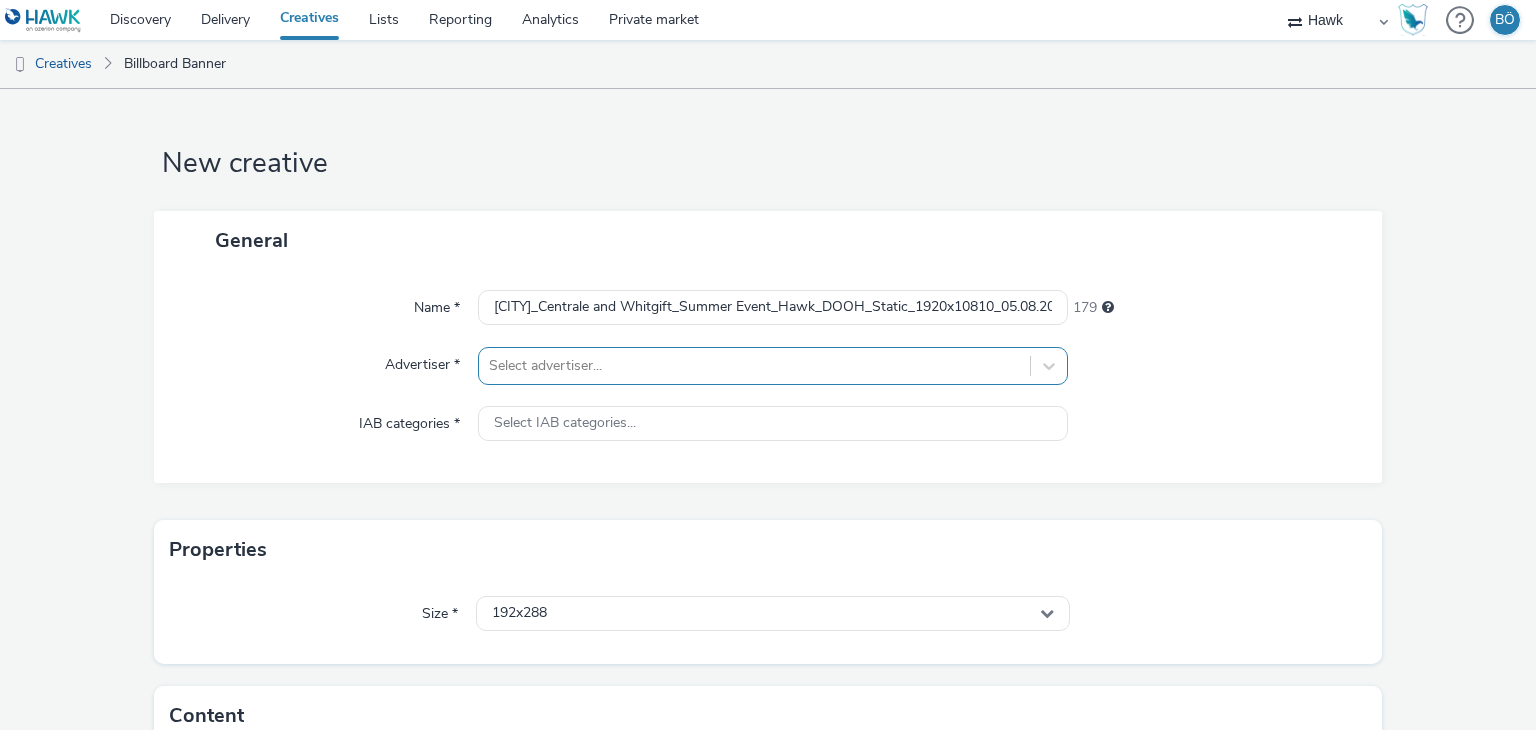 click on "Select advertiser..." at bounding box center (772, 366) 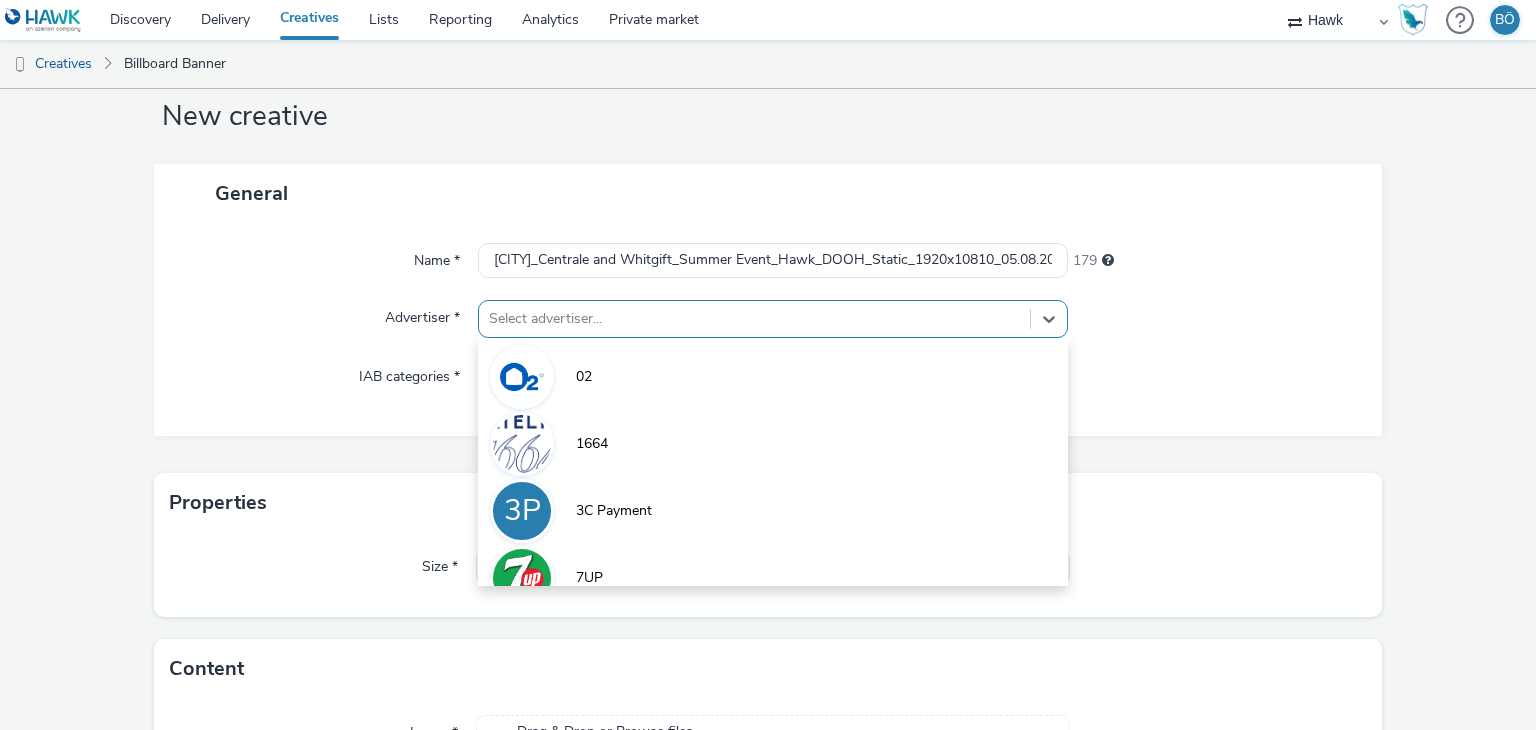 scroll, scrollTop: 52, scrollLeft: 0, axis: vertical 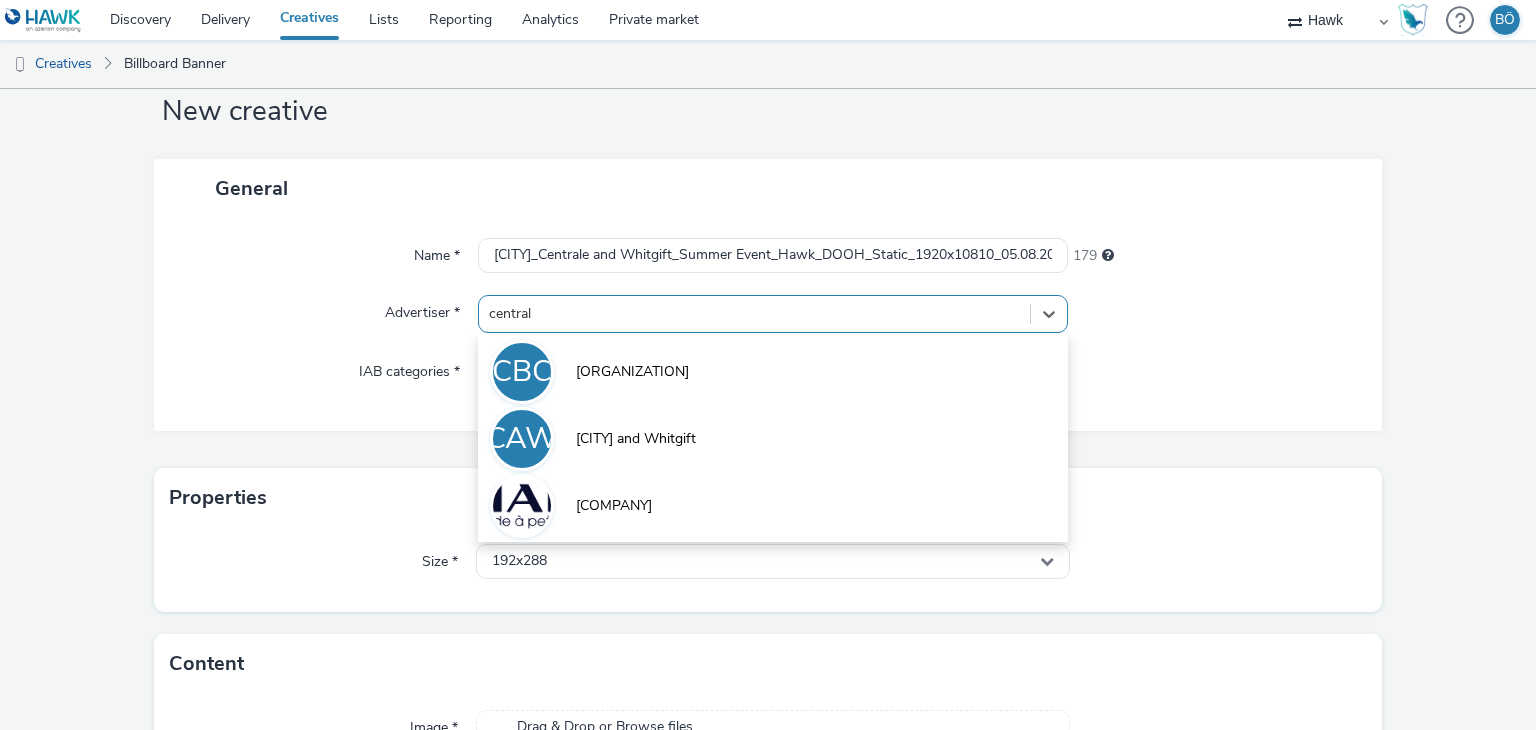 type on "centrale" 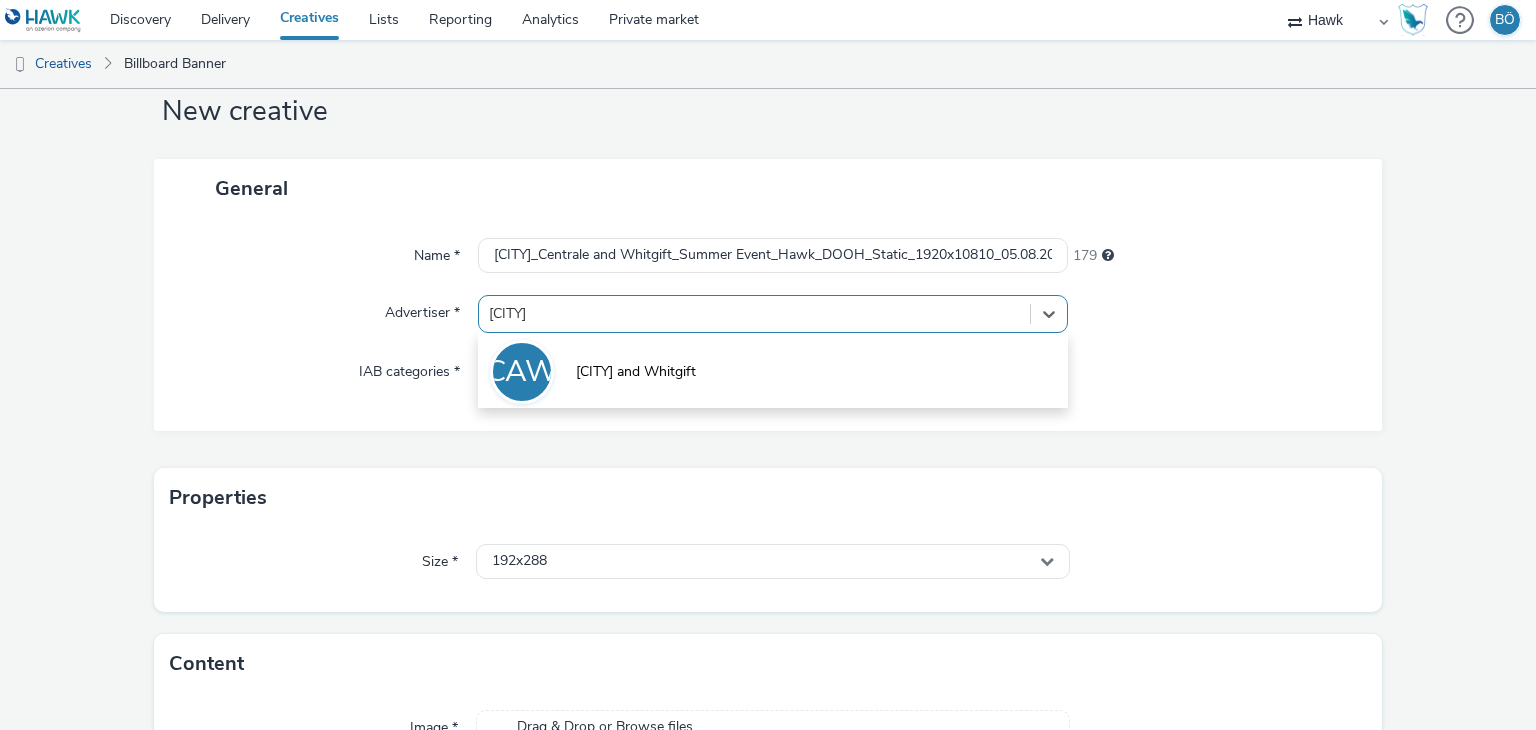 click on "CAW Centrale and Whitgift" at bounding box center (772, 370) 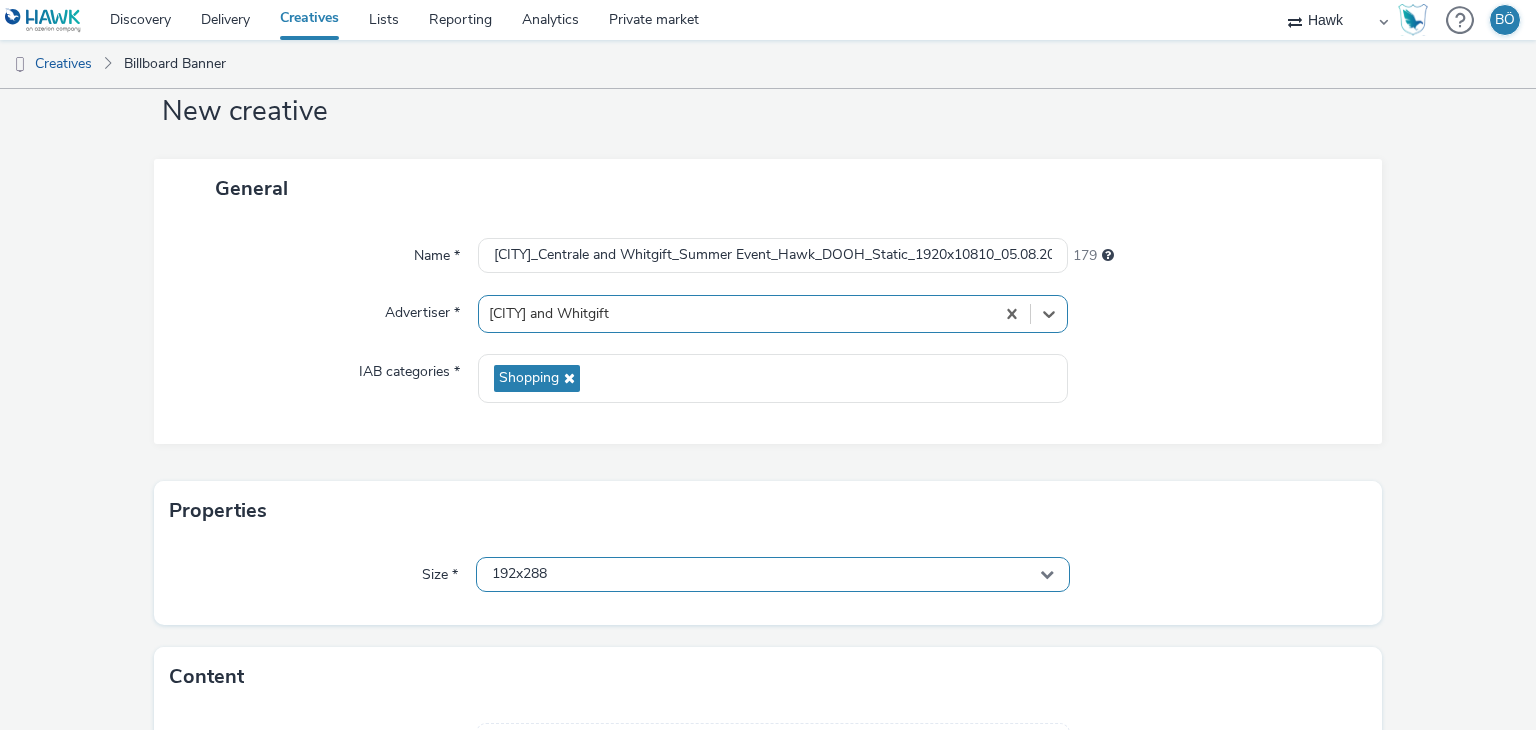 click on "192x288" at bounding box center (519, 574) 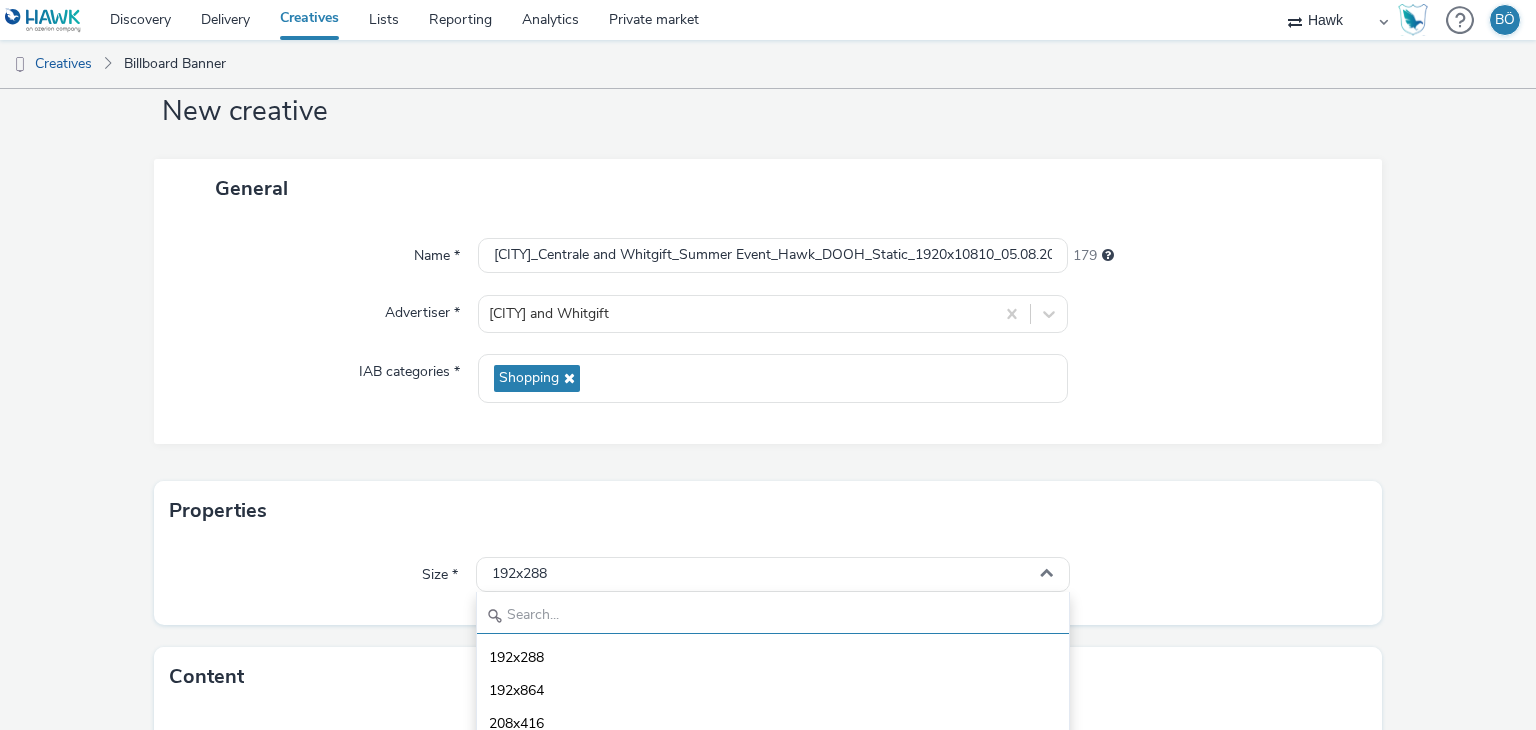 click at bounding box center [772, 616] 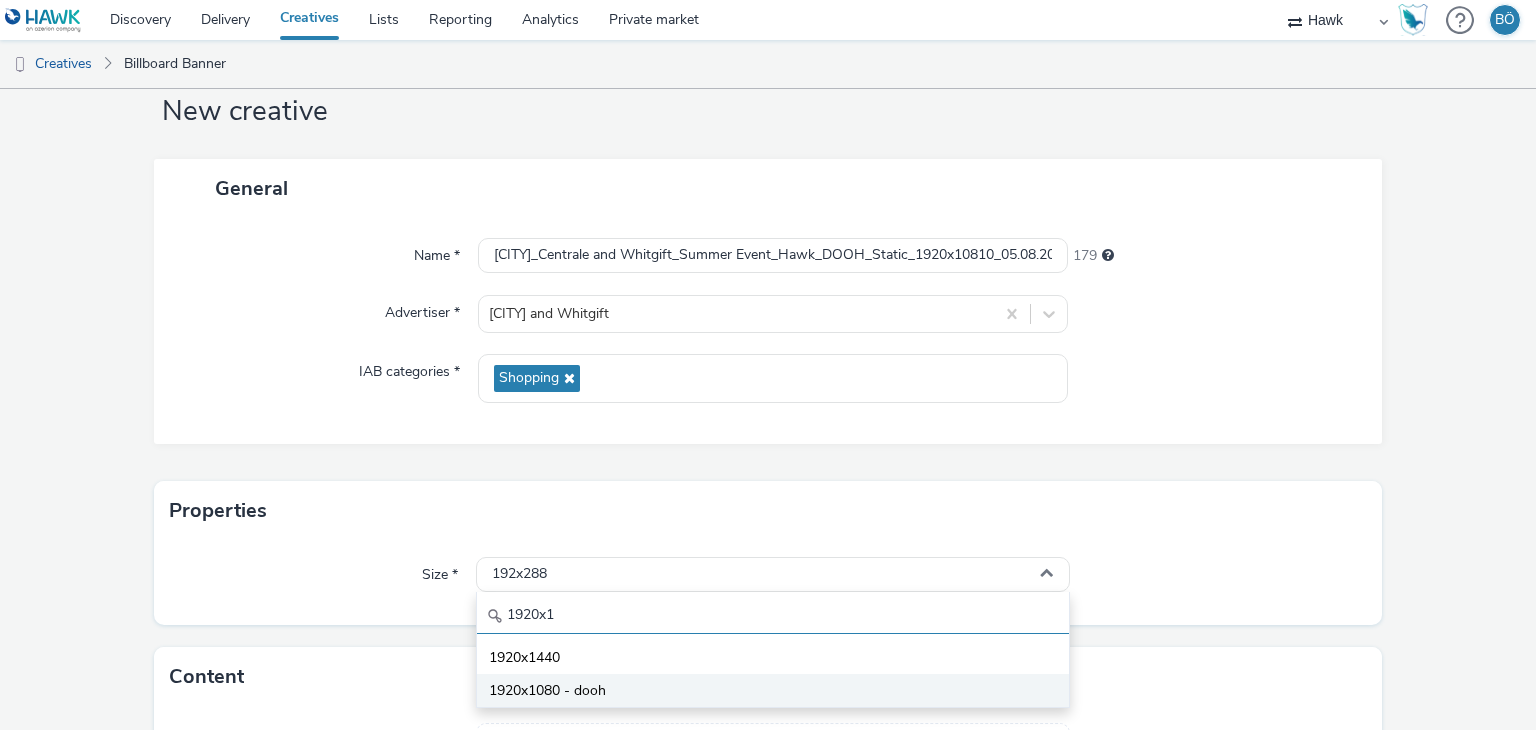 type on "1920x1" 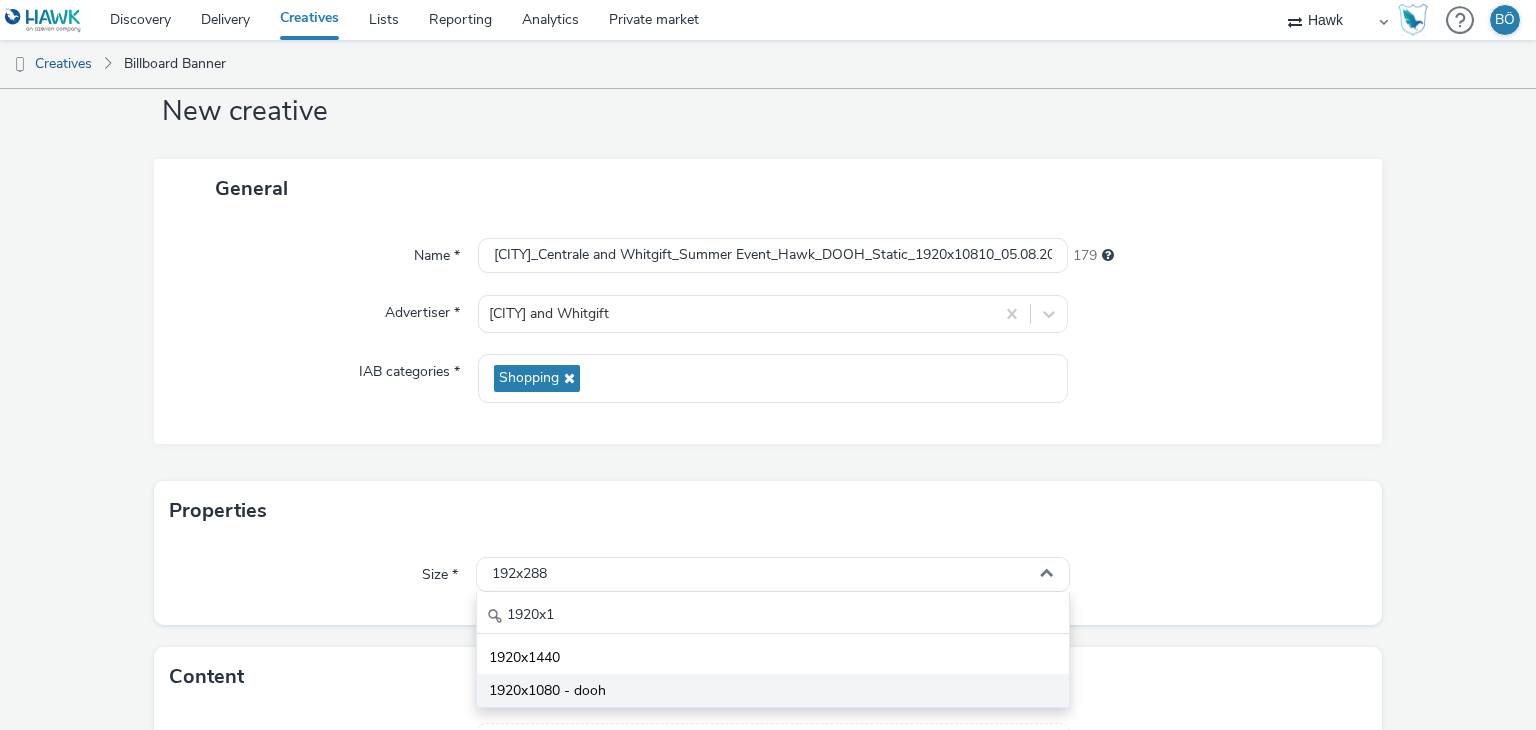 click on "1920x1080 - dooh" at bounding box center [547, 691] 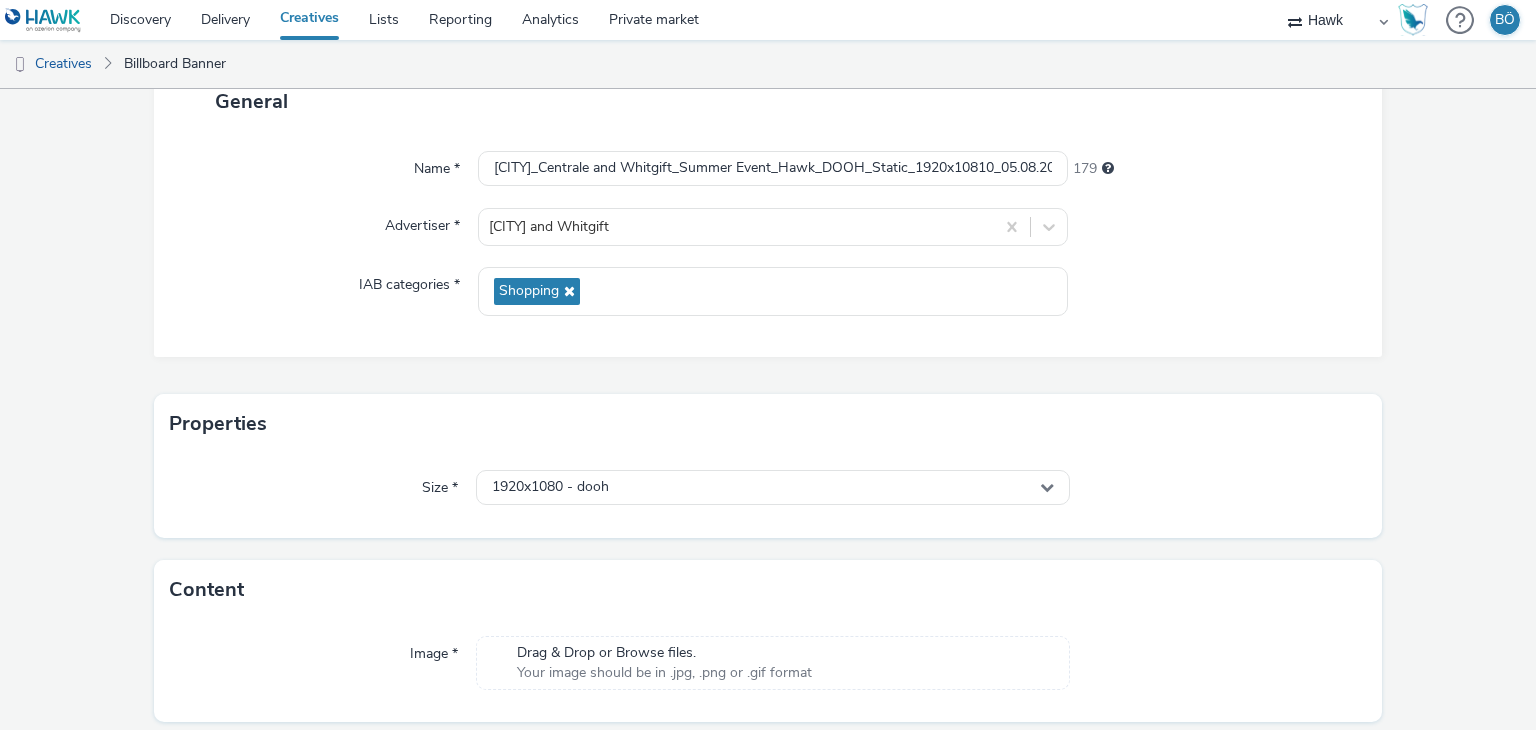 scroll, scrollTop: 204, scrollLeft: 0, axis: vertical 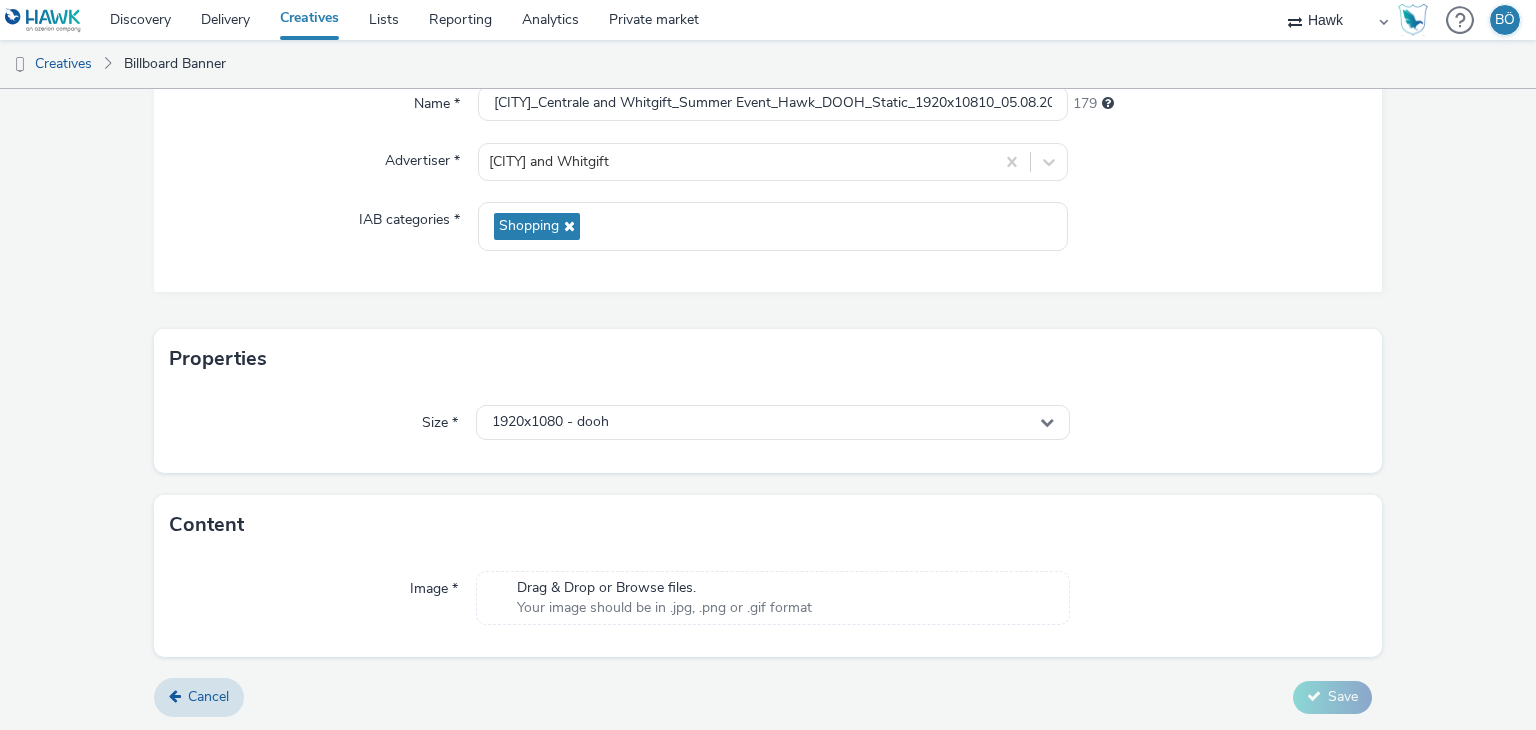 click on "Image * Drag & Drop or Browse files. Your image should be in .jpg, .png or .gif format" at bounding box center (768, 606) 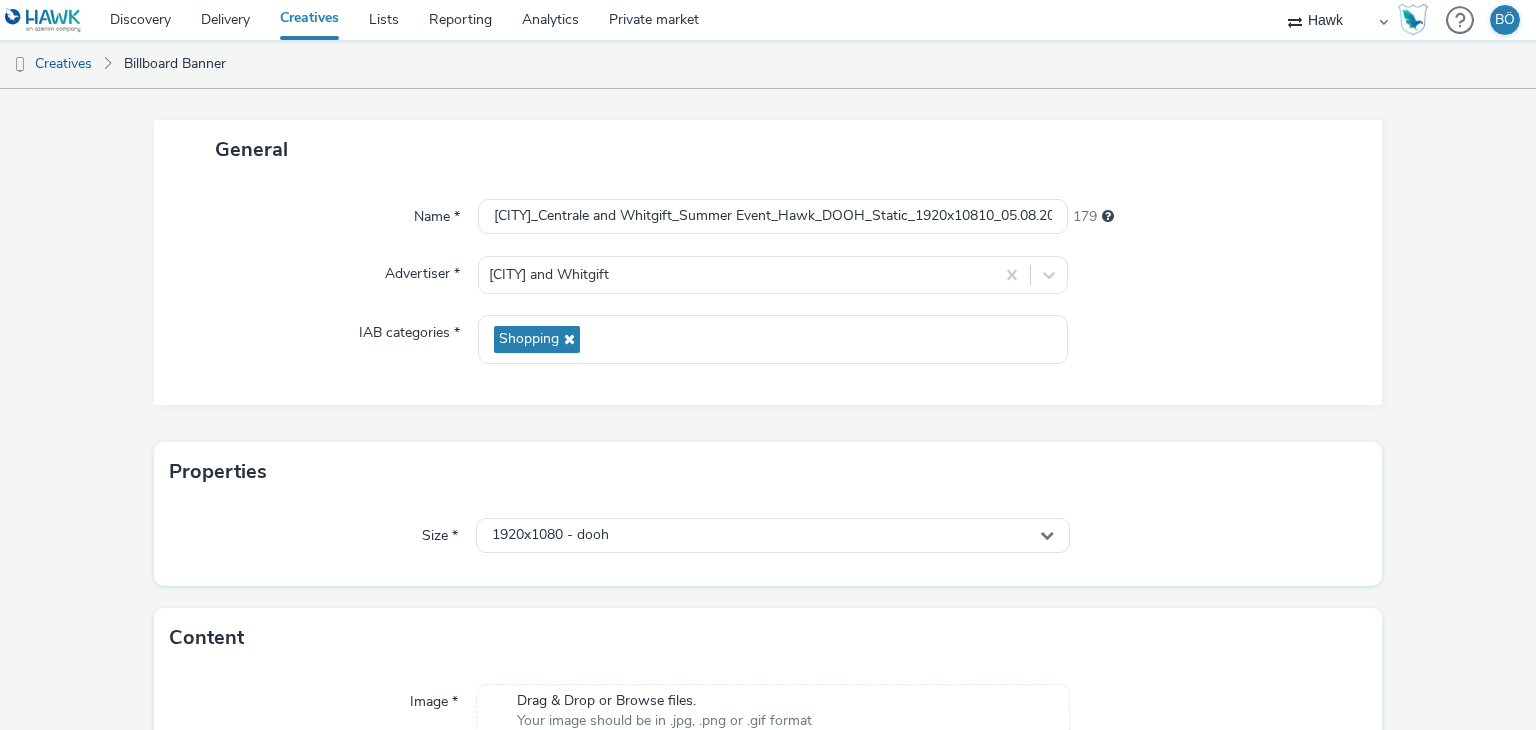 scroll, scrollTop: 0, scrollLeft: 0, axis: both 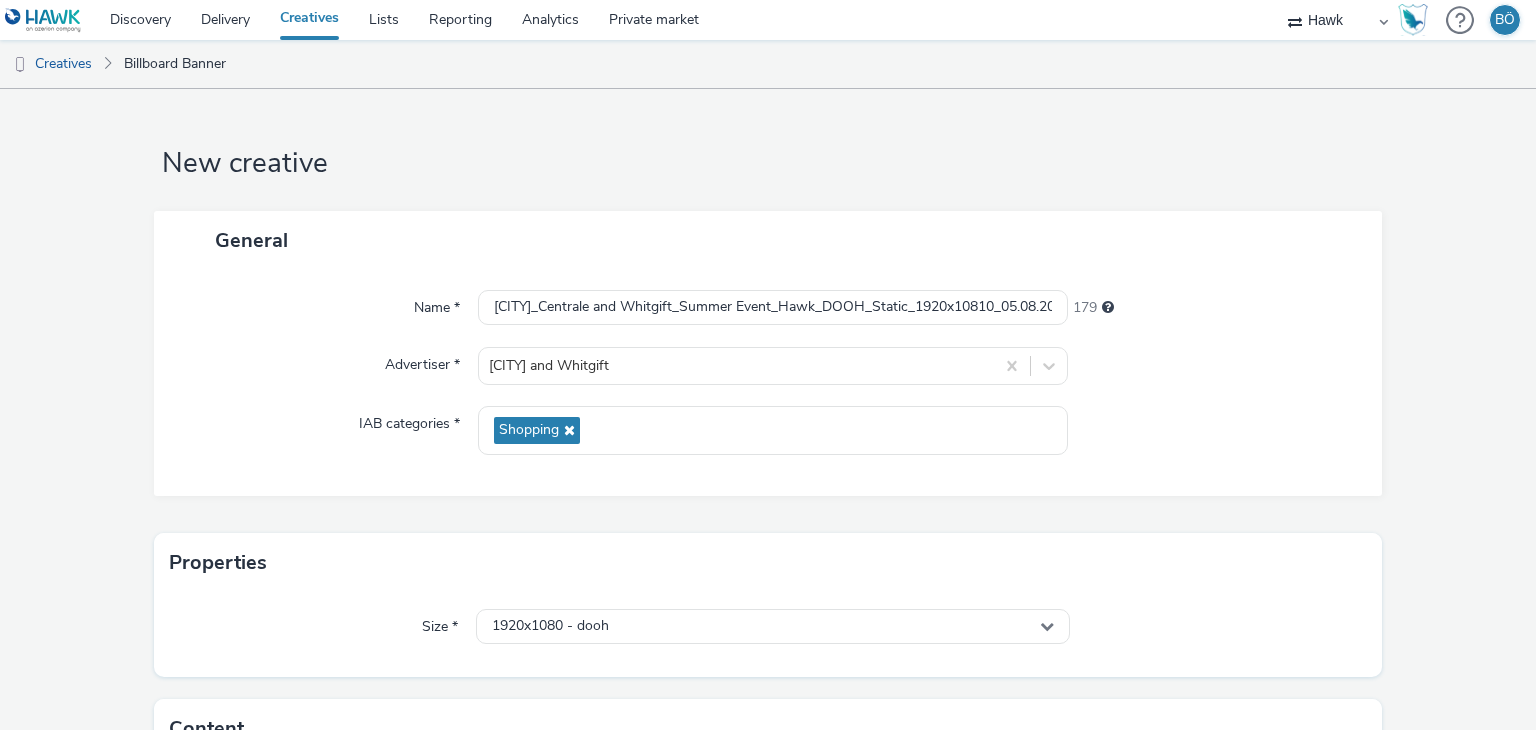 click on "Creatives" at bounding box center [309, 20] 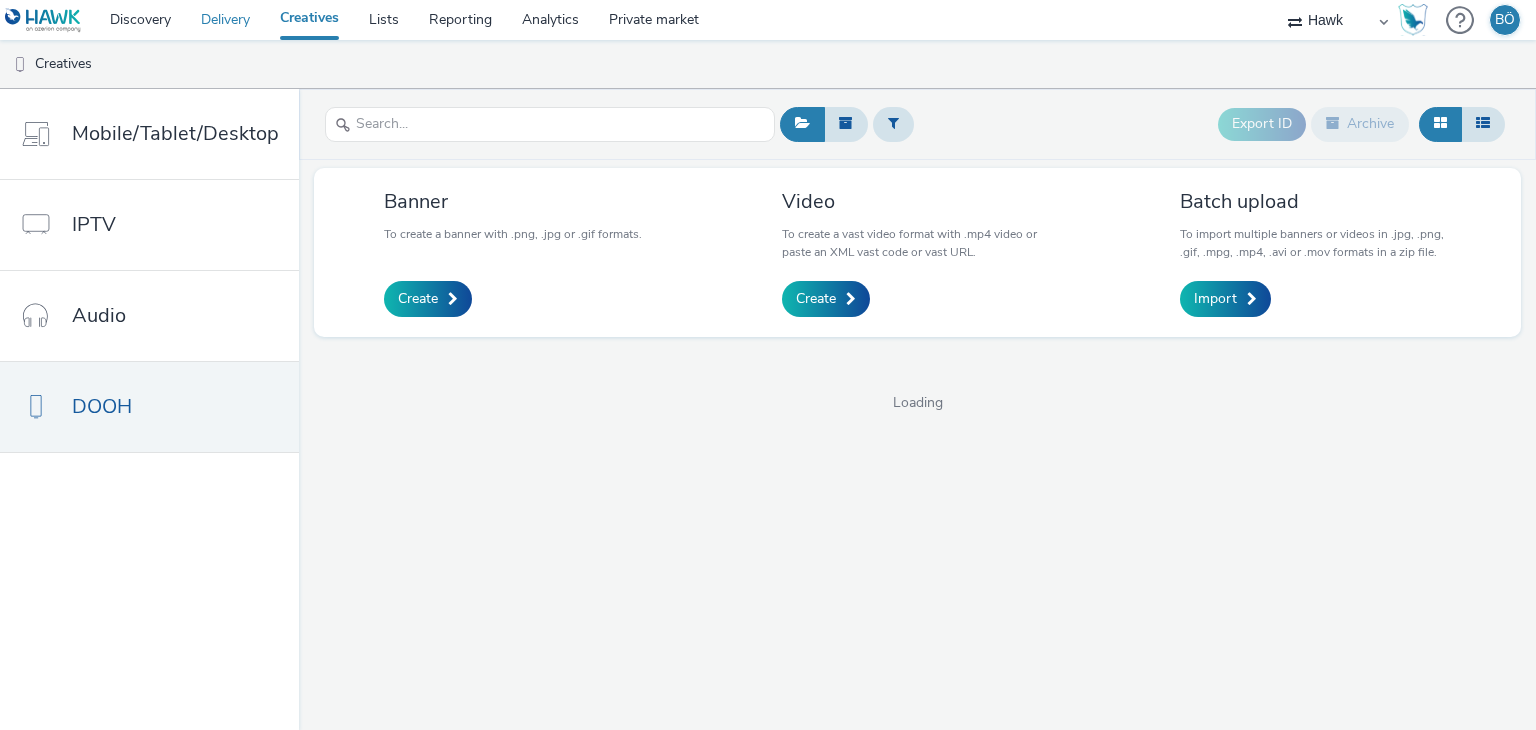 click on "Delivery" at bounding box center [225, 20] 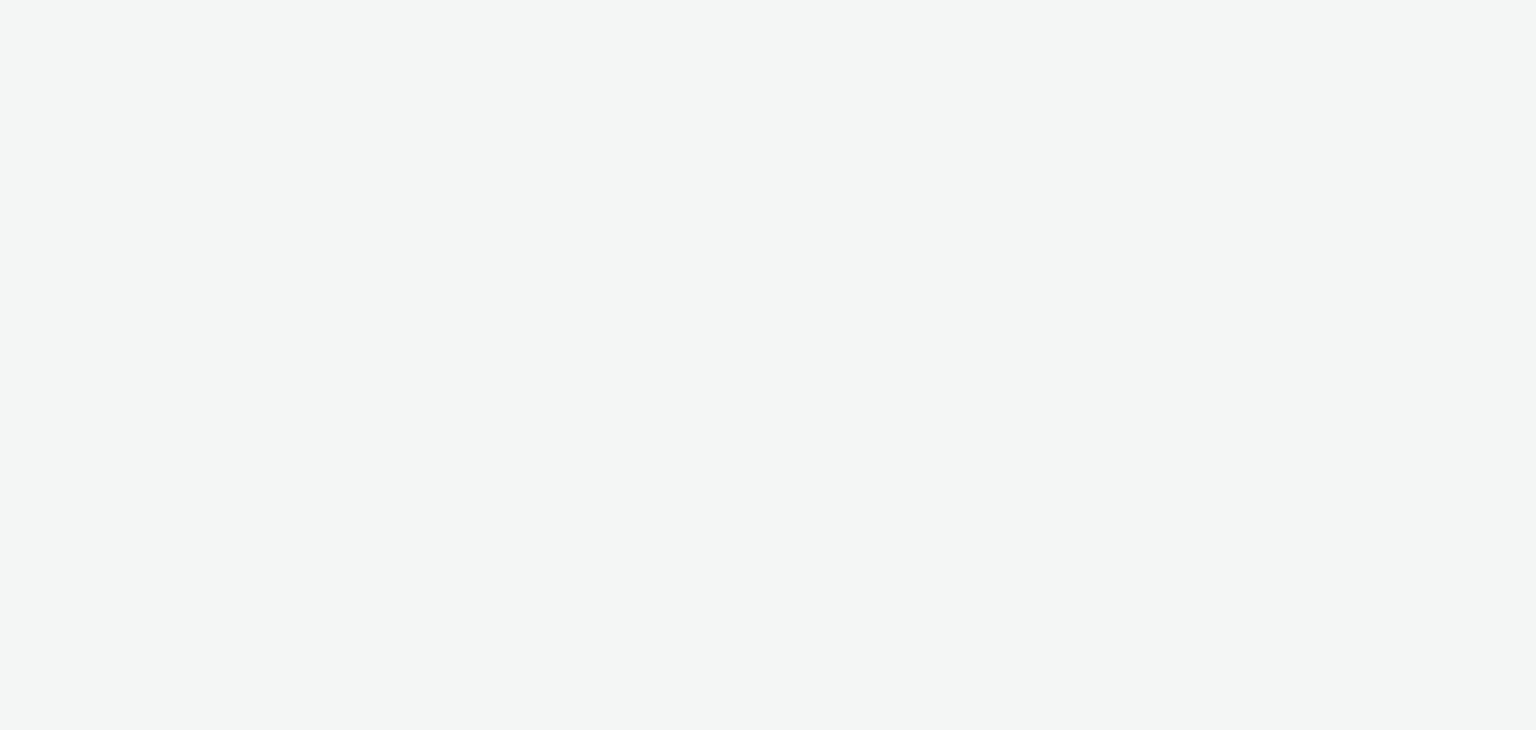 scroll, scrollTop: 0, scrollLeft: 0, axis: both 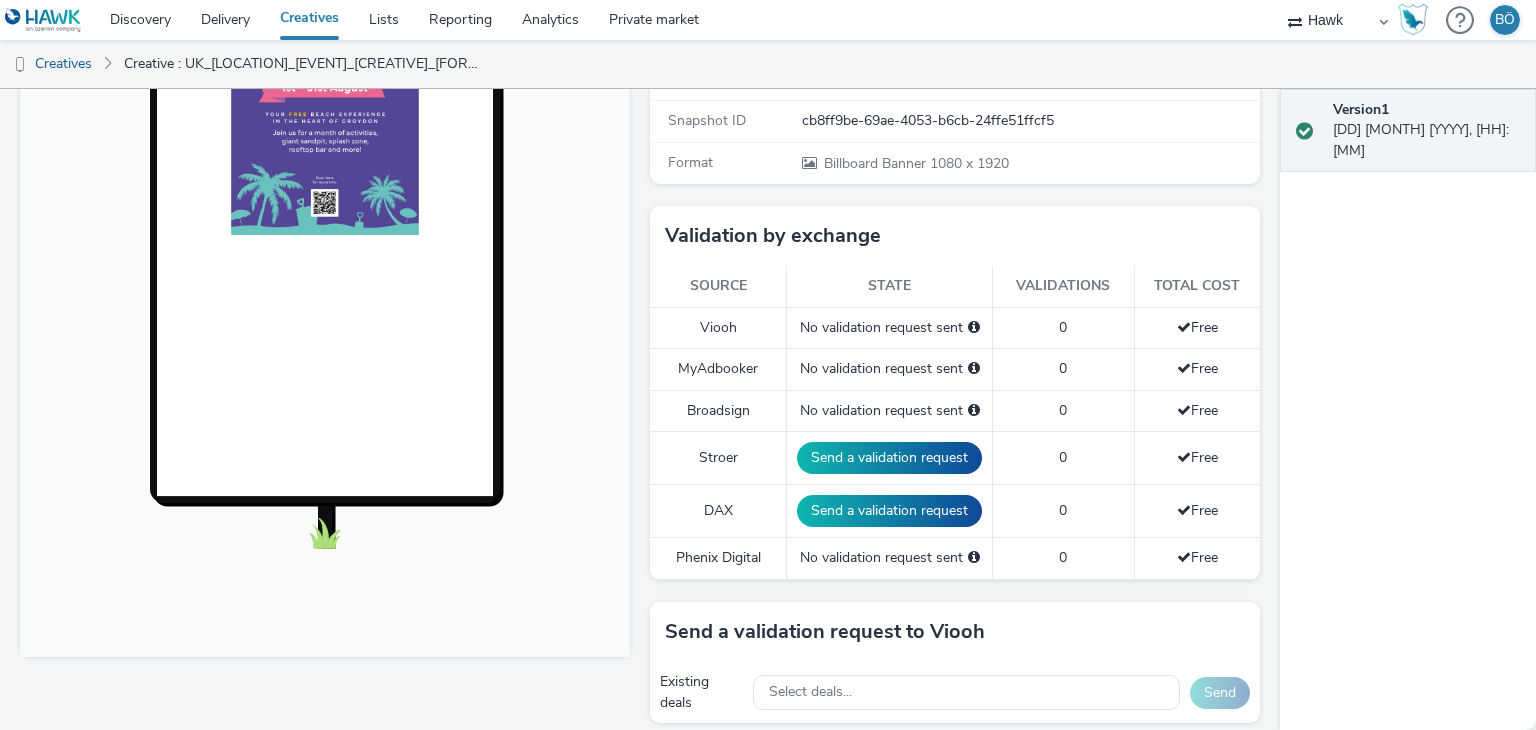 drag, startPoint x: 856, startPoint y: 502, endPoint x: 842, endPoint y: 480, distance: 26.076809 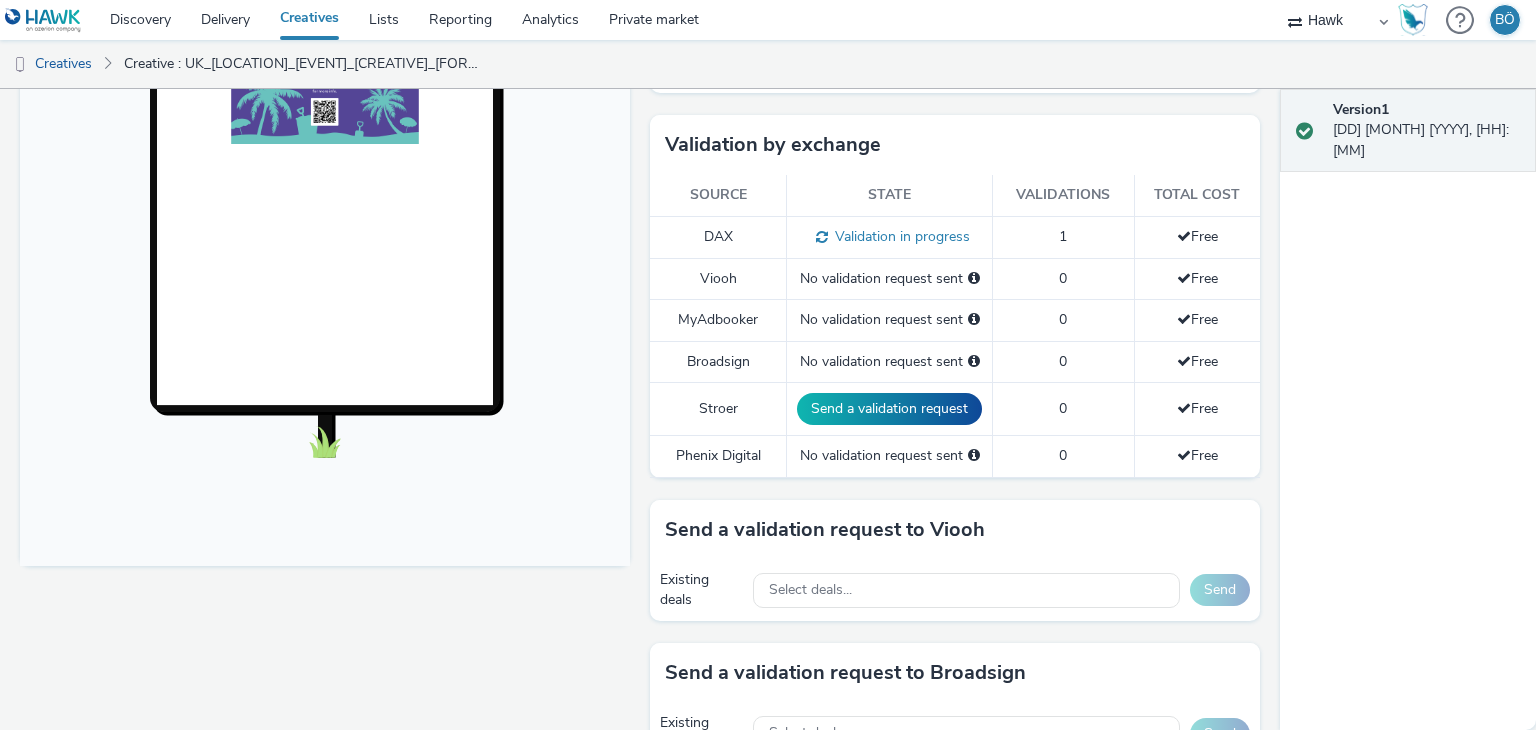 scroll, scrollTop: 600, scrollLeft: 0, axis: vertical 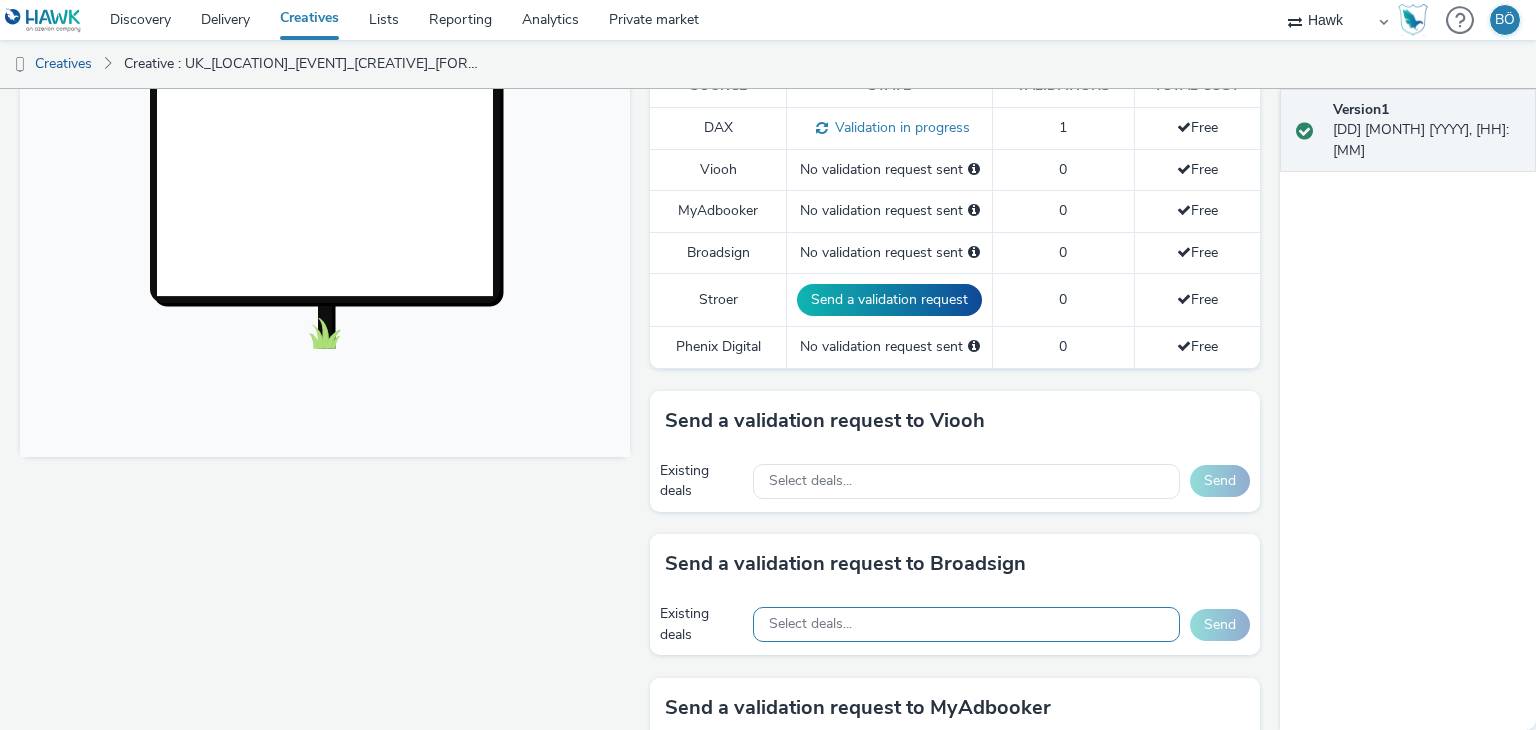 click on "Select deals..." at bounding box center [966, 624] 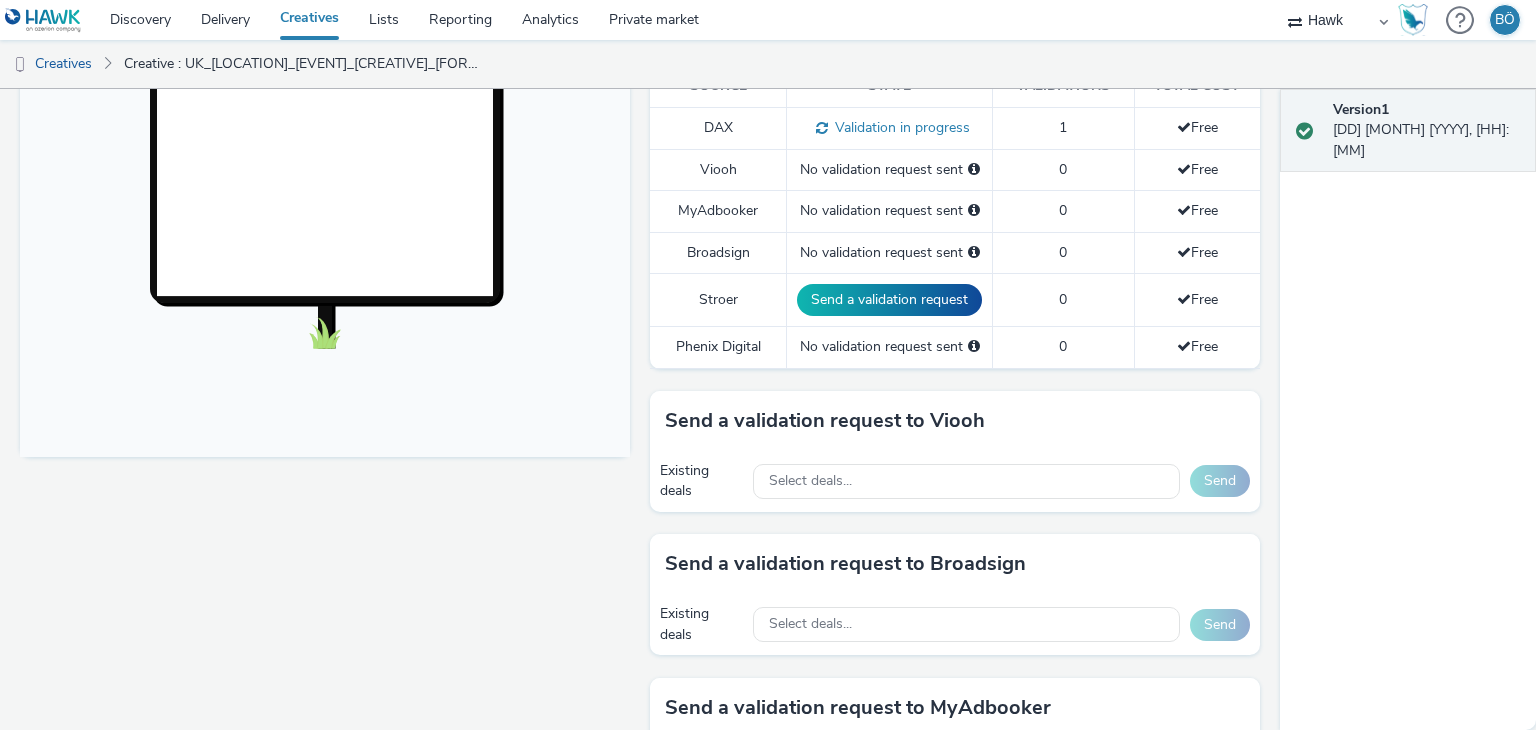 scroll, scrollTop: 7, scrollLeft: 0, axis: vertical 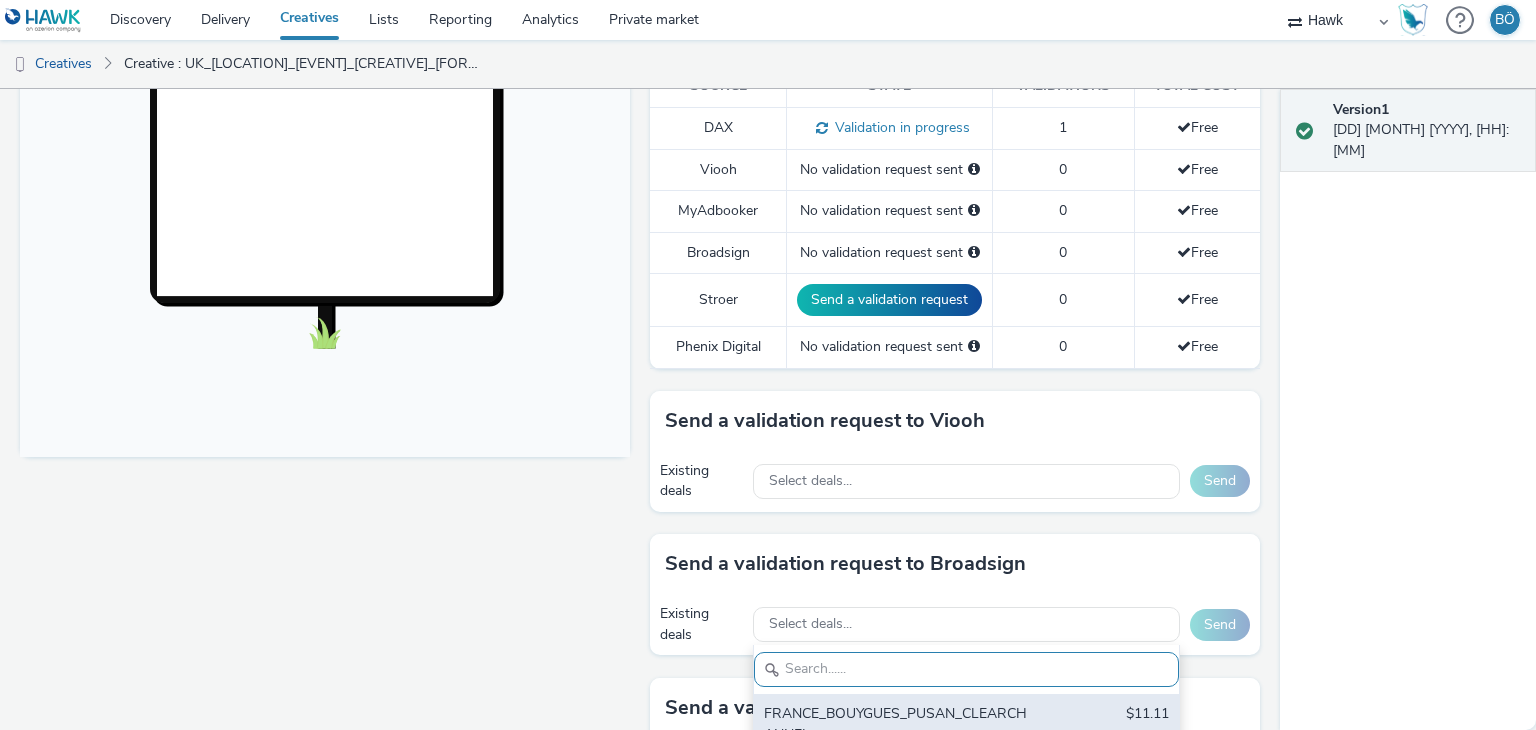 click on "FRANCE_BOUYGUES_PUSAN_CLEARCHANNEL" at bounding box center (897, 724) 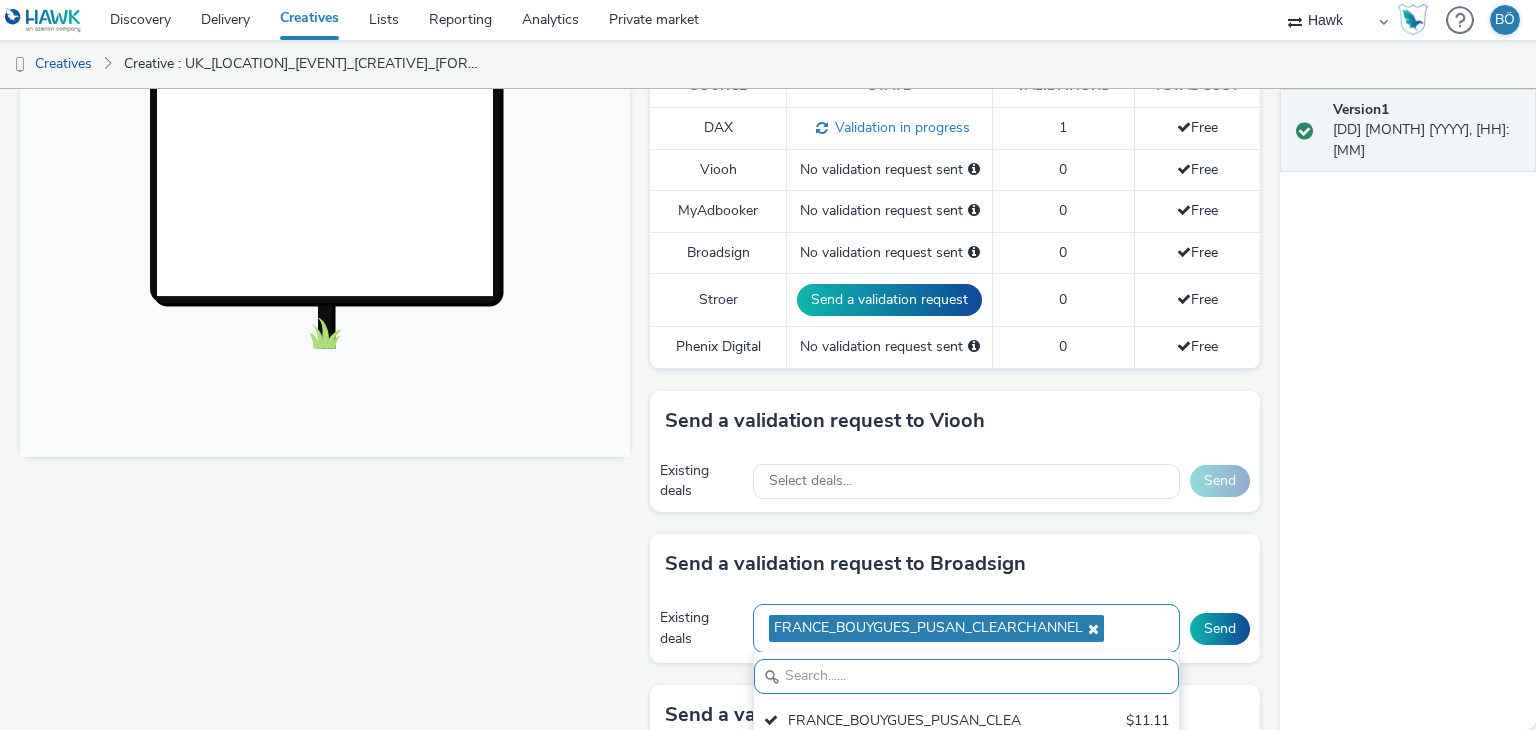 click at bounding box center [1091, 629] 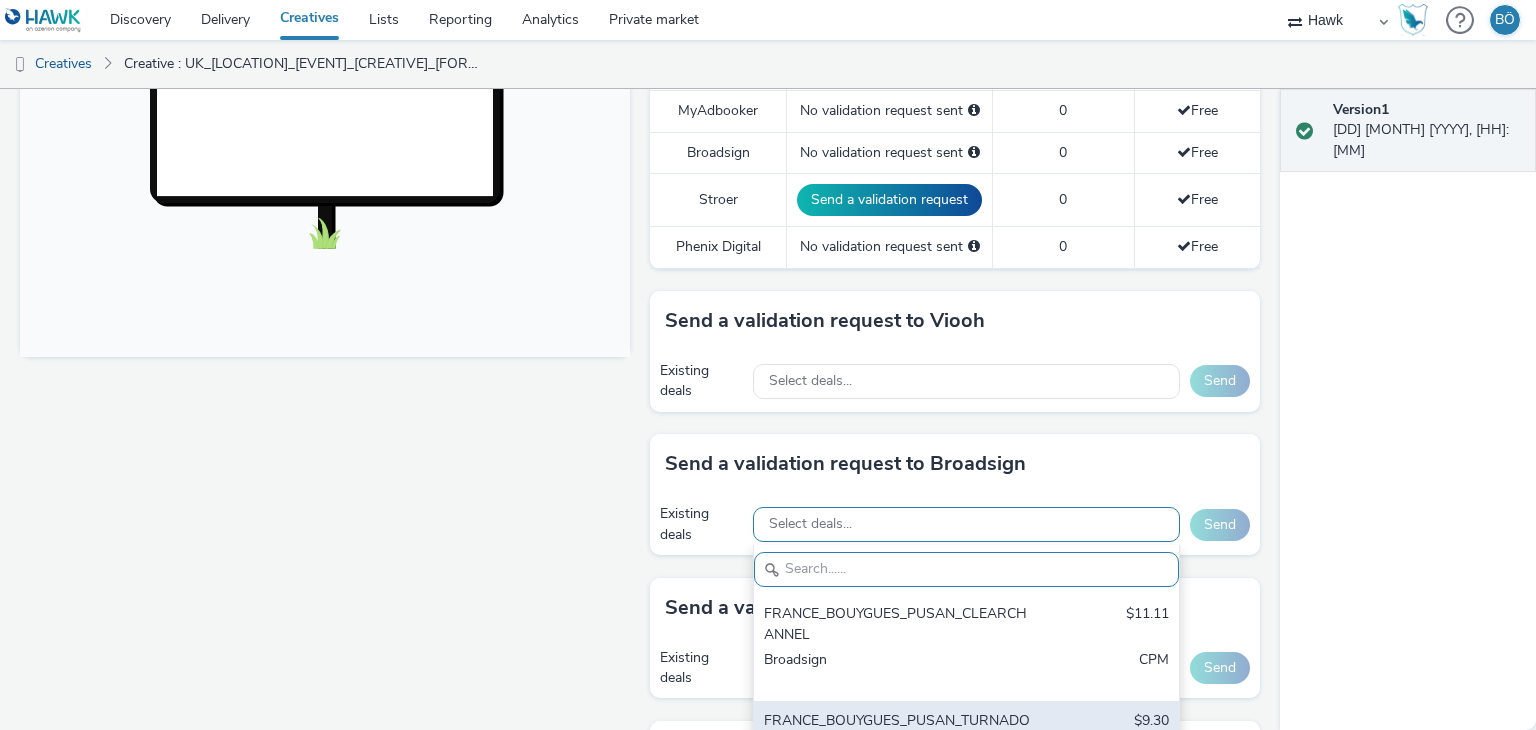 scroll, scrollTop: 900, scrollLeft: 0, axis: vertical 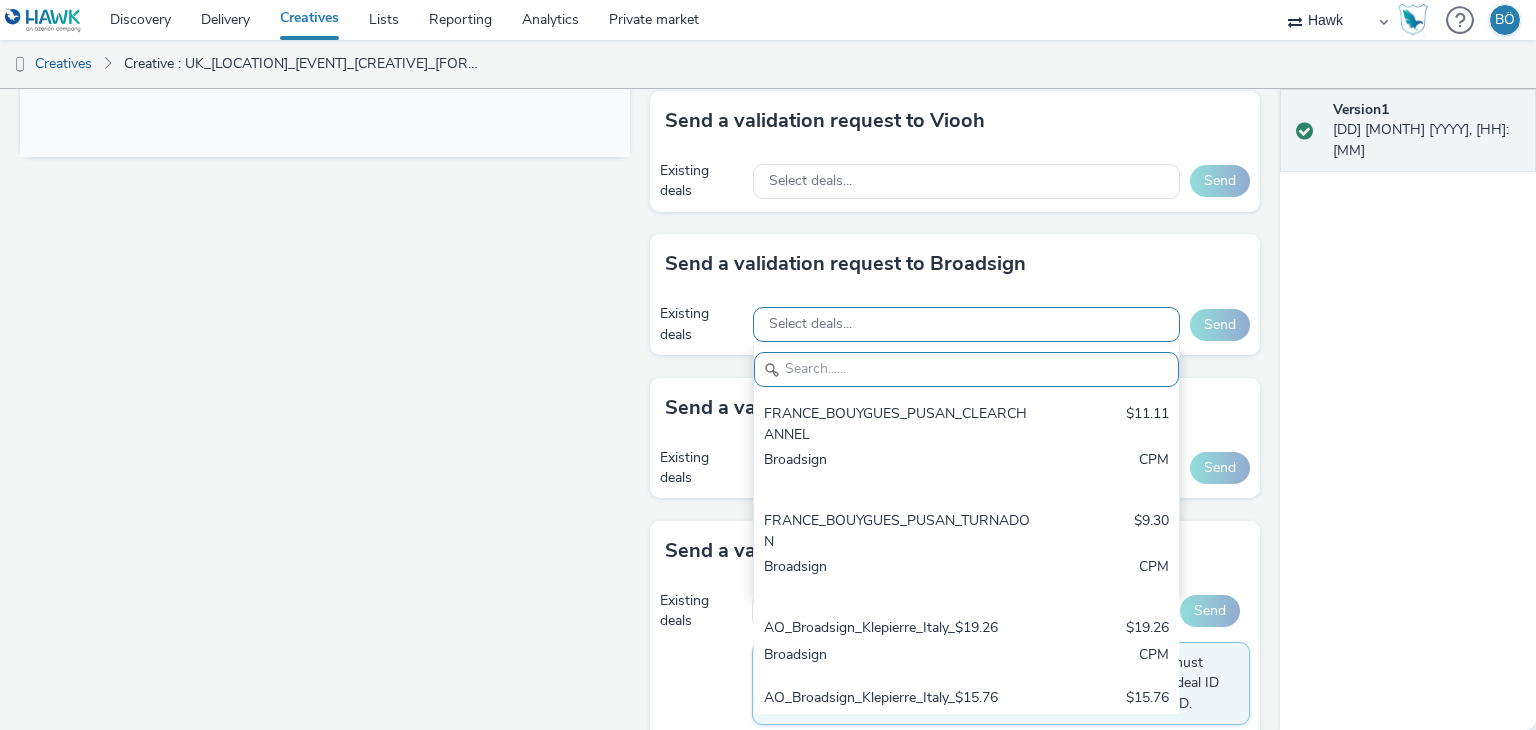 paste on "AO_Broadsign_Zoom Media_All Frames_$8.01" 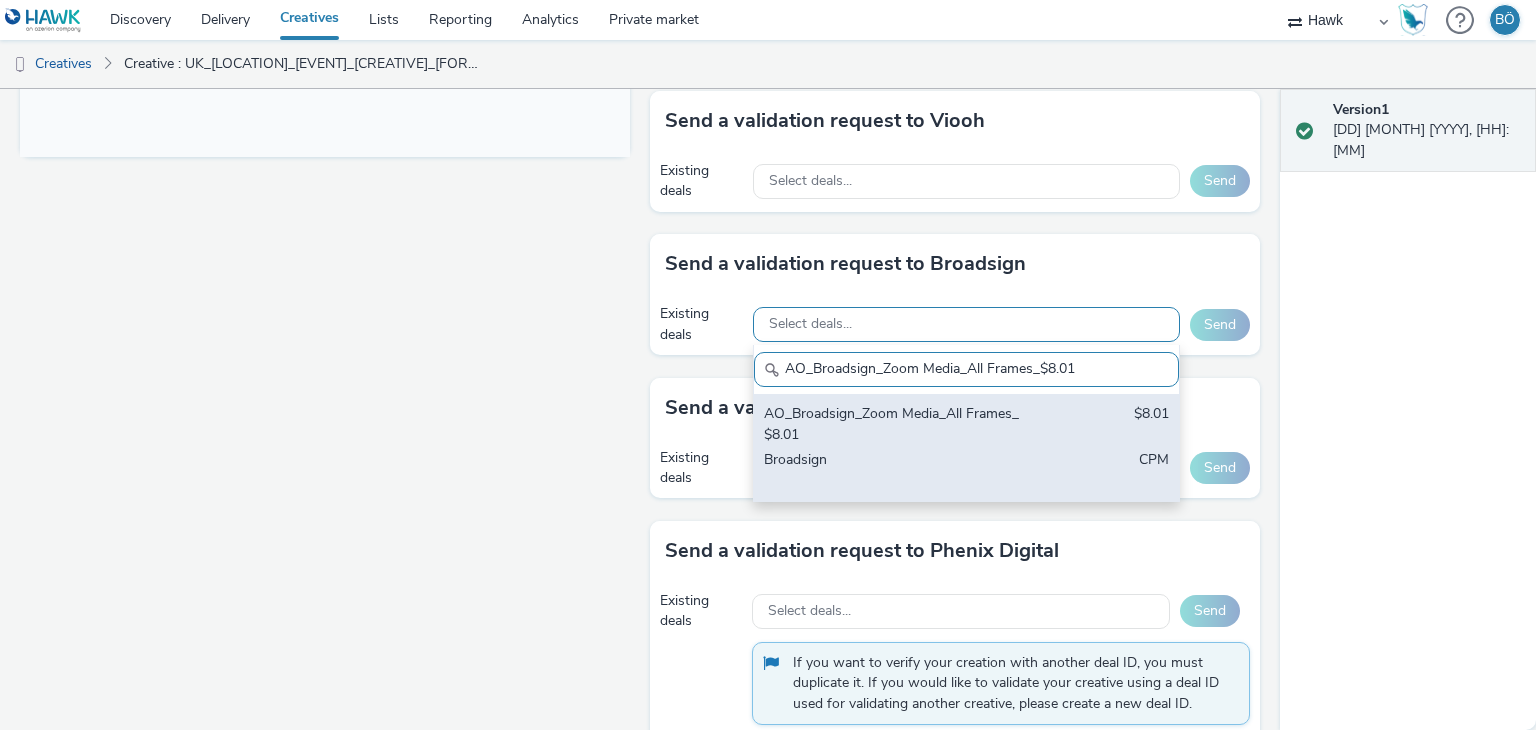 type on "AO_Broadsign_Zoom Media_All Frames_$8.01" 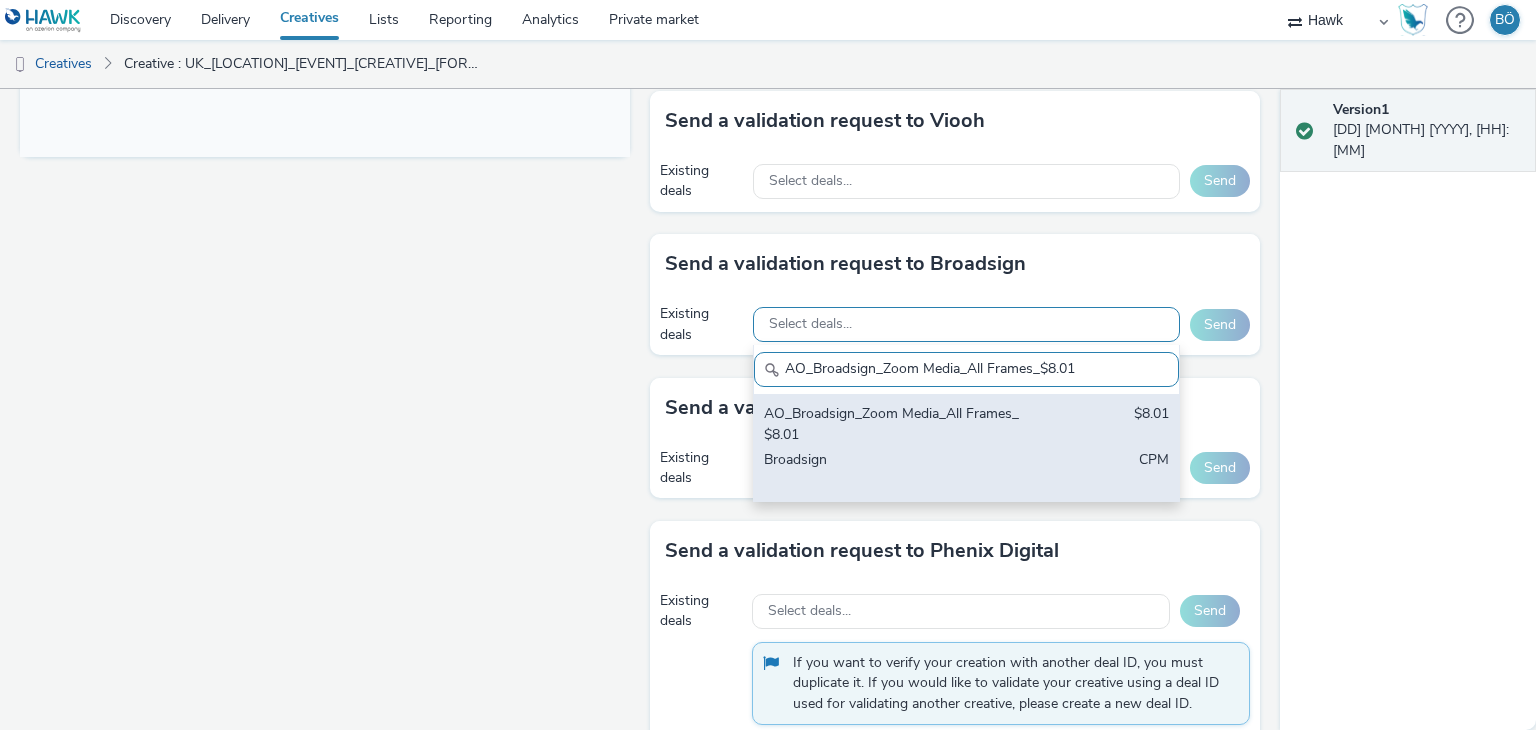 click on "AO_Broadsign_Zoom Media_All Frames_$8.01" at bounding box center (897, 424) 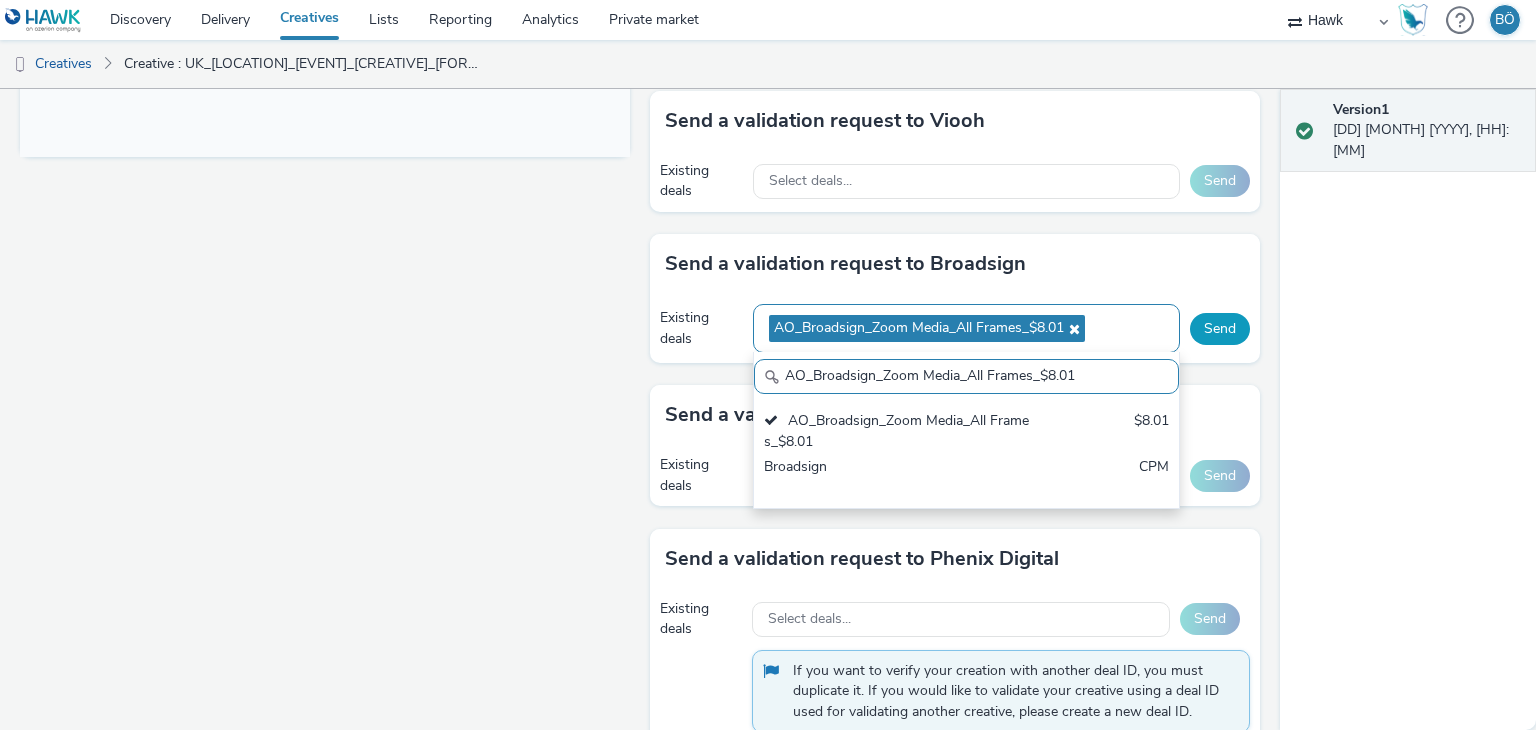 click on "Send" at bounding box center [1220, 329] 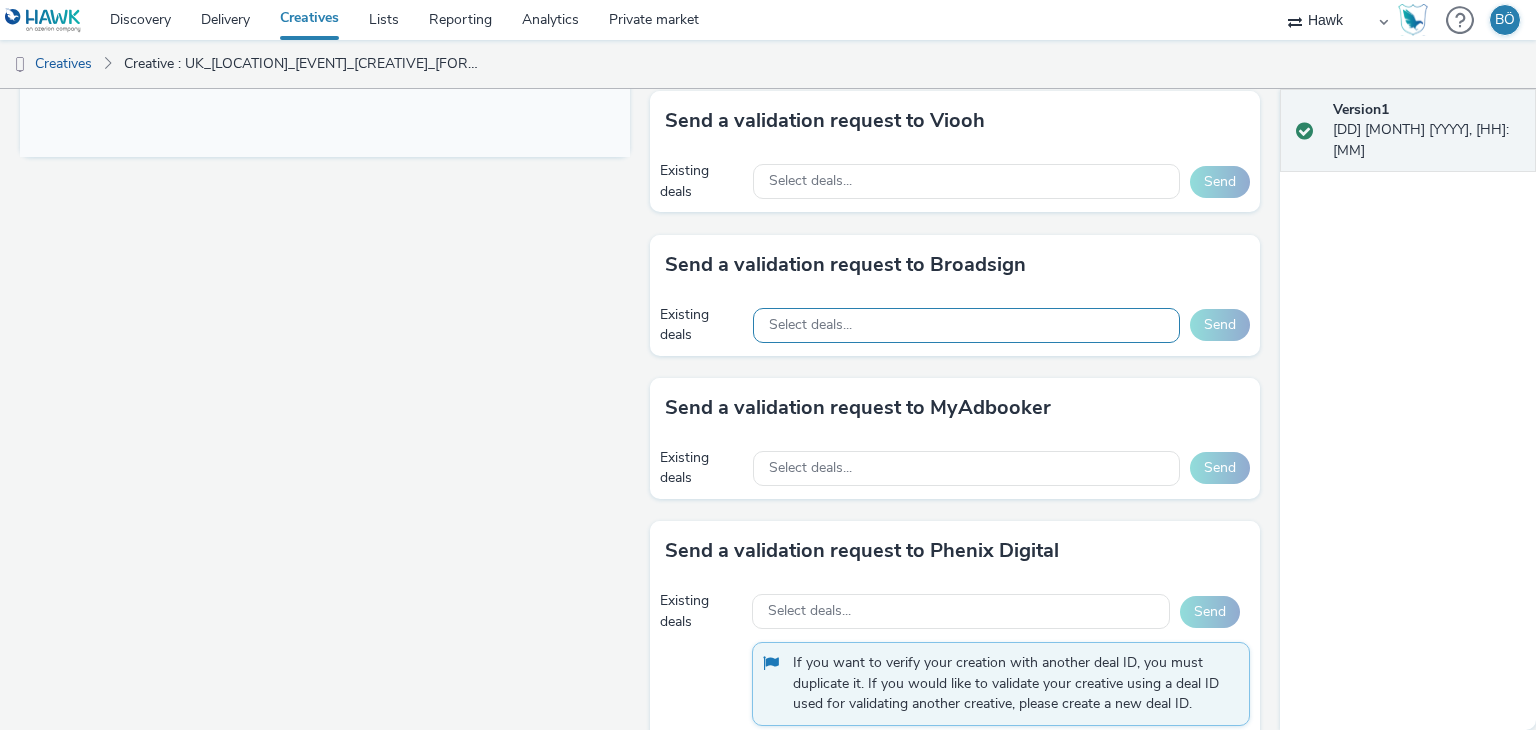 click on "Select deals..." at bounding box center [810, 325] 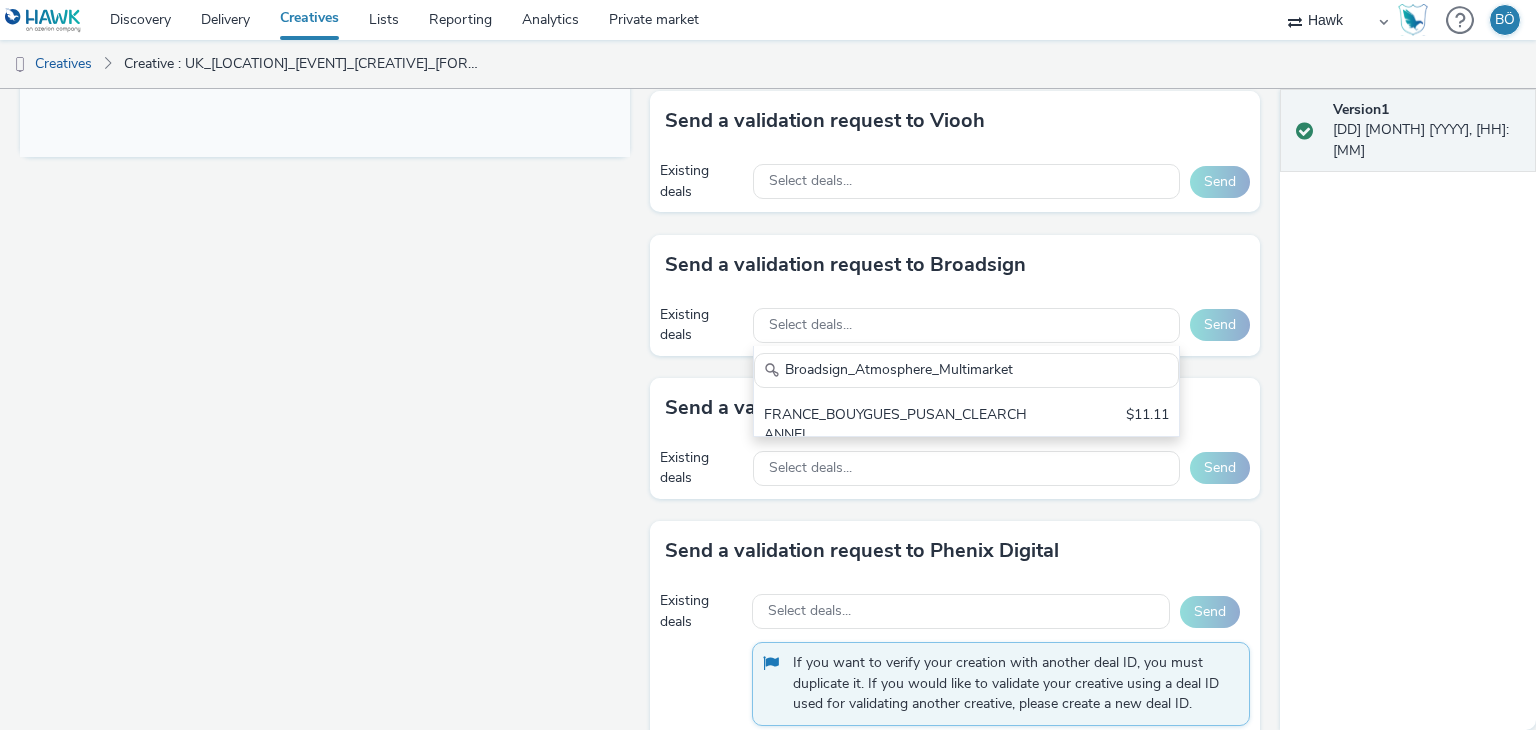 scroll, scrollTop: 0, scrollLeft: 0, axis: both 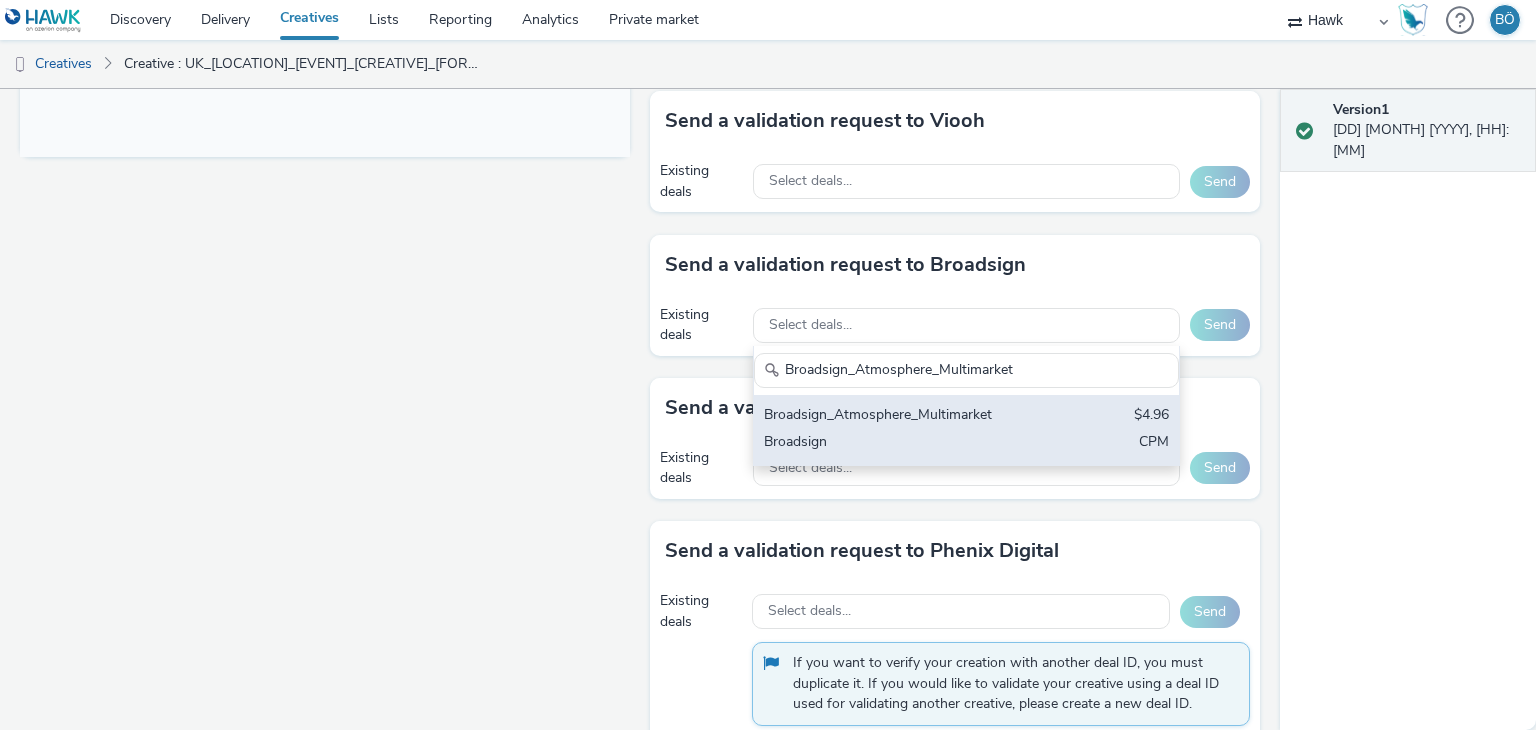 type on "Broadsign_Atmosphere_Multimarket" 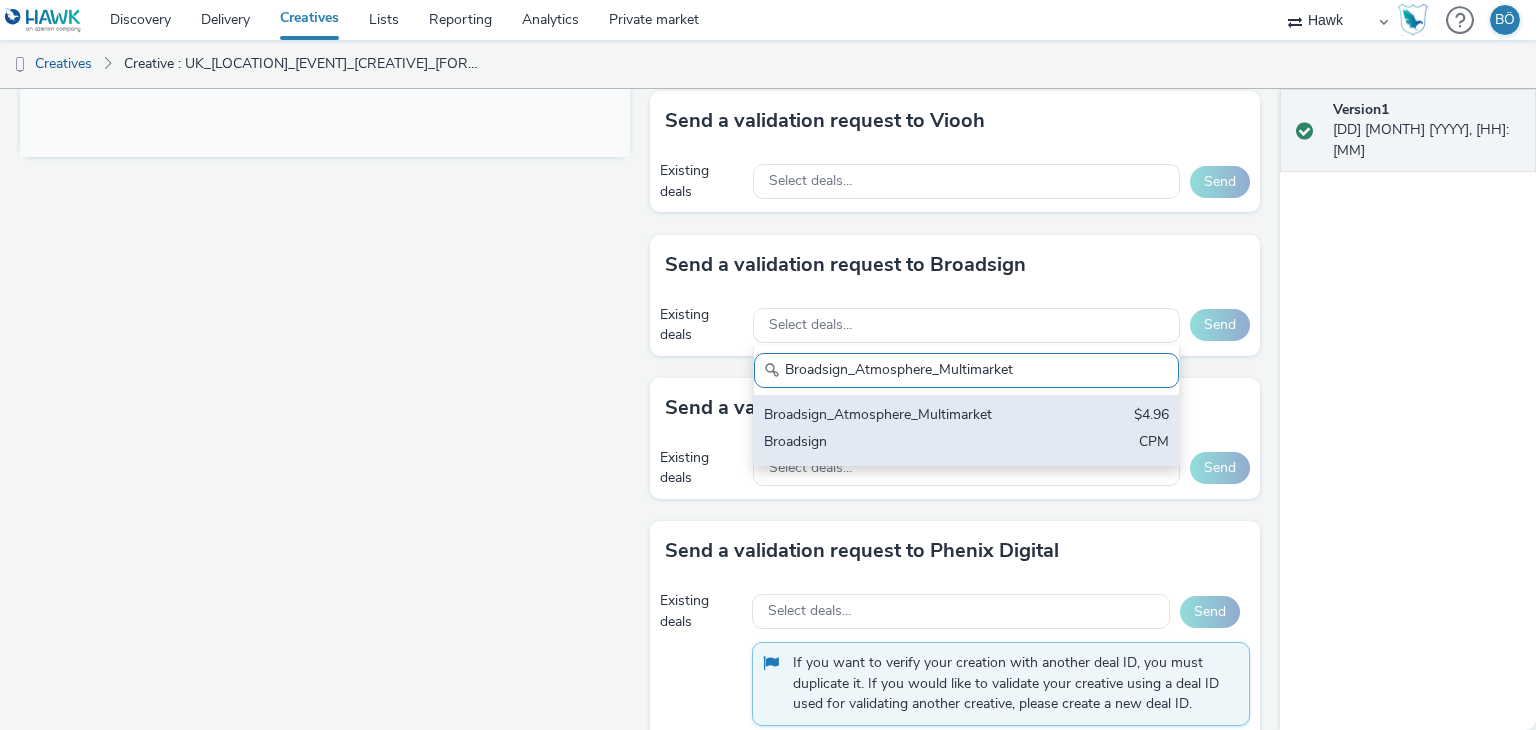 click on "Broadsign" at bounding box center (897, 443) 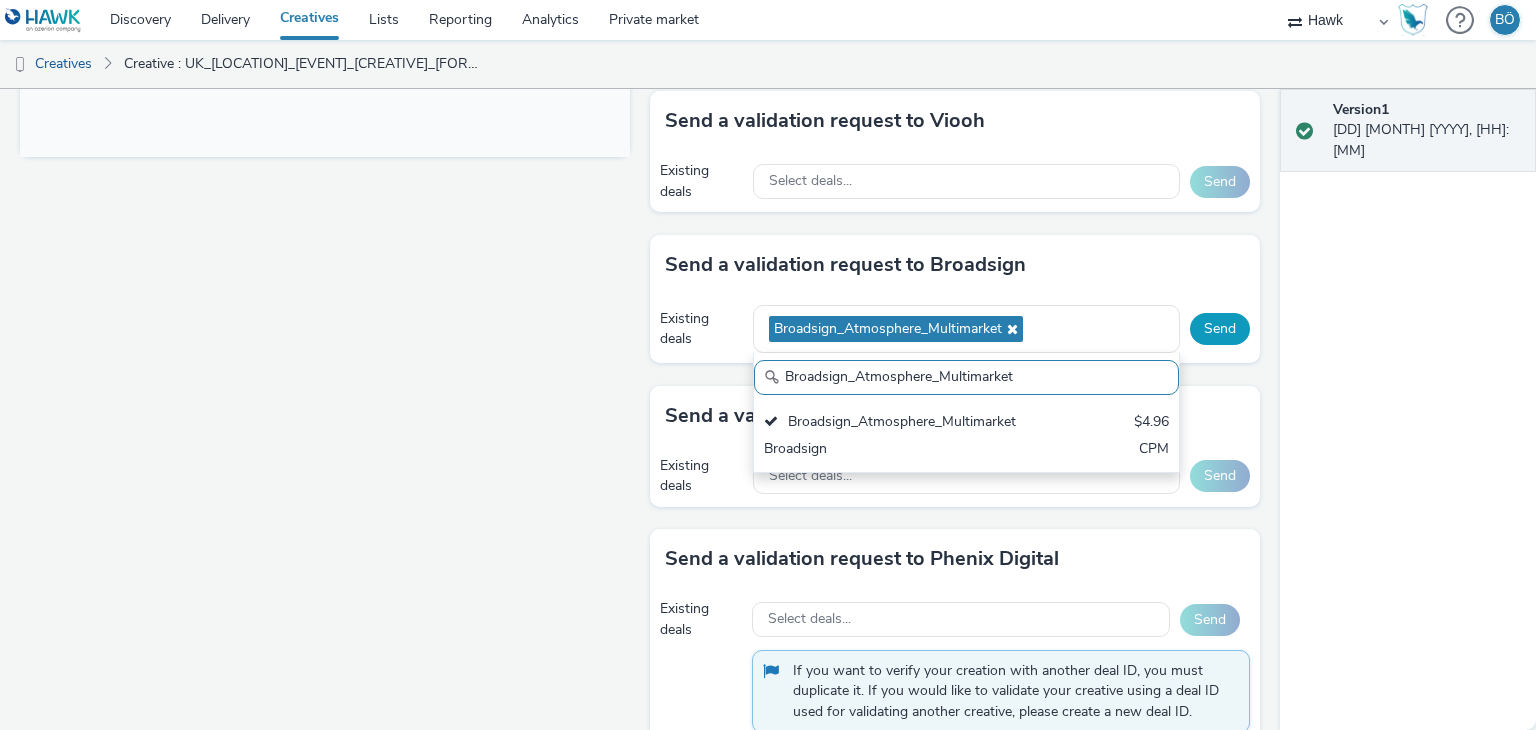 click on "Send" at bounding box center [1220, 329] 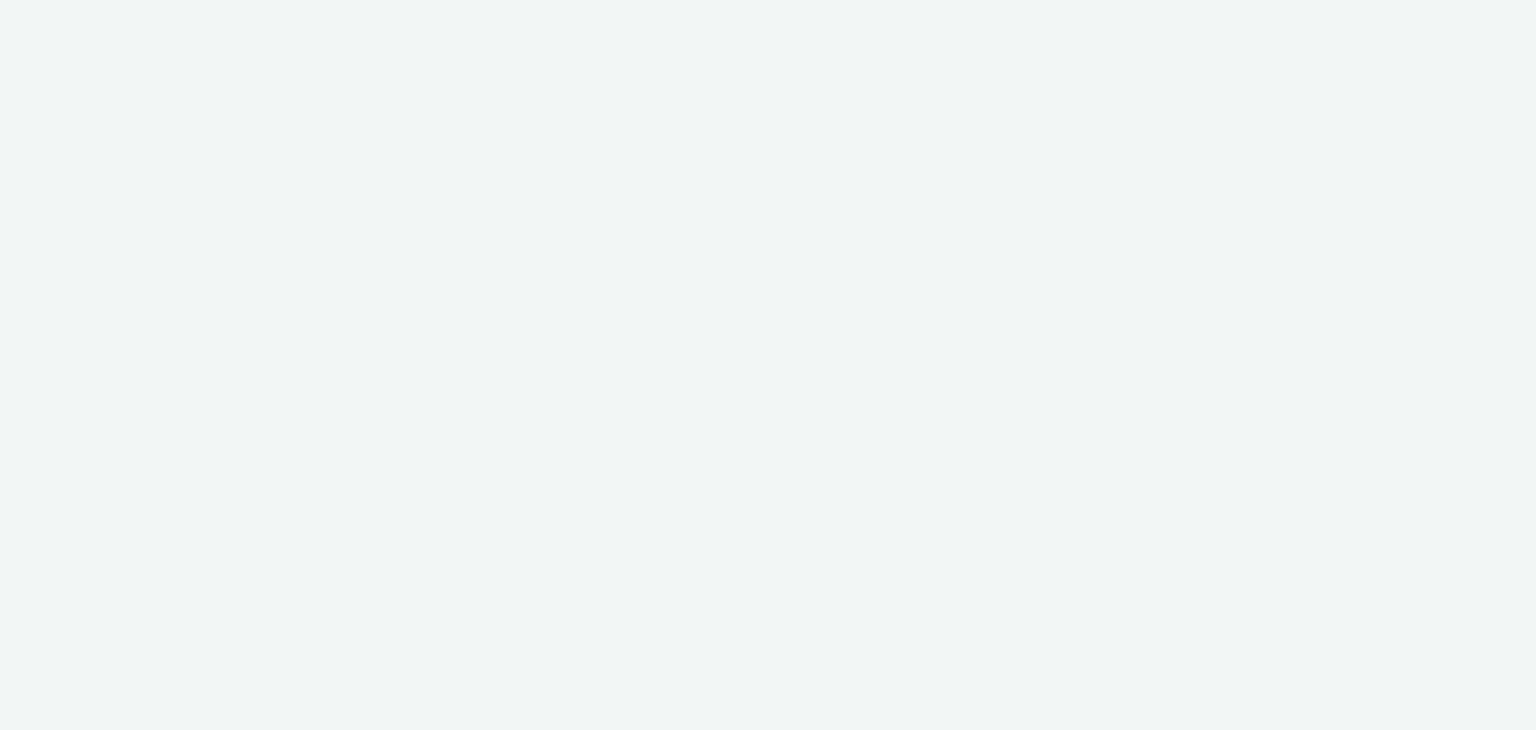 scroll, scrollTop: 0, scrollLeft: 0, axis: both 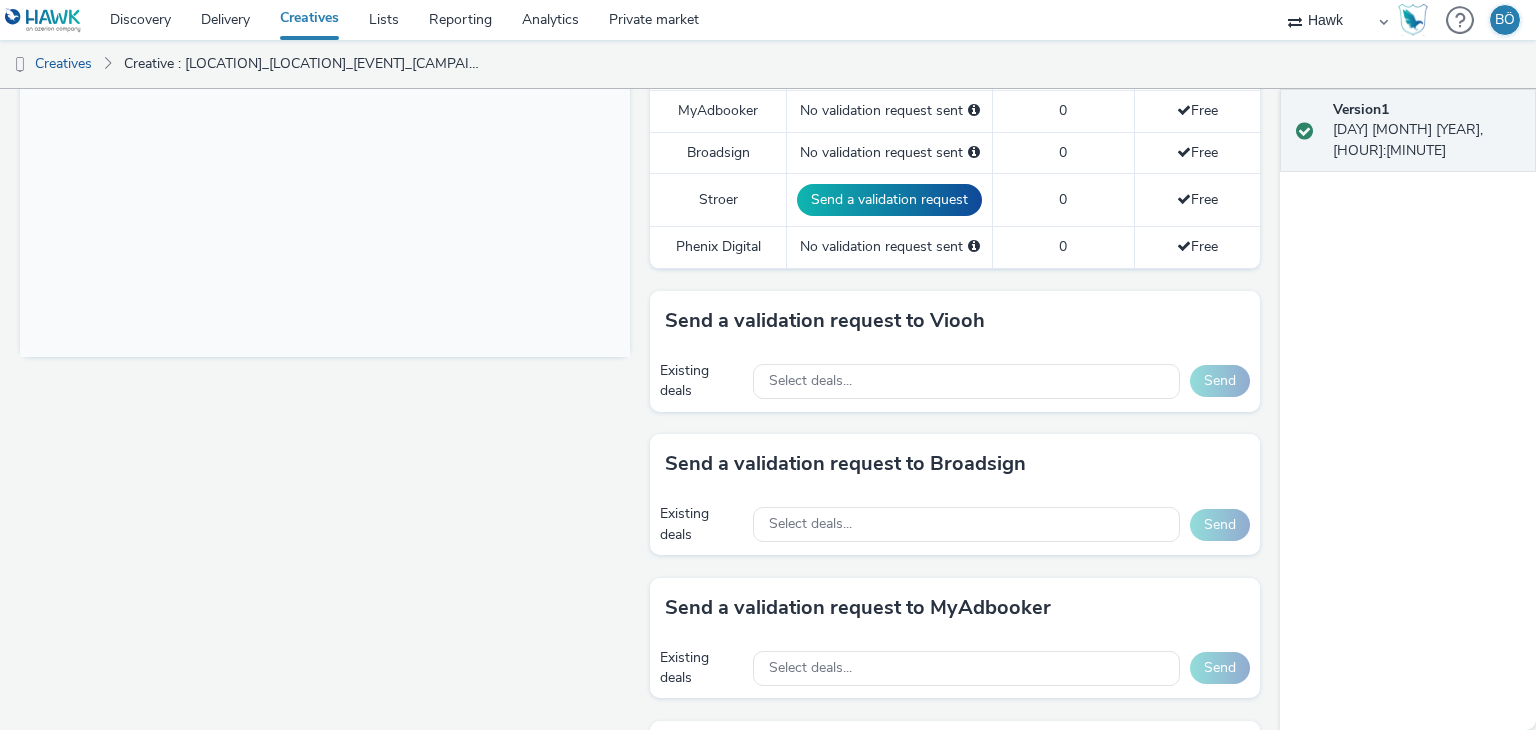 click on "Select deals..." at bounding box center (966, 524) 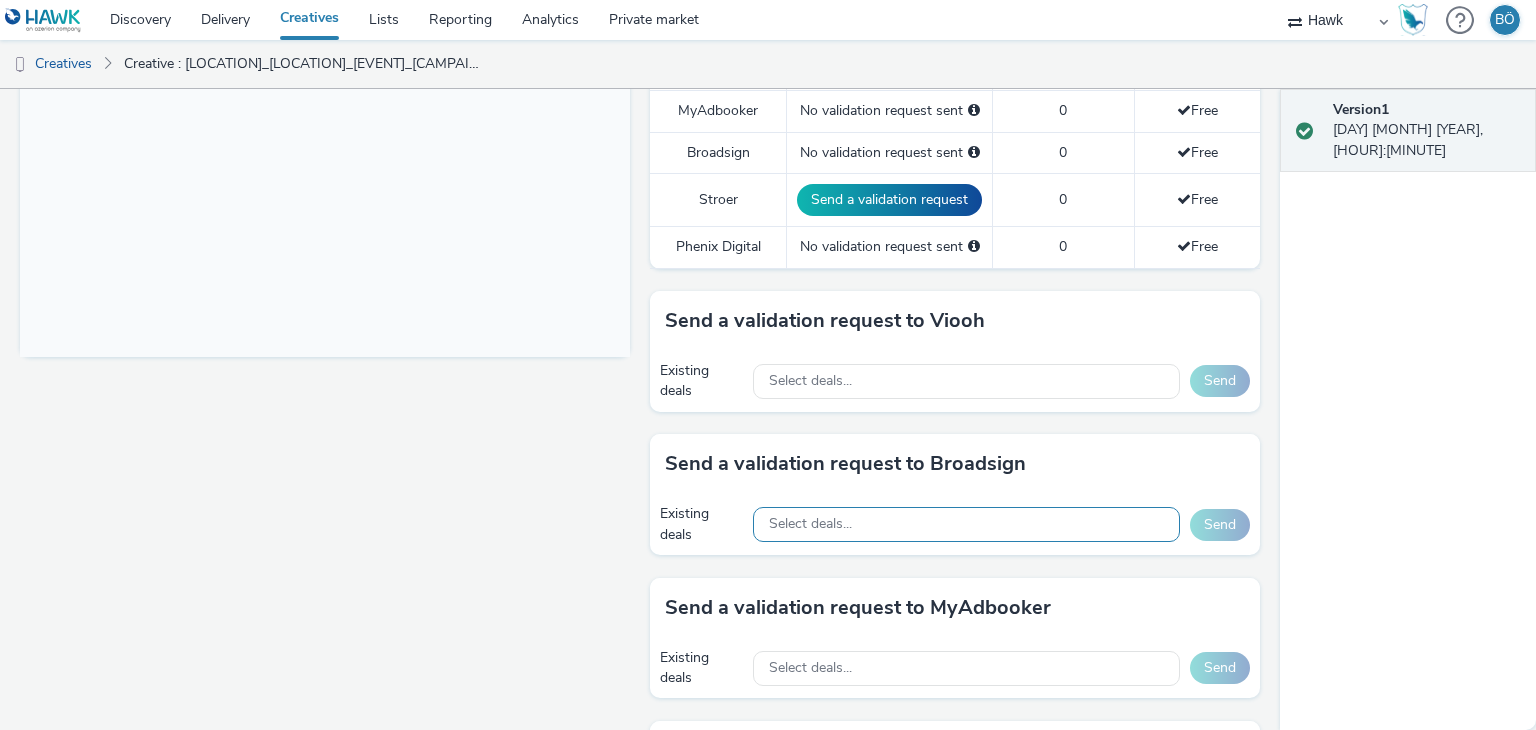 click on "Select deals..." at bounding box center [966, 524] 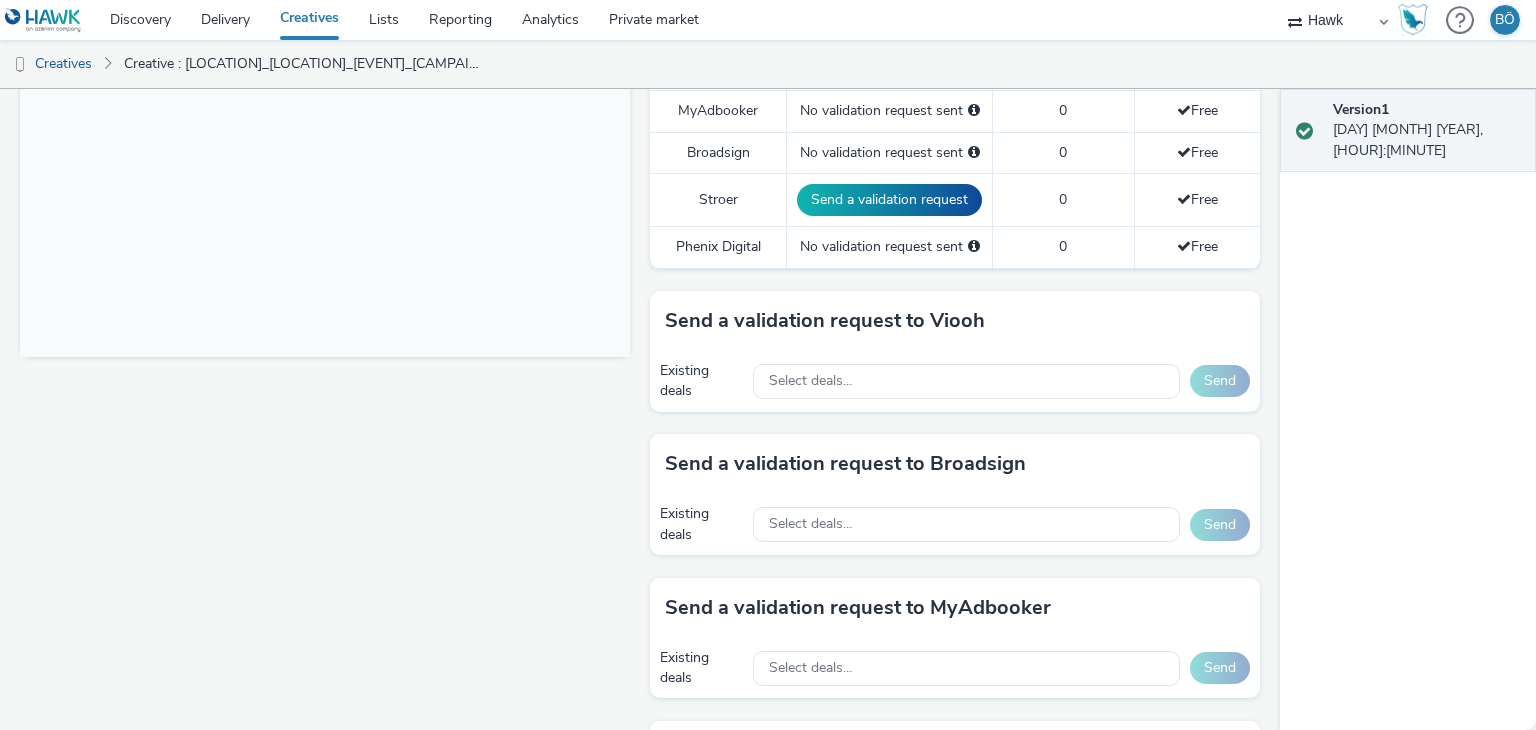 scroll, scrollTop: 23, scrollLeft: 0, axis: vertical 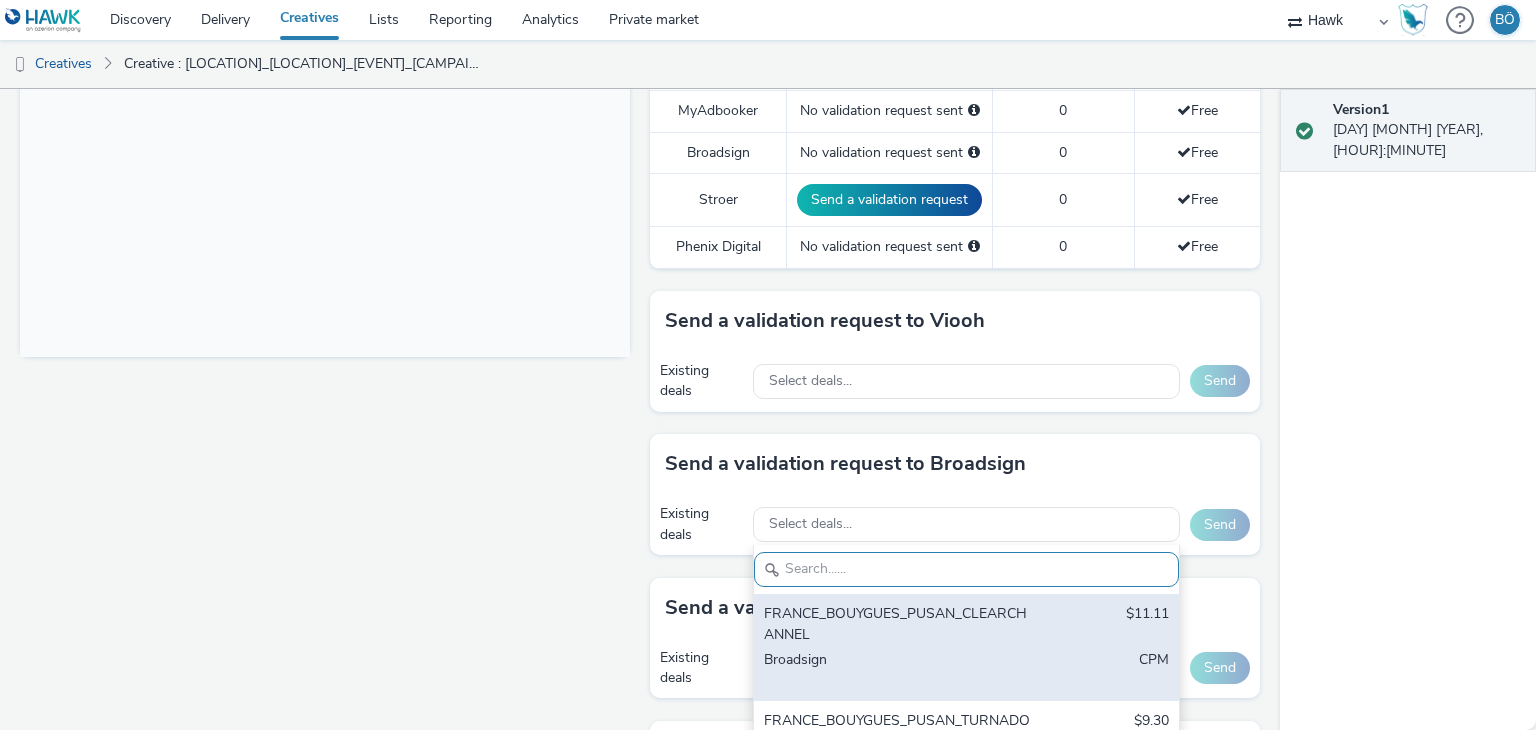 paste on "AO_Broadsign_Zoom Media_All Frames_$8.01" 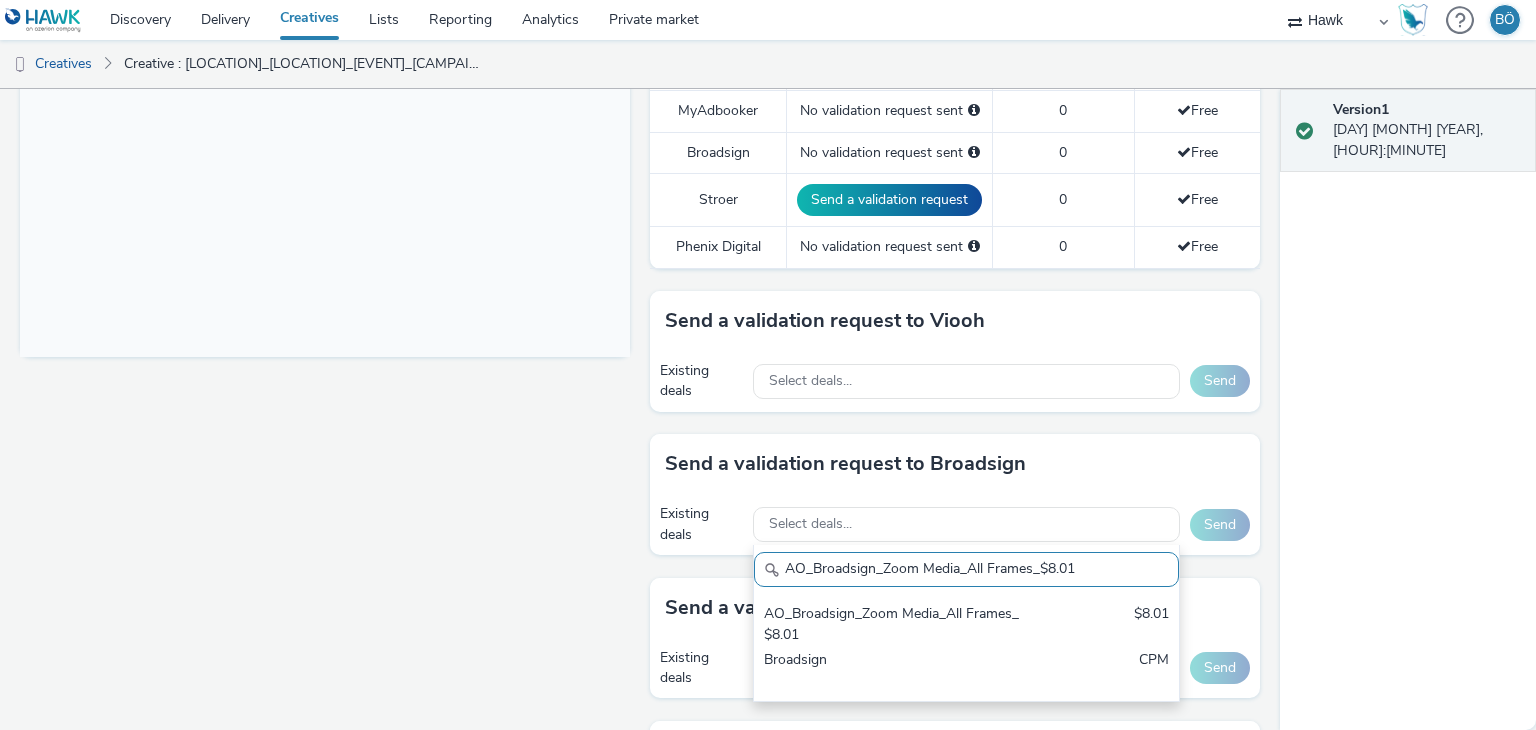 type on "AO_Broadsign_Zoom Media_All Frames_$8.01" 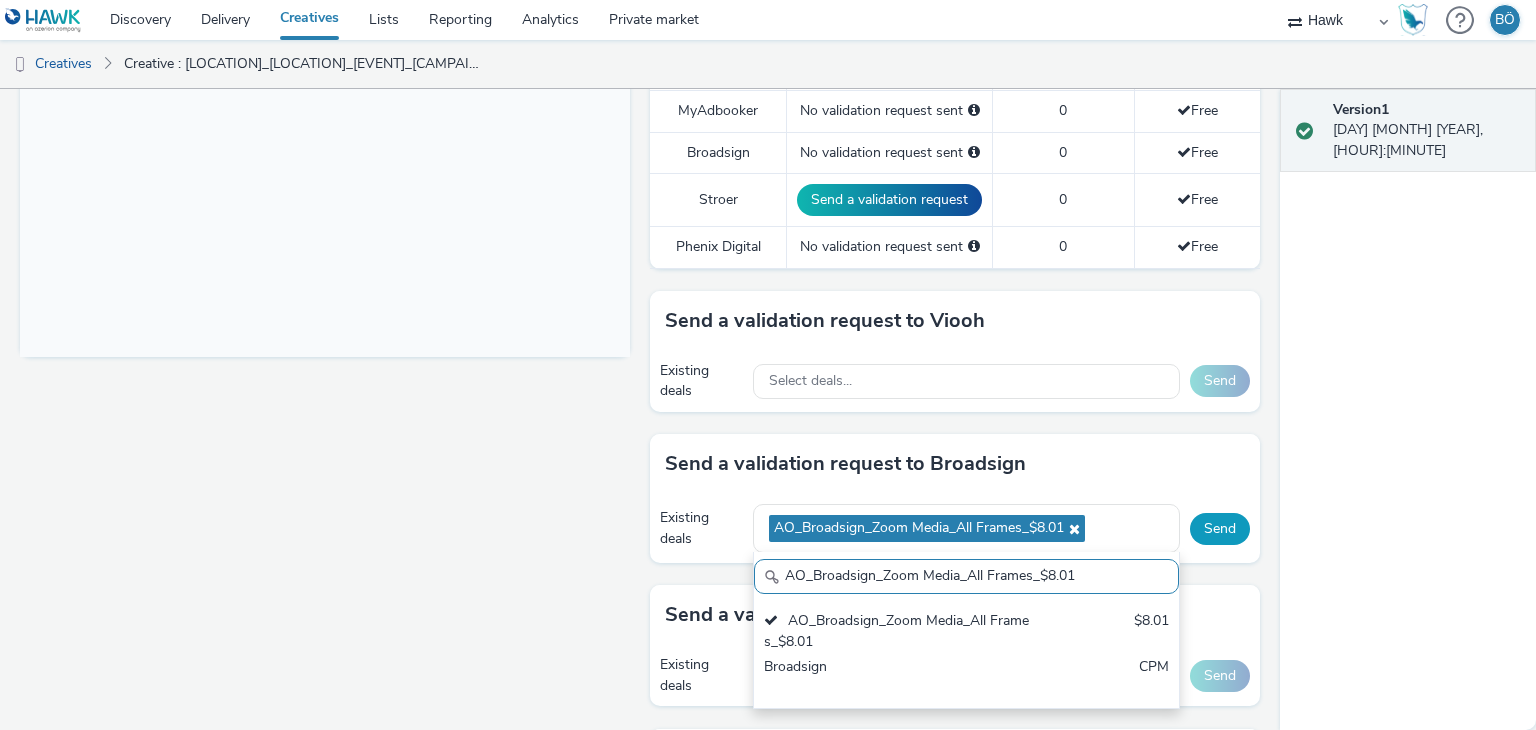 click on "Send" at bounding box center (1220, 529) 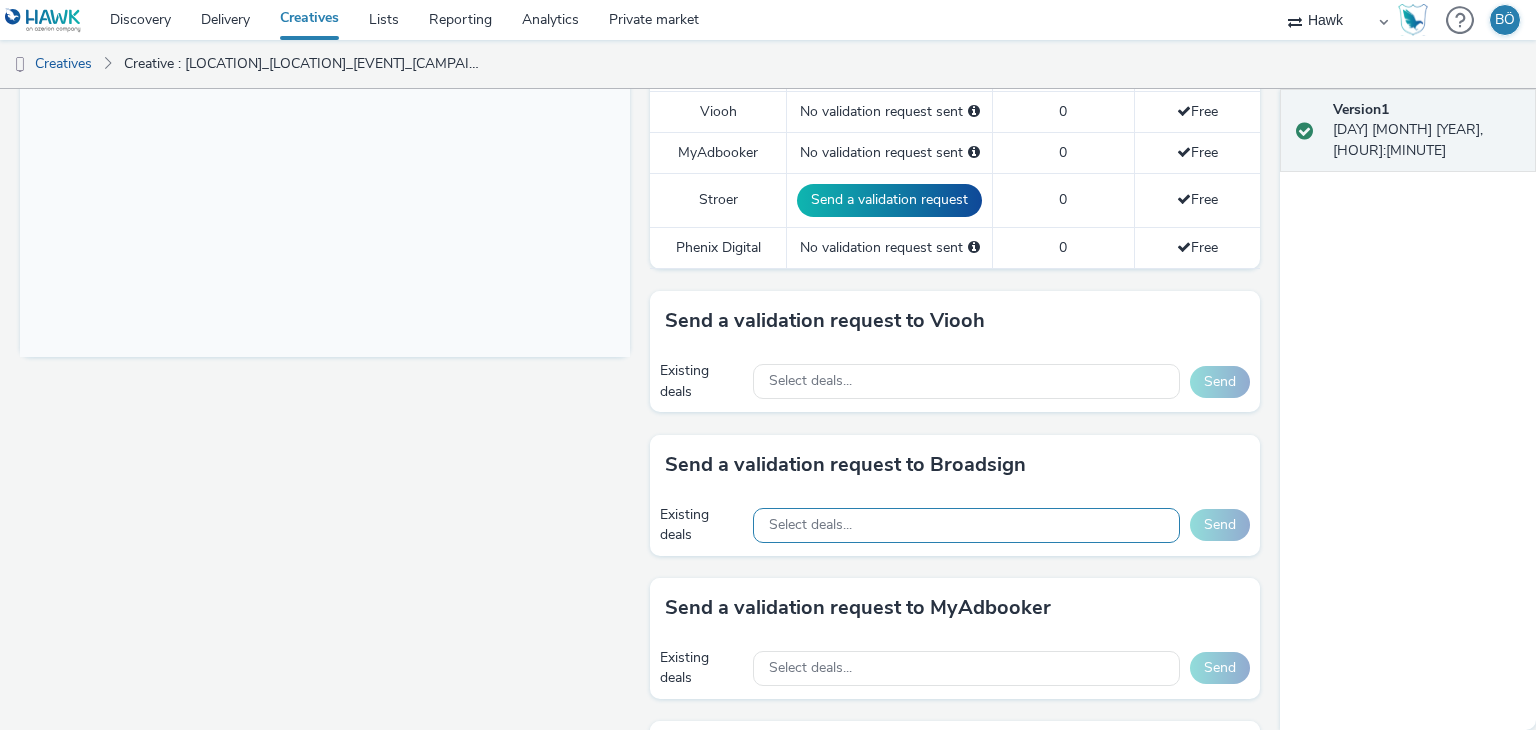 click on "Select deals..." at bounding box center [966, 525] 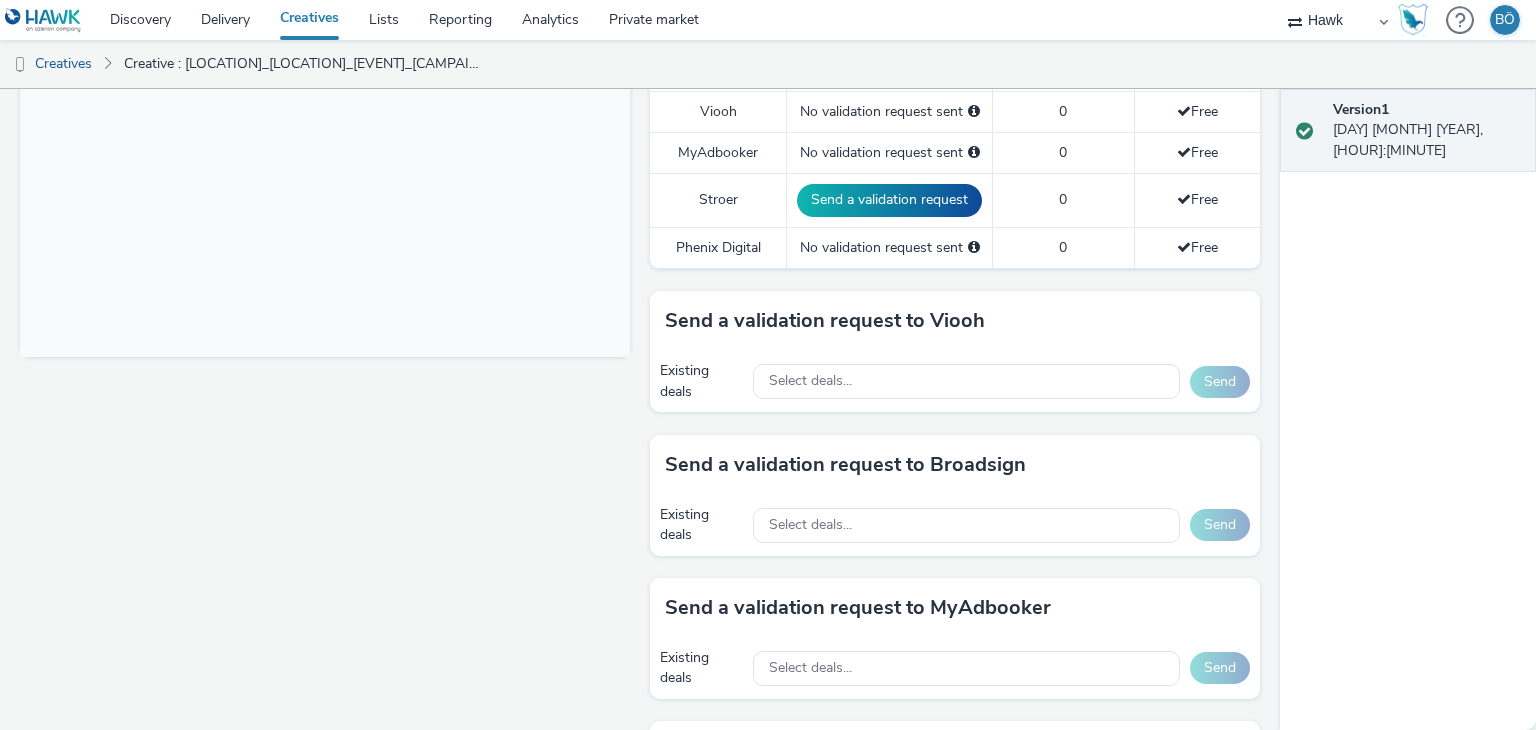 scroll, scrollTop: 7, scrollLeft: 0, axis: vertical 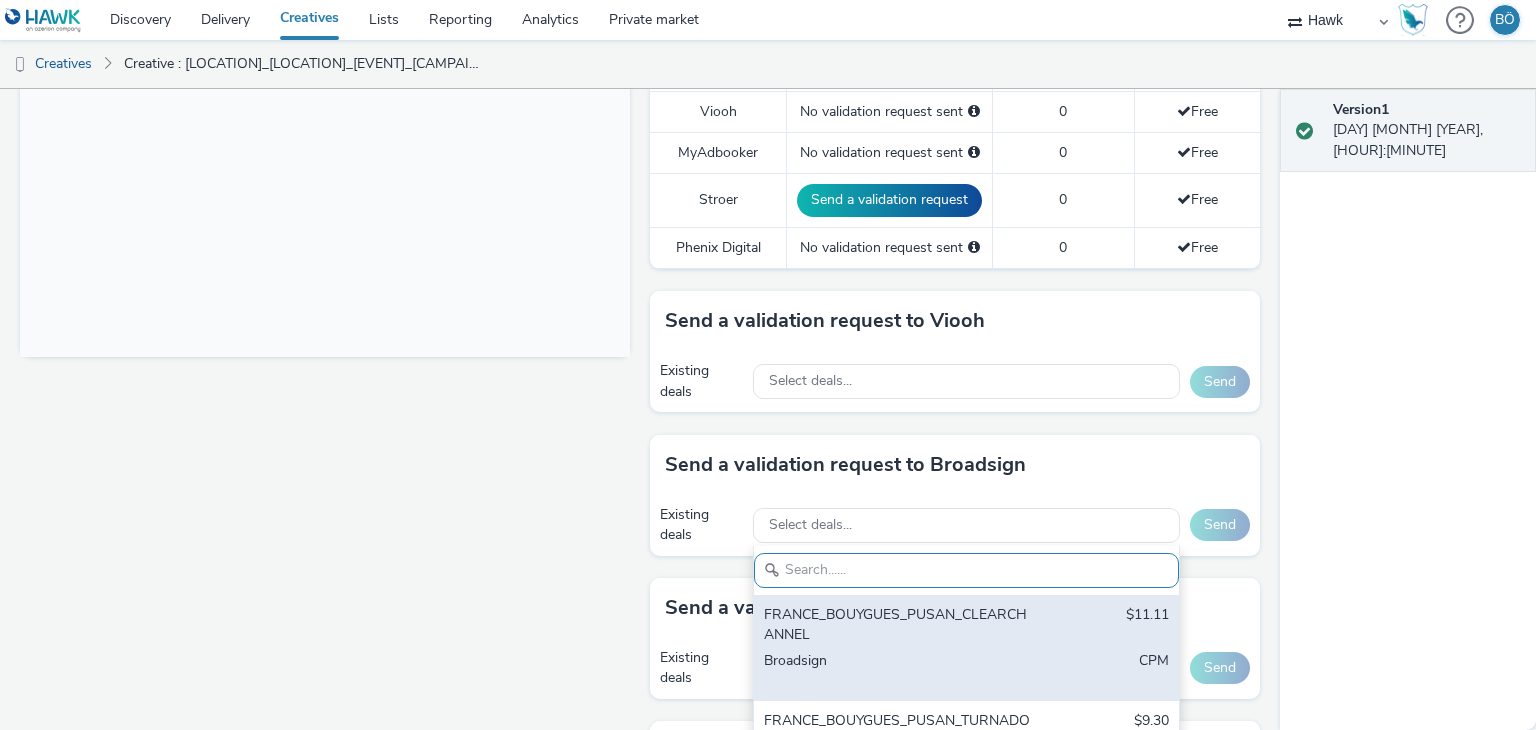click on "FRANCE_BOUYGUES_PUSAN_CLEARCHANNEL" at bounding box center [897, 625] 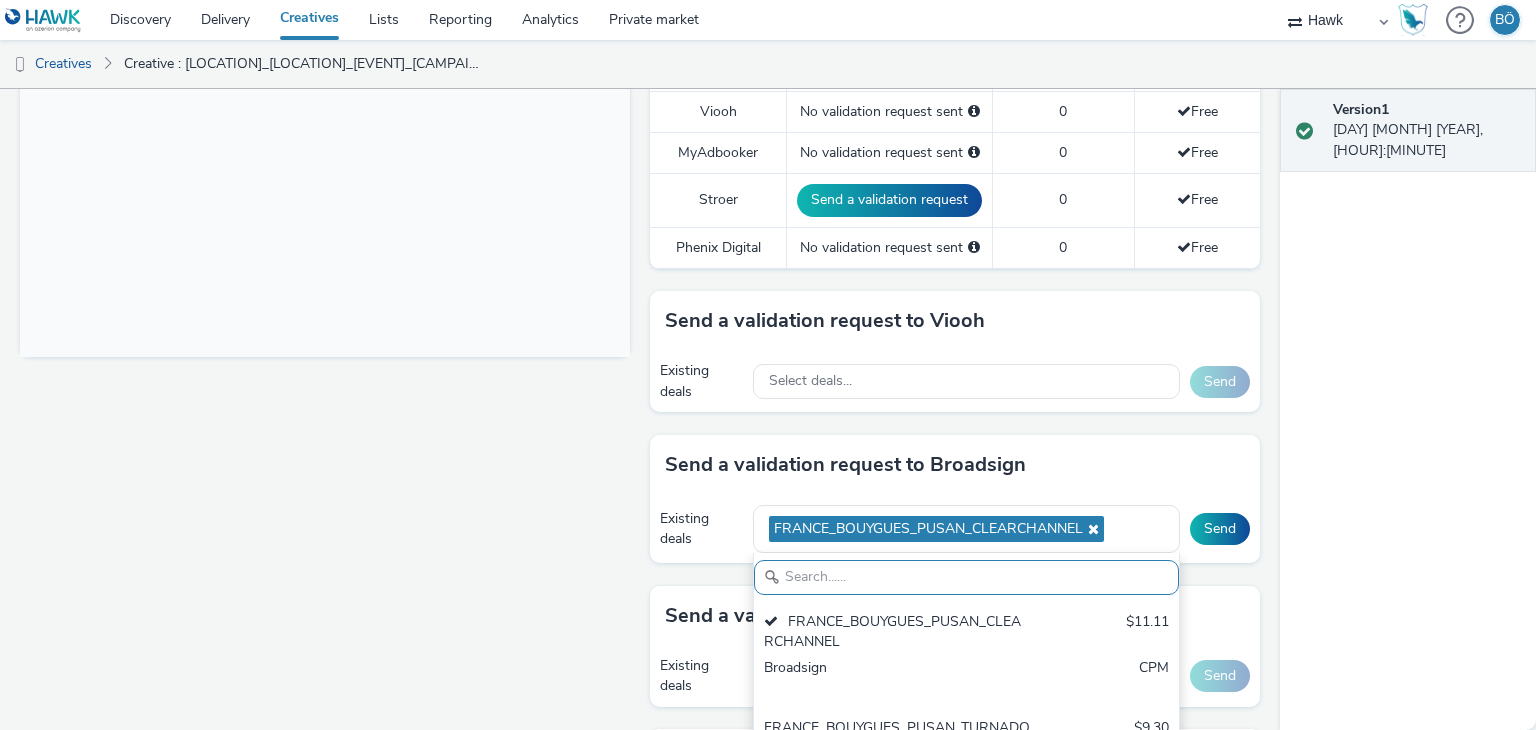 drag, startPoint x: 1086, startPoint y: 521, endPoint x: 865, endPoint y: 552, distance: 223.16362 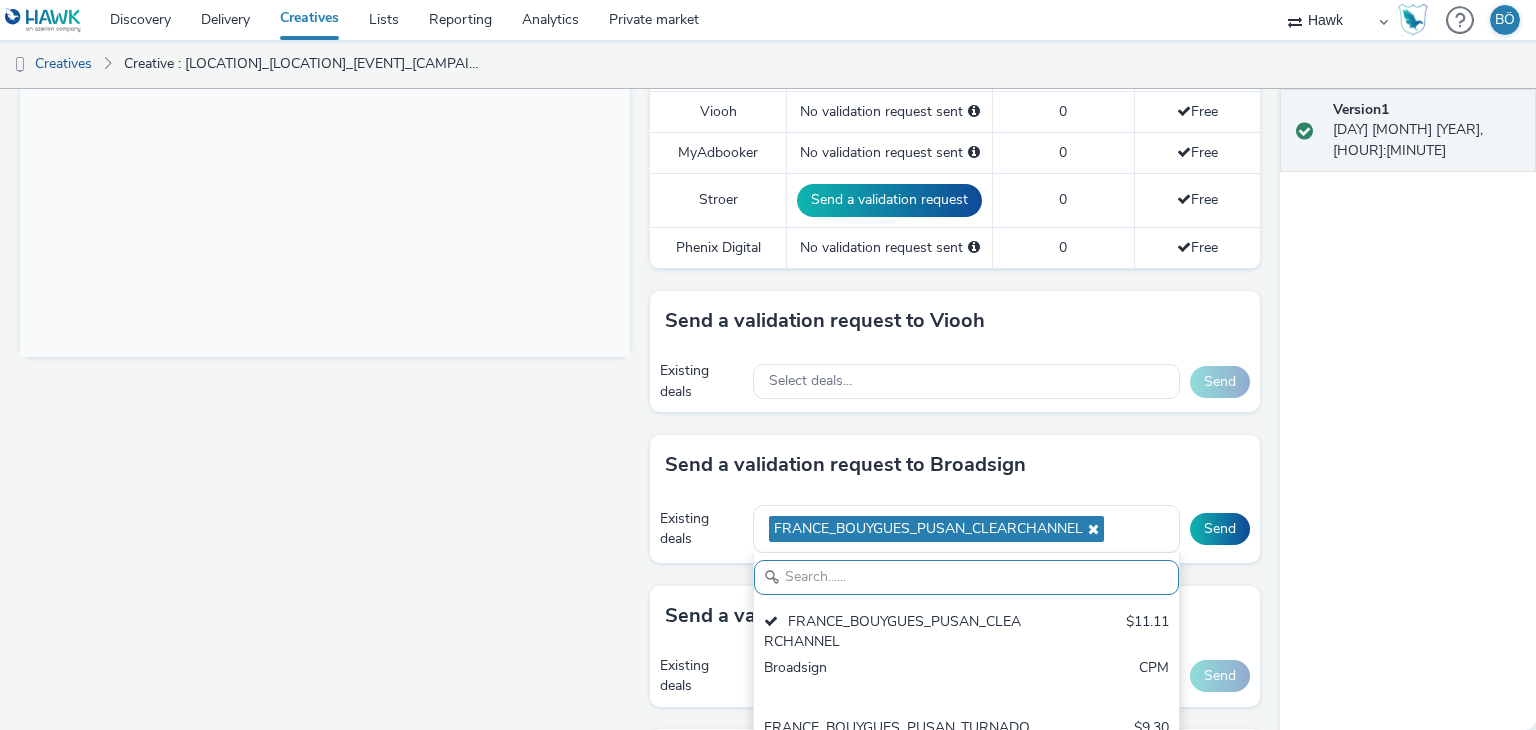 click at bounding box center (1091, 529) 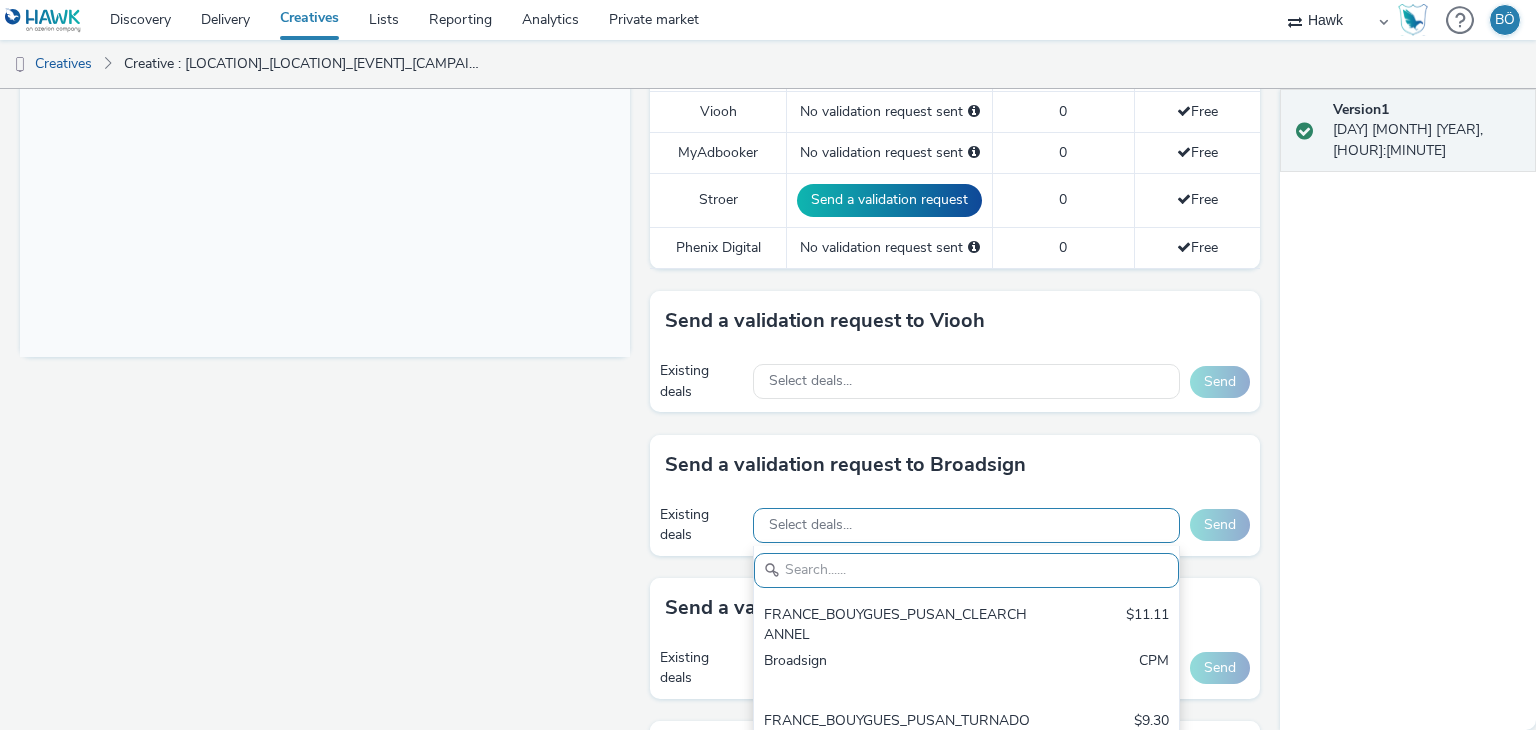 click on "Select deals..." at bounding box center (966, 525) 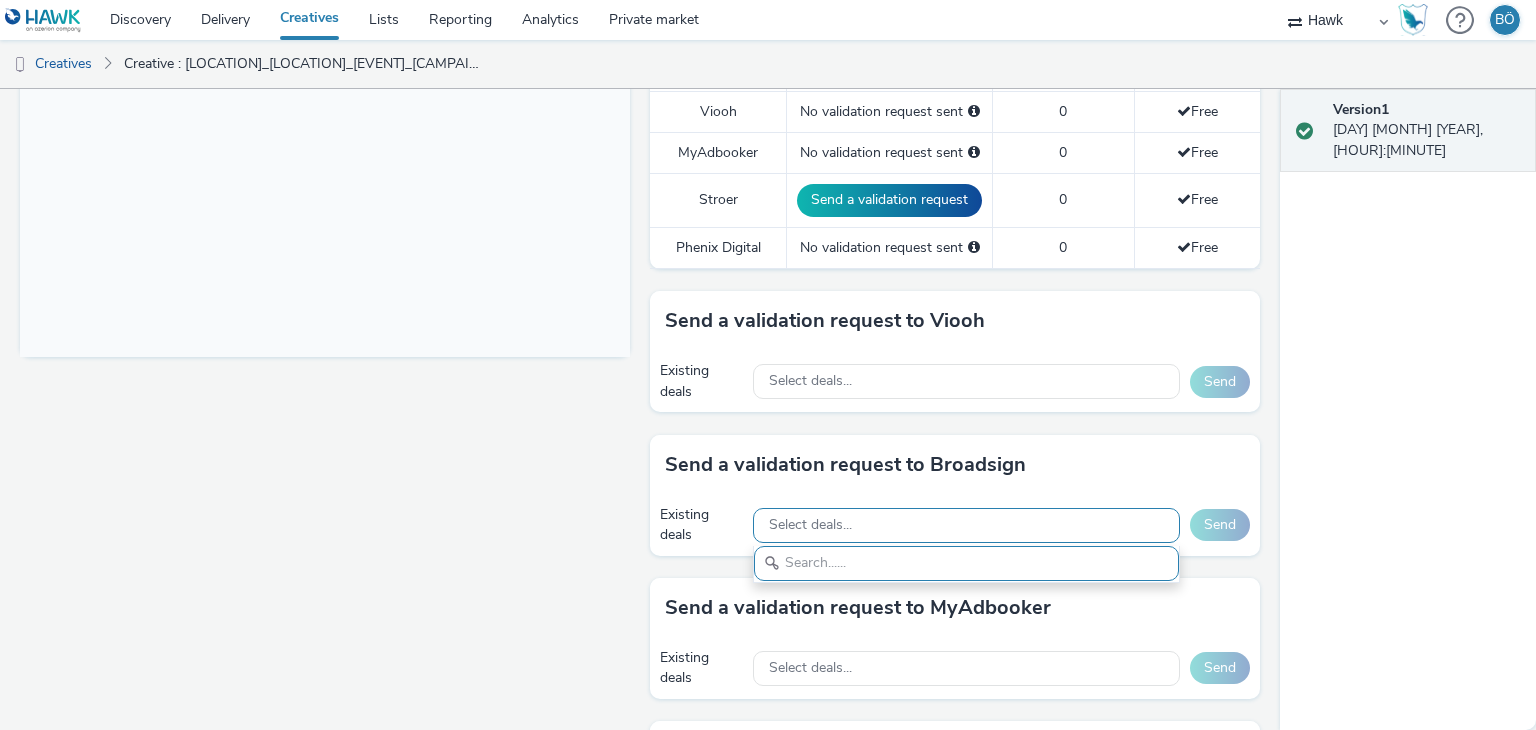 paste on "Broadsign_Atmosphere_Multimarket" 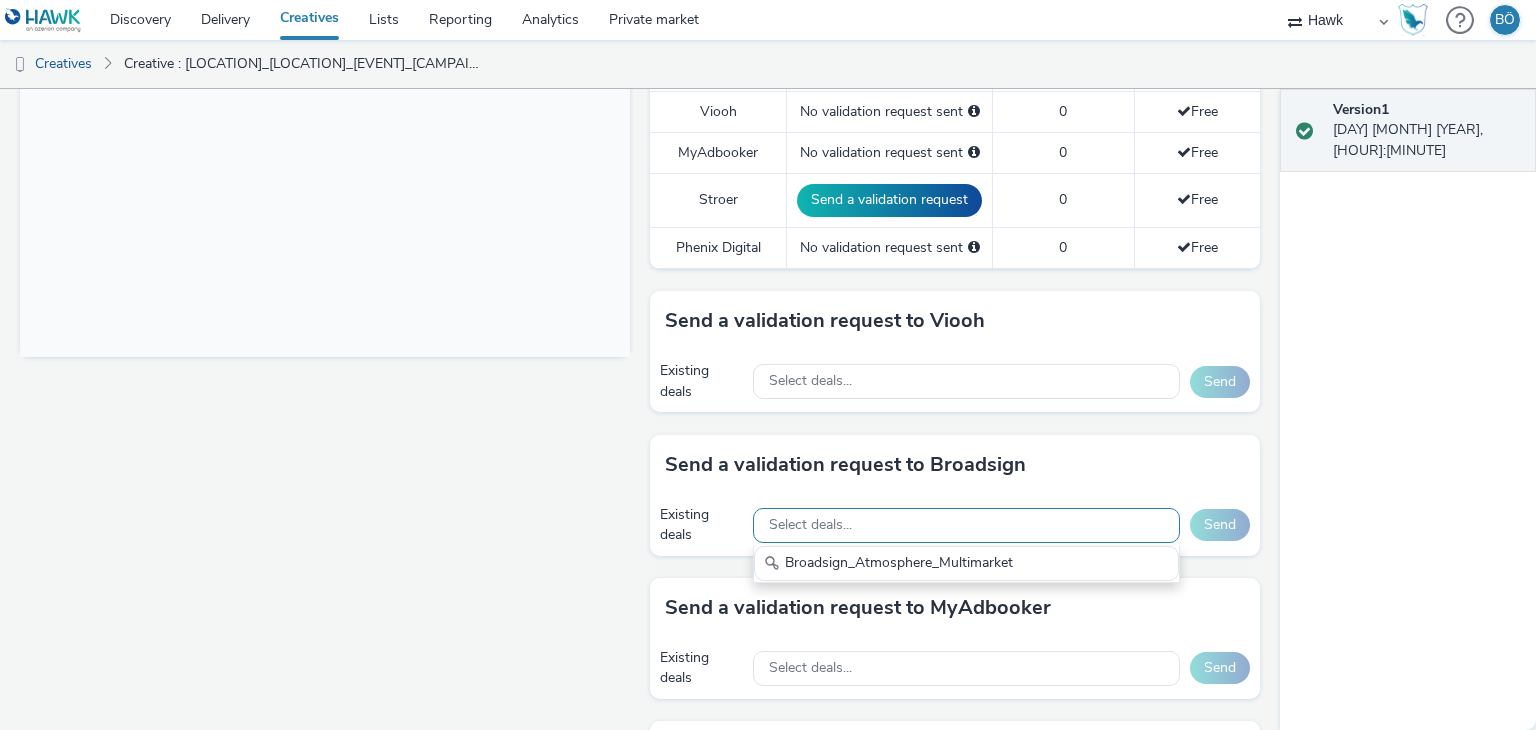 scroll, scrollTop: 0, scrollLeft: 0, axis: both 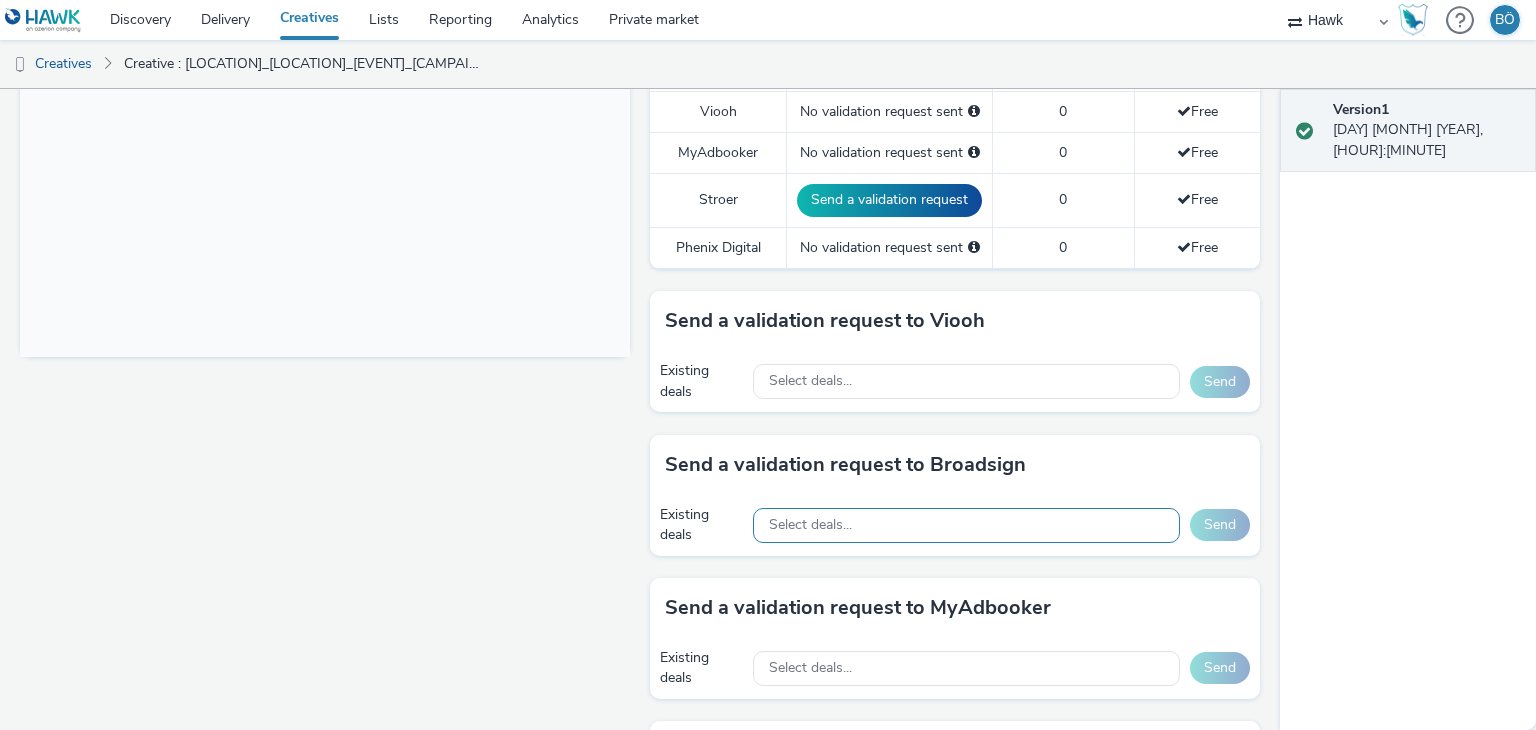 click on "Select deals..." at bounding box center [966, 525] 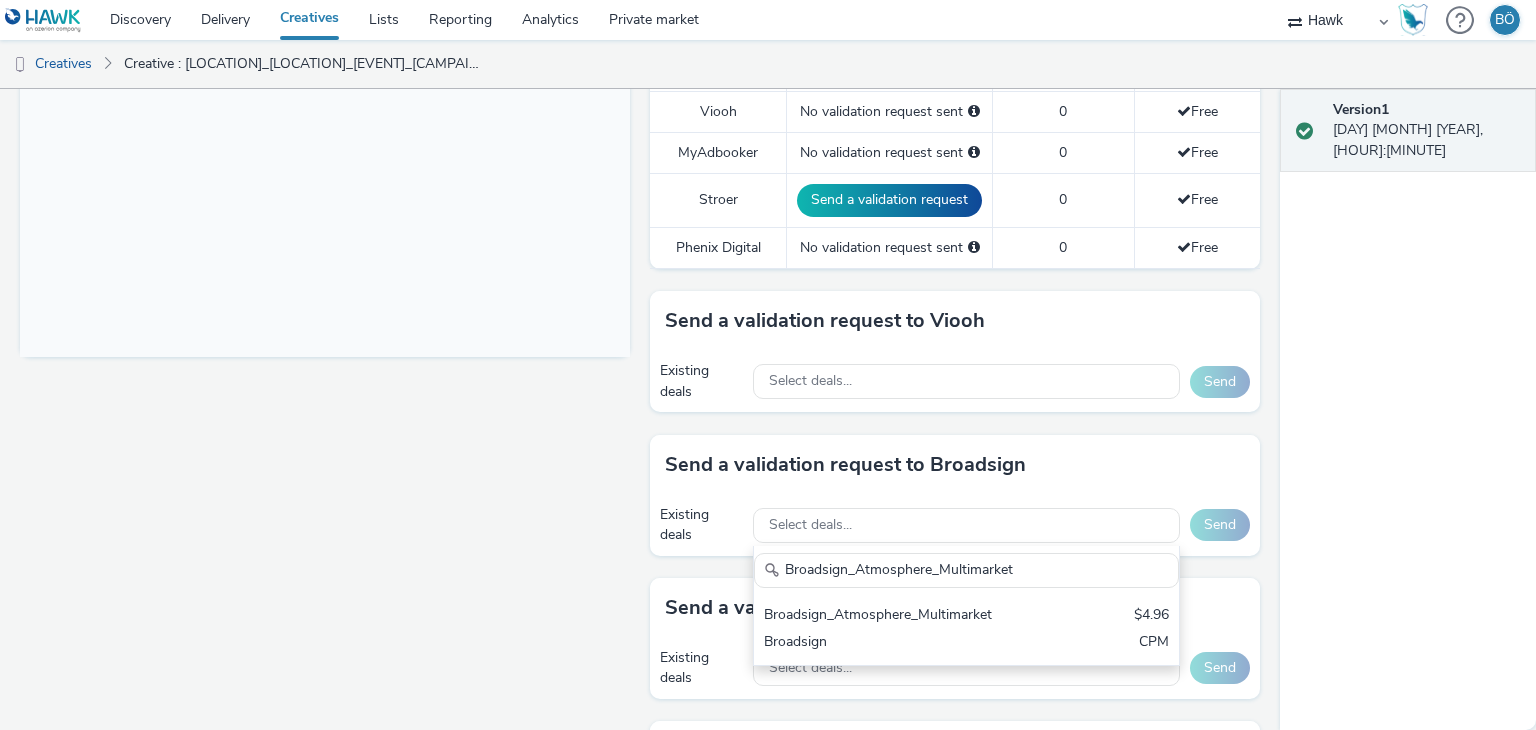 scroll, scrollTop: 0, scrollLeft: 0, axis: both 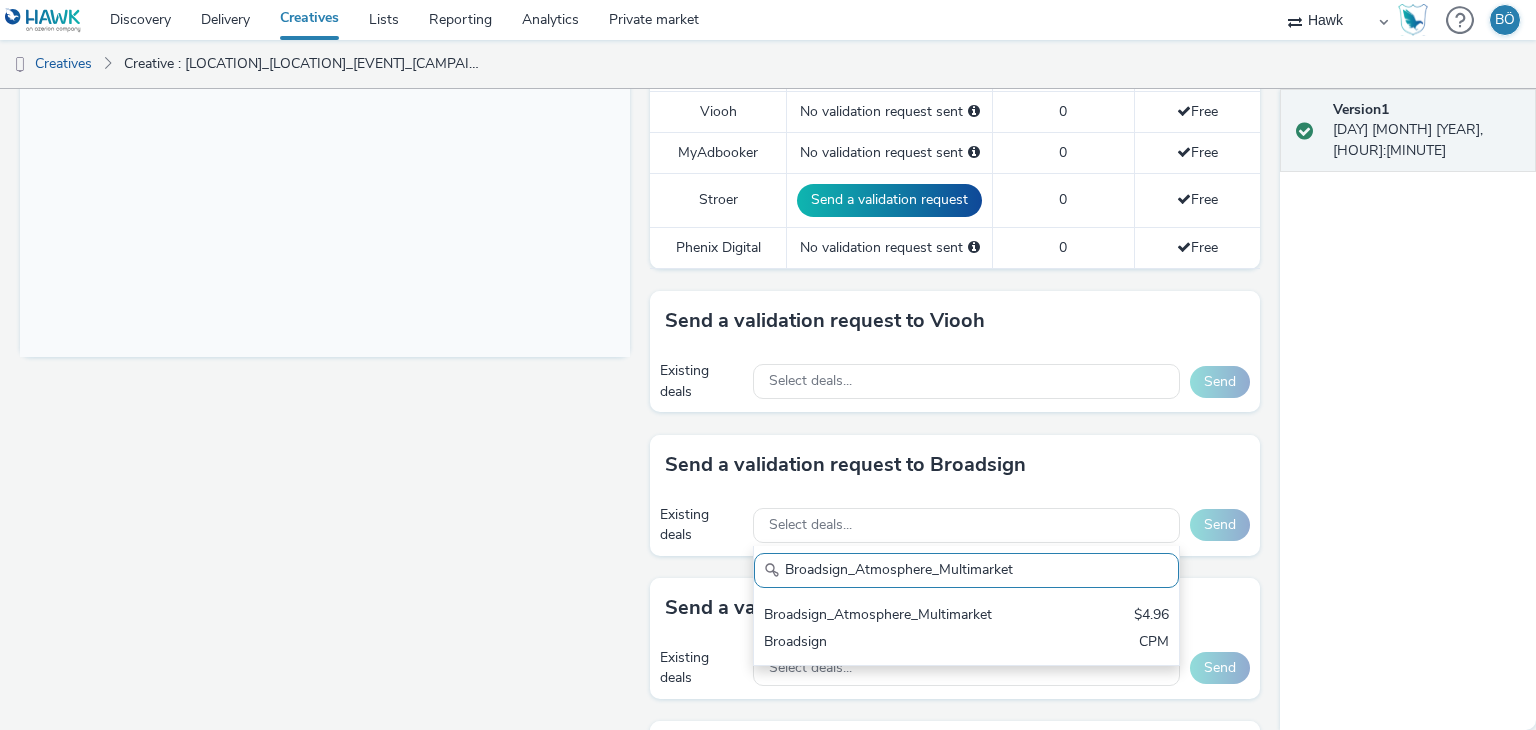 click on "Broadsign_Atmosphere_Multimarket $4.96 Broadsign CPM" at bounding box center [966, 630] 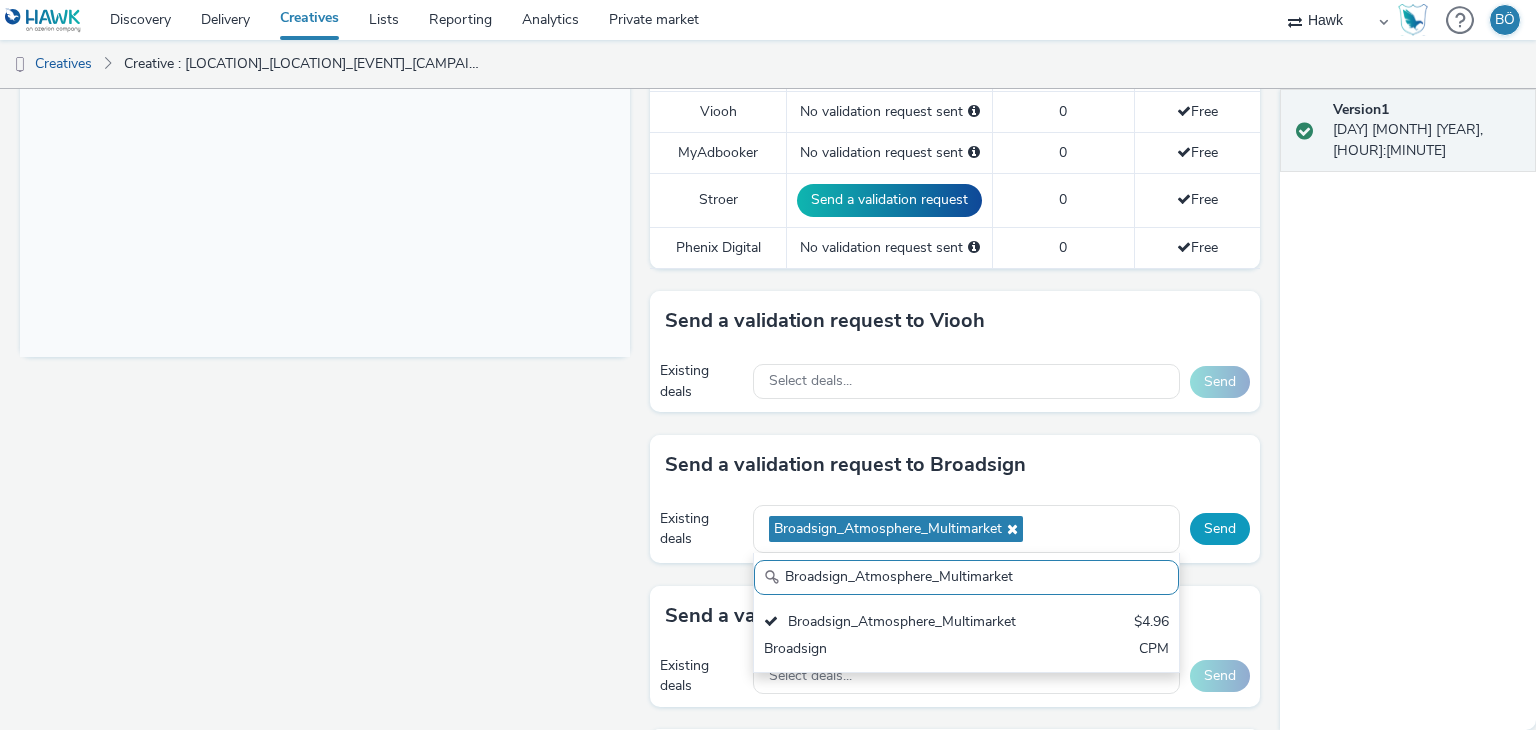 click on "Send" at bounding box center (1220, 529) 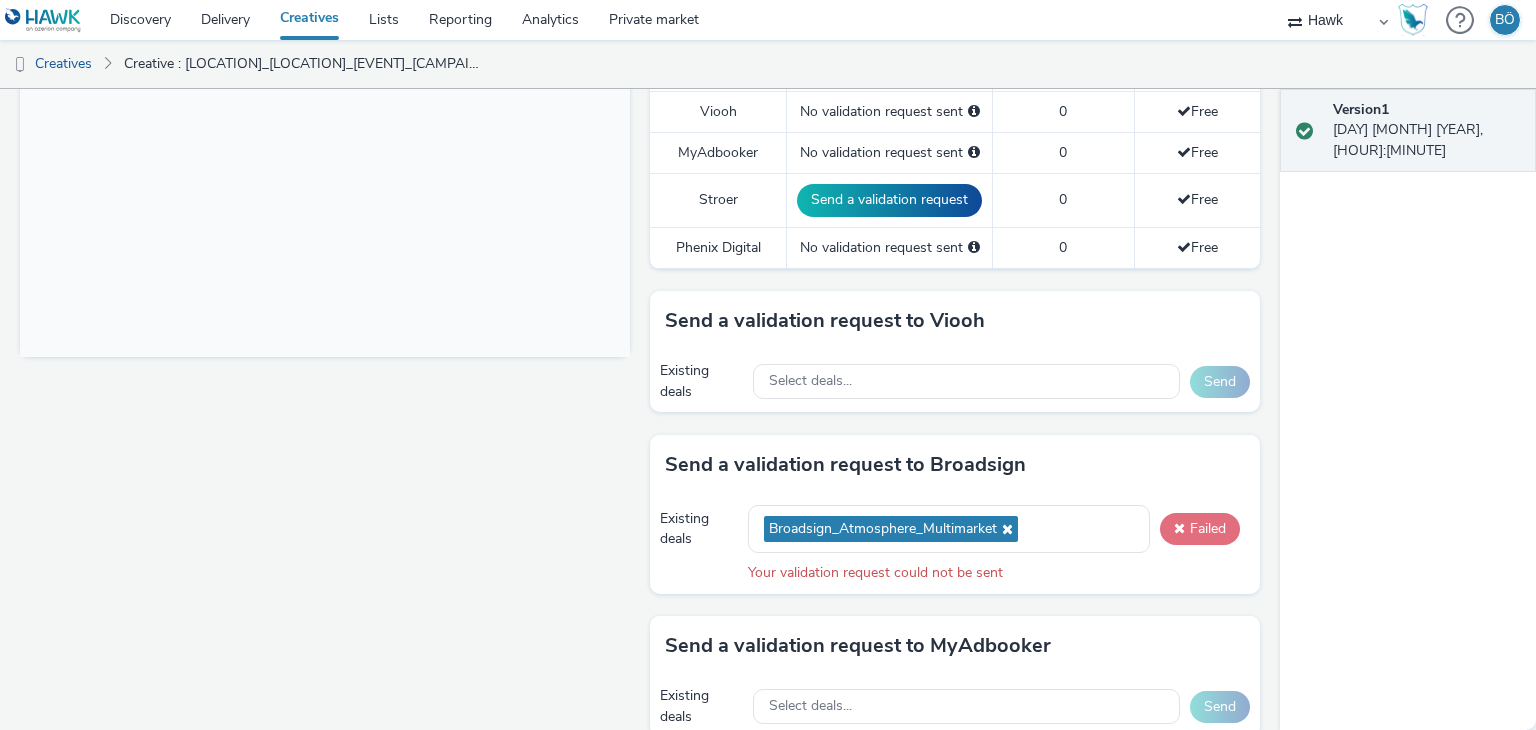 click on "Failed" at bounding box center (1200, 529) 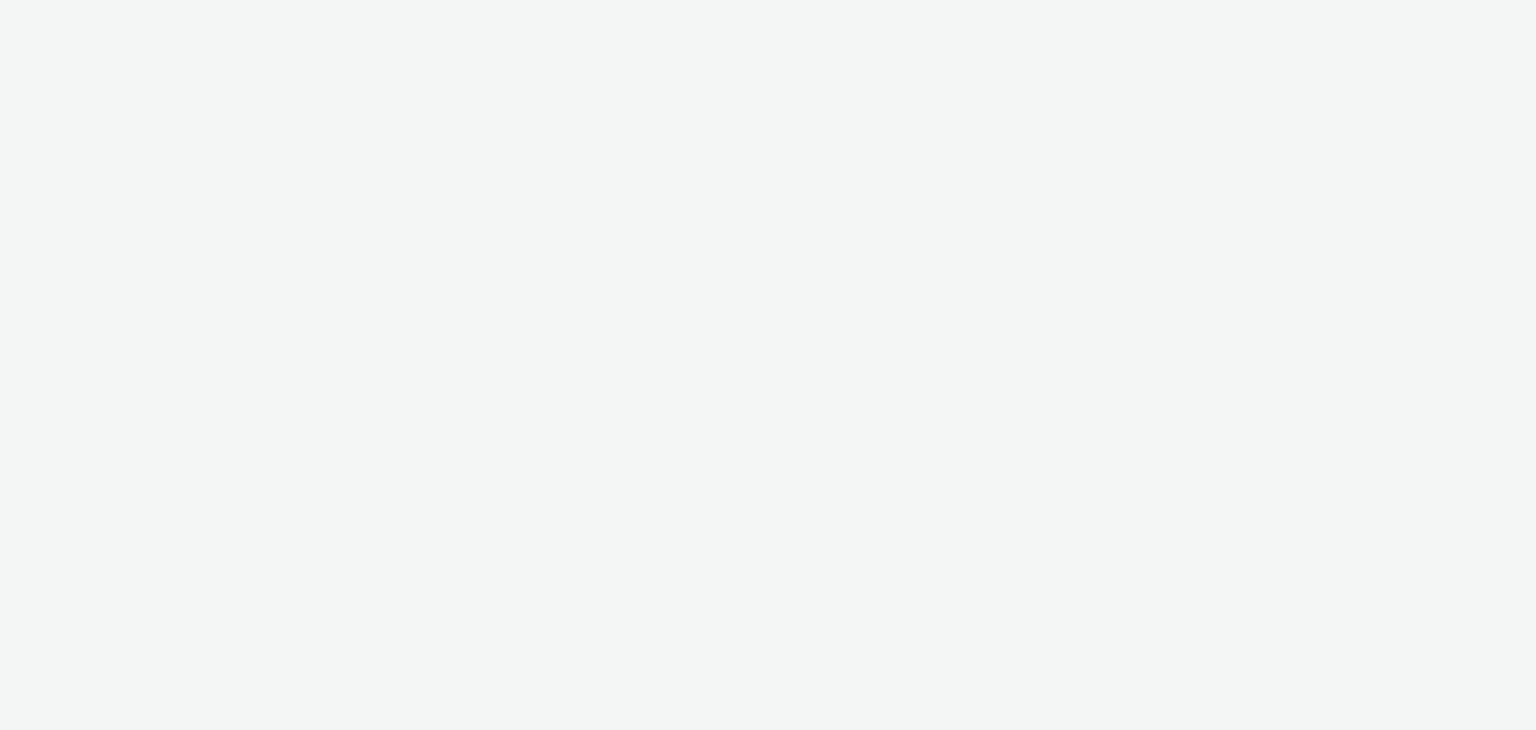 scroll, scrollTop: 0, scrollLeft: 0, axis: both 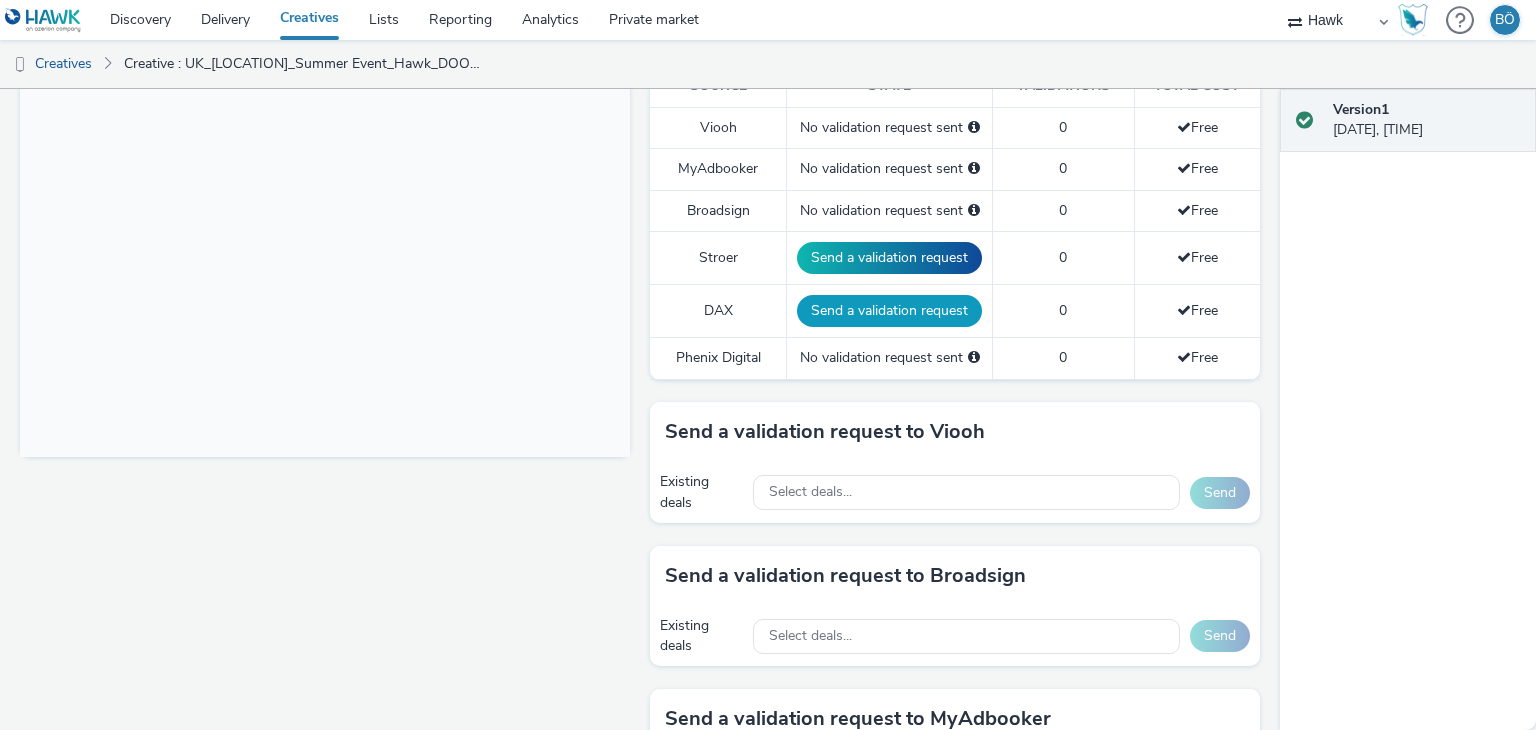 click on "Send a validation request" at bounding box center (889, 311) 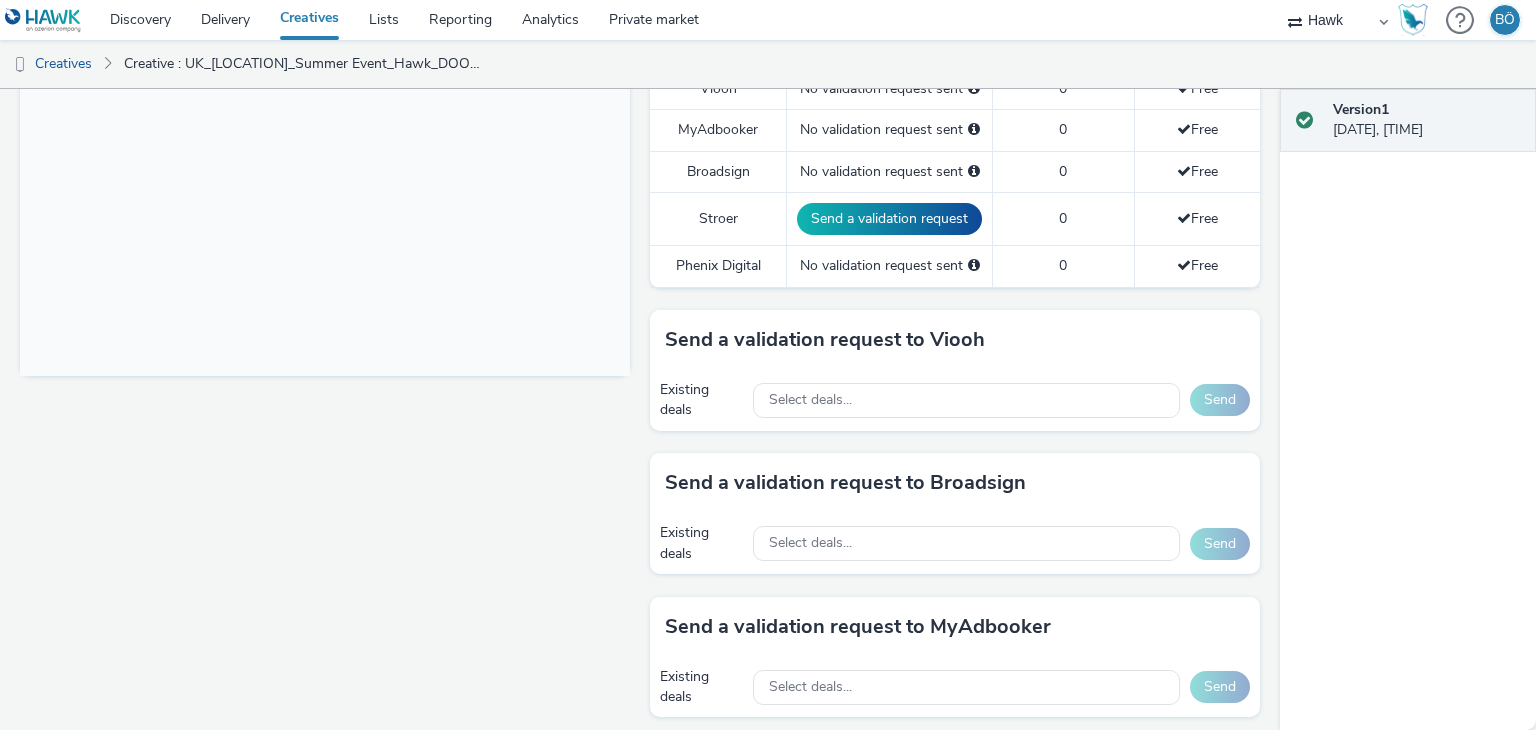scroll, scrollTop: 800, scrollLeft: 0, axis: vertical 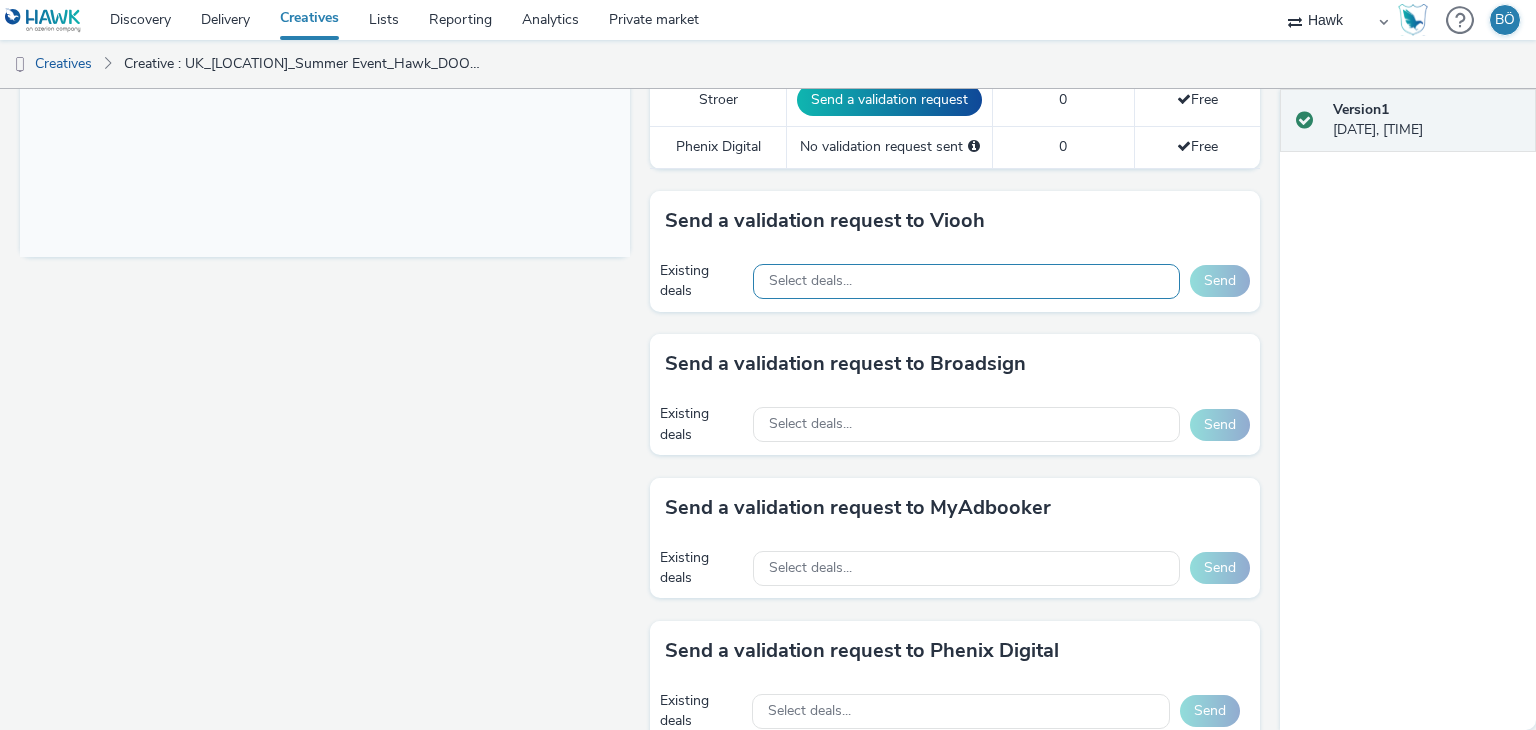click on "Select deals..." at bounding box center [810, 281] 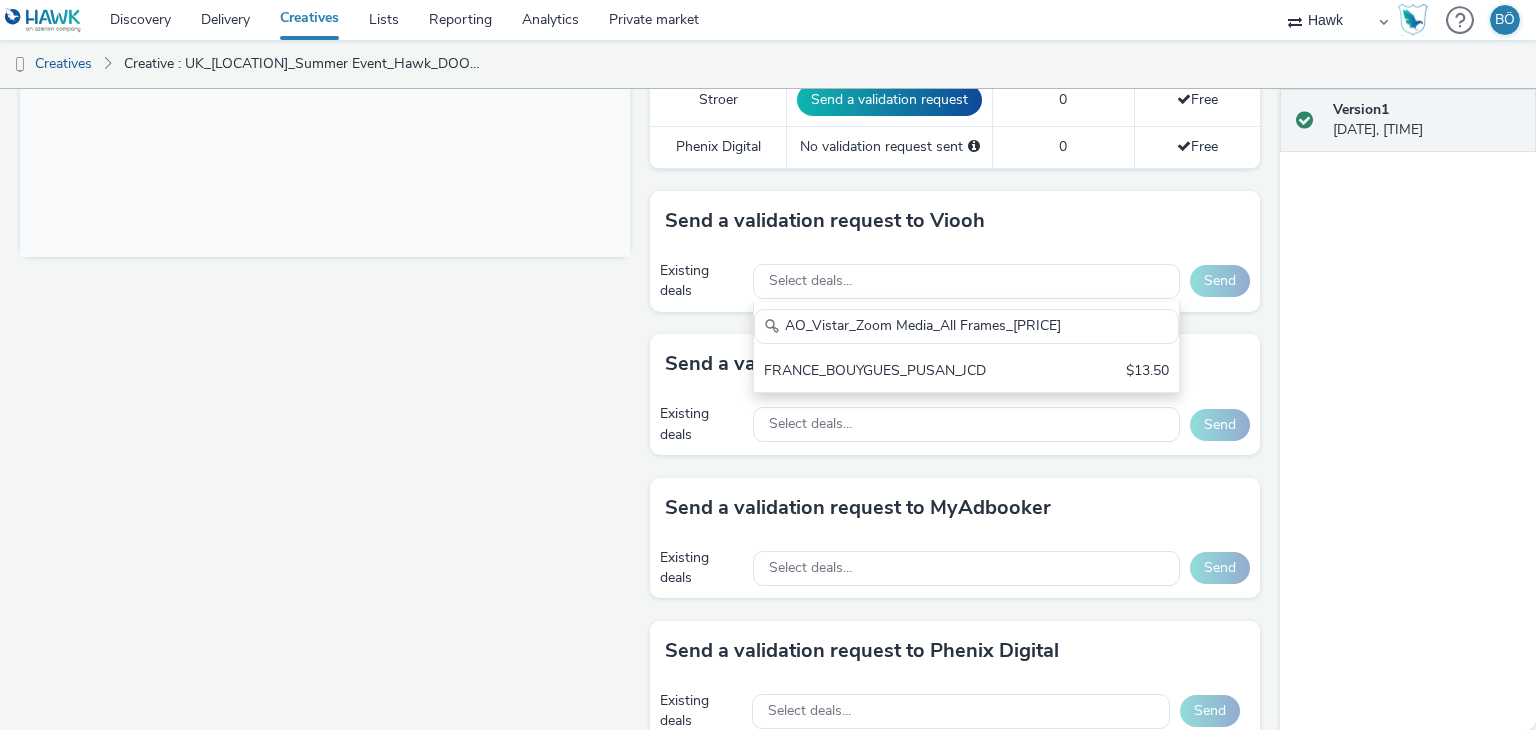 scroll, scrollTop: 0, scrollLeft: 0, axis: both 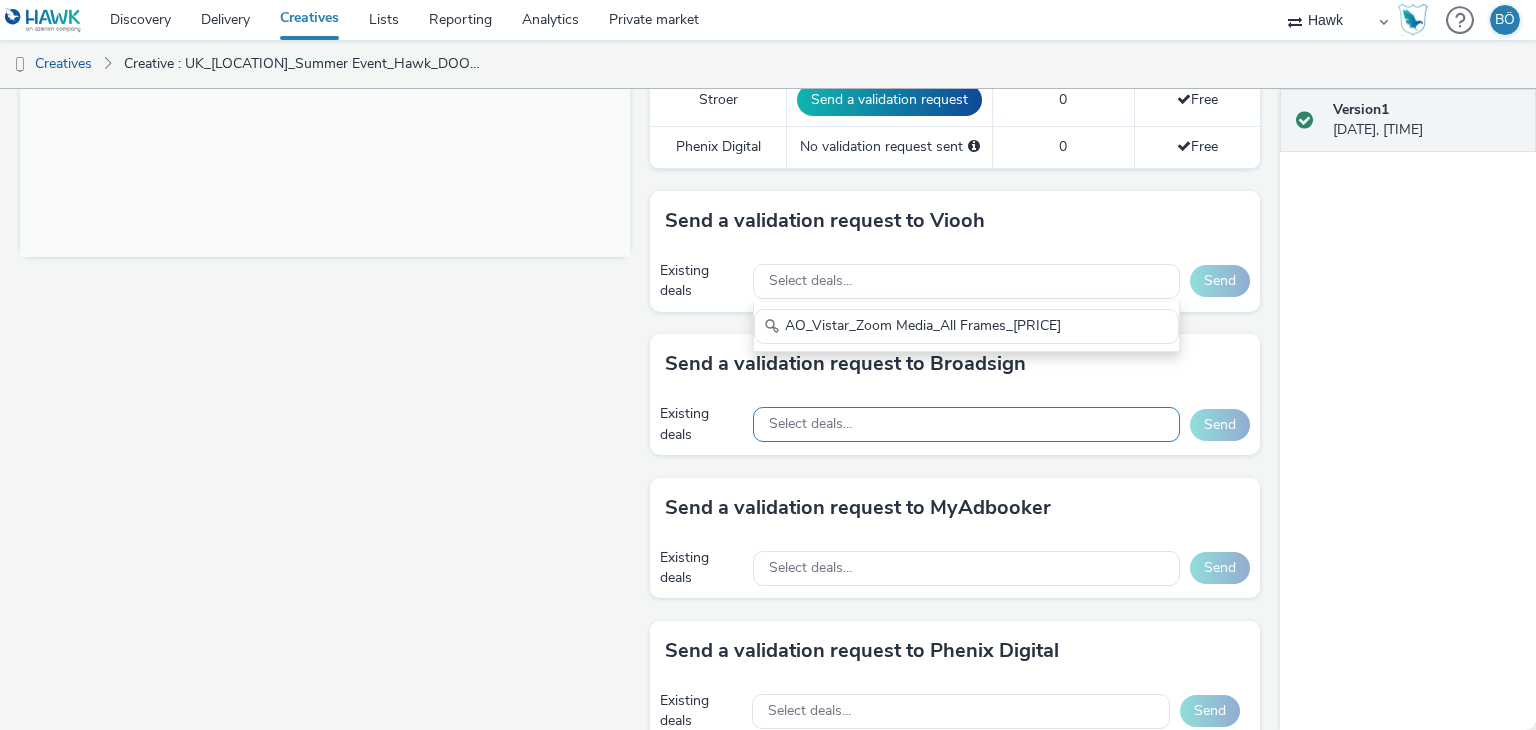 type on "AO_Vistar_Zoom Media_All Frames_$10.48" 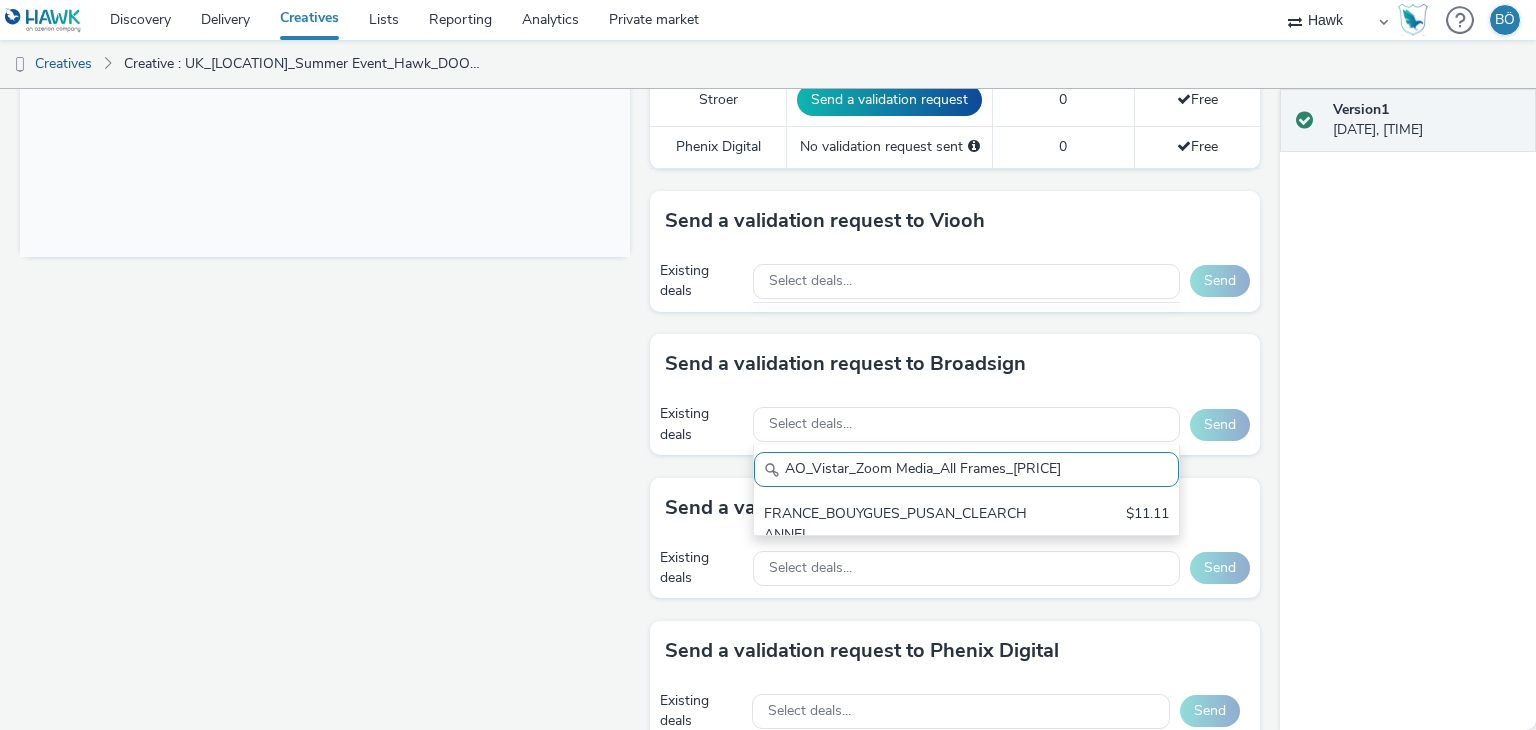 scroll, scrollTop: 0, scrollLeft: 0, axis: both 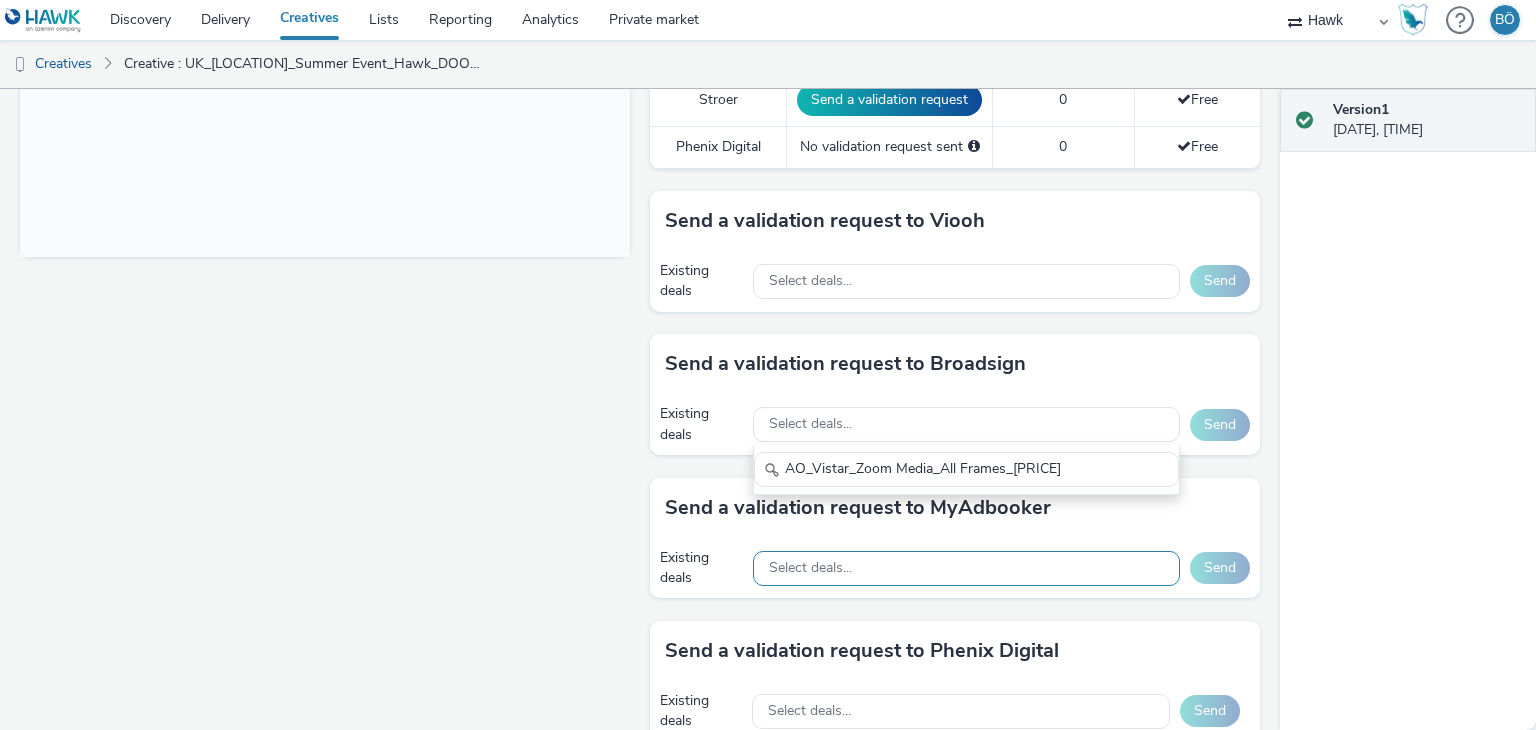 type on "AO_Vistar_Zoom Media_All Frames_$10.48" 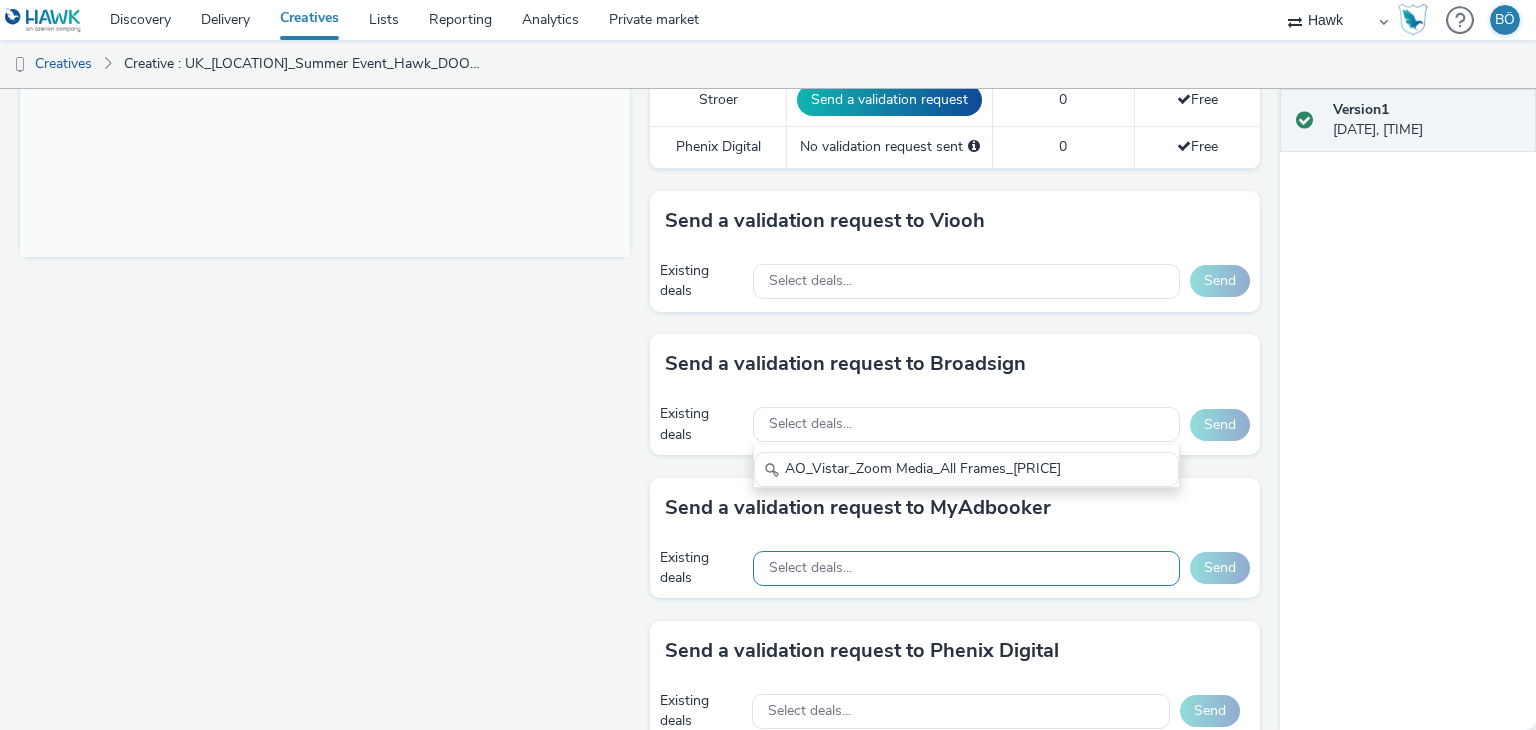 click on "Select deals..." at bounding box center [966, 568] 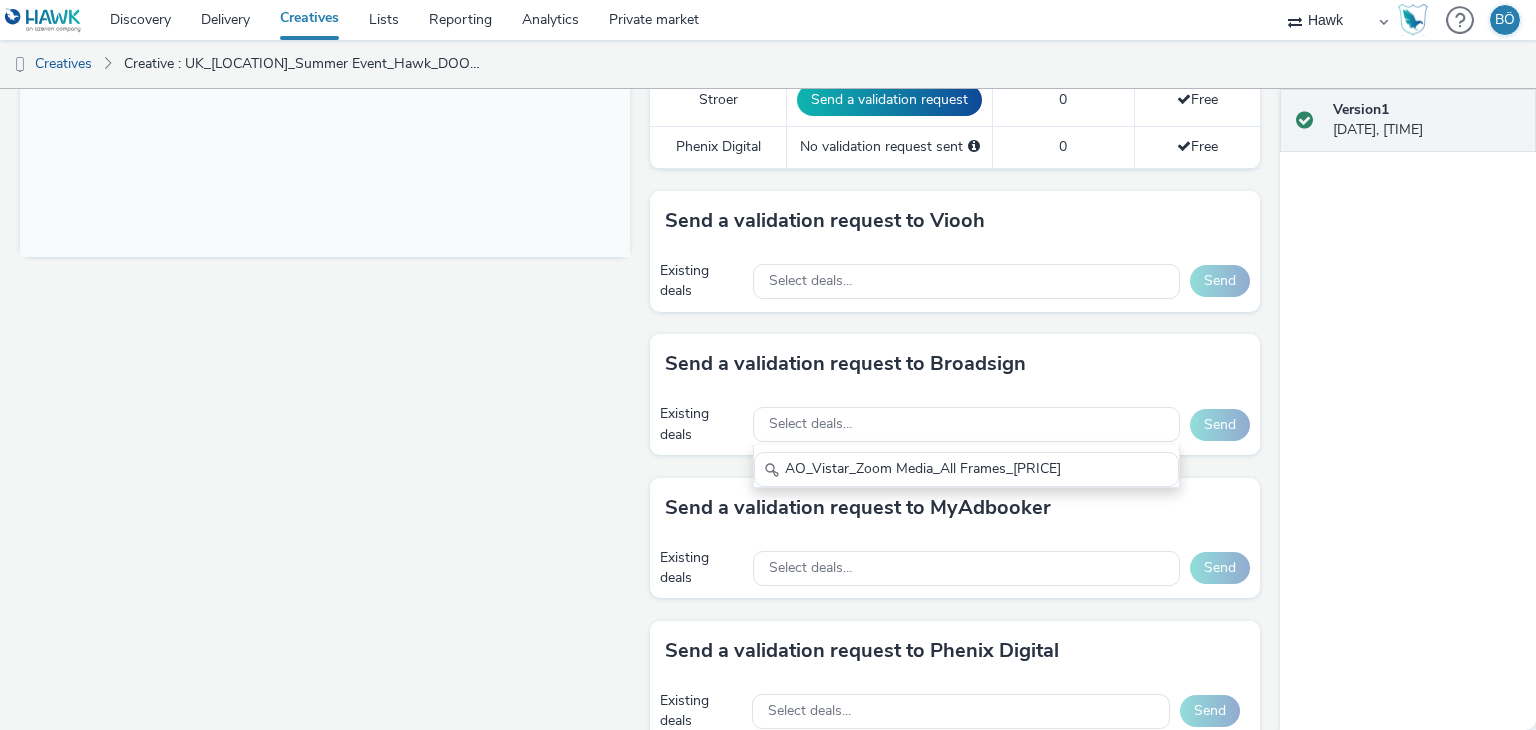 scroll, scrollTop: 0, scrollLeft: 0, axis: both 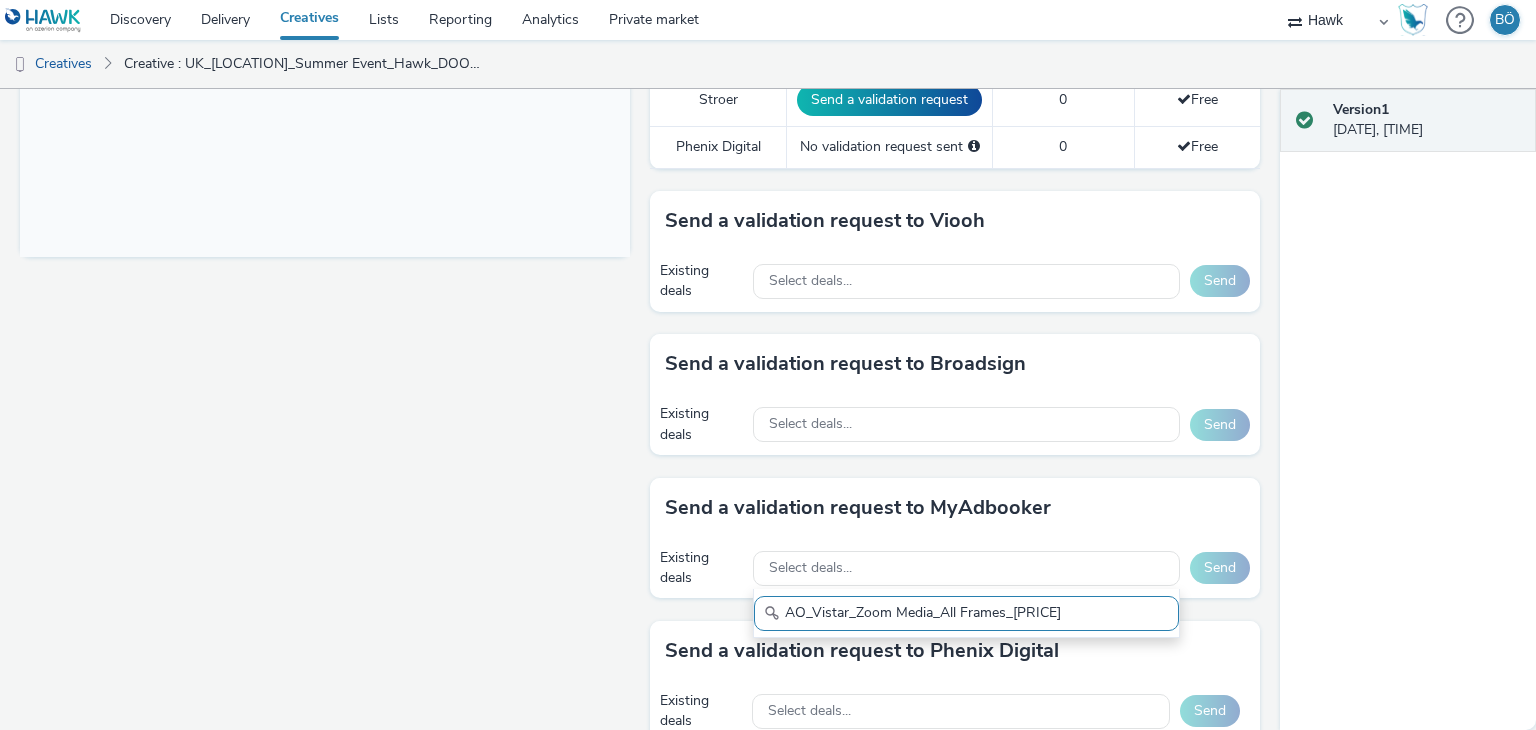 click on "Fullscreen" at bounding box center (330, 158) 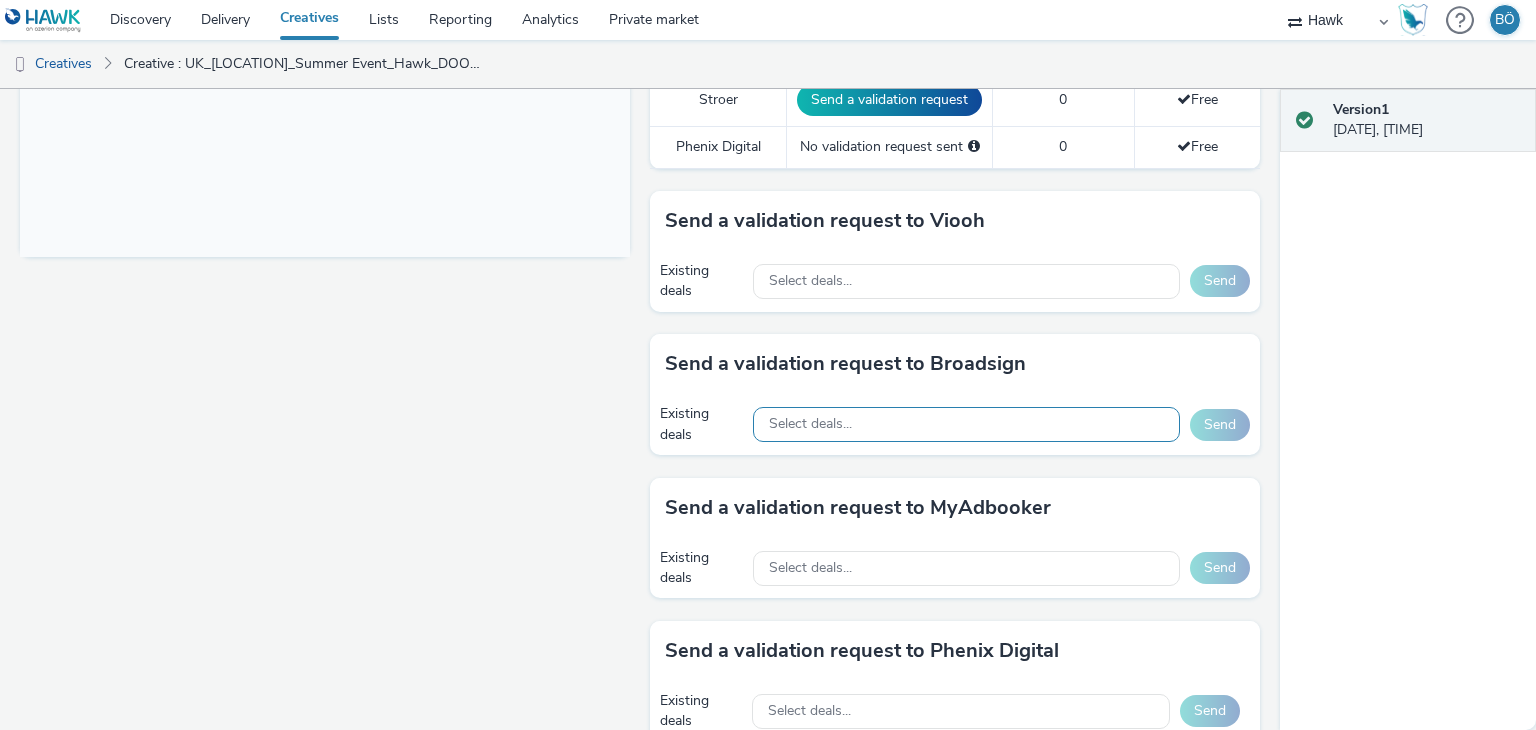click on "Select deals..." at bounding box center (966, 424) 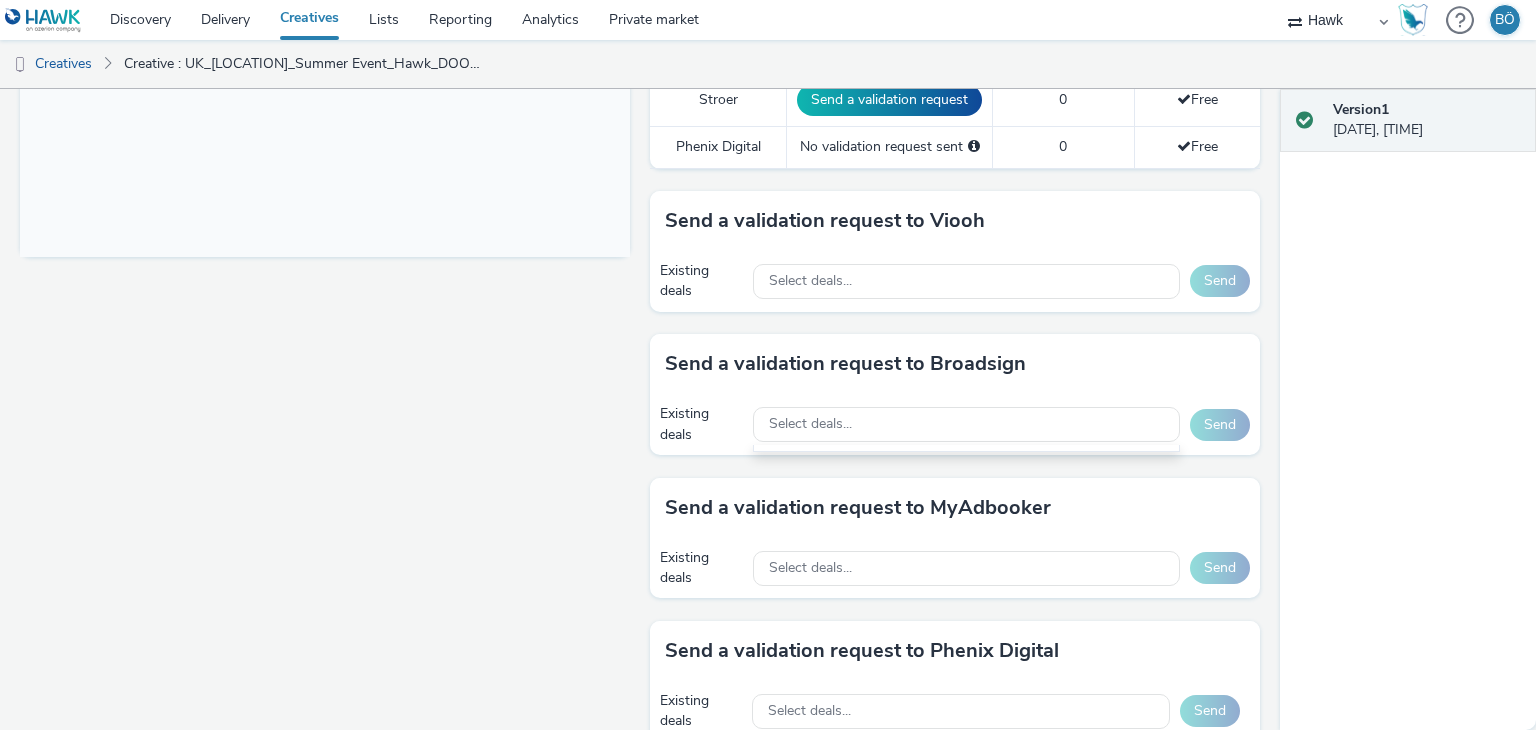 scroll, scrollTop: 16, scrollLeft: 0, axis: vertical 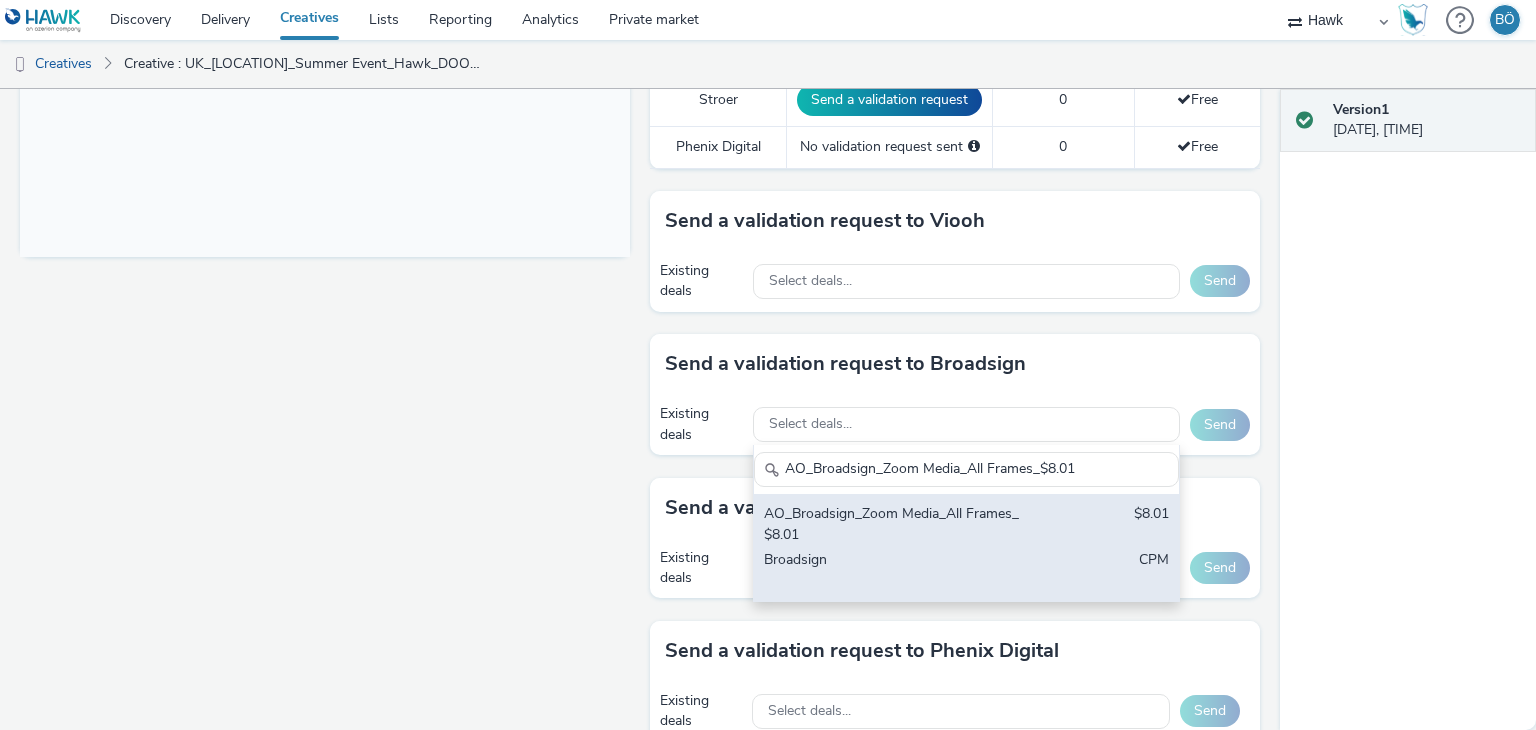 type on "AO_Broadsign_Zoom Media_All Frames_$8.01" 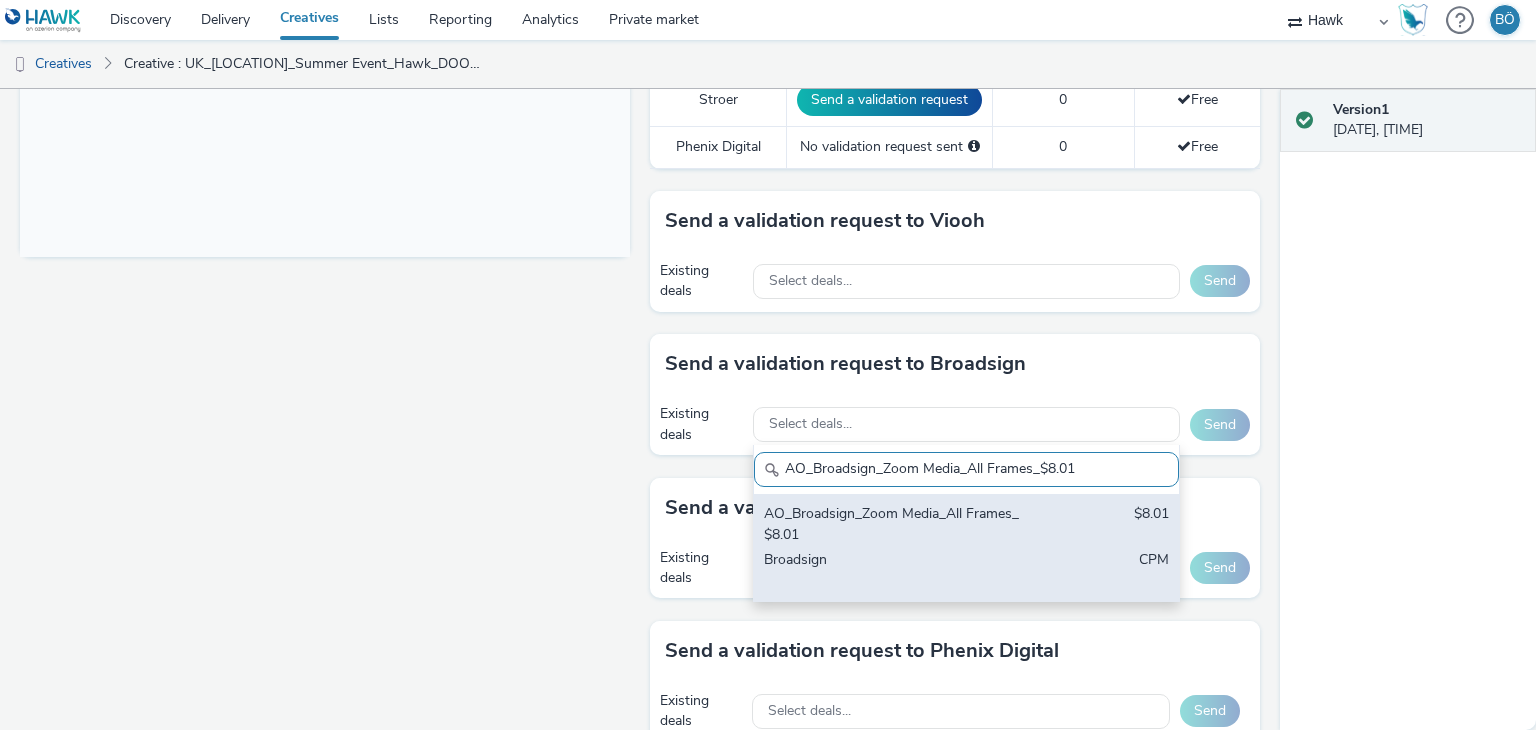 click on "AO_Broadsign_Zoom Media_All Frames_$8.01" at bounding box center (897, 524) 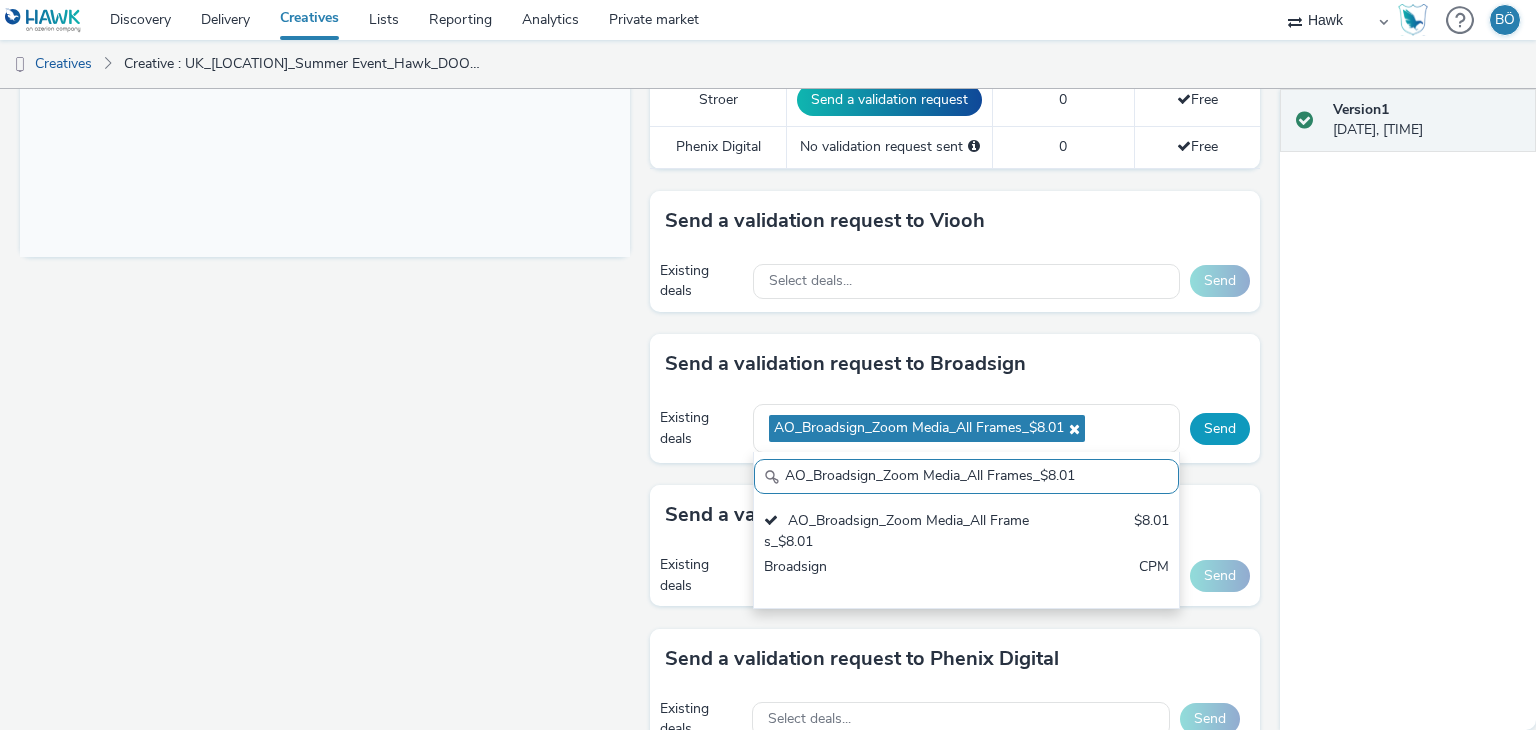 click on "Send" at bounding box center (1220, 429) 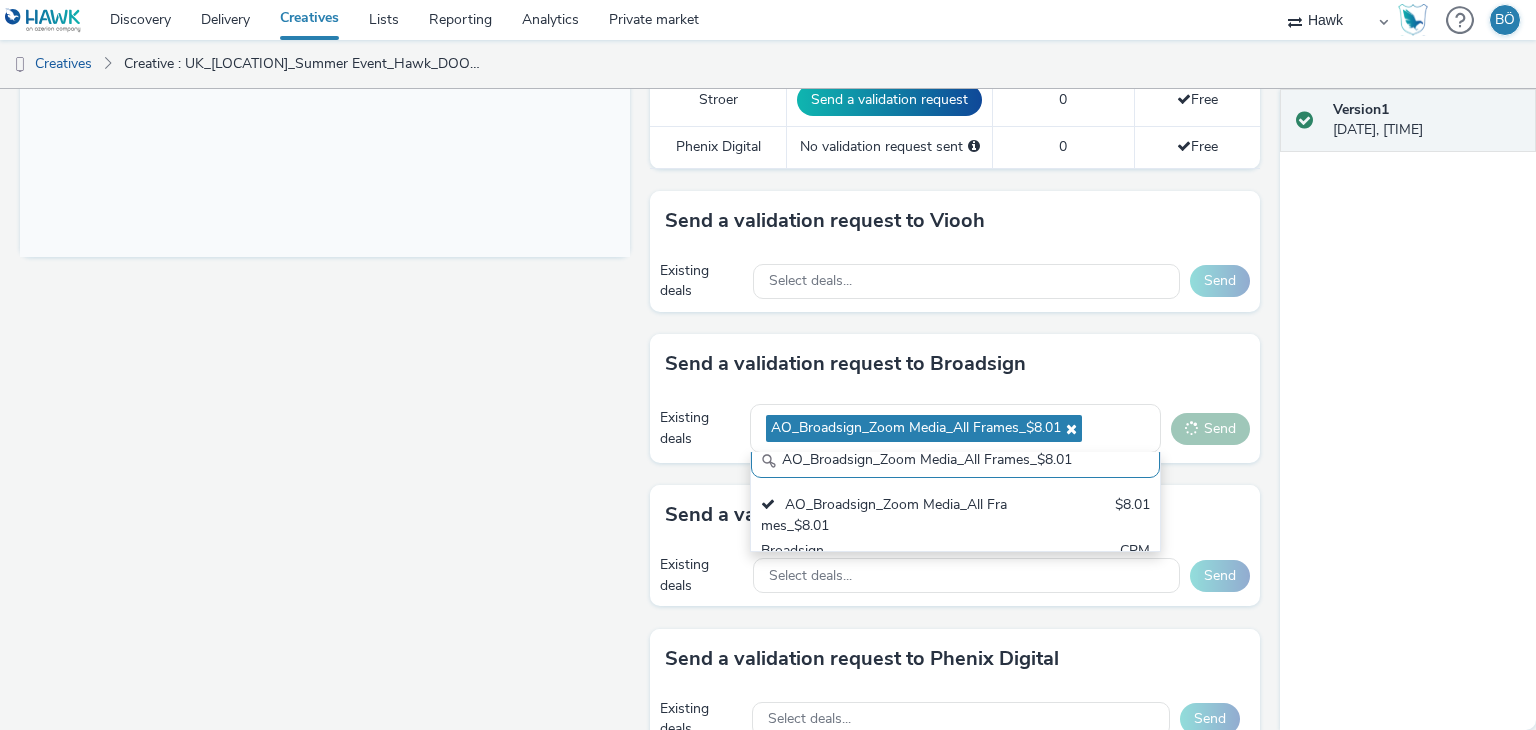scroll, scrollTop: 0, scrollLeft: 0, axis: both 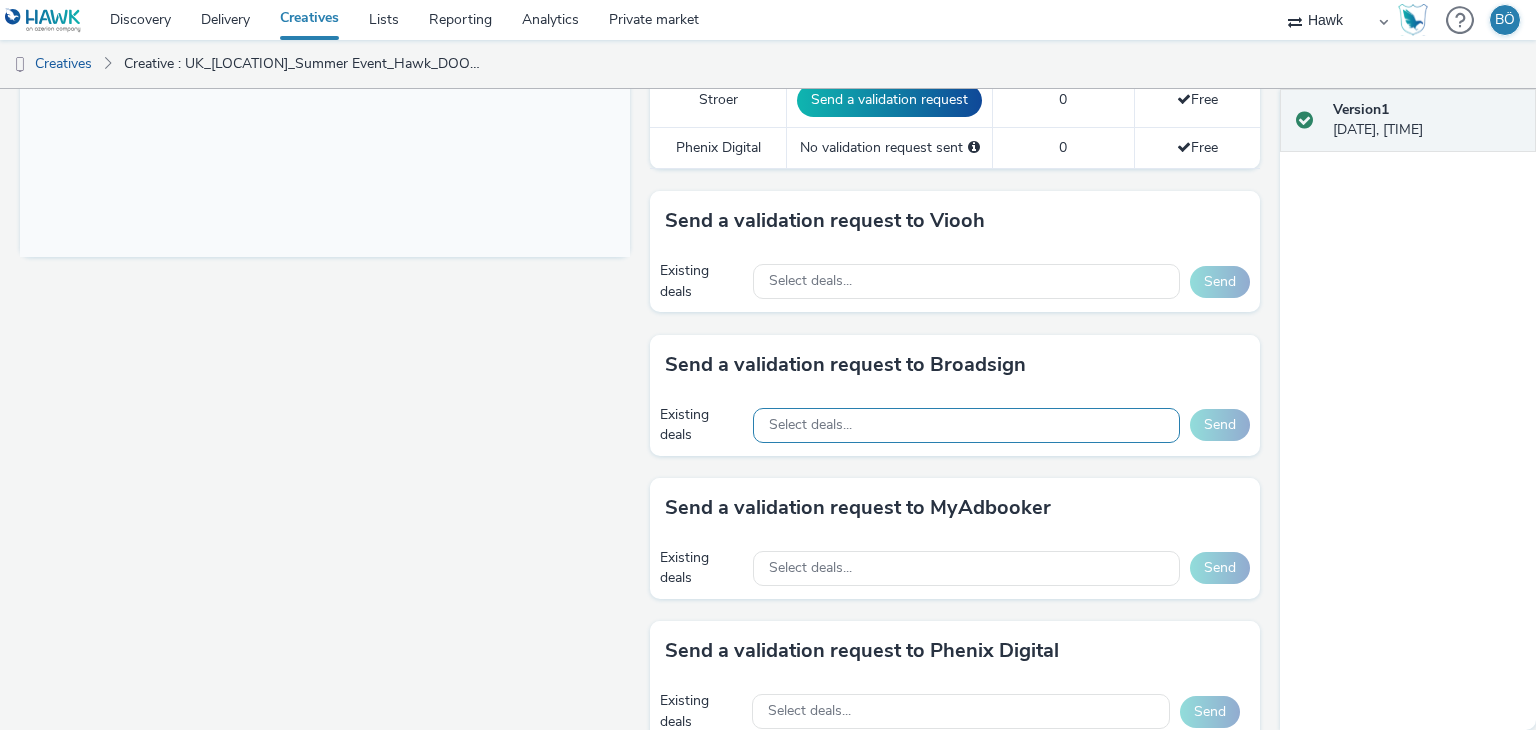 click on "Select deals..." at bounding box center [966, 425] 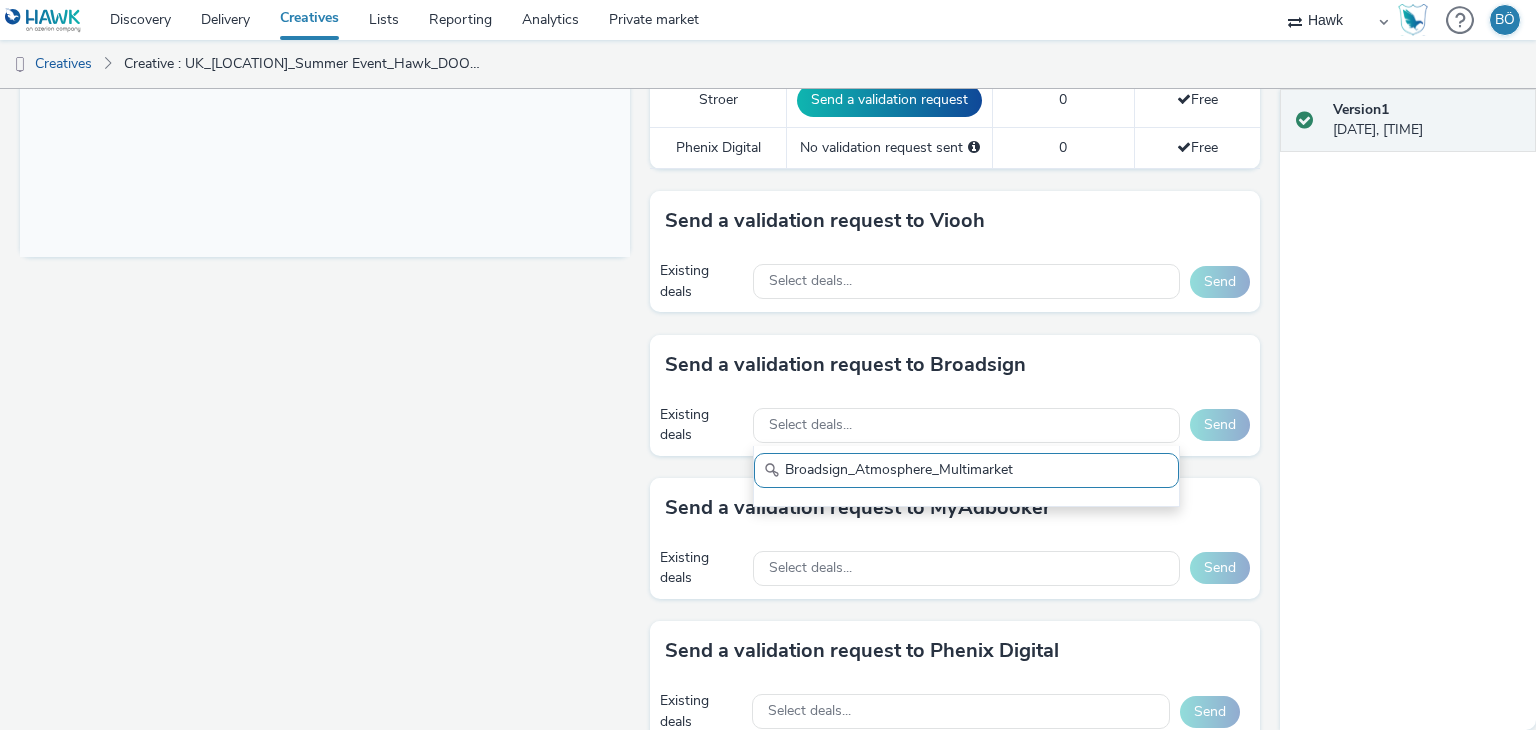 scroll, scrollTop: 0, scrollLeft: 0, axis: both 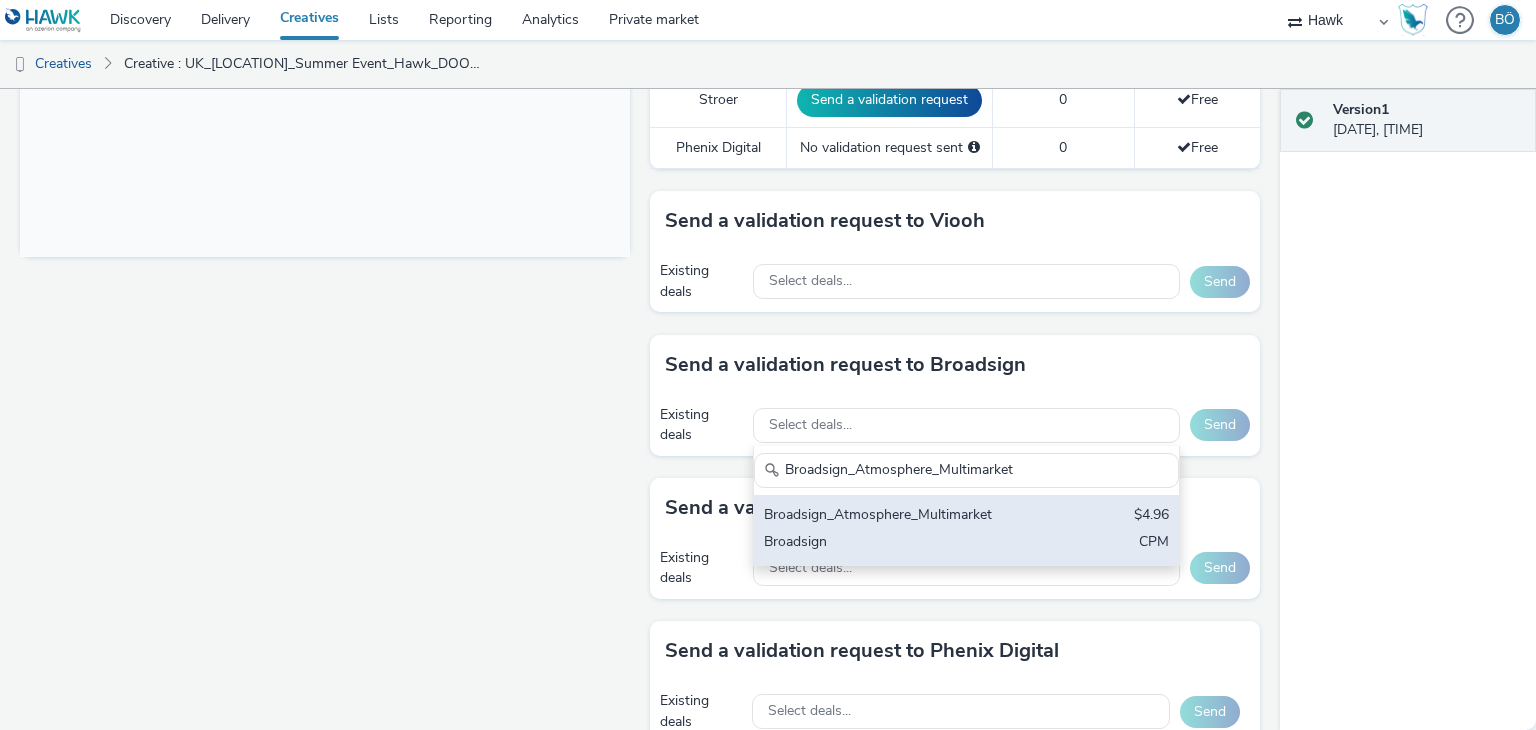 type on "Broadsign_Atmosphere_Multimarket" 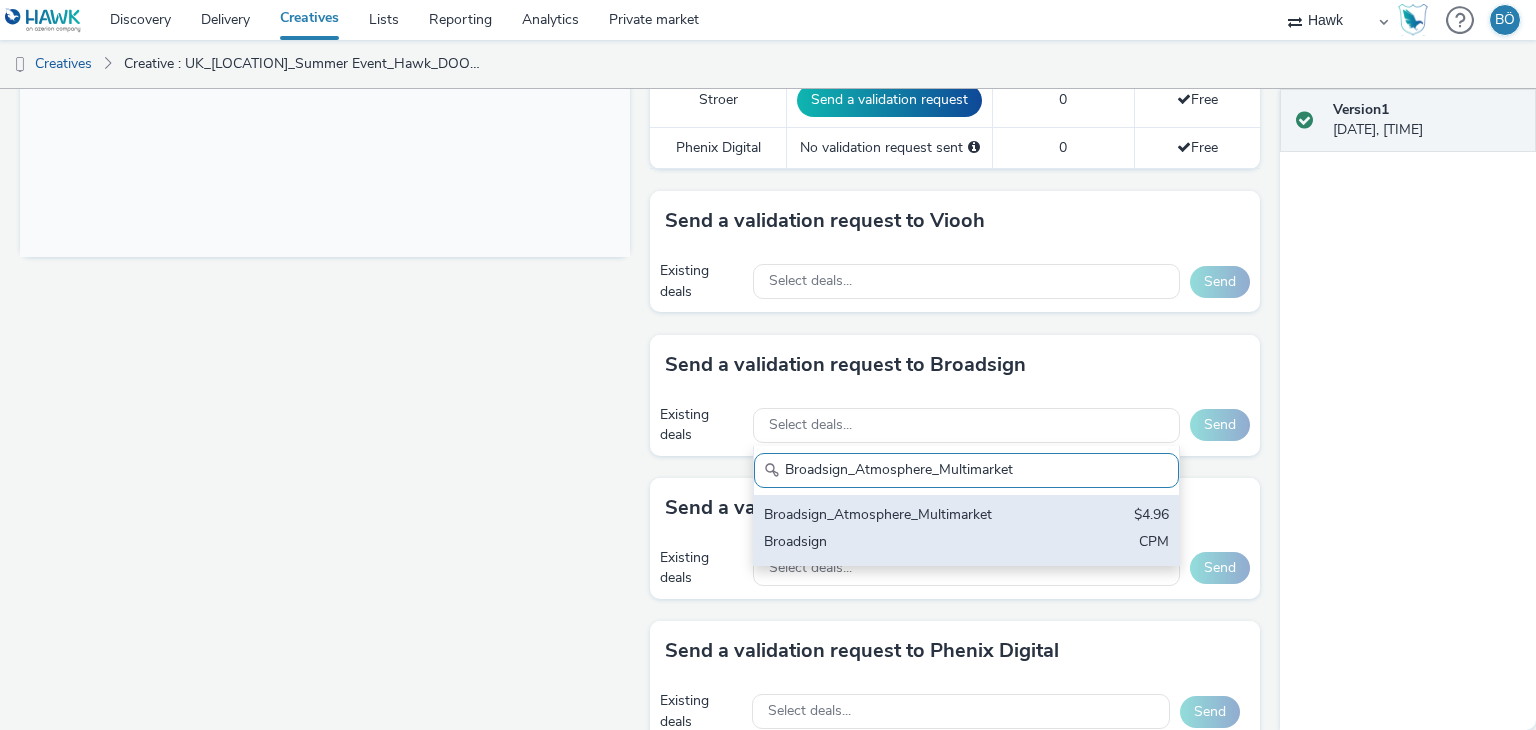 click on "Broadsign_Atmosphere_Multimarket" at bounding box center [897, 516] 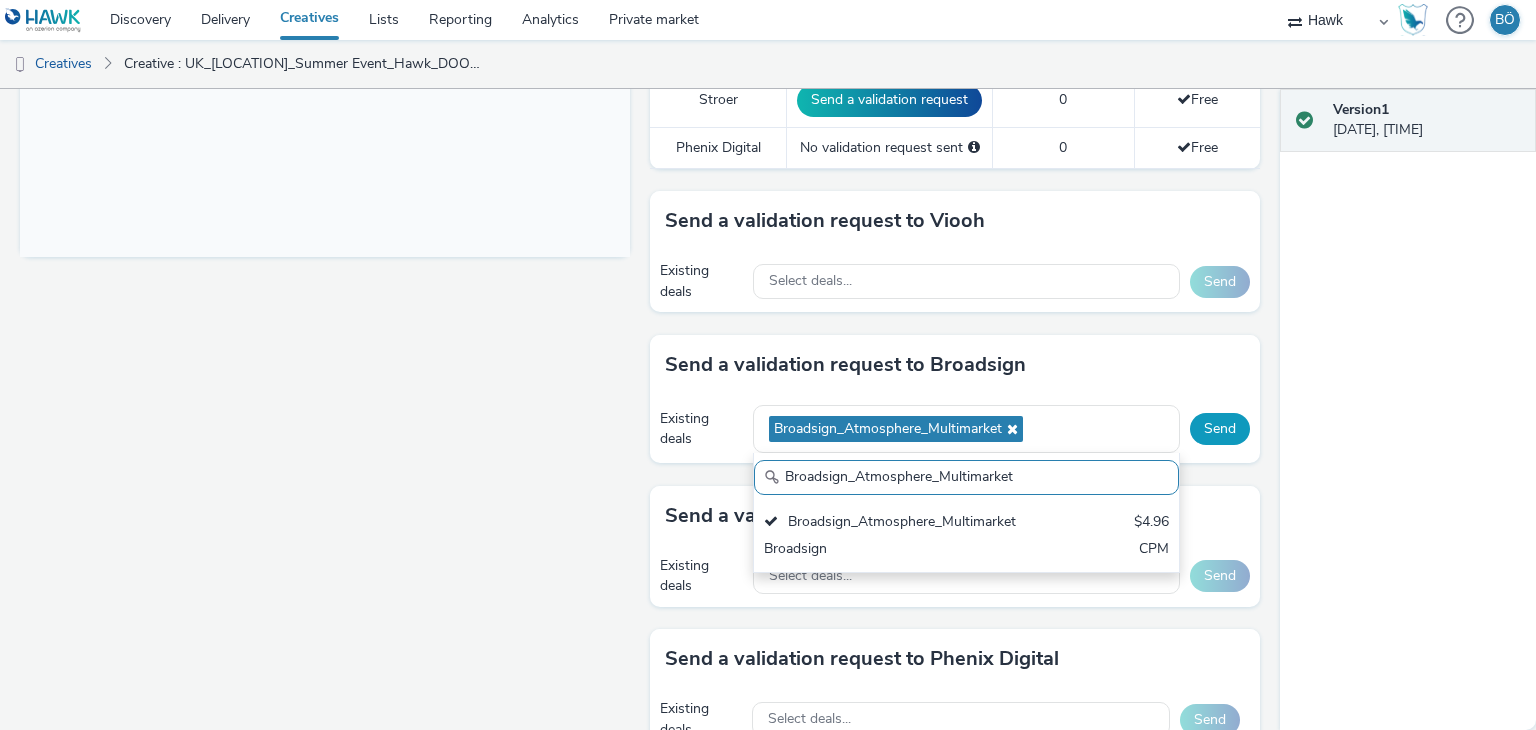 click on "Send" at bounding box center [1220, 429] 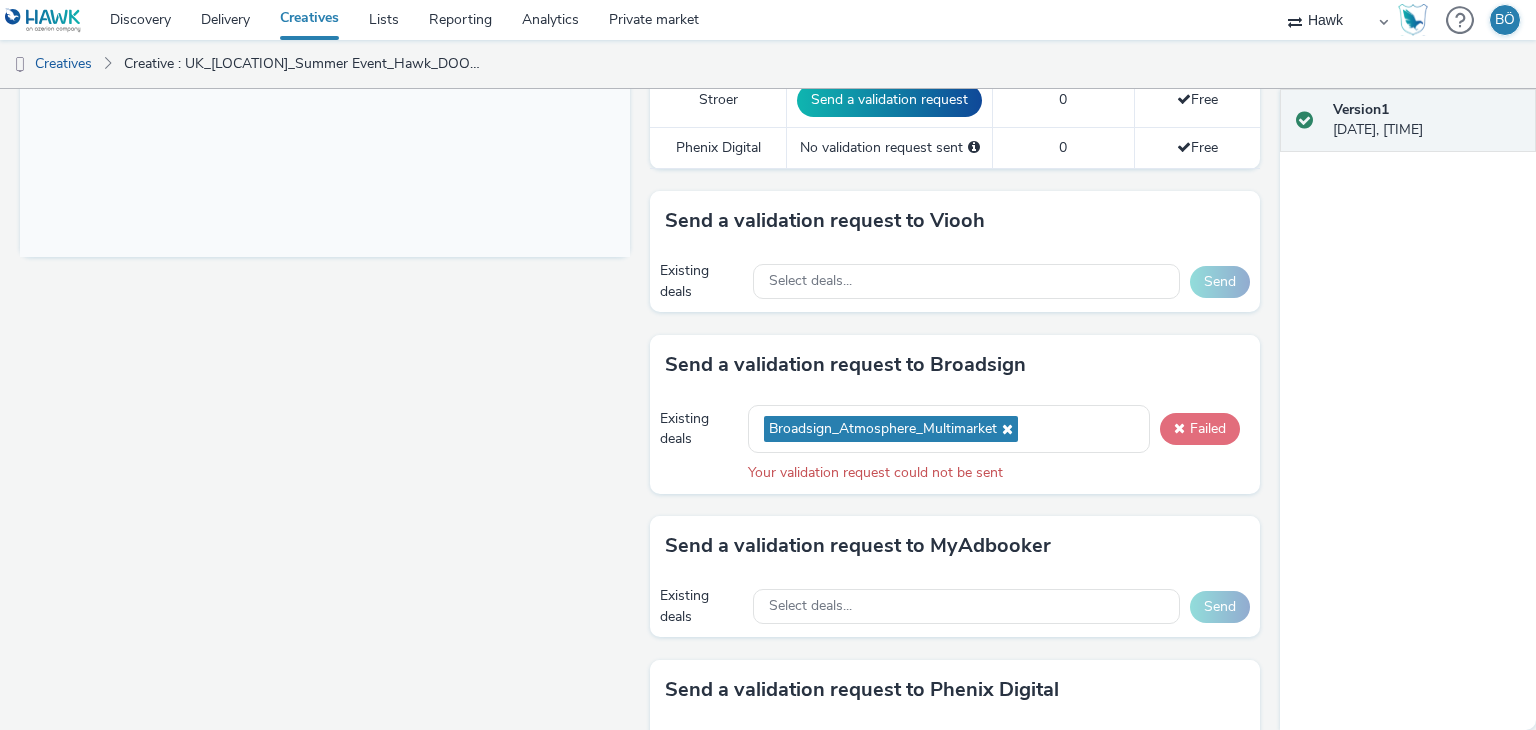 click at bounding box center (1179, 428) 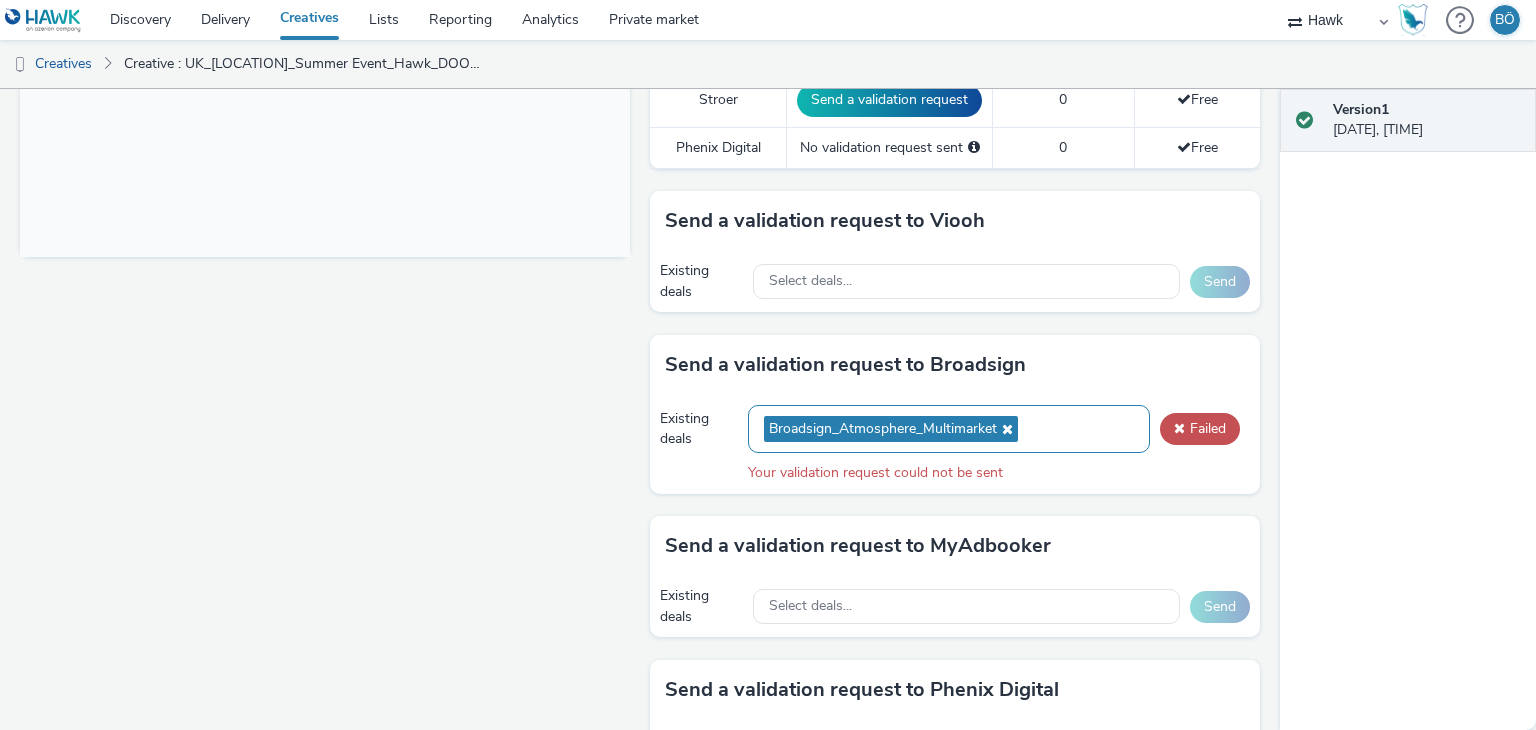click on "Broadsign_Atmosphere_Multimarket" at bounding box center [891, 429] 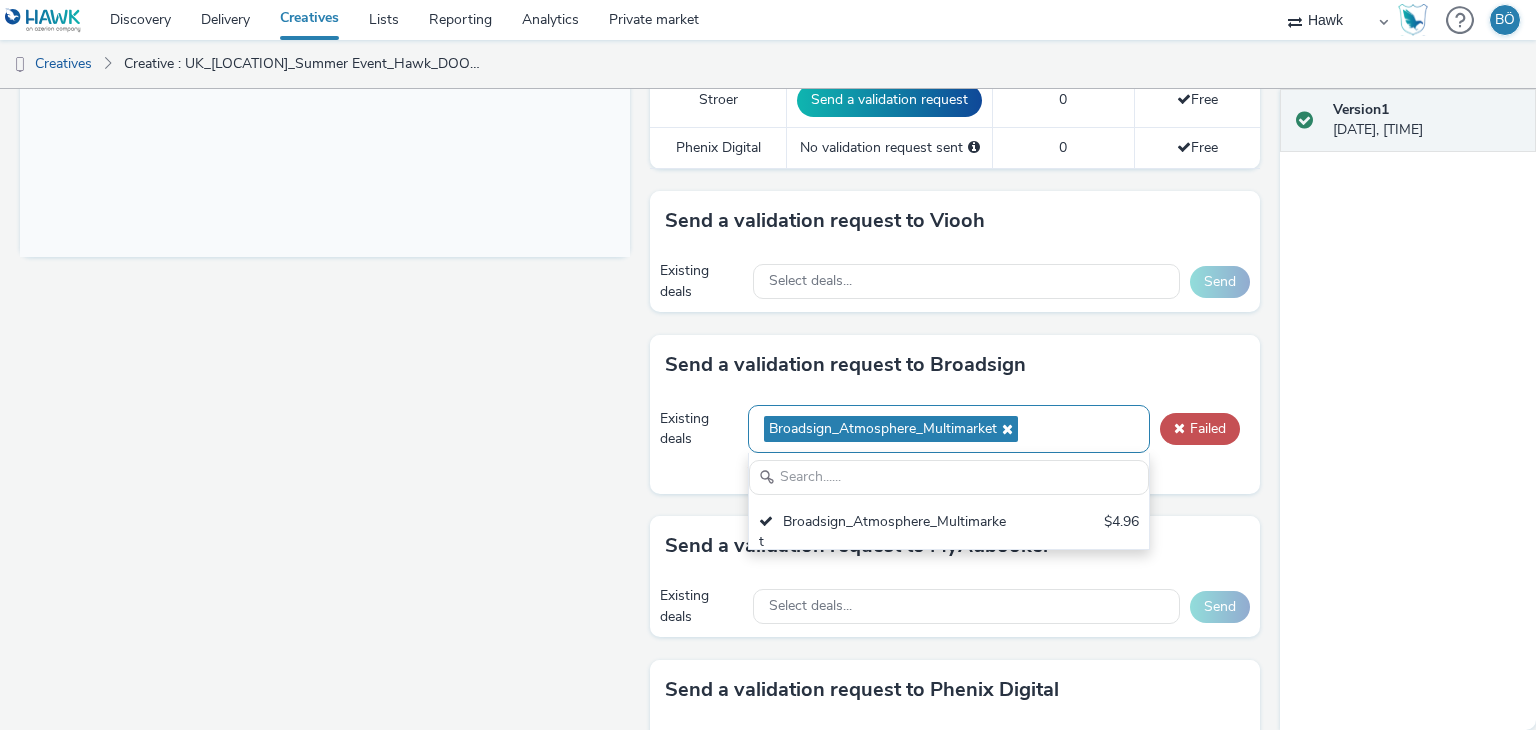 scroll, scrollTop: 0, scrollLeft: 0, axis: both 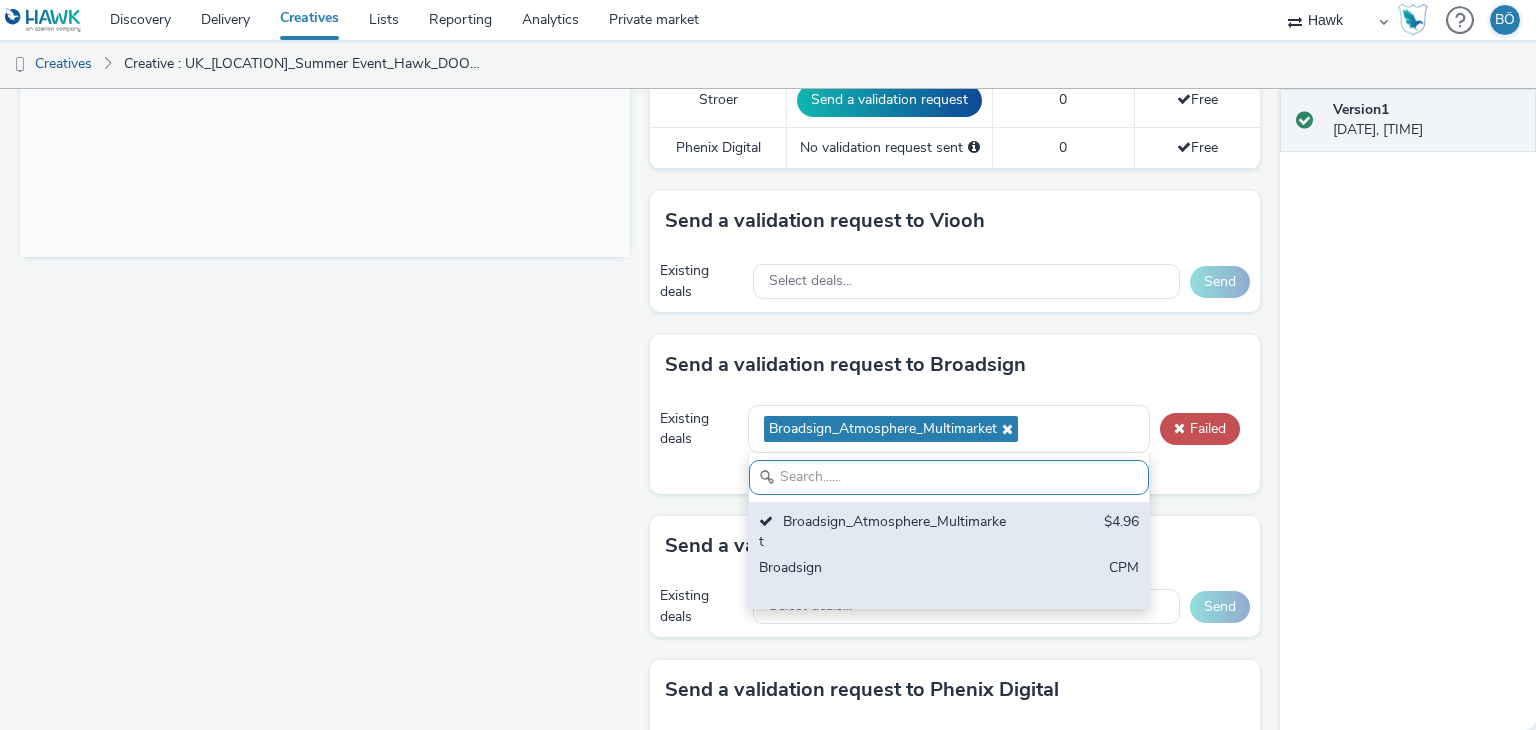 click on "Broadsign_Atmosphere_Multimarket" at bounding box center [884, 532] 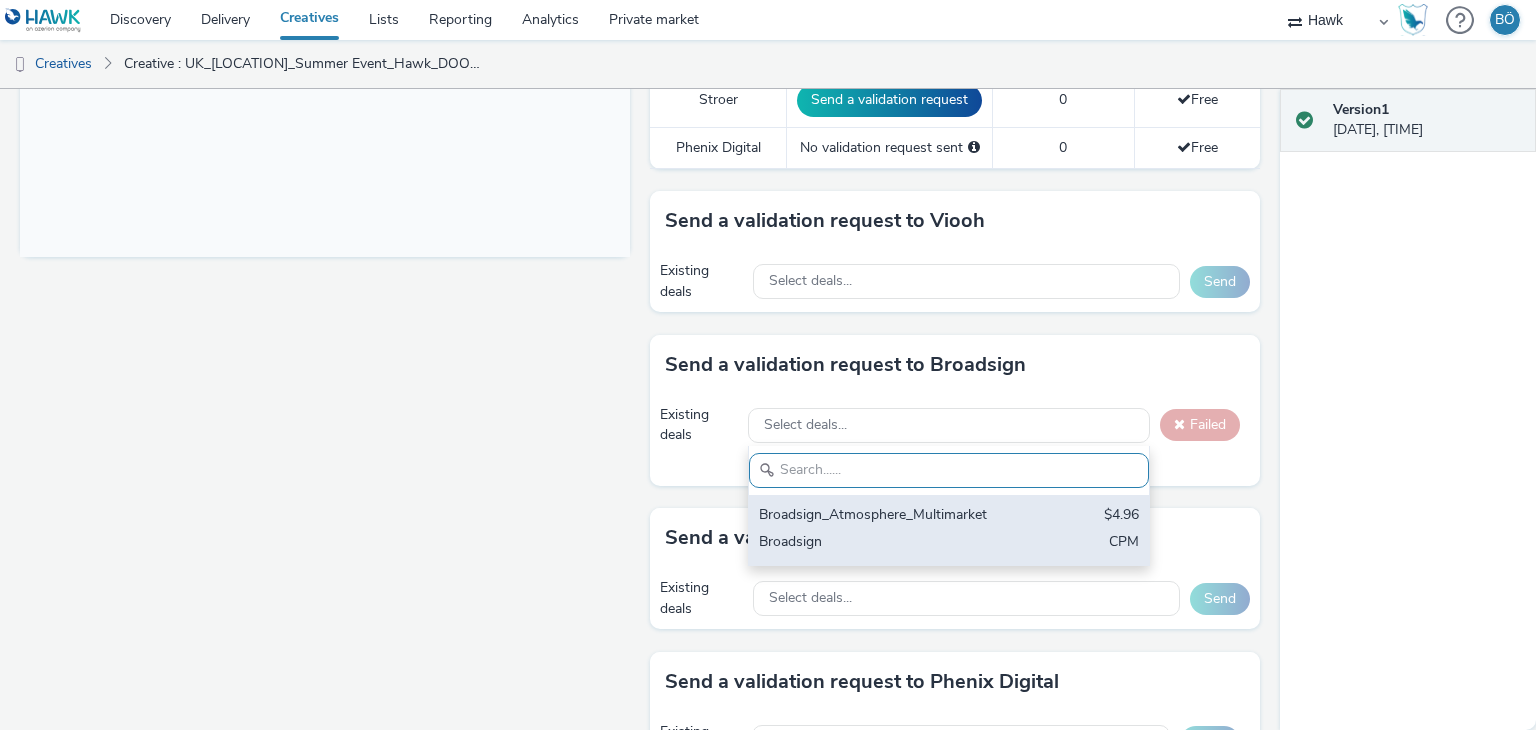 click on "Broadsign" at bounding box center [884, 543] 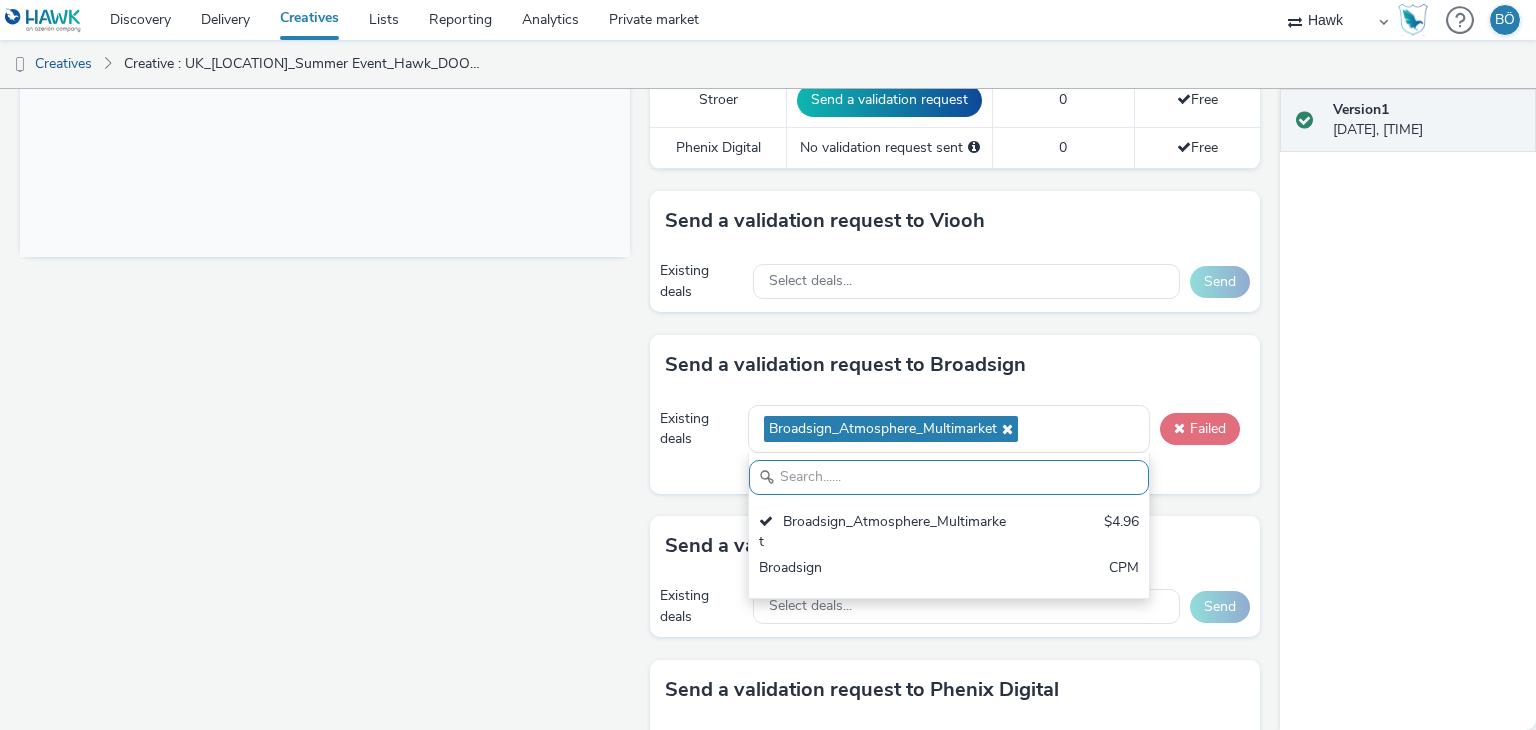 click on "Failed" at bounding box center [1200, 429] 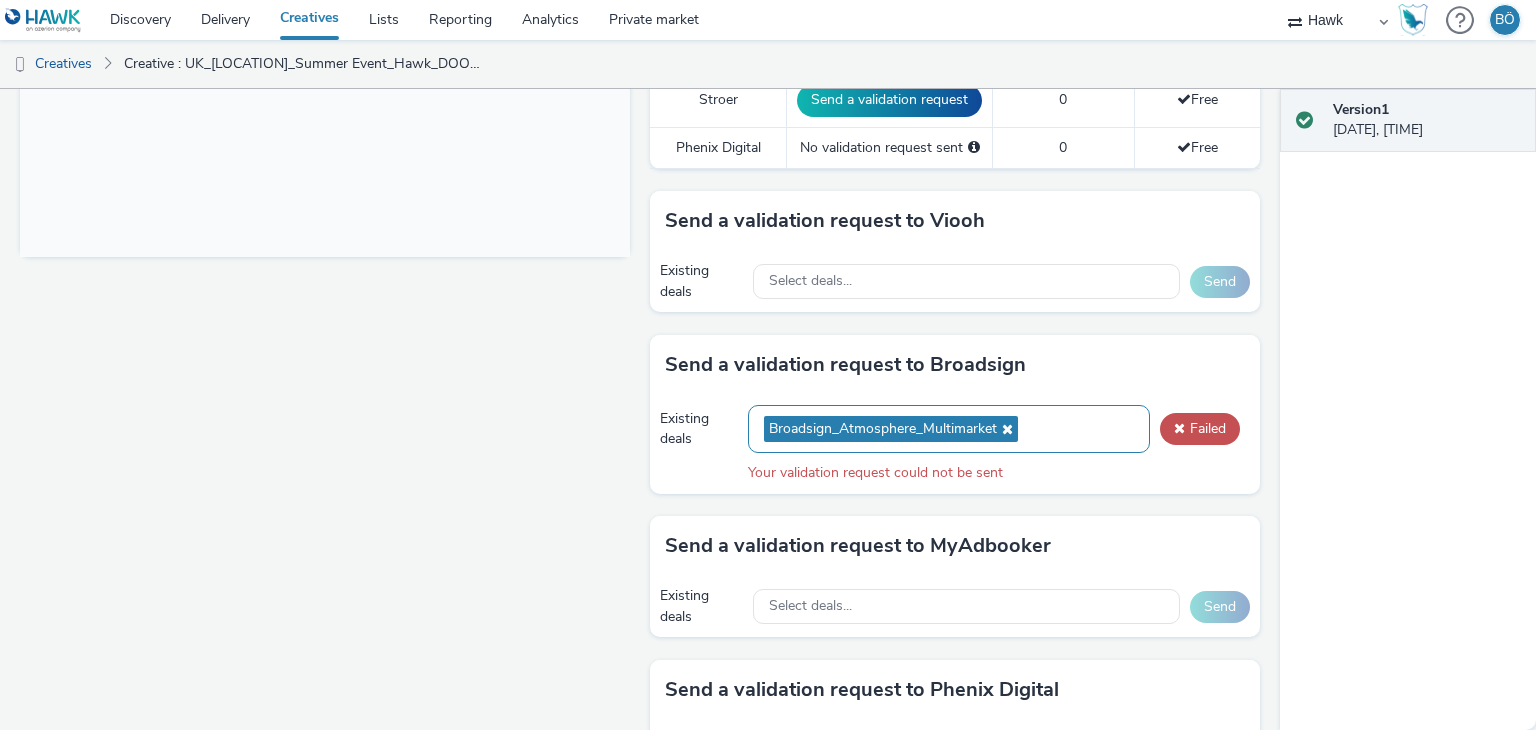 click at bounding box center (1005, 429) 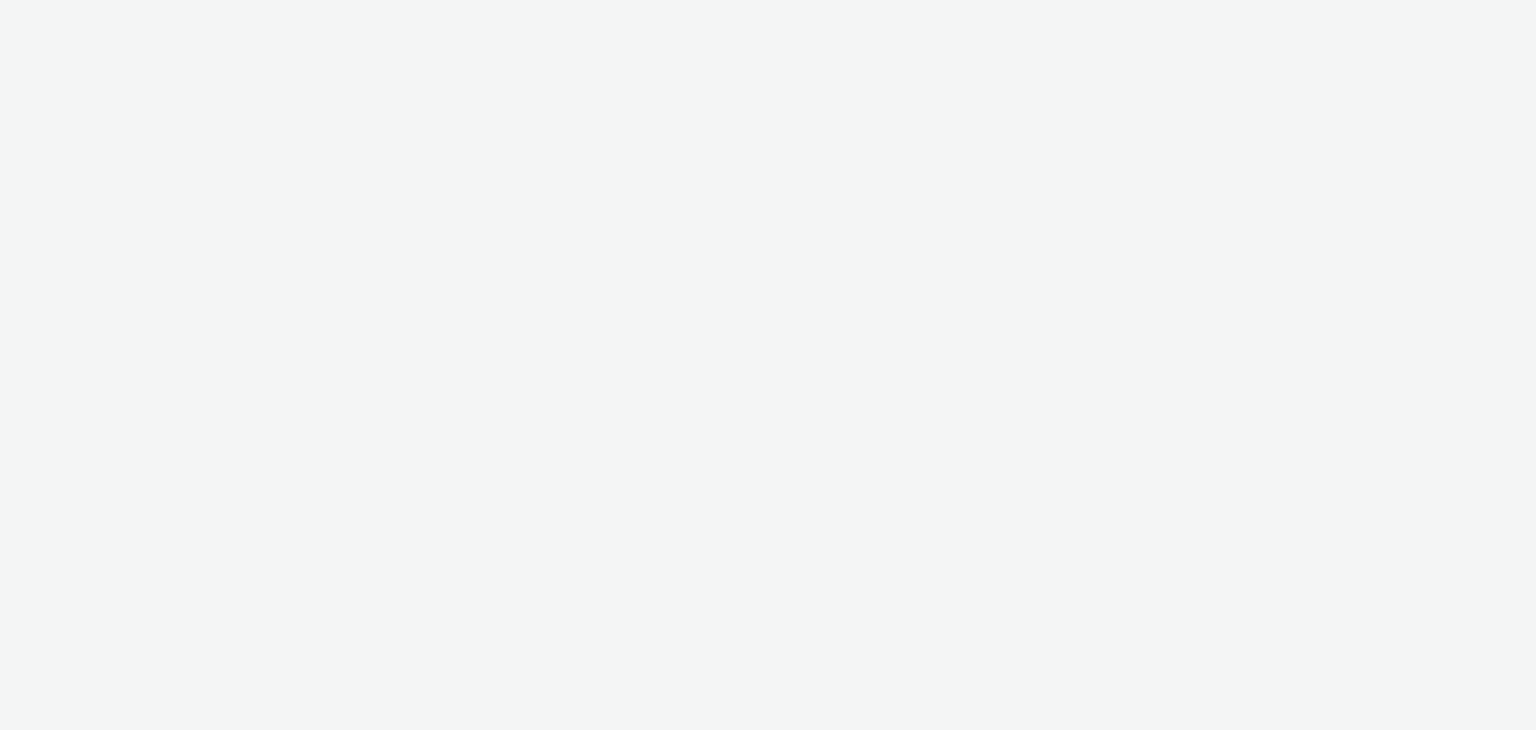 select on "11a7df10-284f-415c-b52a-427acf4c31ae" 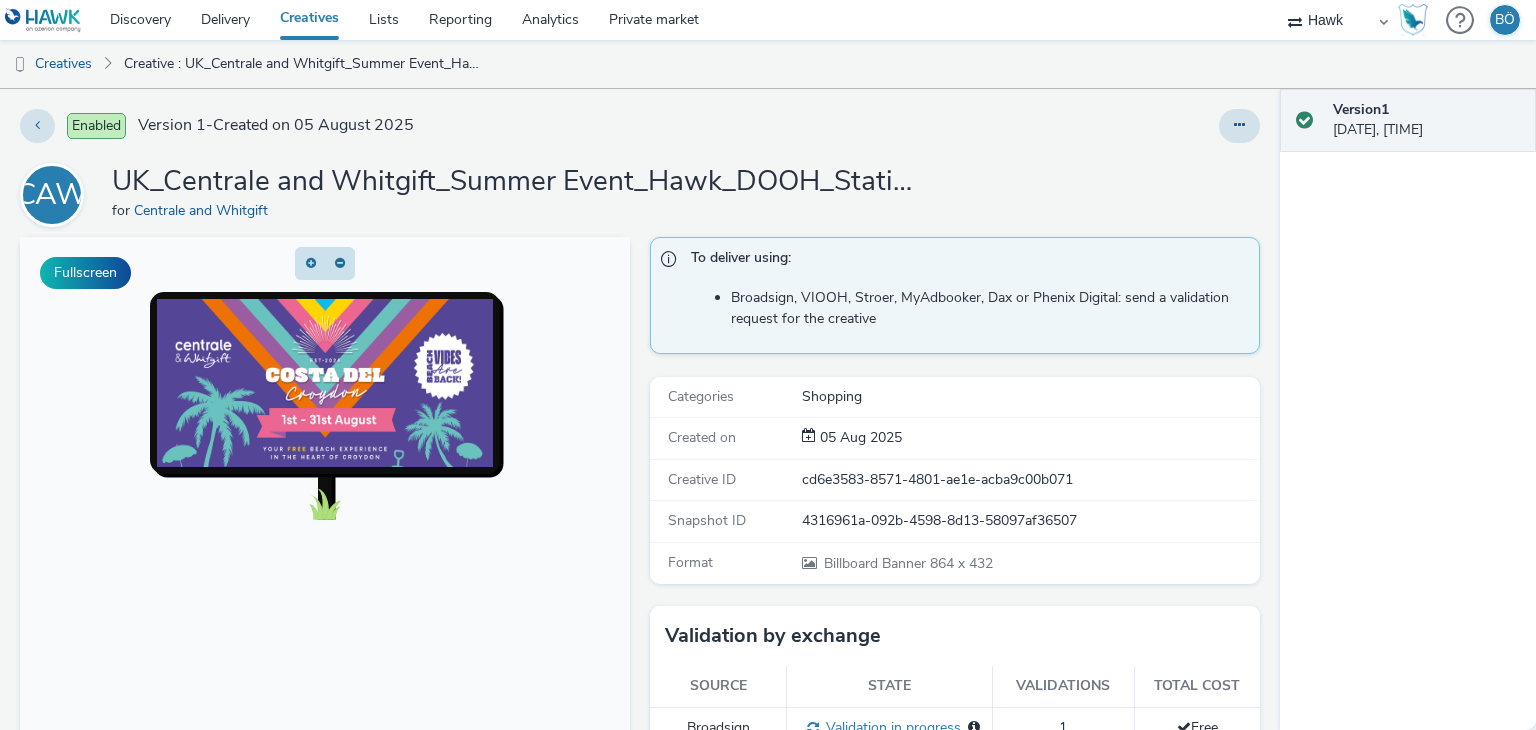 scroll, scrollTop: 0, scrollLeft: 0, axis: both 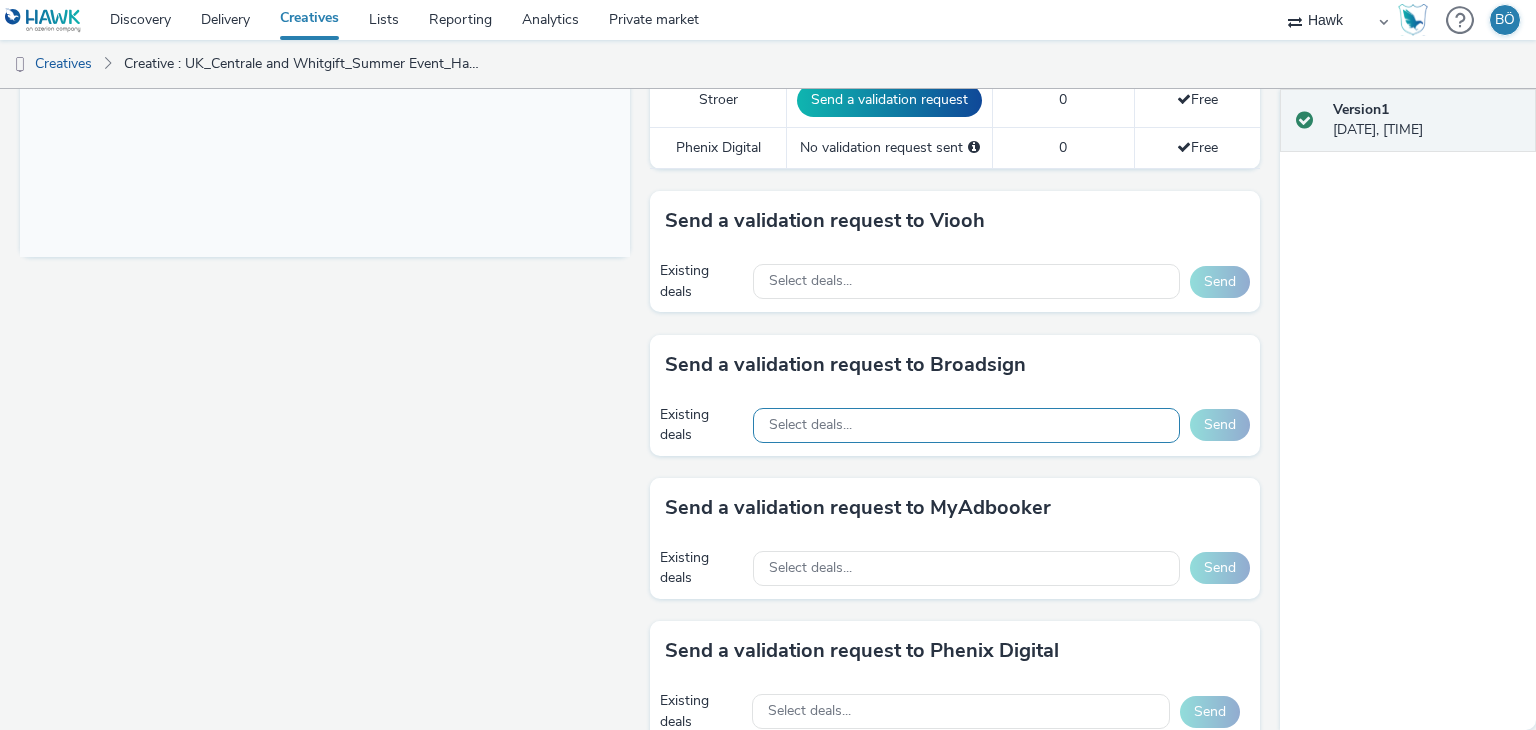 click on "Select deals..." at bounding box center (966, 425) 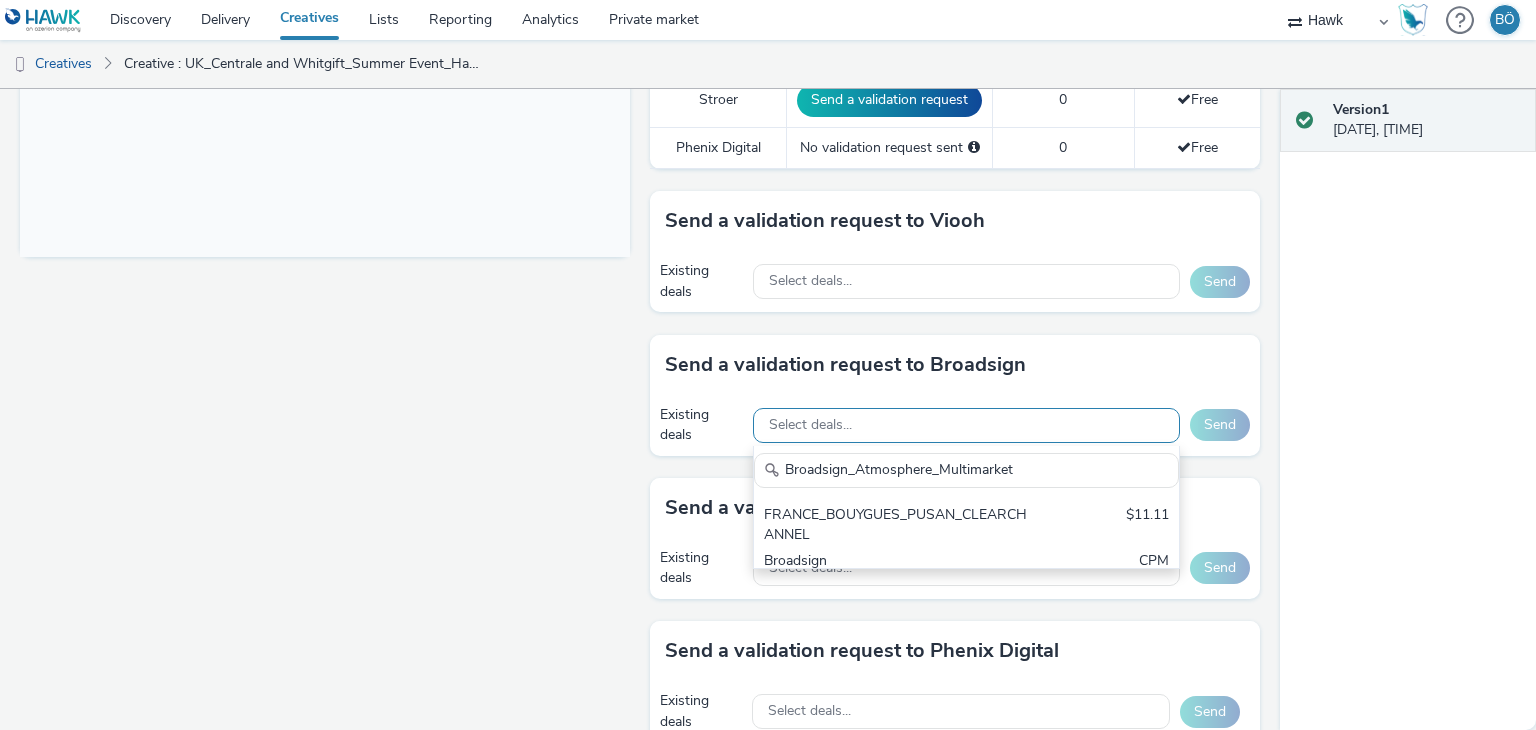 scroll, scrollTop: 0, scrollLeft: 0, axis: both 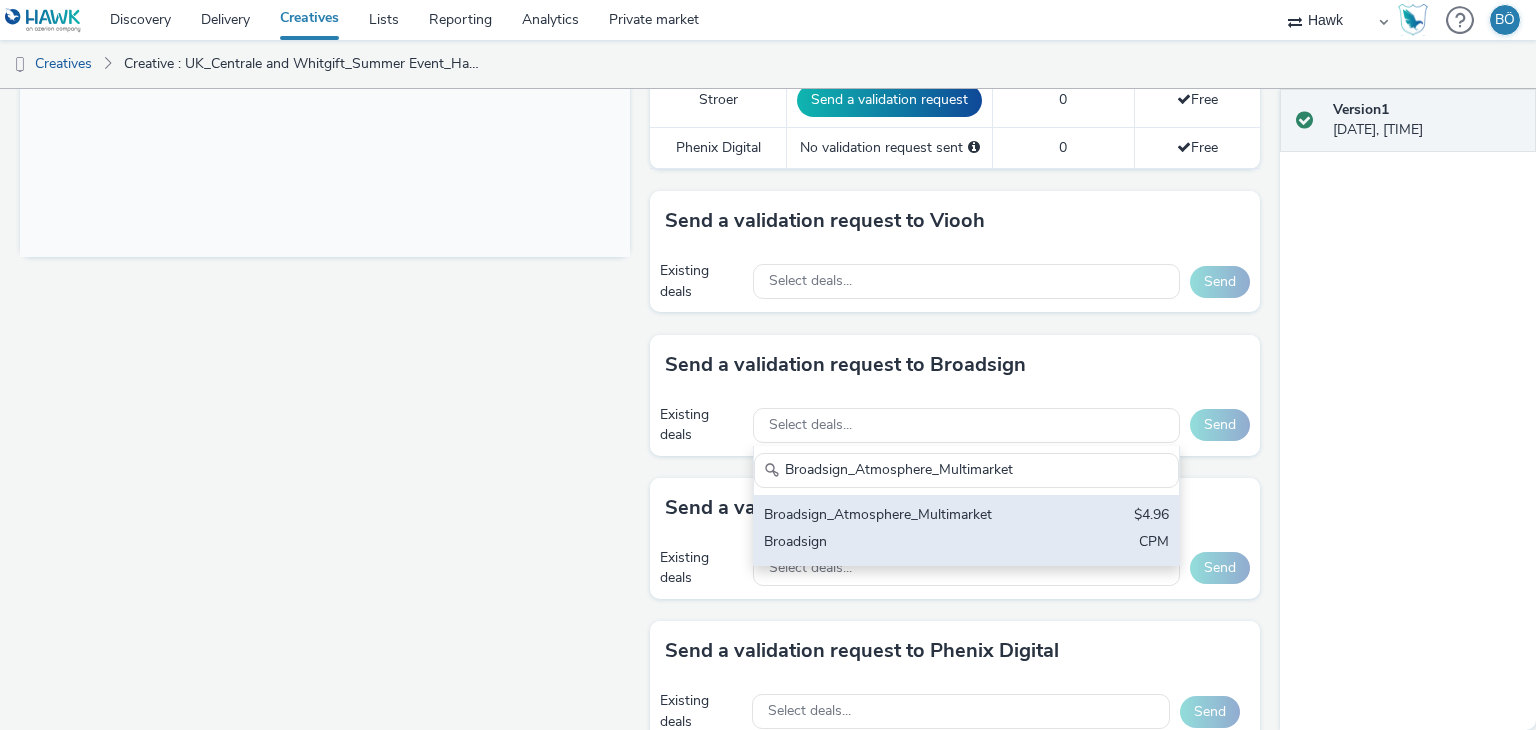 type on "Broadsign_Atmosphere_Multimarket" 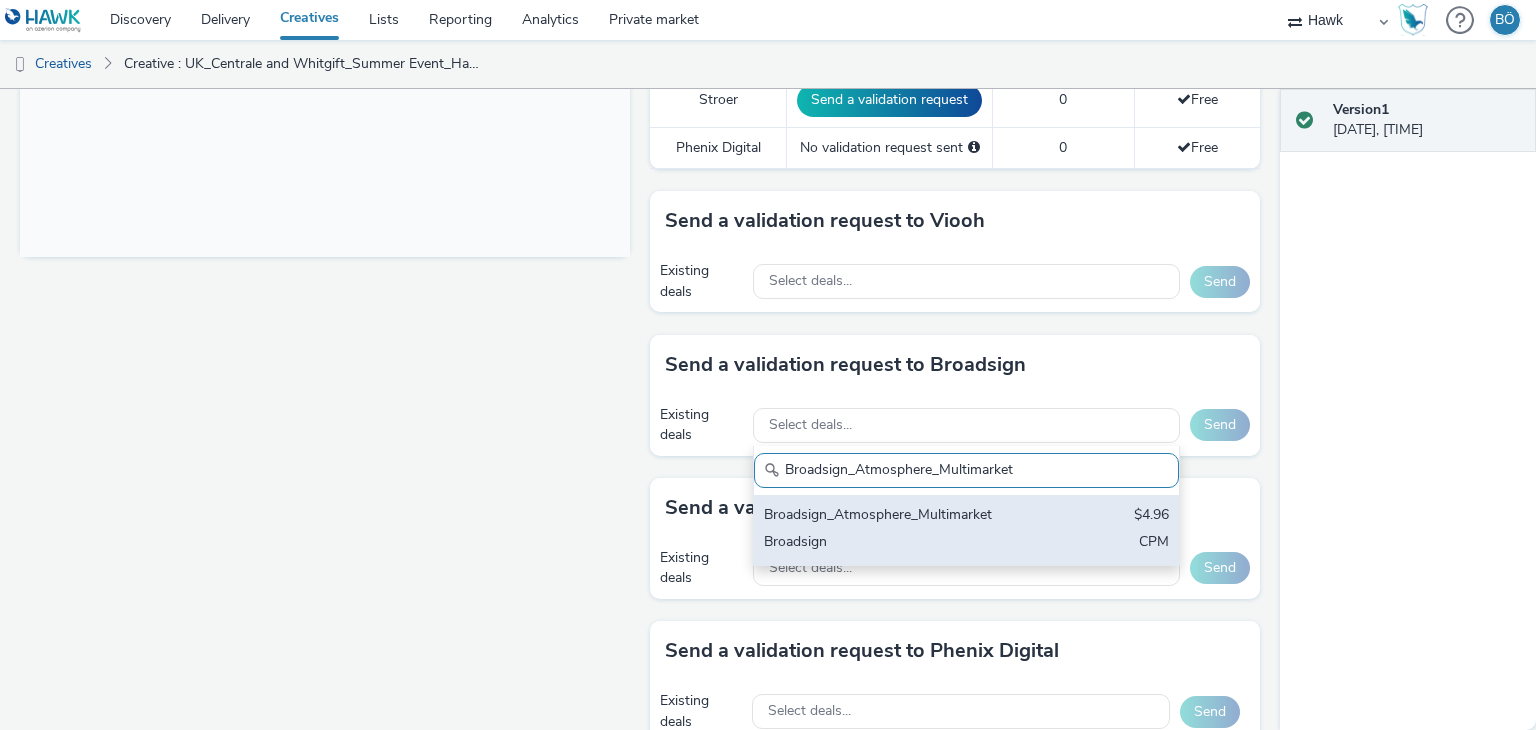 click on "Broadsign_Atmosphere_Multimarket $4.96 Broadsign CPM" at bounding box center [966, 530] 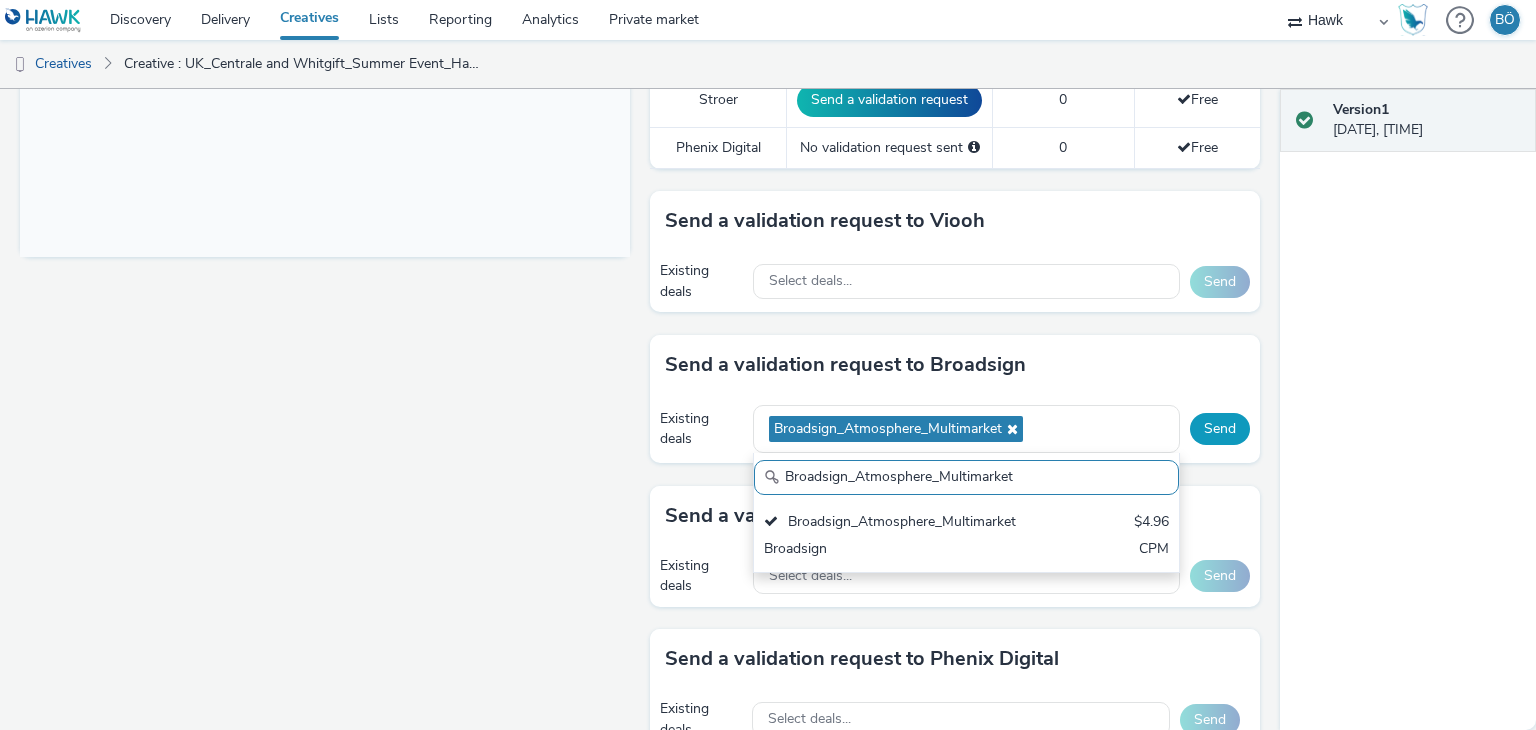 click on "Send" at bounding box center (1220, 429) 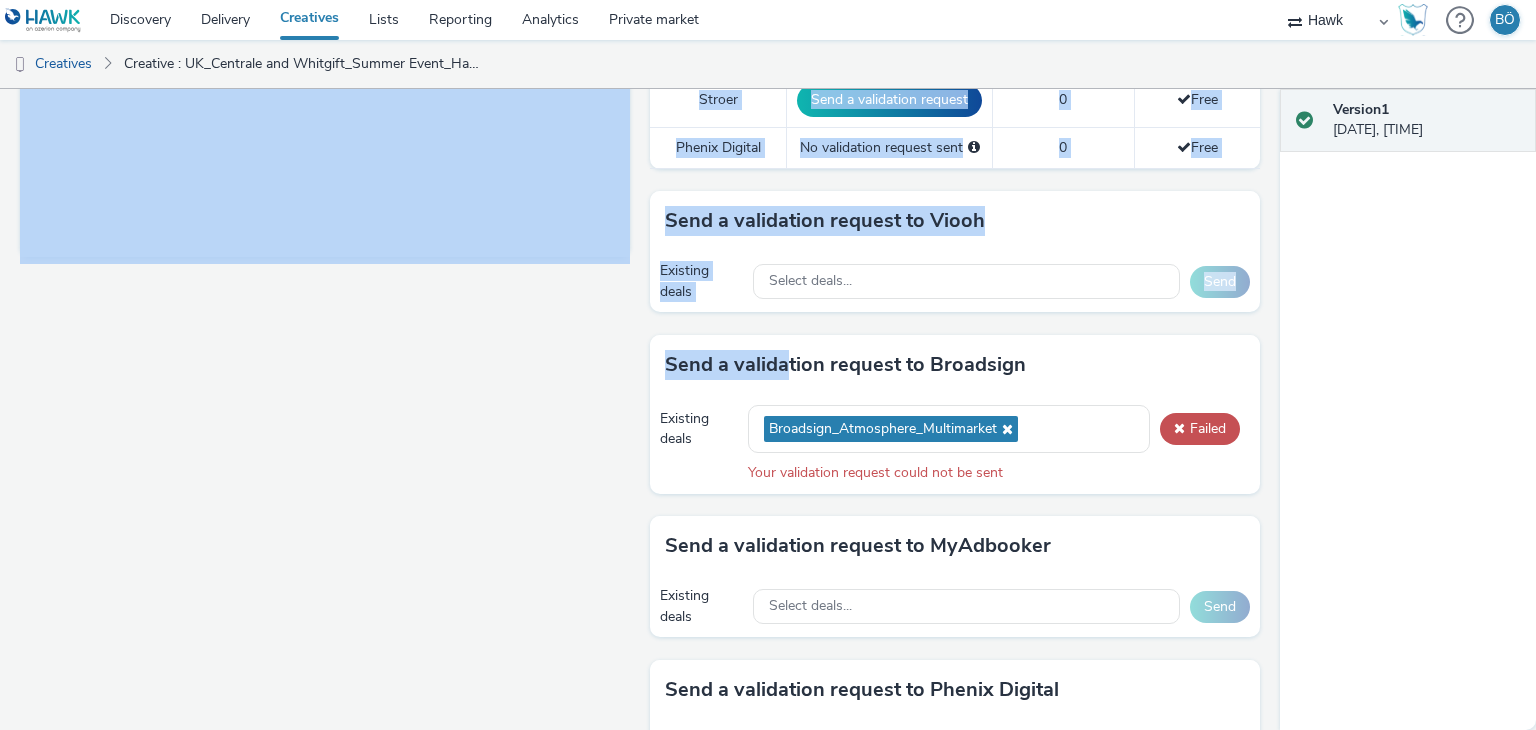 drag, startPoint x: 612, startPoint y: 313, endPoint x: 783, endPoint y: 385, distance: 185.53975 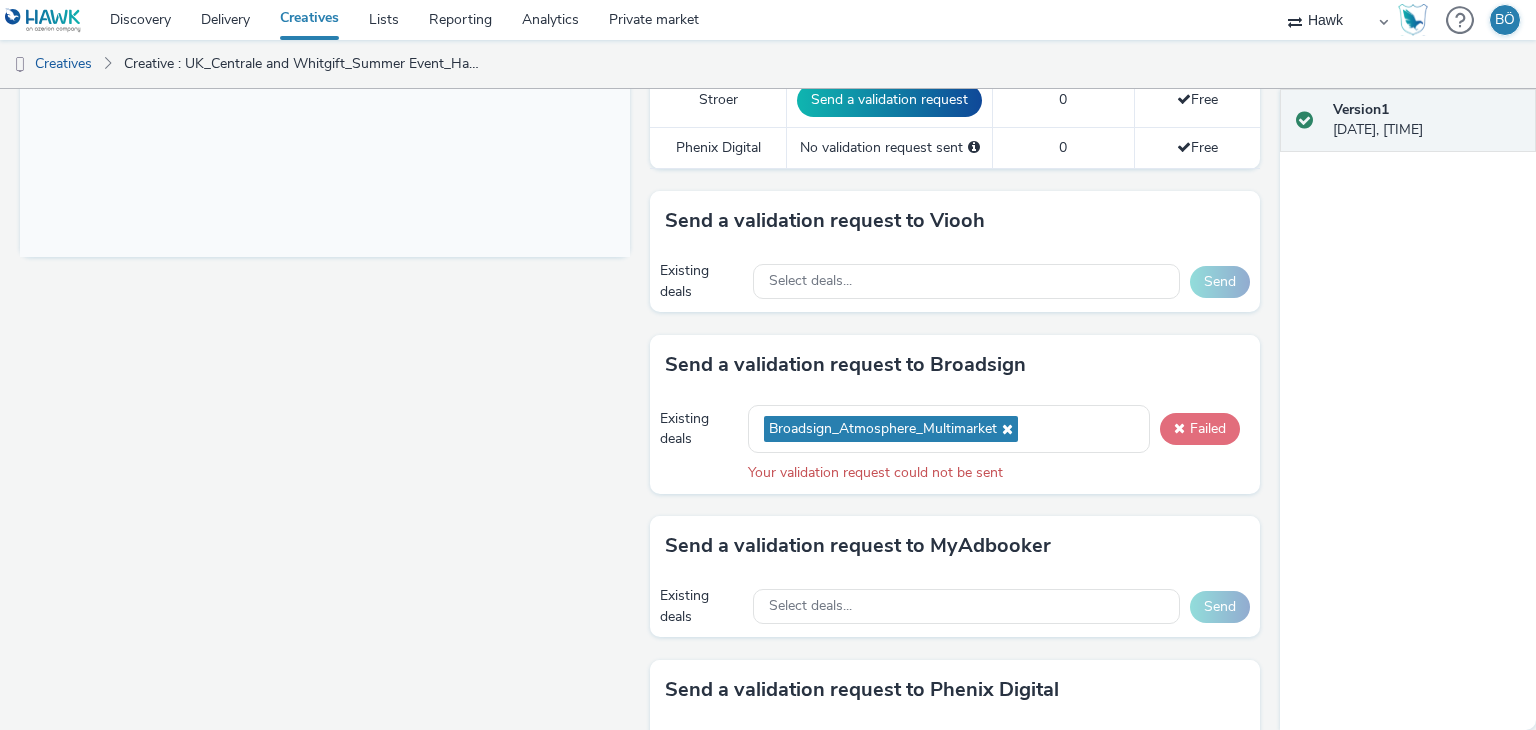 click on "Failed" at bounding box center [1200, 429] 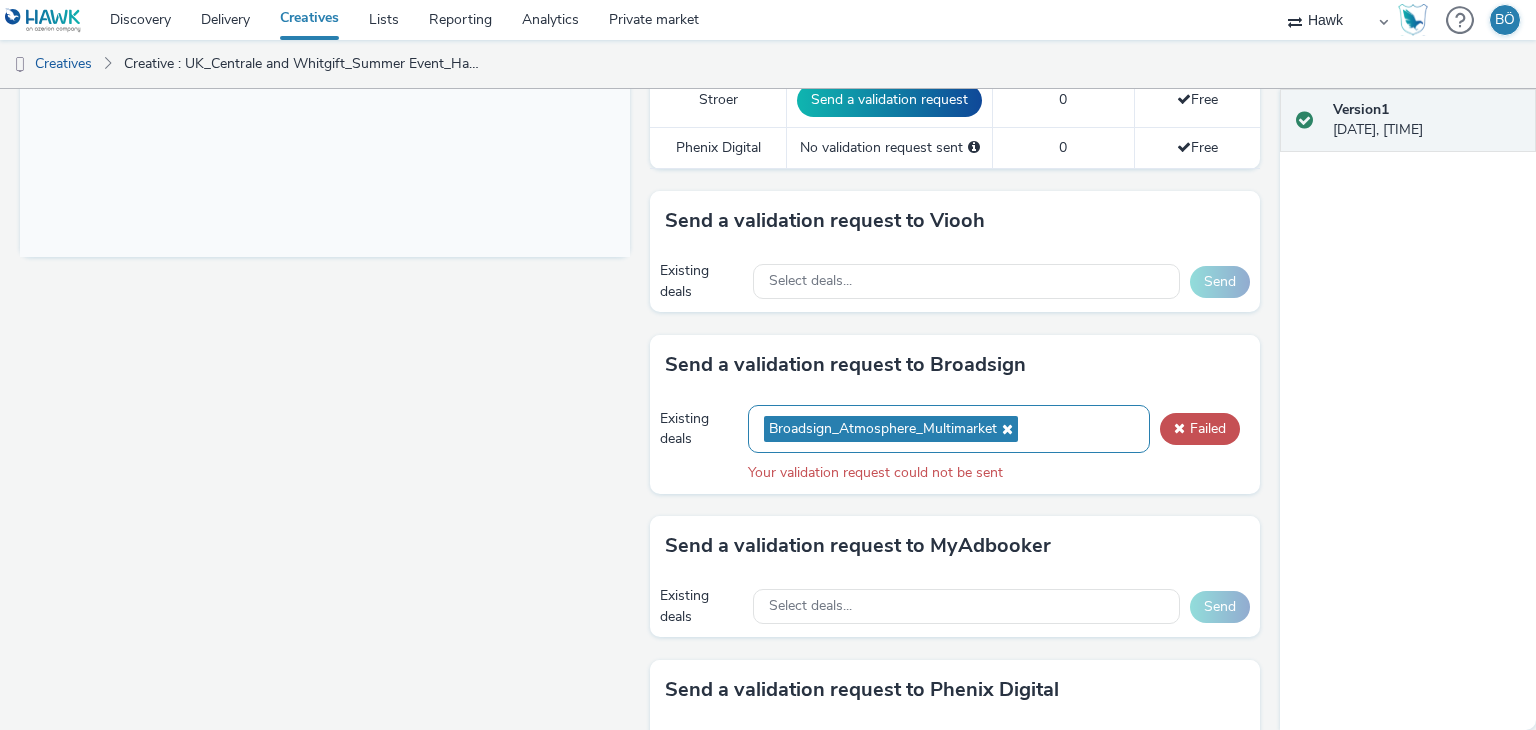 click on "Broadsign_Atmosphere_Multimarket" at bounding box center (891, 429) 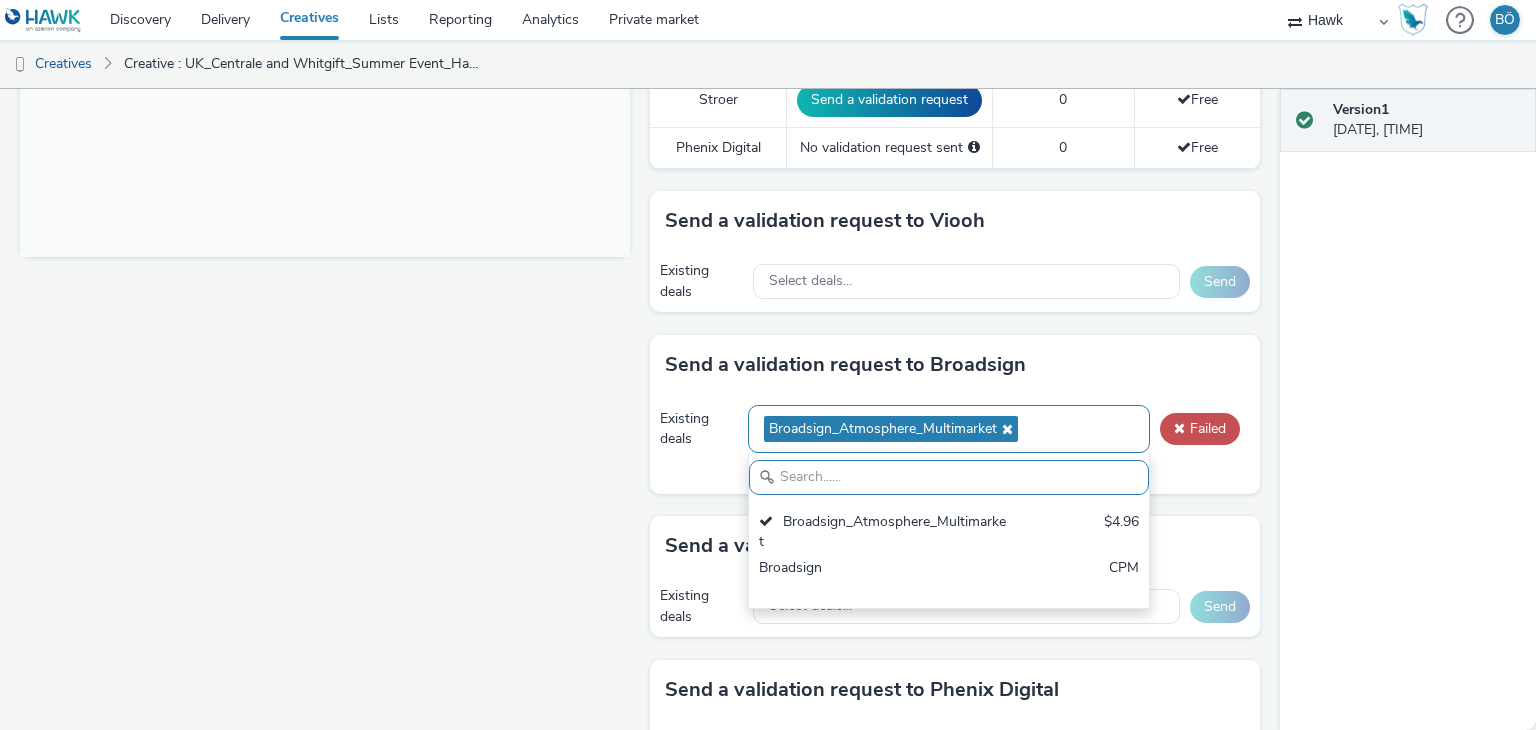 scroll, scrollTop: 0, scrollLeft: 0, axis: both 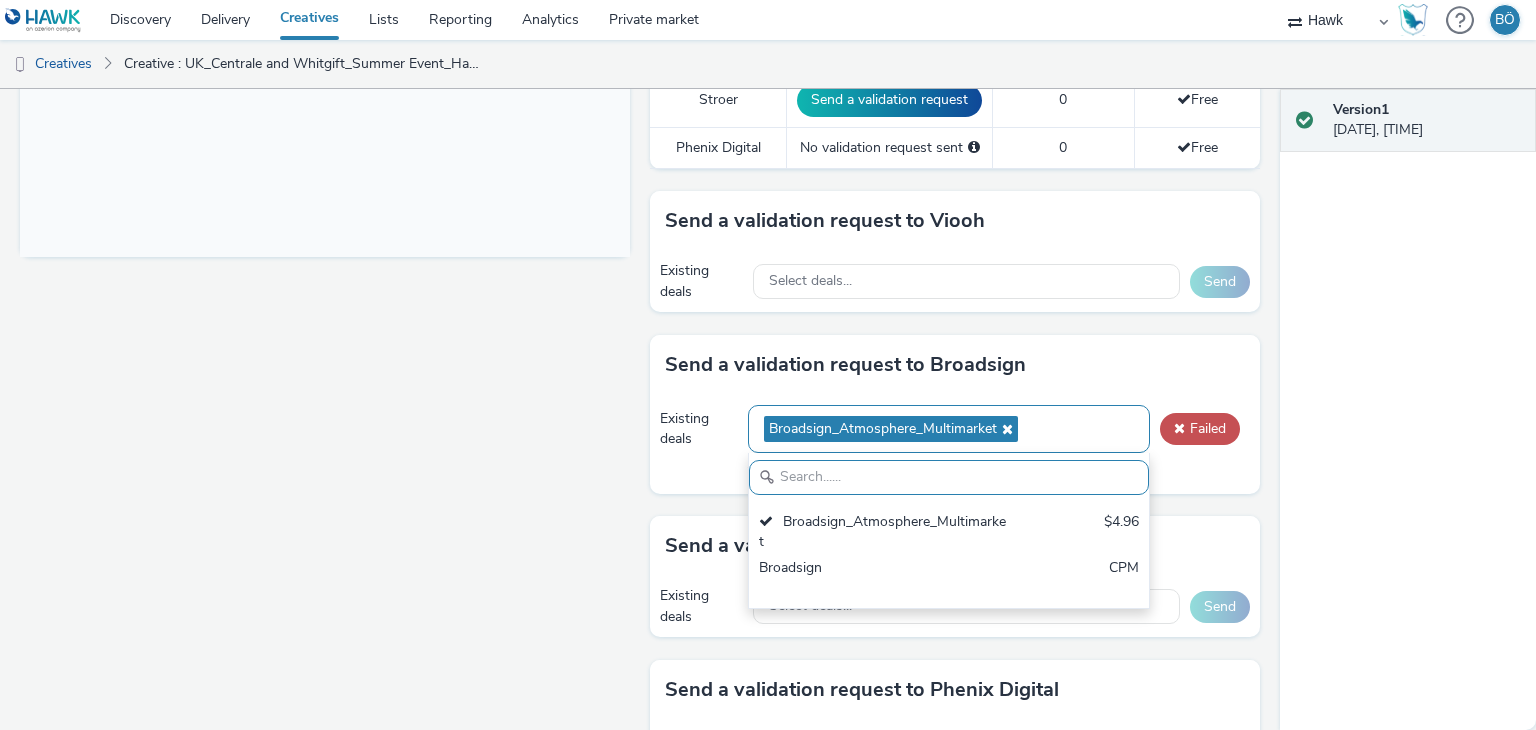 click on "Broadsign_Atmosphere_Multimarket" at bounding box center [891, 429] 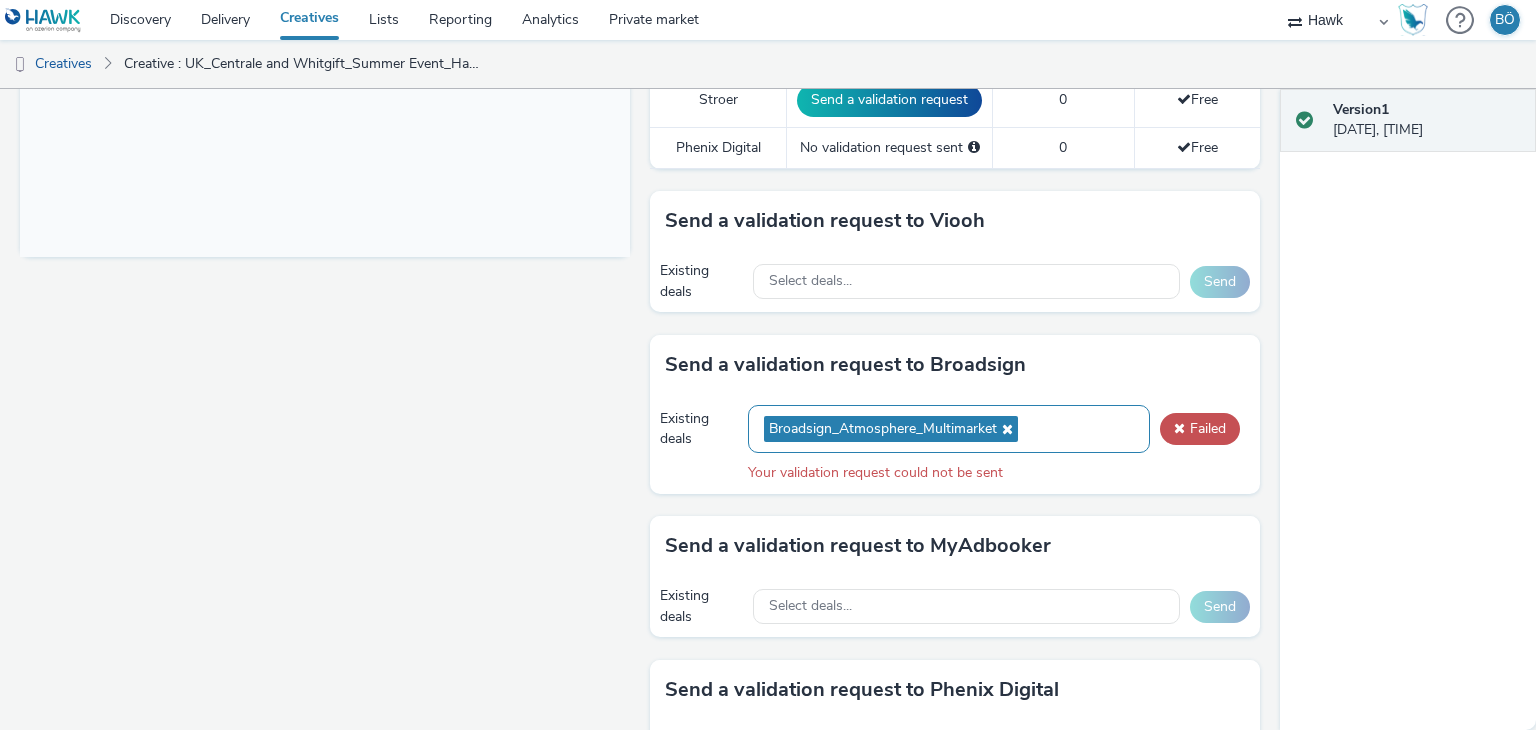 click on "Broadsign_Atmosphere_Multimarket" at bounding box center [891, 429] 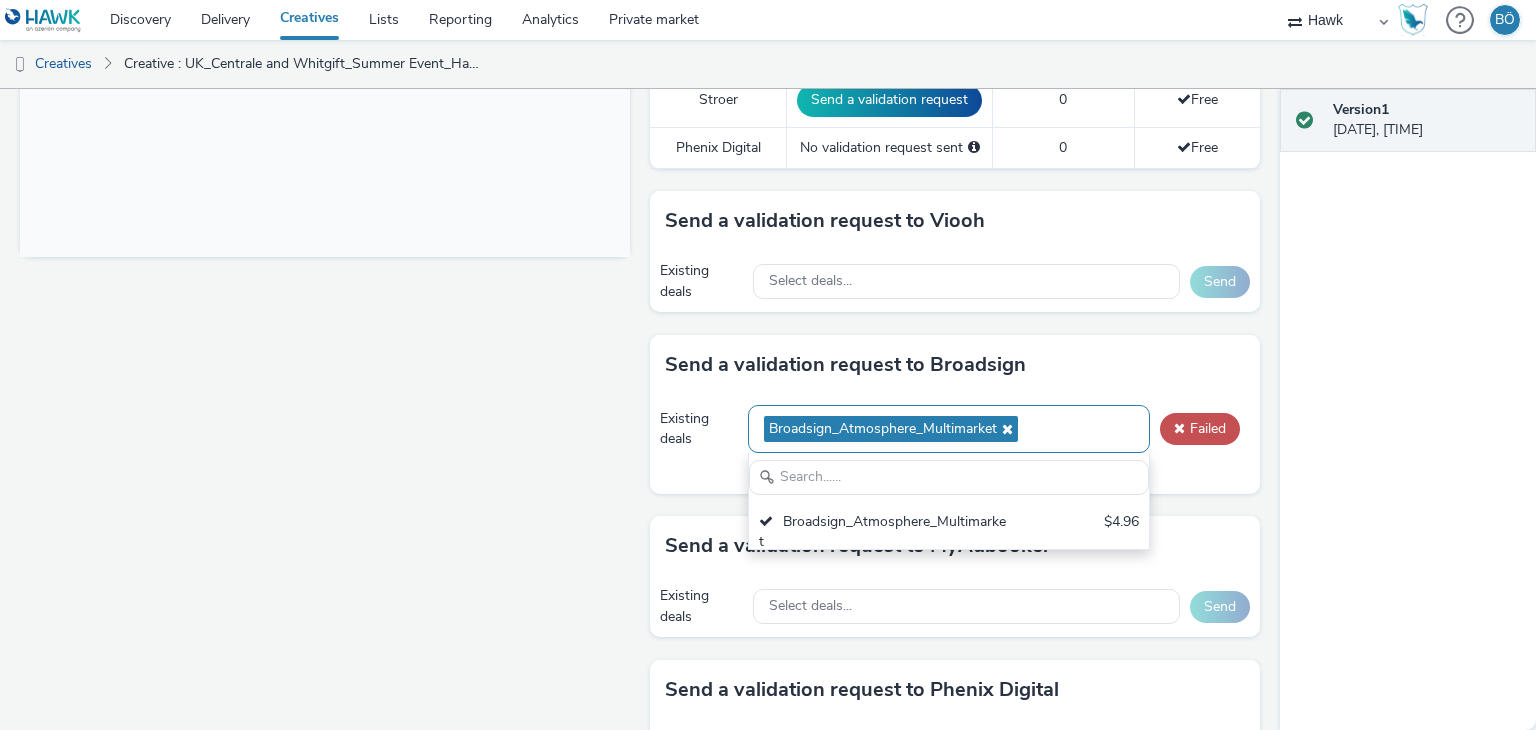 scroll, scrollTop: 0, scrollLeft: 0, axis: both 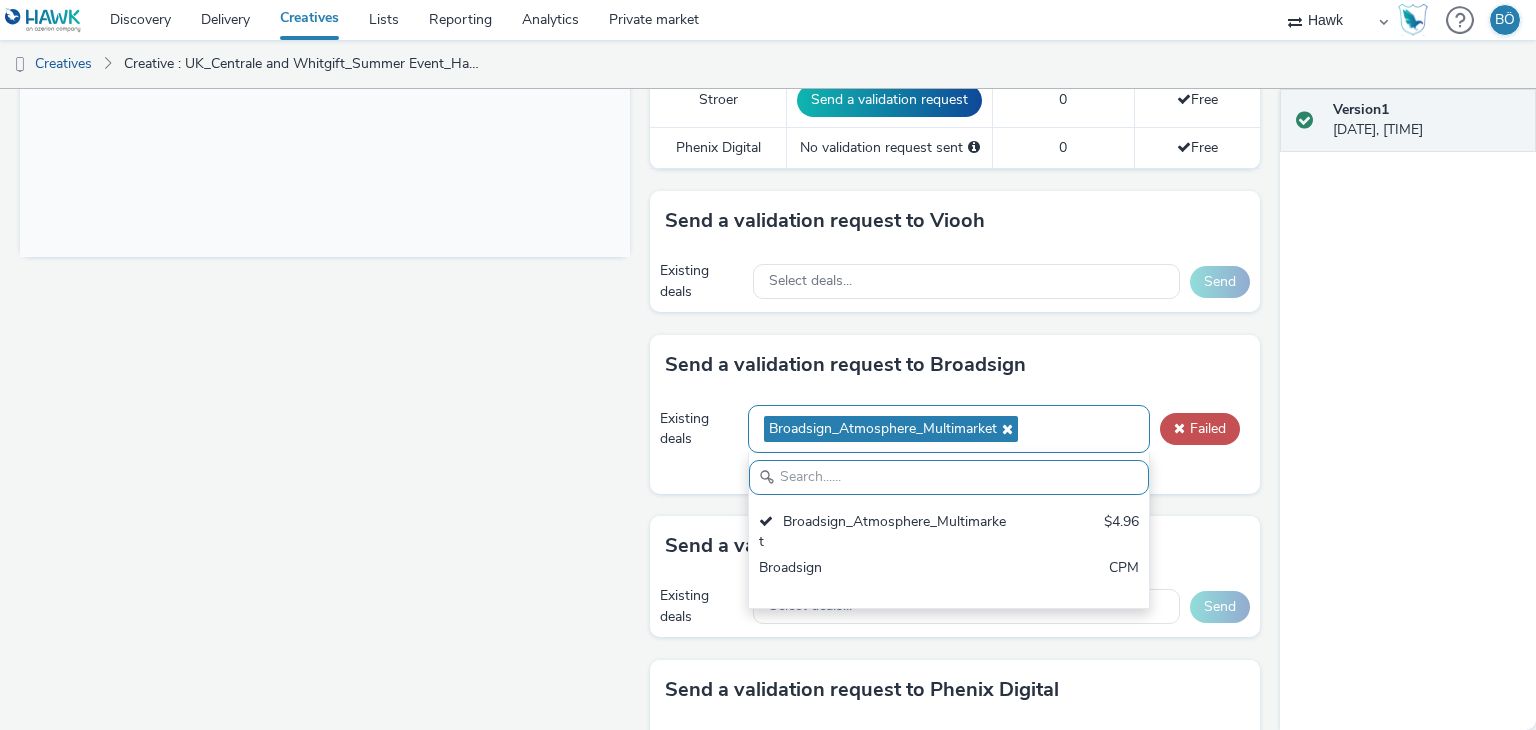 click at bounding box center (1005, 429) 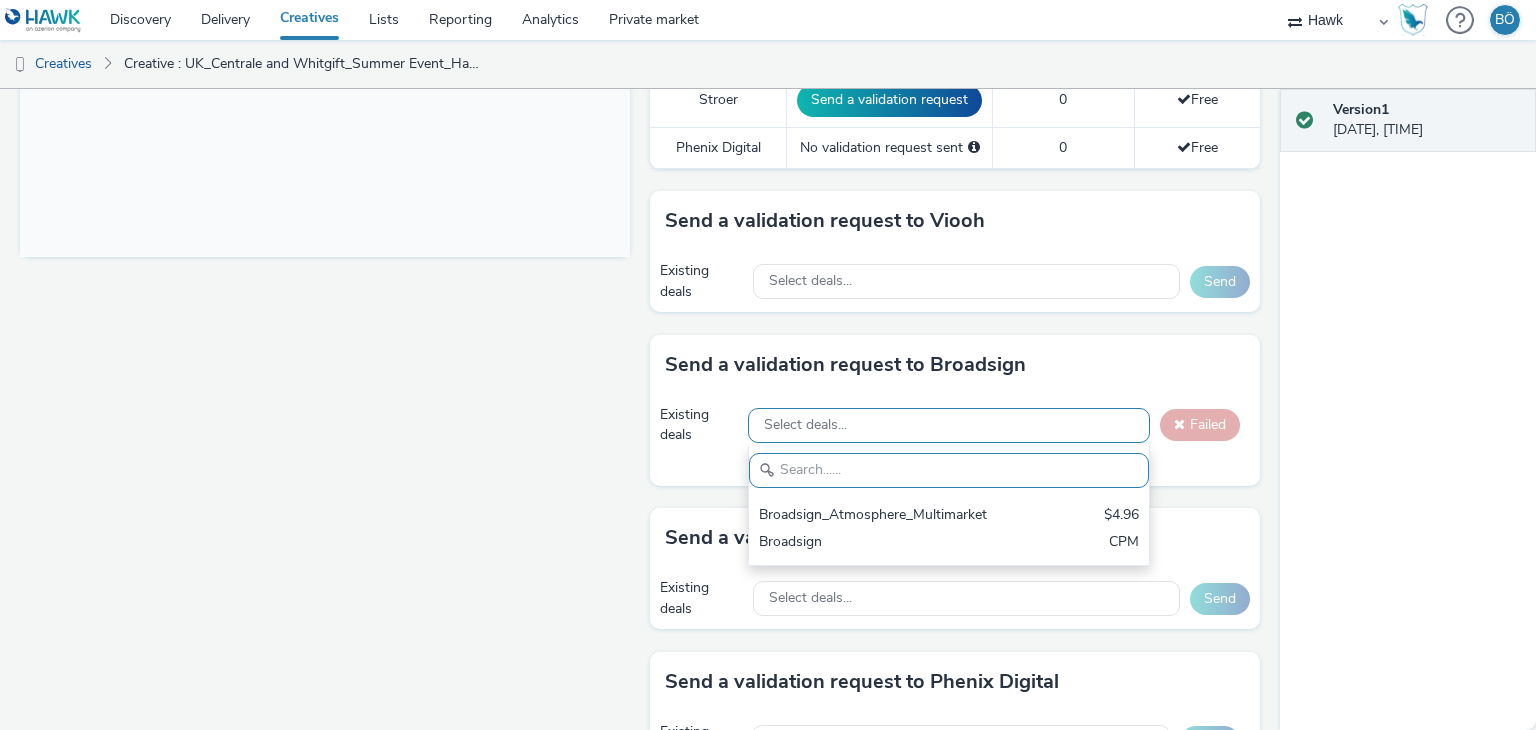 paste on "AO_ClearChannel_Malls_$7.87" 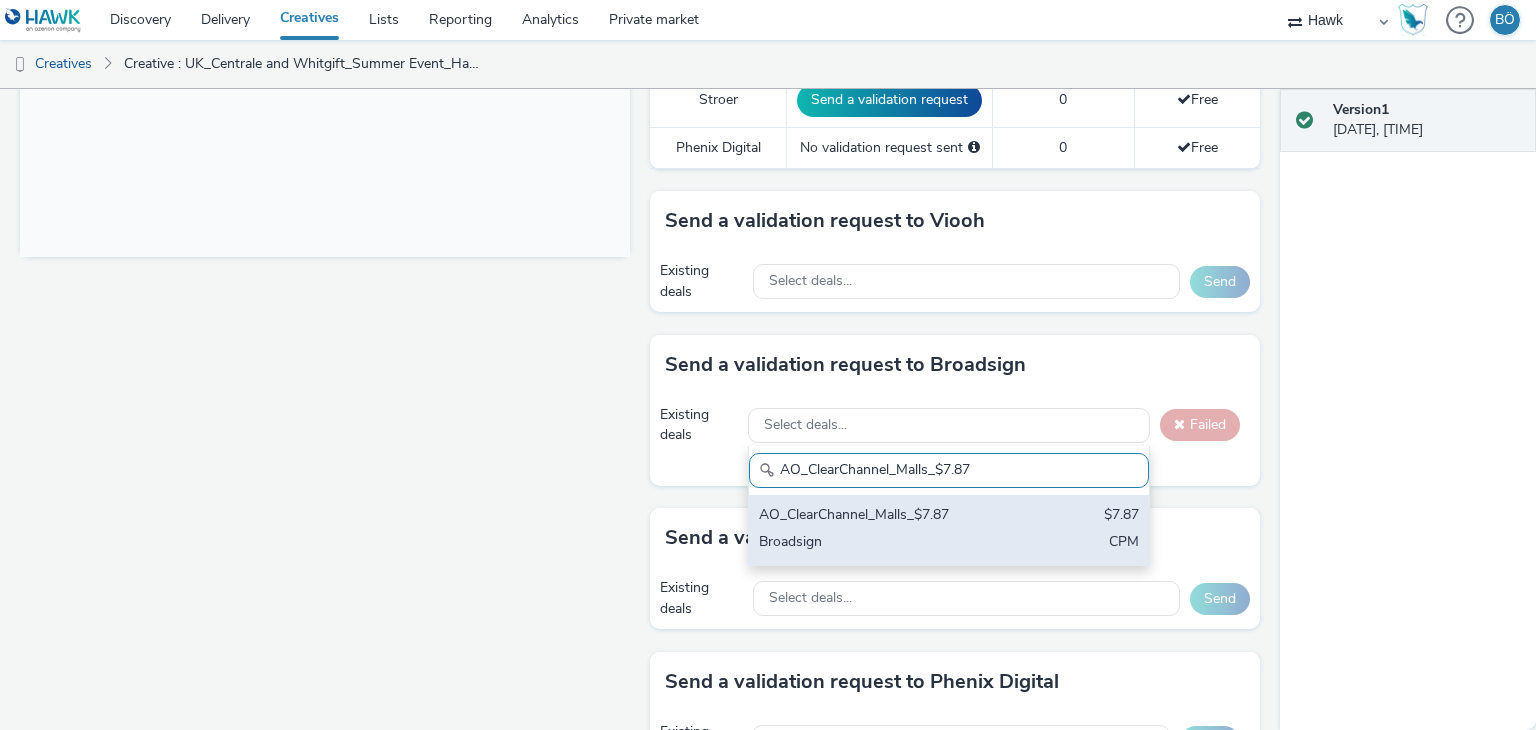 type on "AO_ClearChannel_Malls_$7.87" 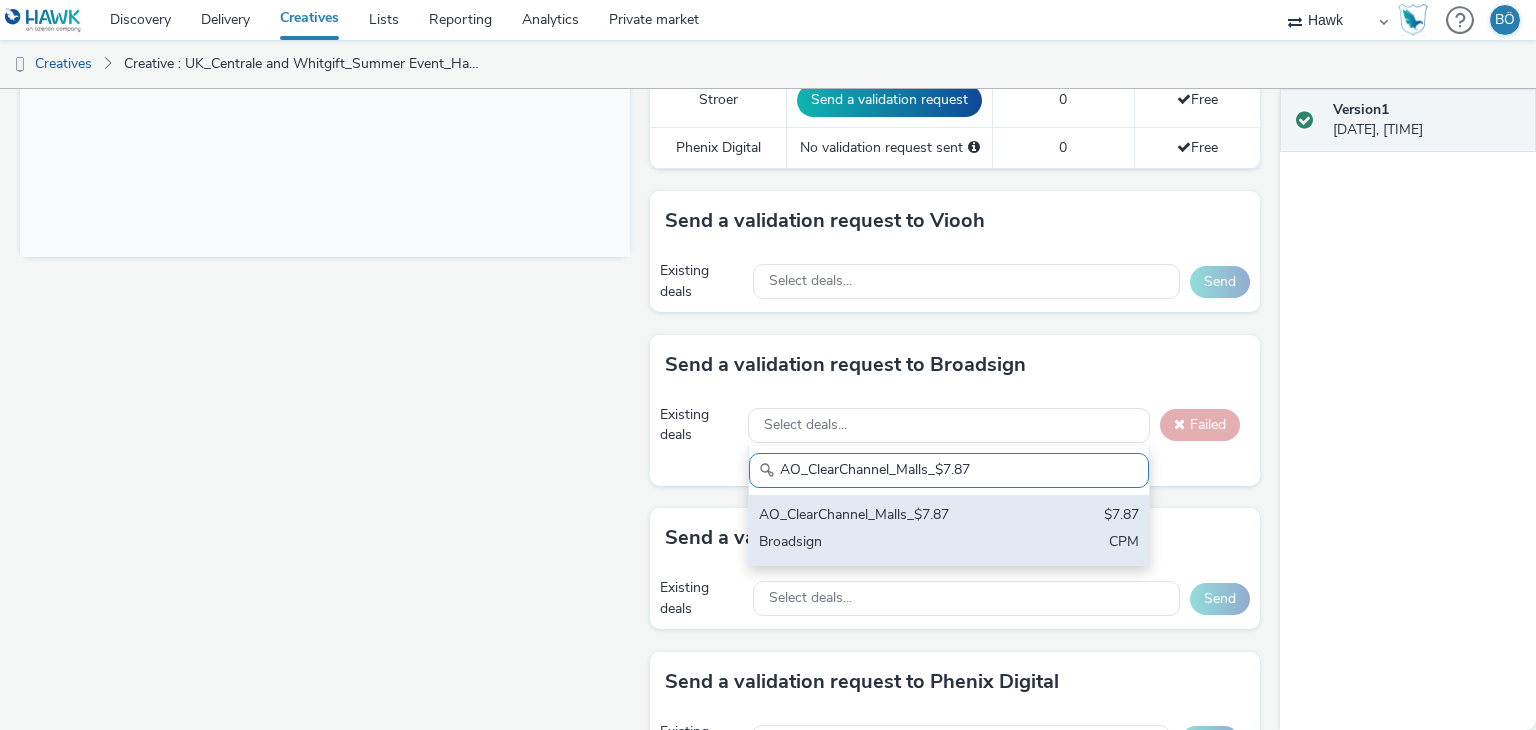 click on "AO_ClearChannel_Malls_$7.87" at bounding box center [884, 516] 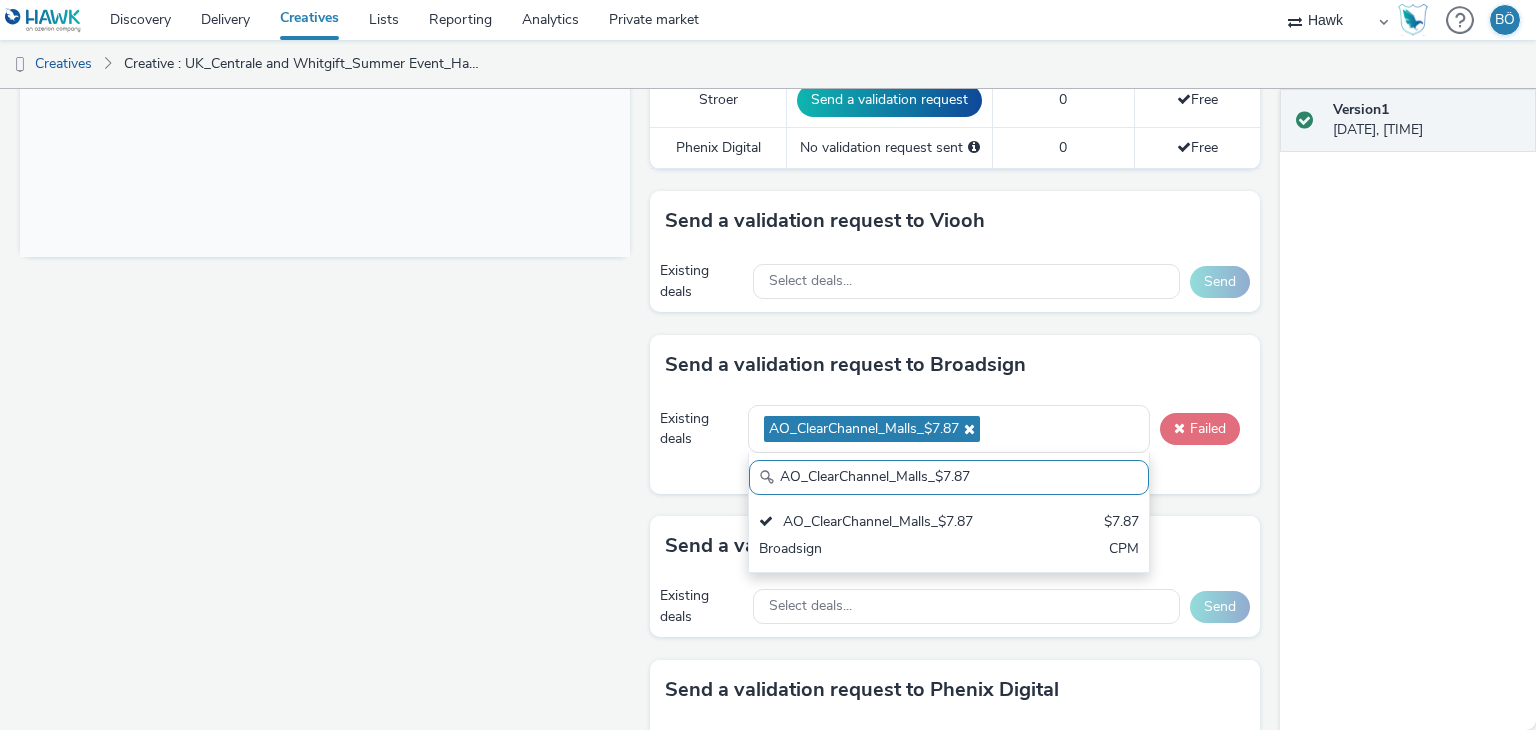 click on "Failed" at bounding box center [1200, 429] 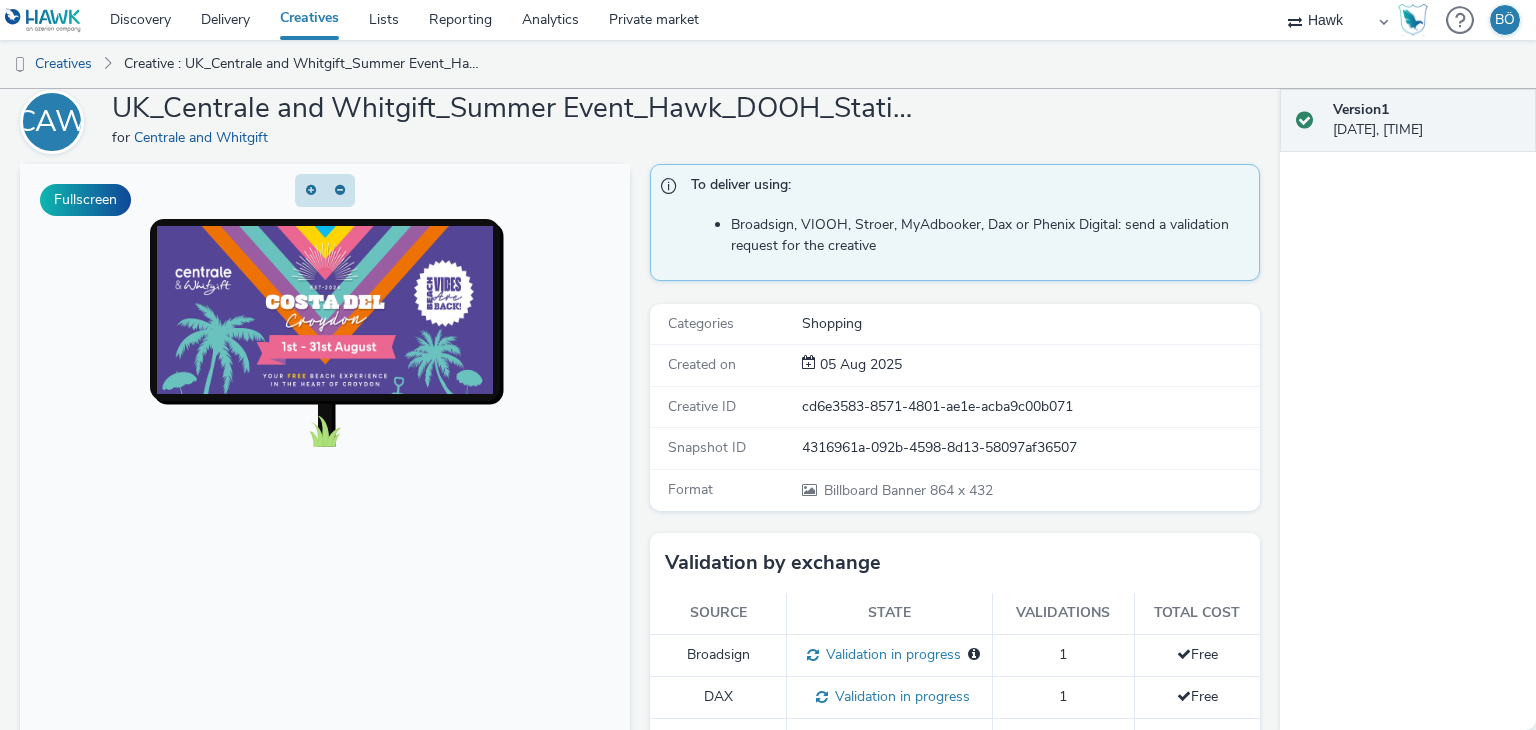 scroll, scrollTop: 0, scrollLeft: 0, axis: both 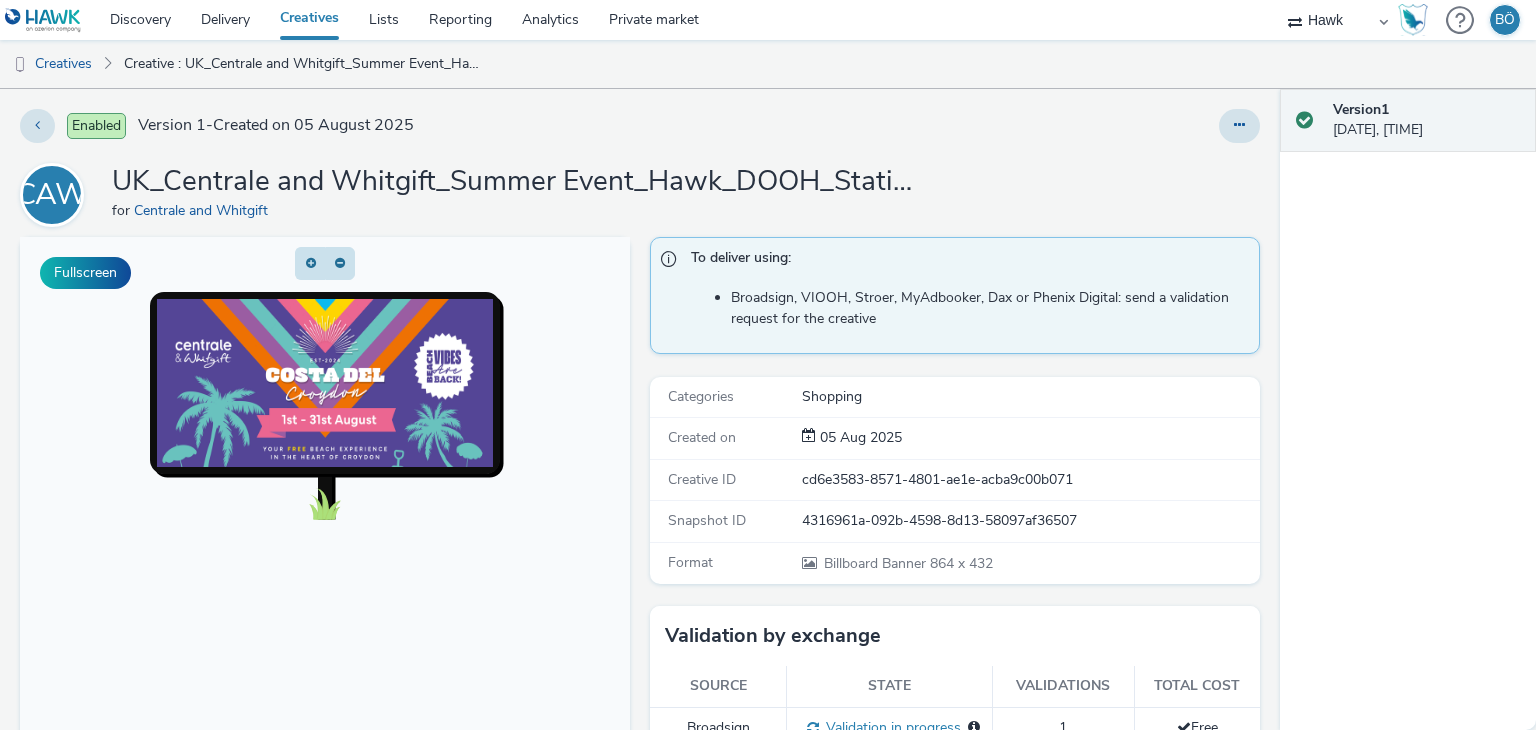 click on "Creatives" at bounding box center [309, 20] 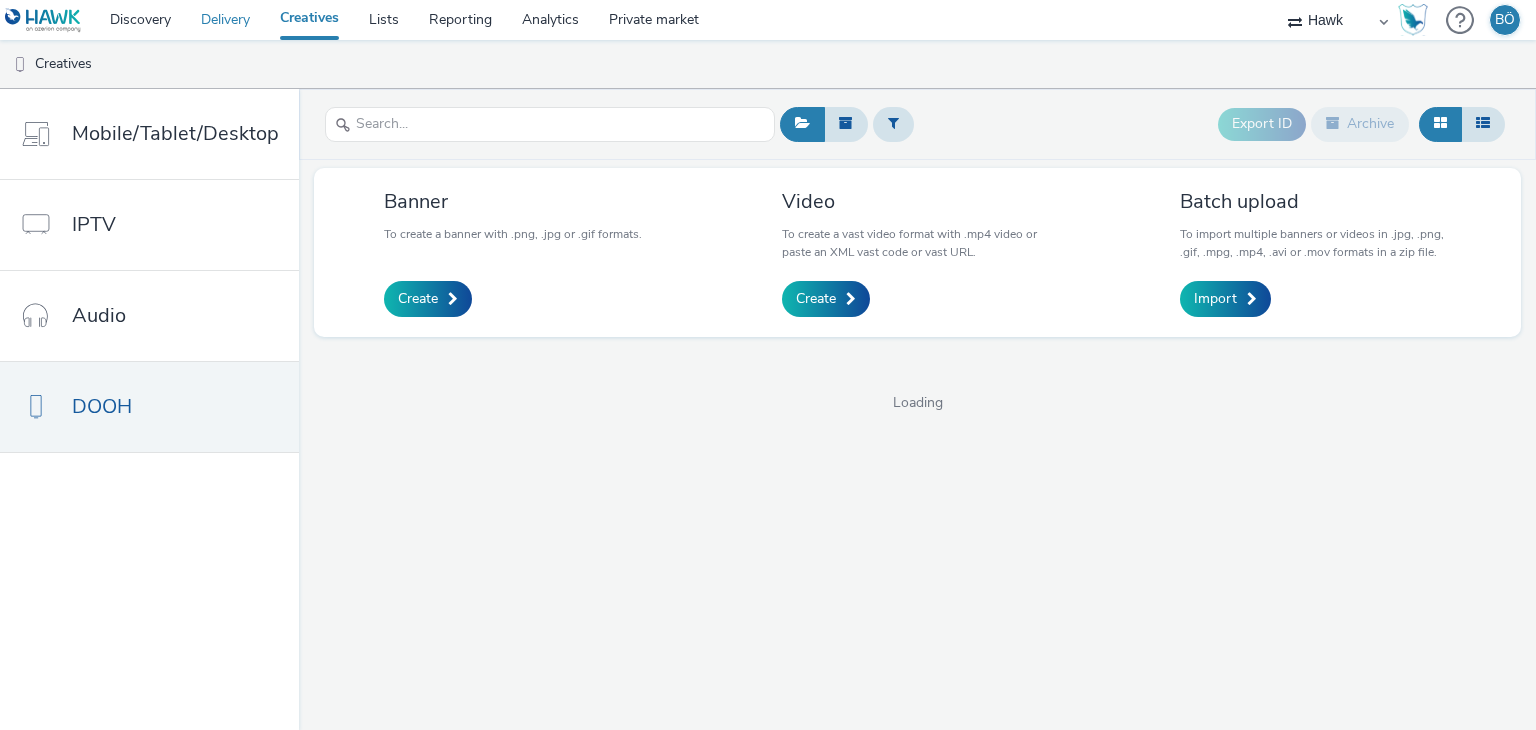 click on "Delivery" at bounding box center (225, 20) 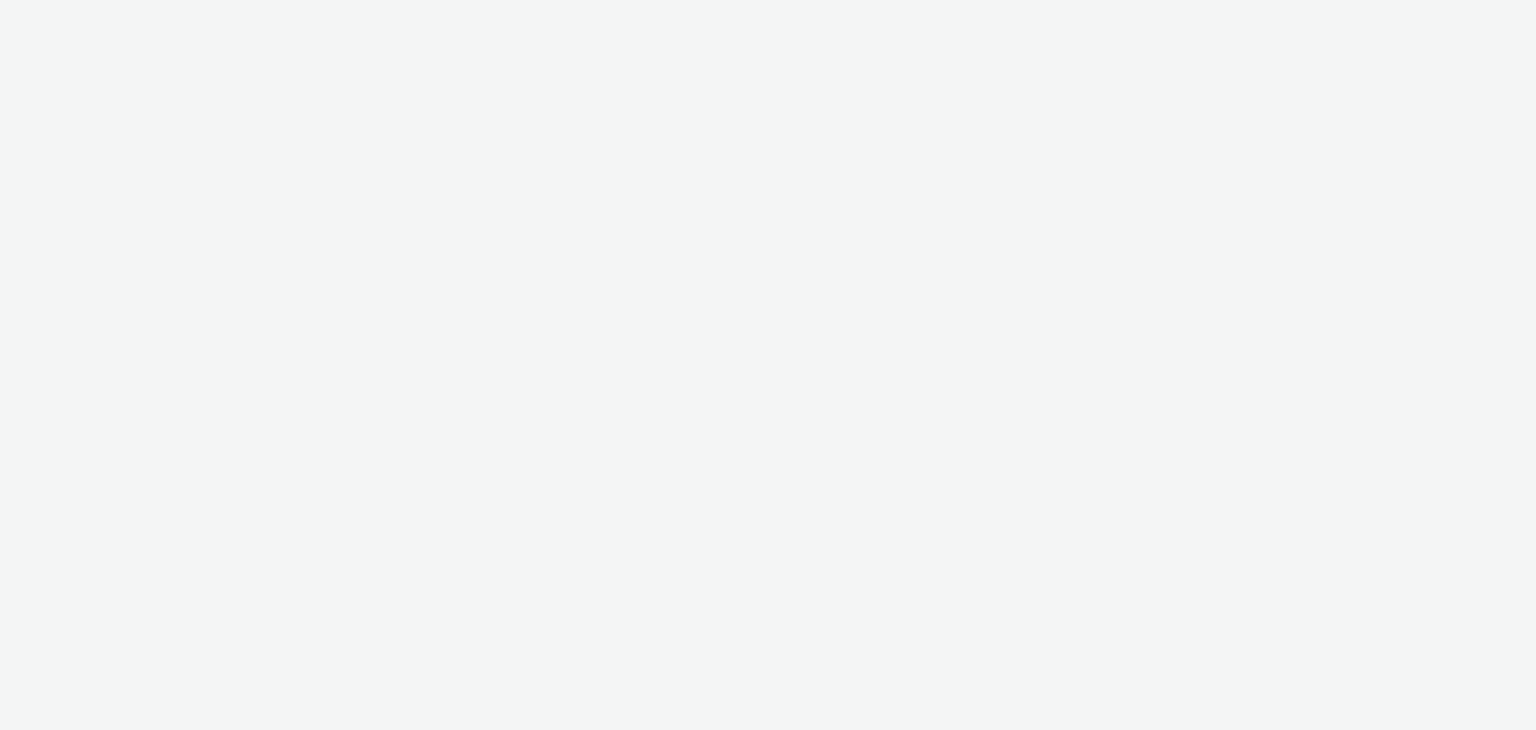 scroll, scrollTop: 0, scrollLeft: 0, axis: both 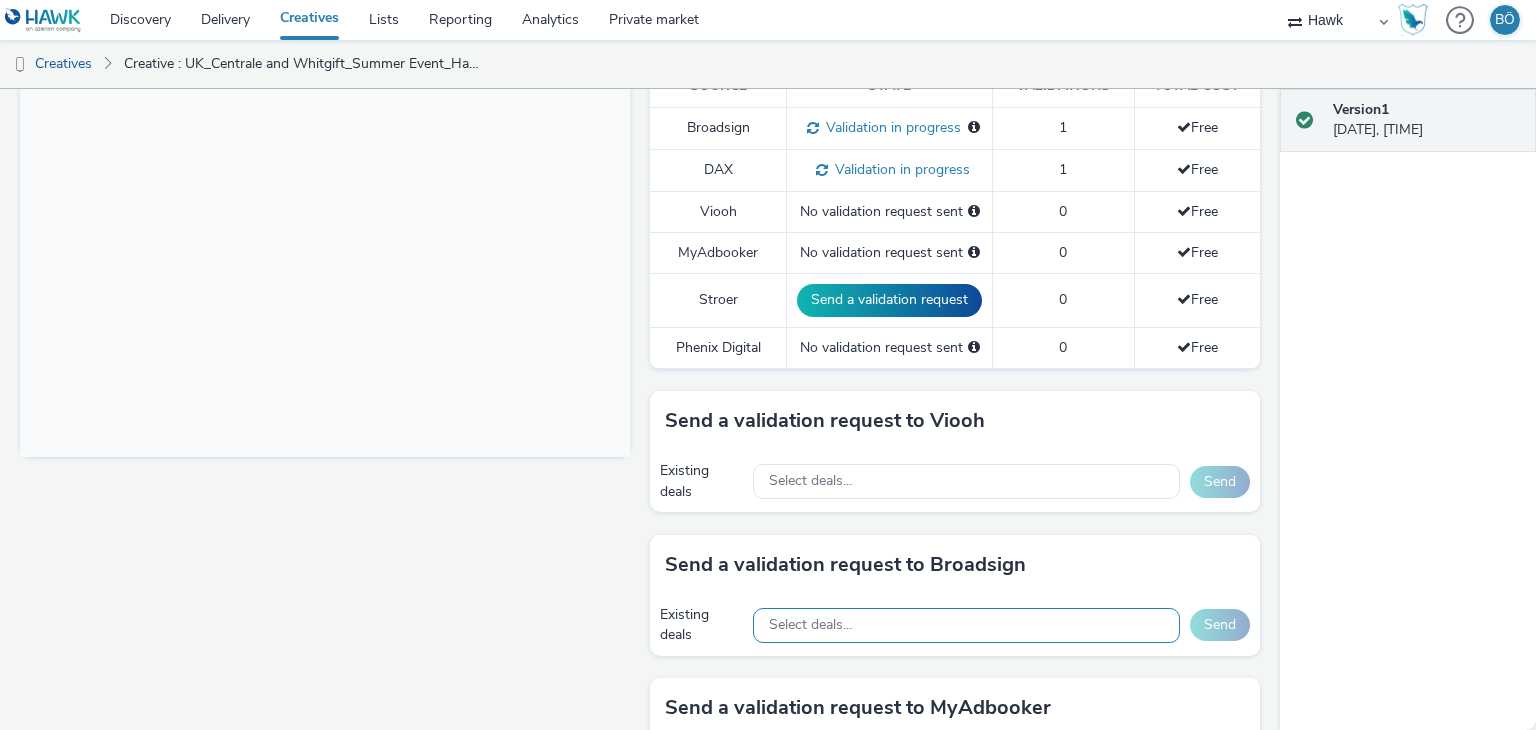 drag, startPoint x: 843, startPoint y: 606, endPoint x: 861, endPoint y: 617, distance: 21.095022 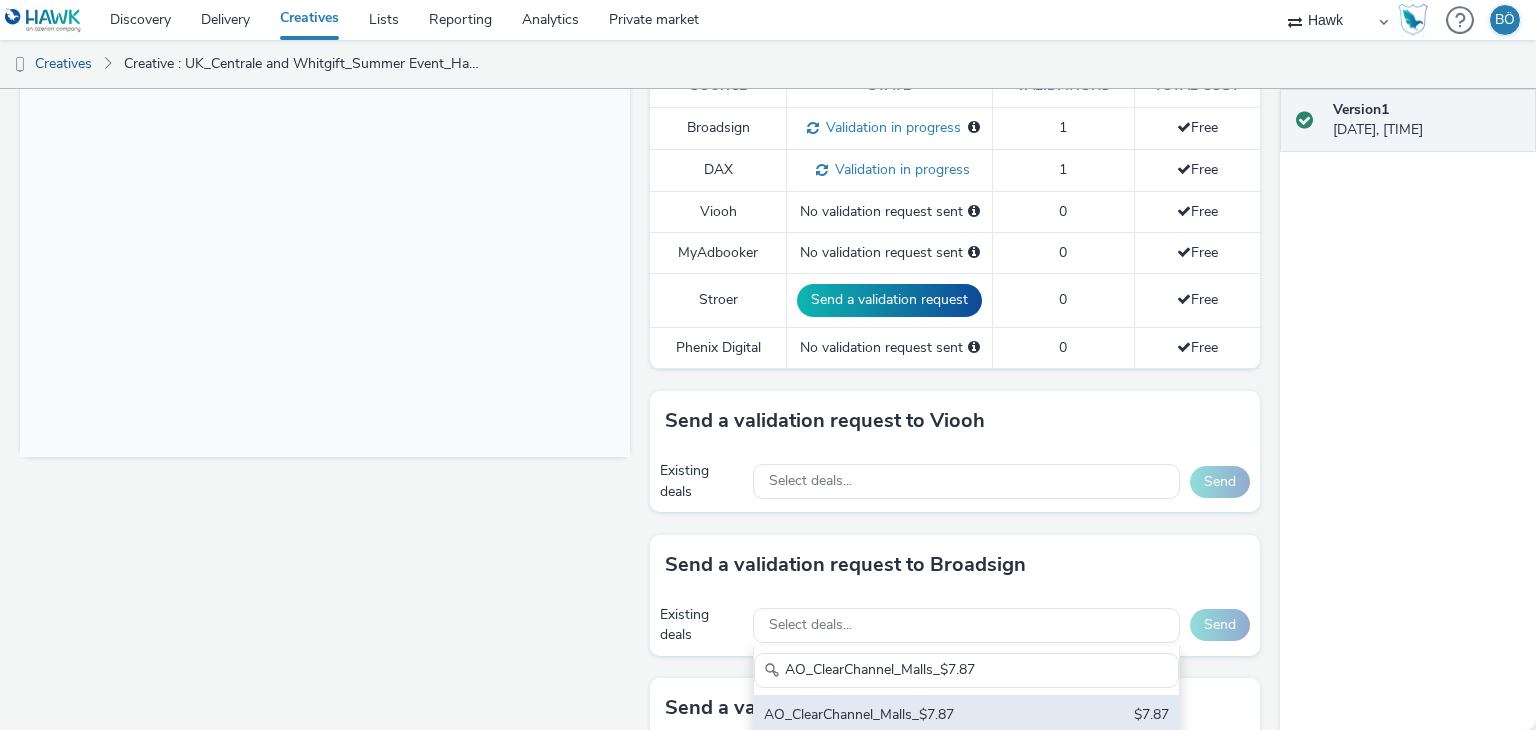 type on "AO_ClearChannel_Malls_$7.87" 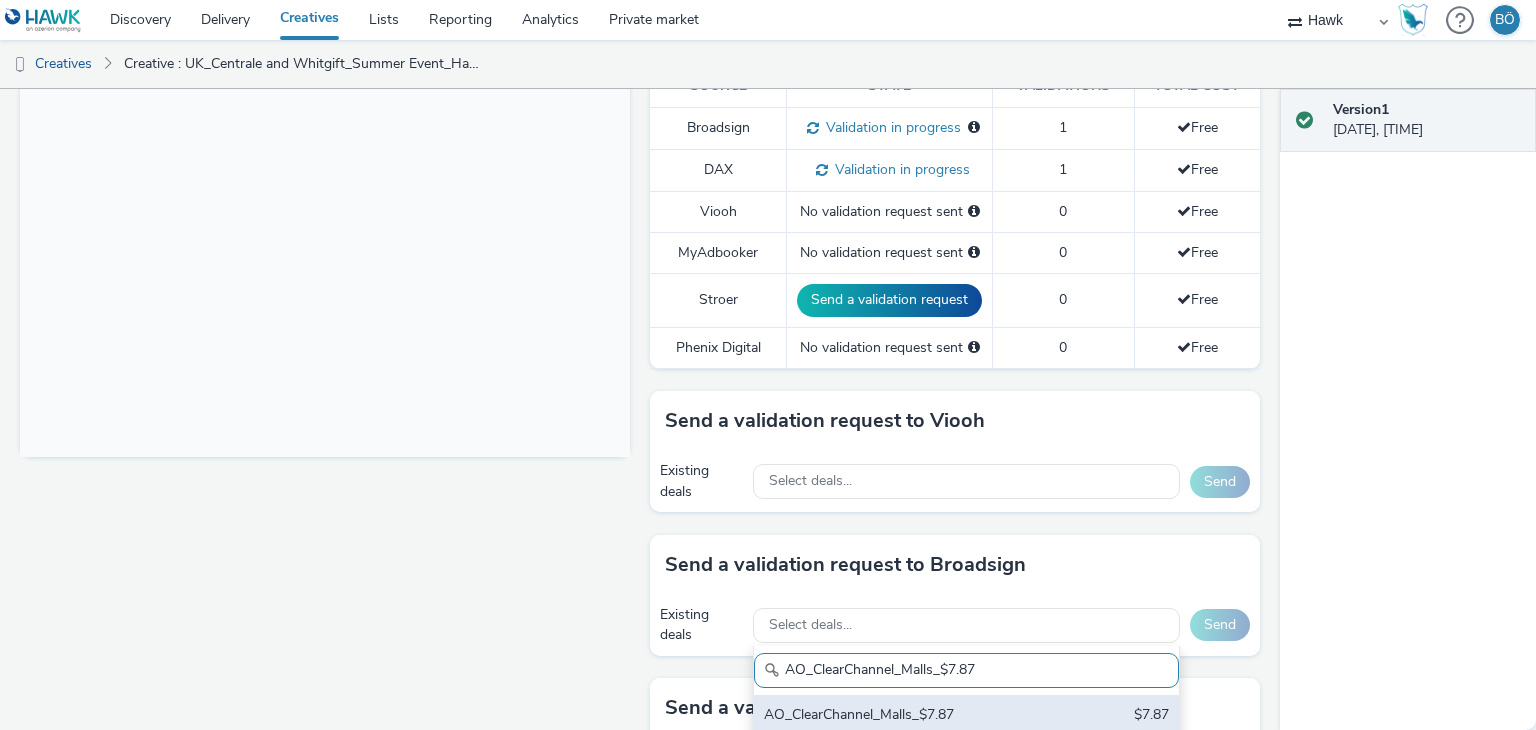 click on "AO_ClearChannel_Malls_$7.87" at bounding box center (897, 716) 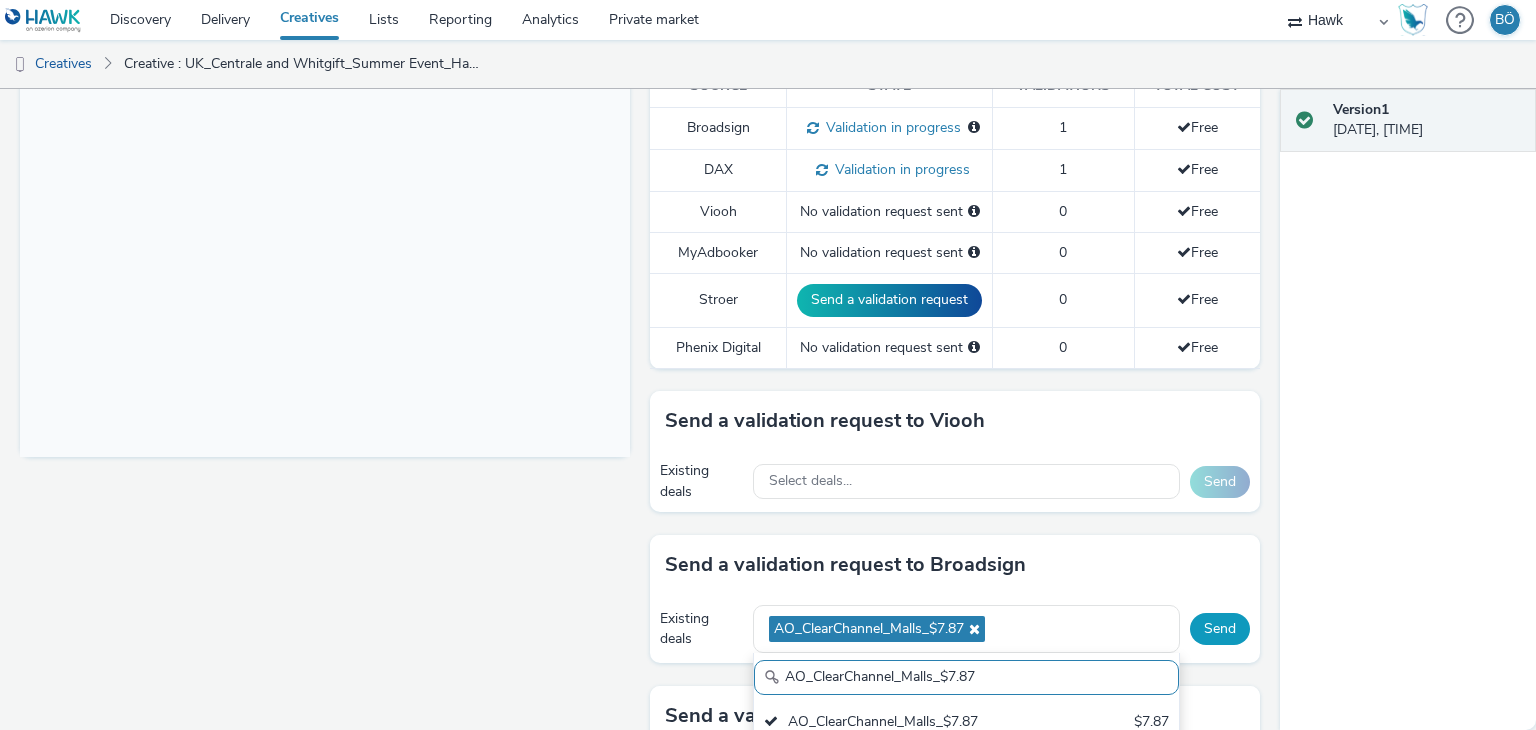 click on "Send" at bounding box center (1220, 629) 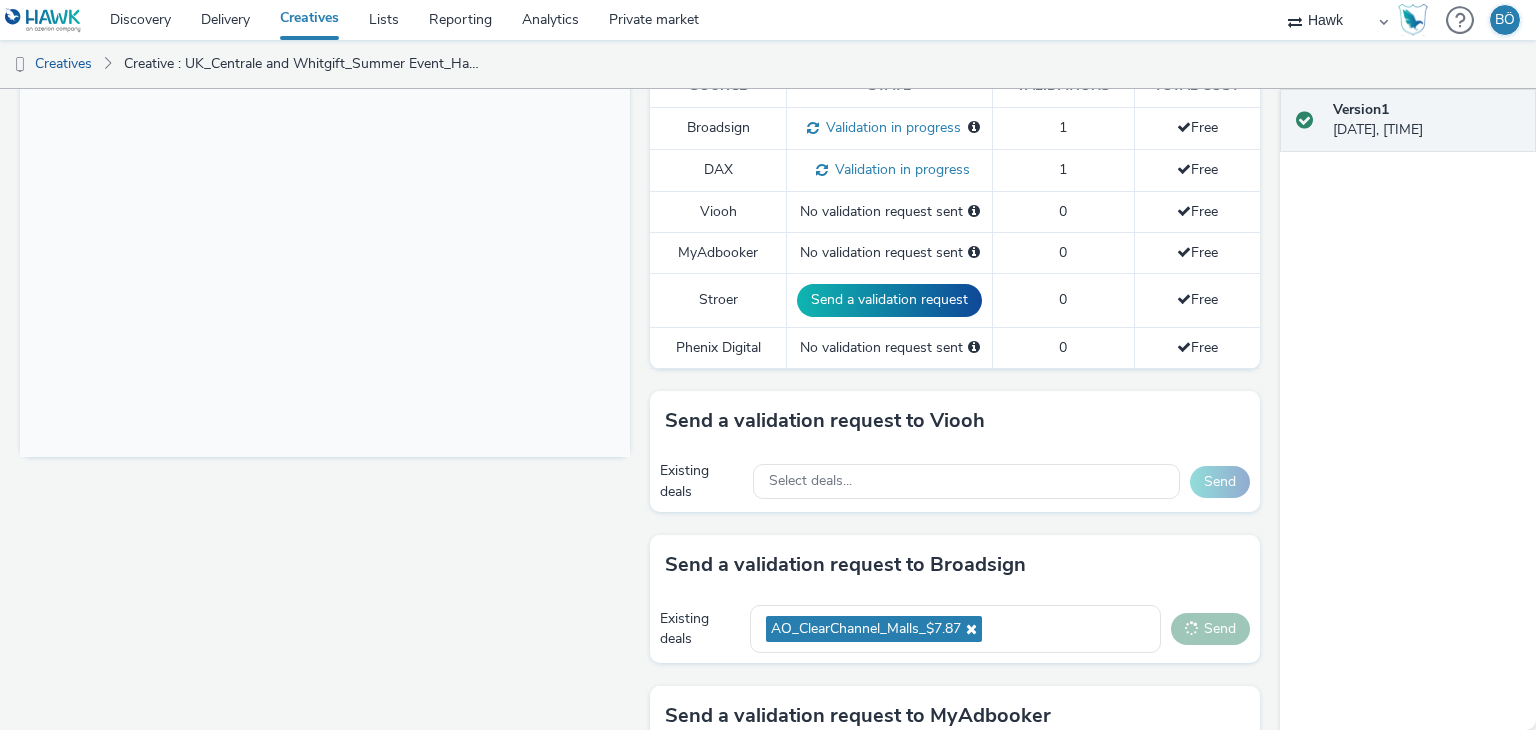 scroll, scrollTop: 900, scrollLeft: 0, axis: vertical 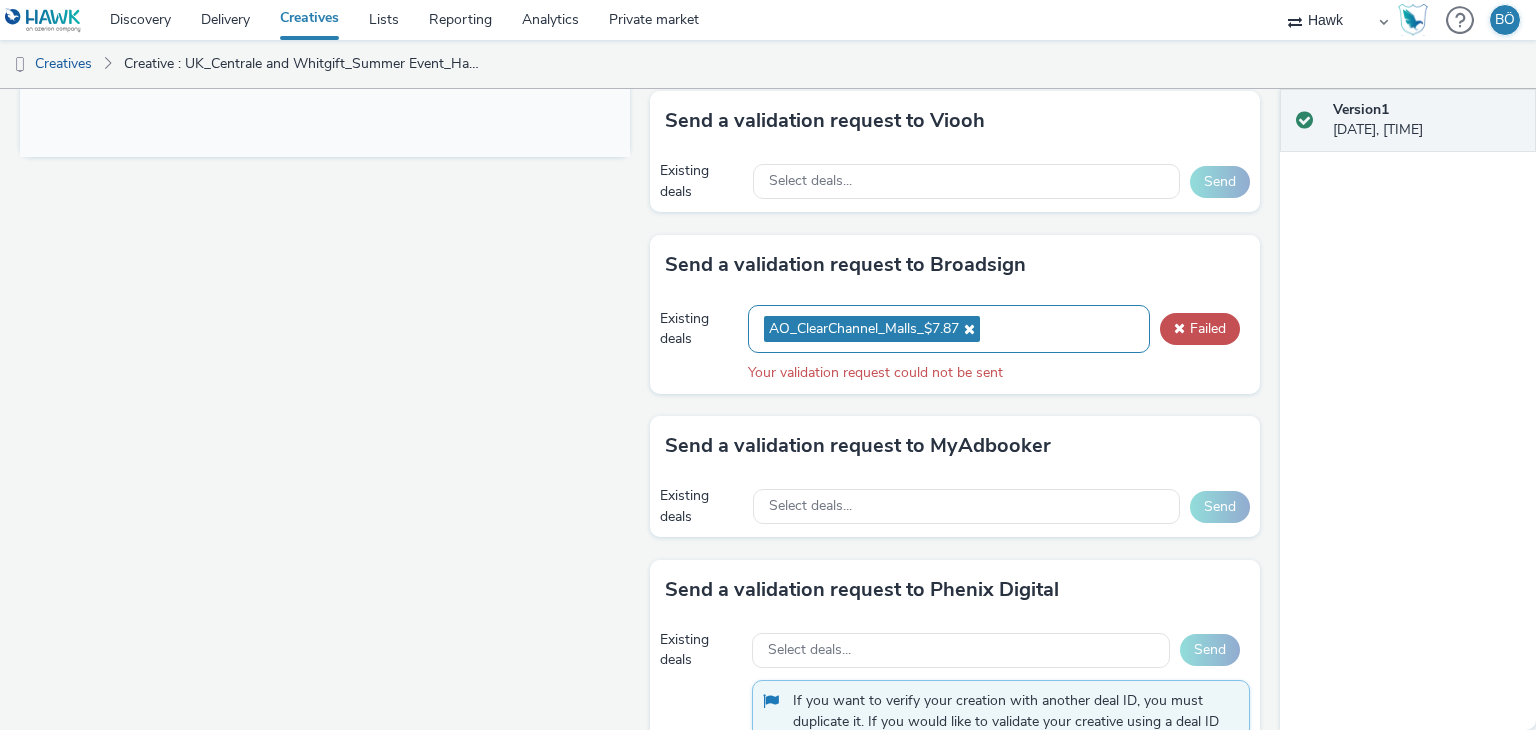 click at bounding box center (967, 329) 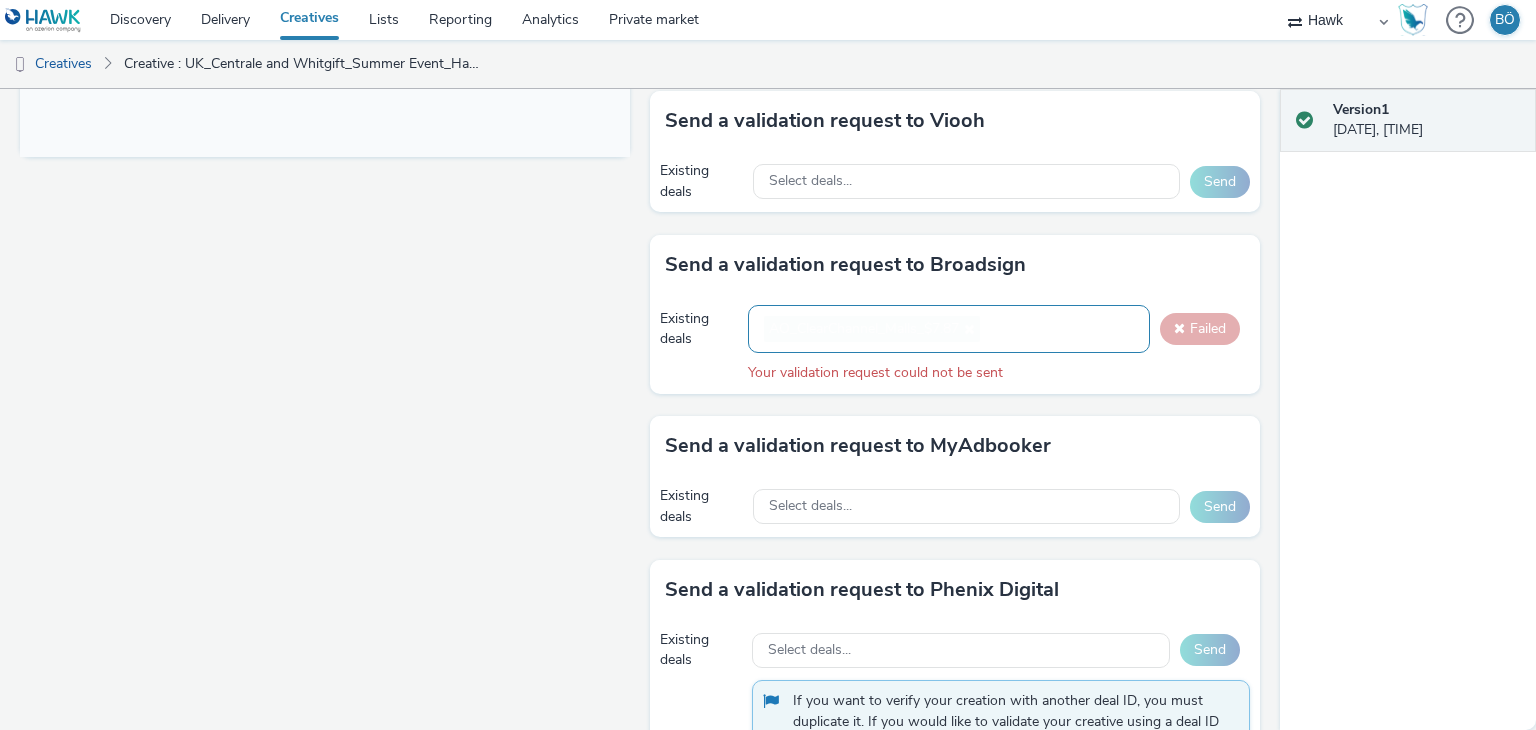 click on "AO_ClearChannel_Malls_$7.87" at bounding box center (864, 329) 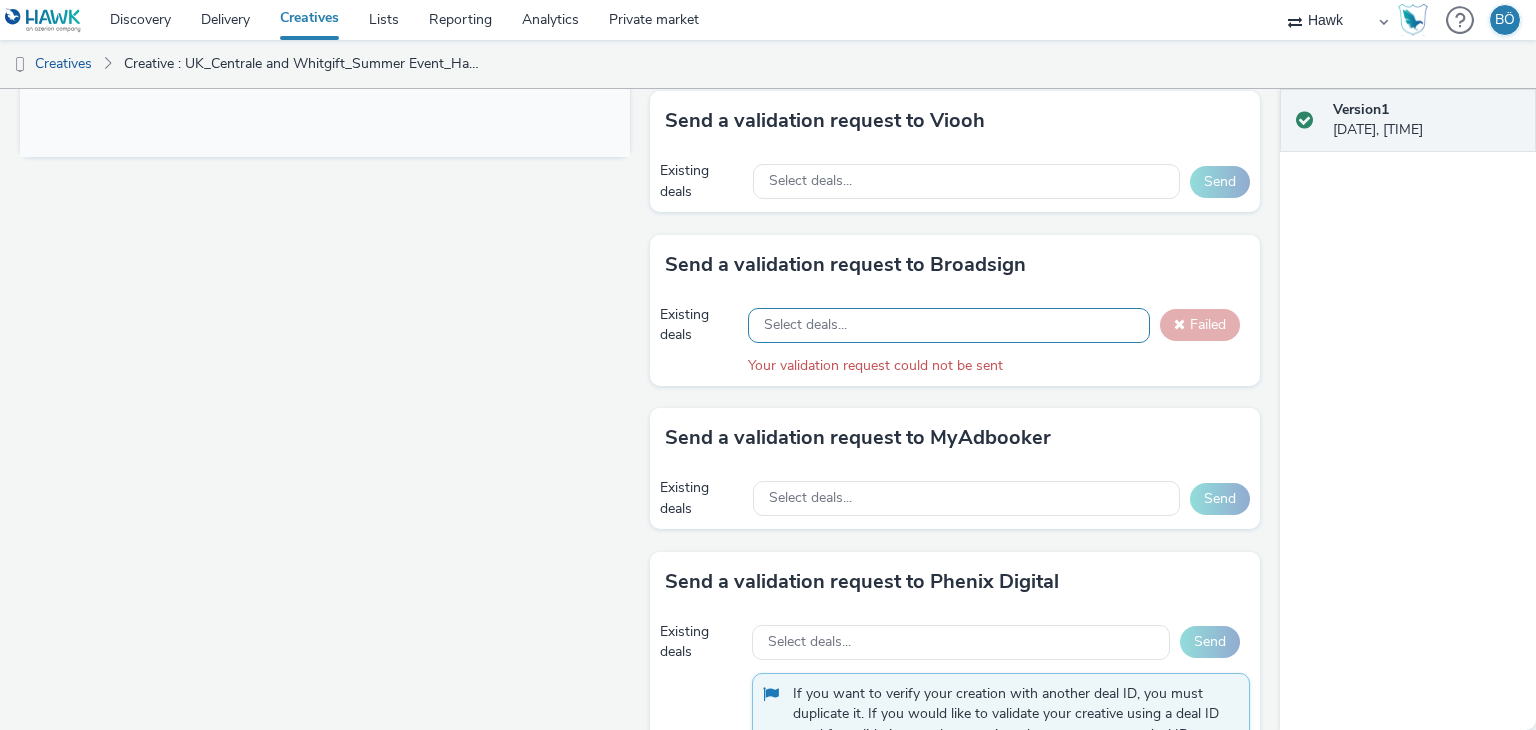 click on "Select deals..." at bounding box center [949, 325] 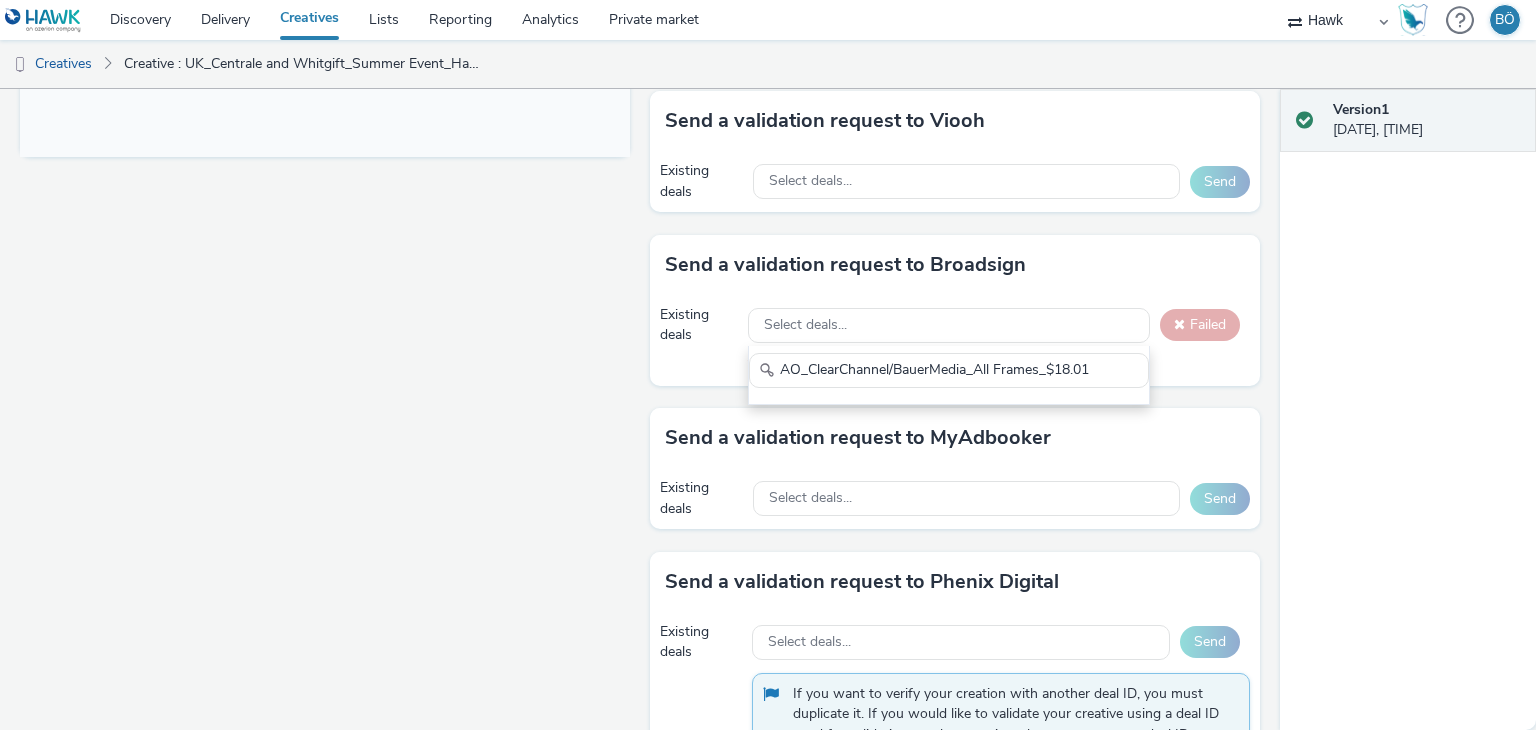 scroll, scrollTop: 0, scrollLeft: 0, axis: both 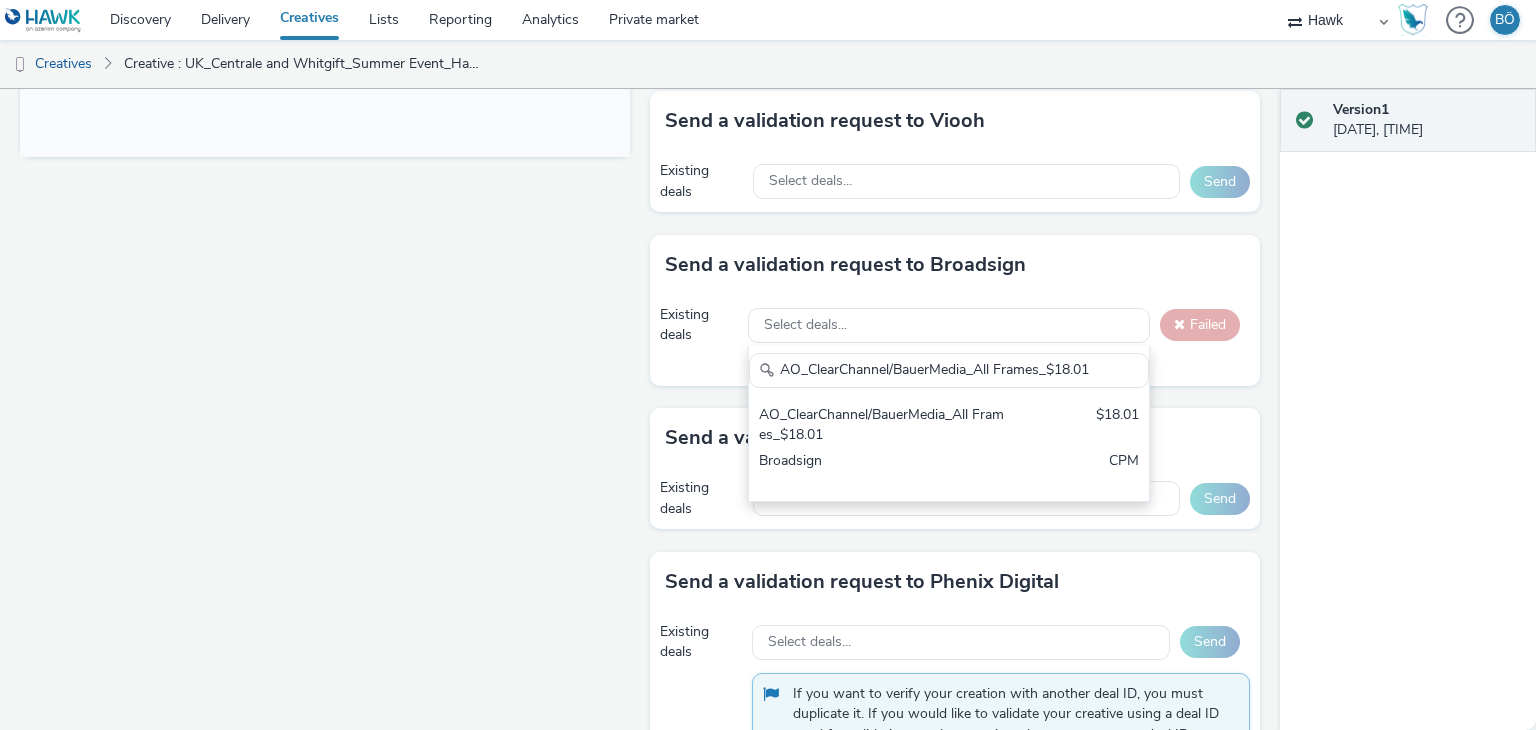 type on "AO_ClearChannel/BauerMedia_All Frames_$18.01" 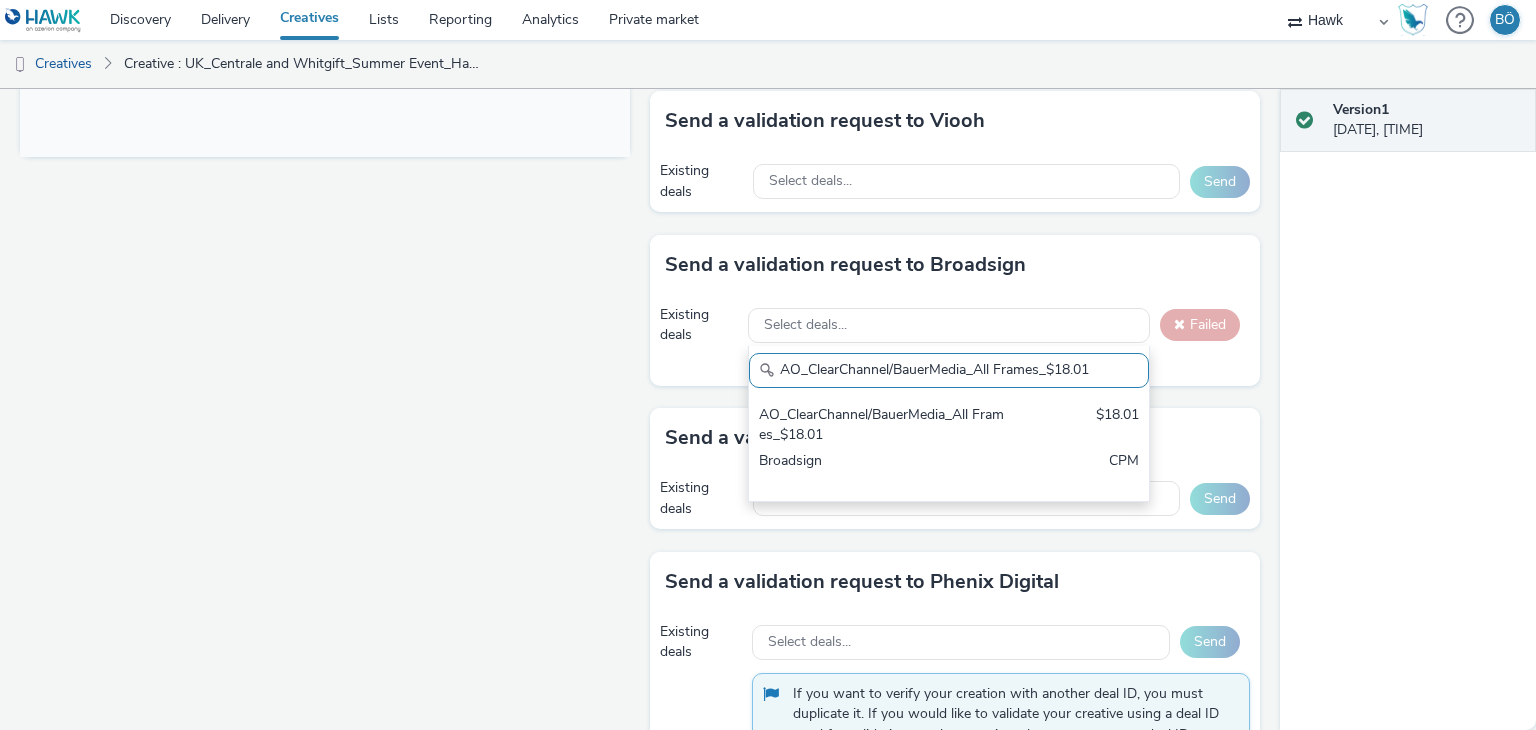click on "AO_ClearChannel/BauerMedia_All Frames_$18.01 $18.01 Broadsign CPM" at bounding box center [949, 448] 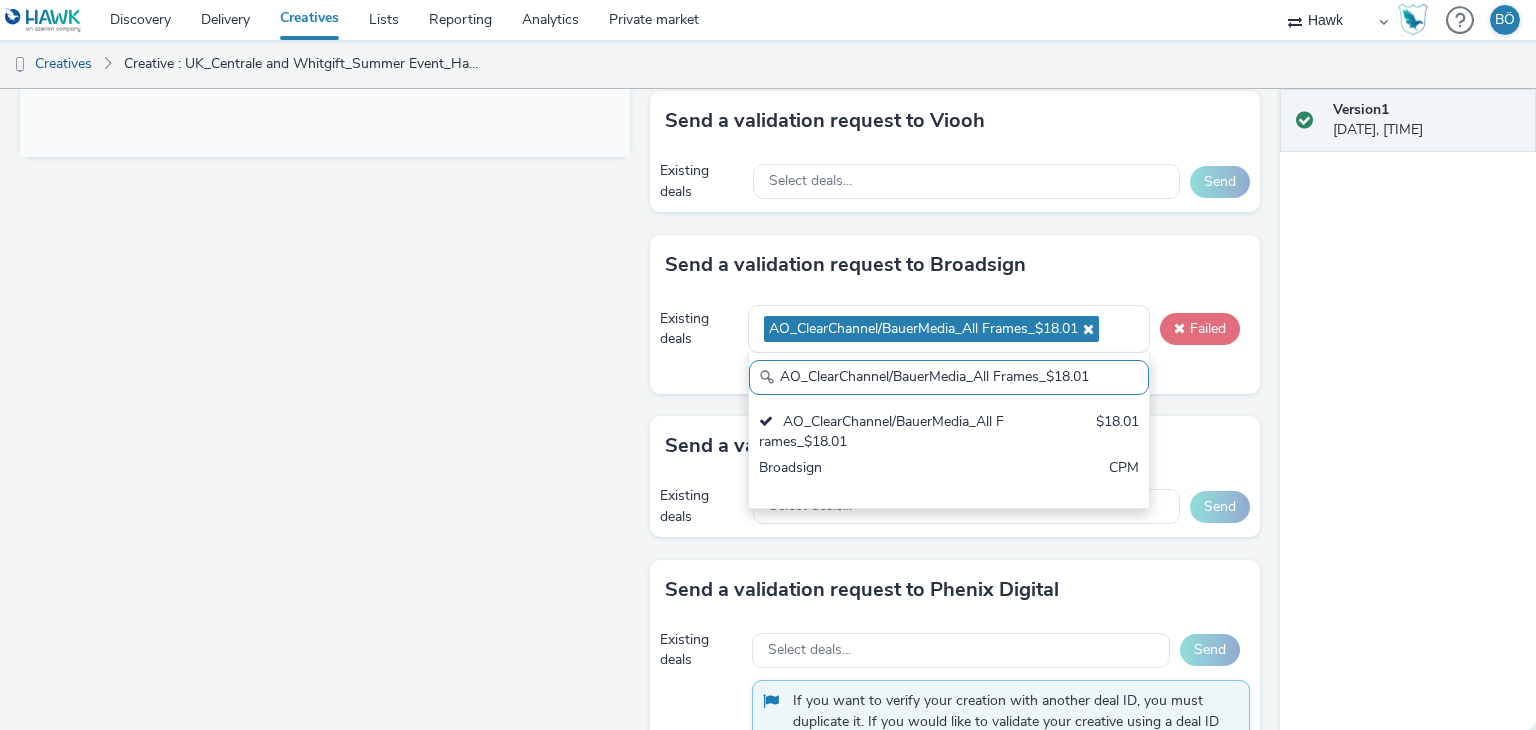 scroll, scrollTop: 0, scrollLeft: 0, axis: both 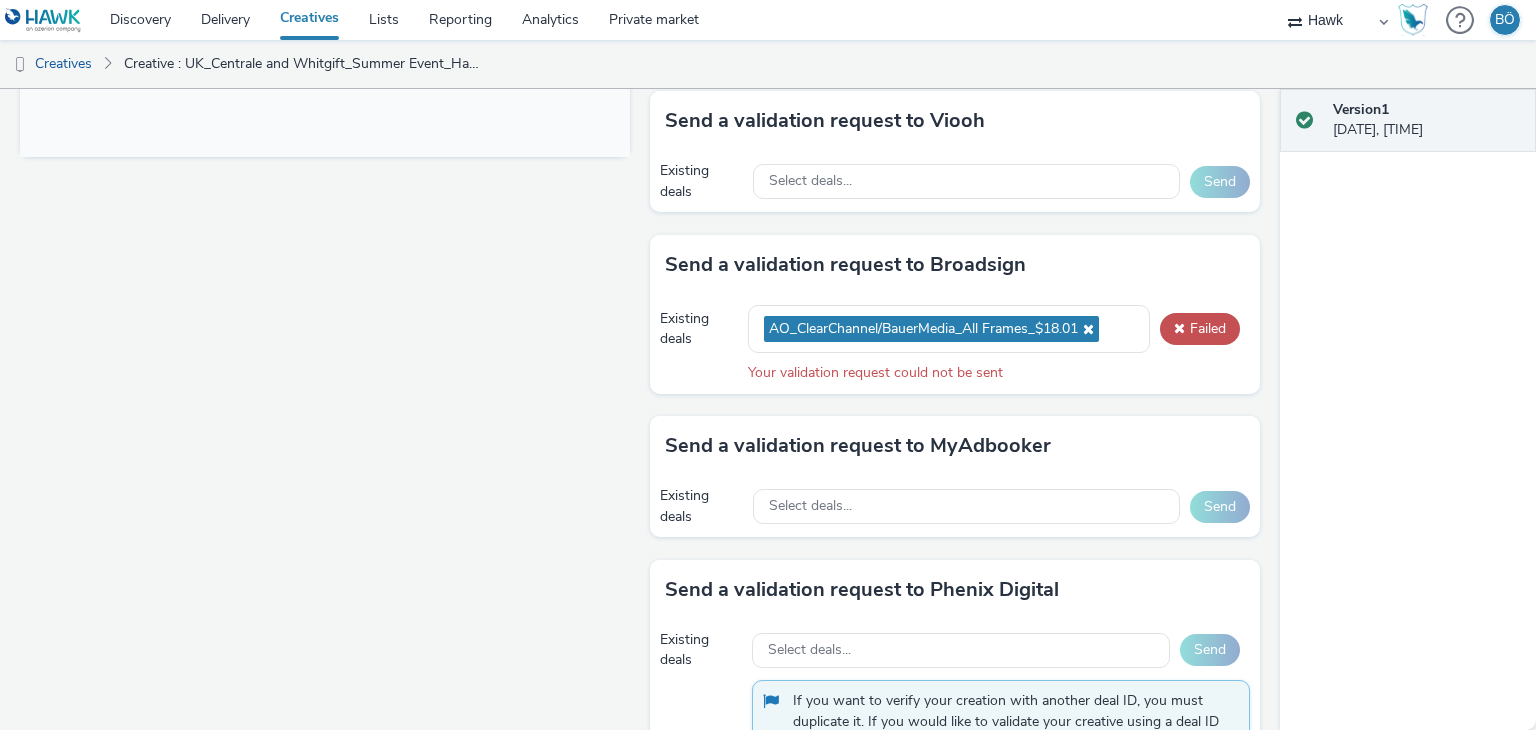 click at bounding box center (1086, 329) 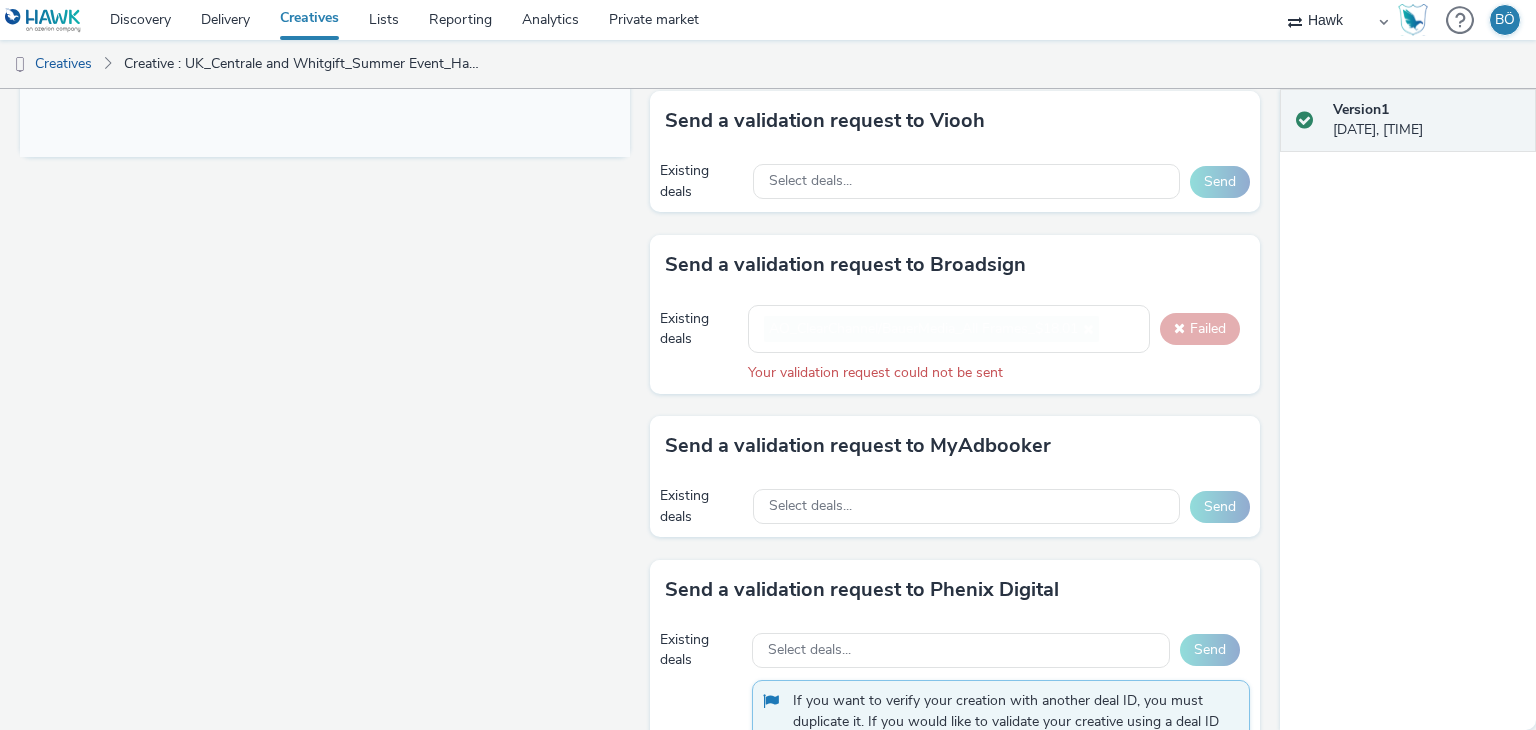 click on "AO_ClearChannel/BauerMedia_All Frames_$18.01" at bounding box center [923, 329] 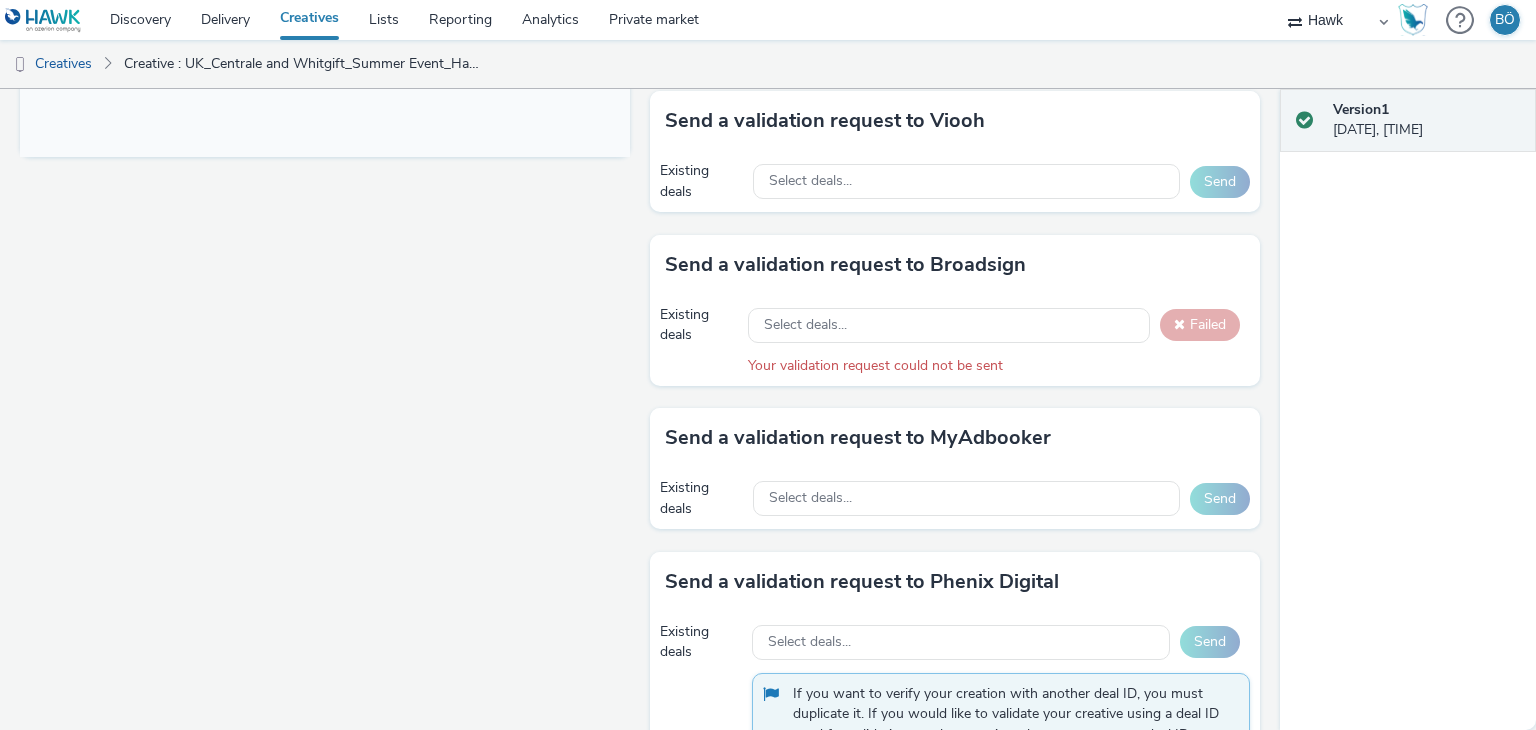 click on "Select deals..." at bounding box center [949, 325] 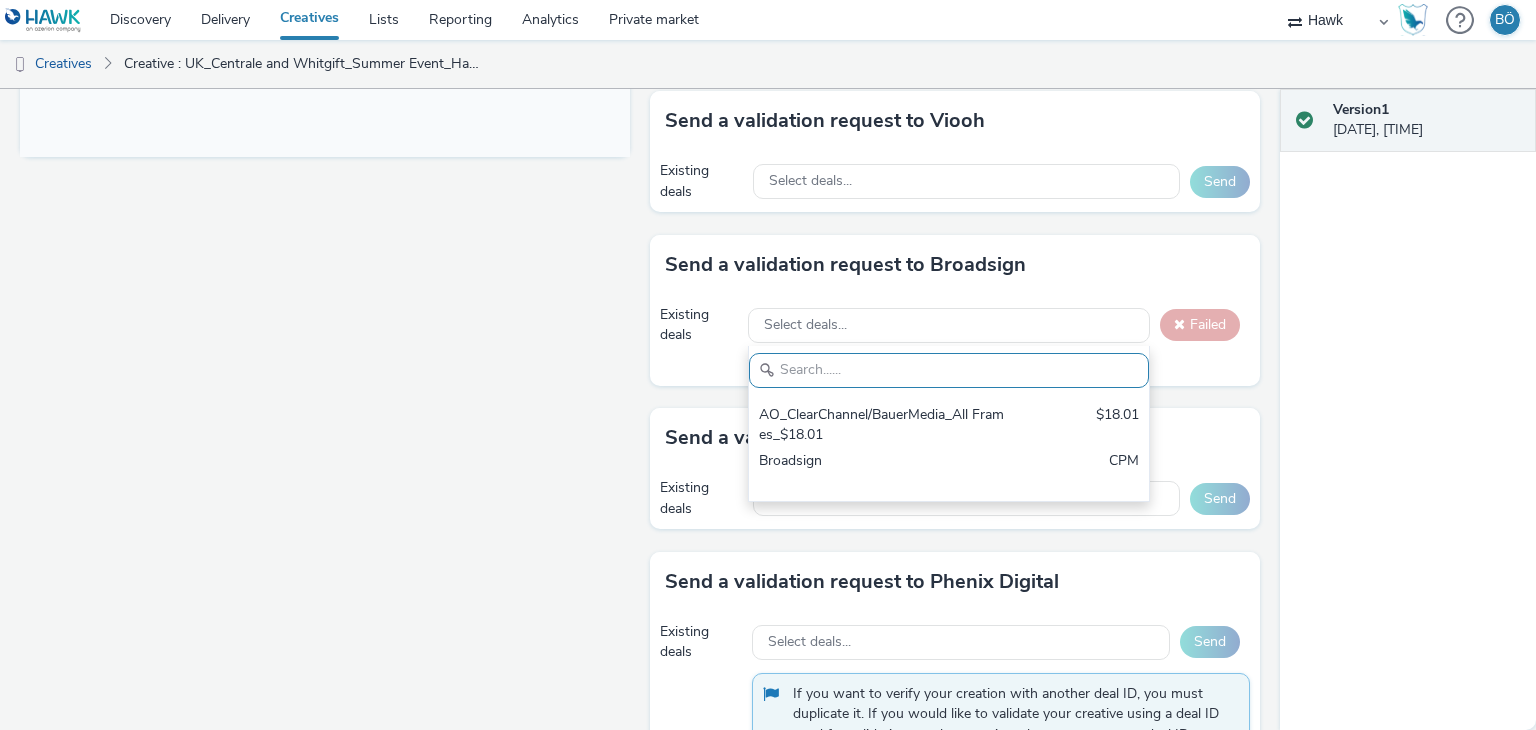 scroll, scrollTop: 0, scrollLeft: 0, axis: both 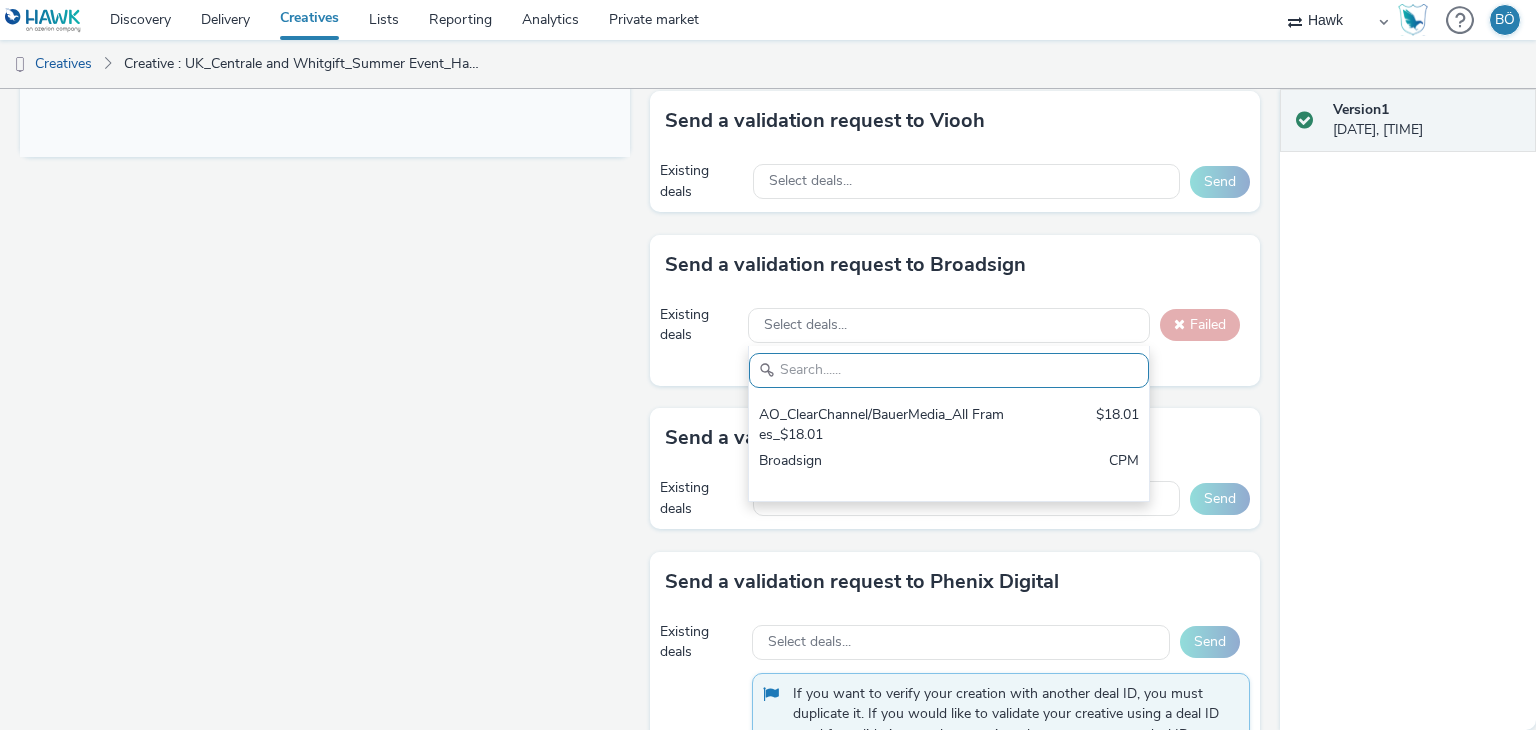paste on "AO_ClearChannel/Bauer Media_POS-Sainsburys & Asda_£13.00" 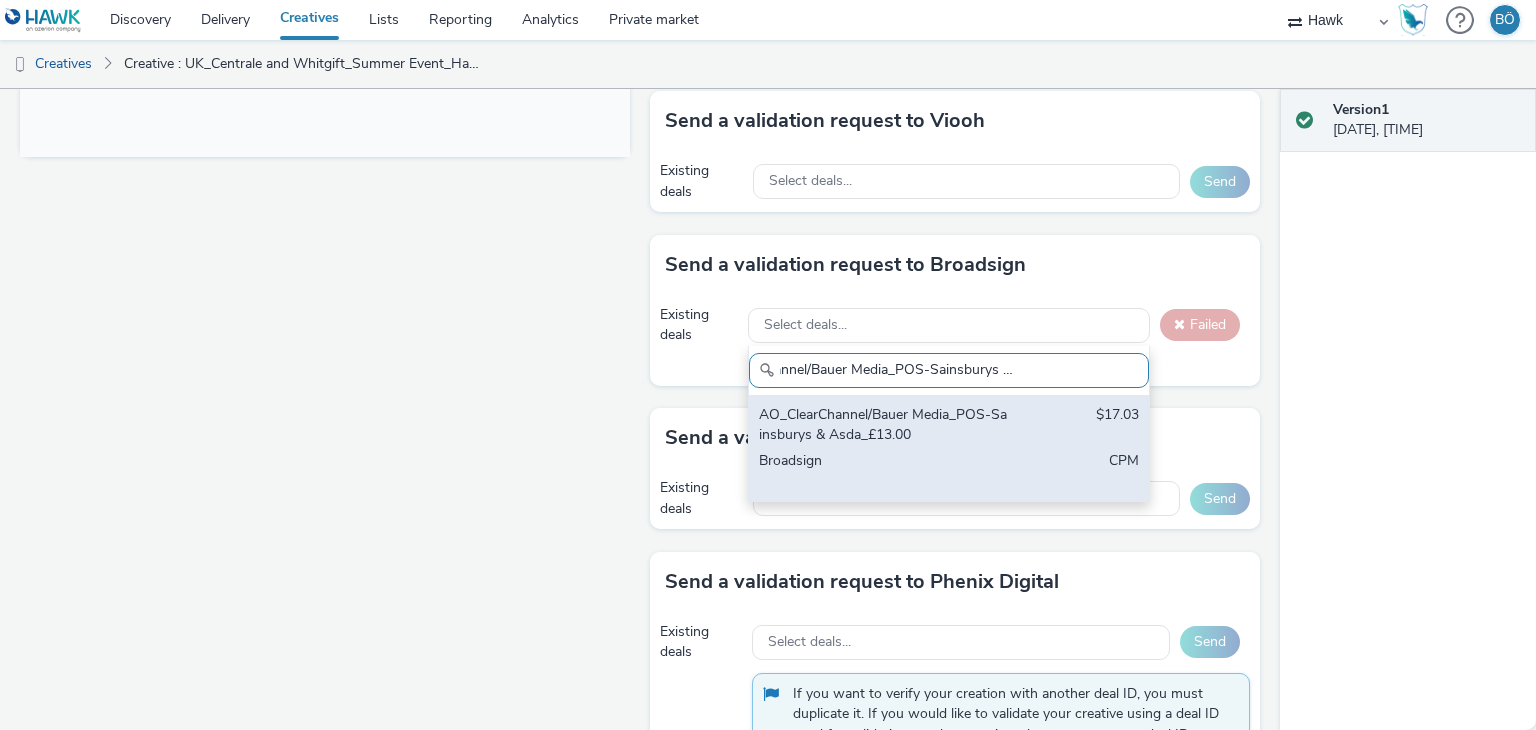 type on "AO_ClearChannel/Bauer Media_POS-Sainsburys & Asda_£13.00" 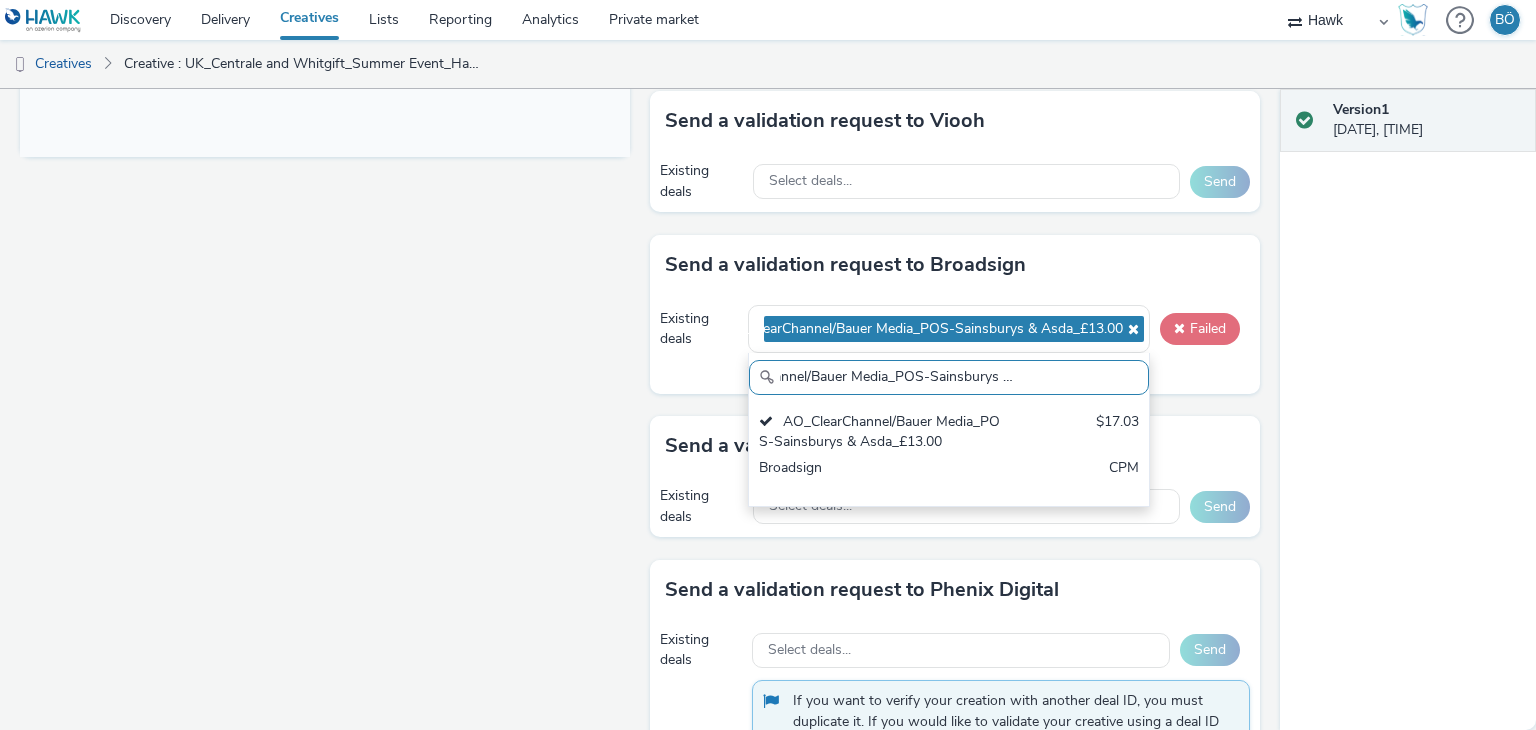 click on "Failed" at bounding box center [1200, 329] 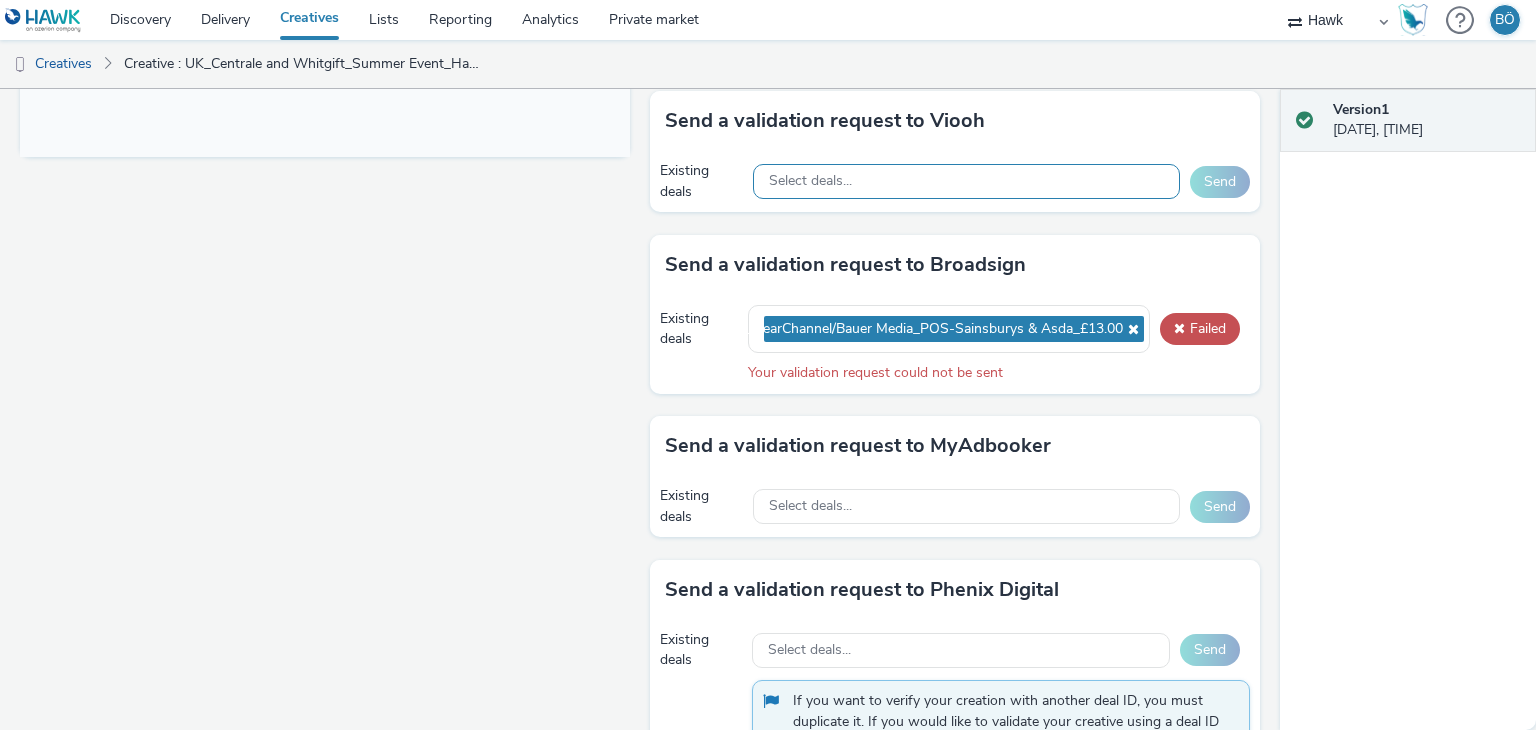 click on "Select deals..." at bounding box center [966, 181] 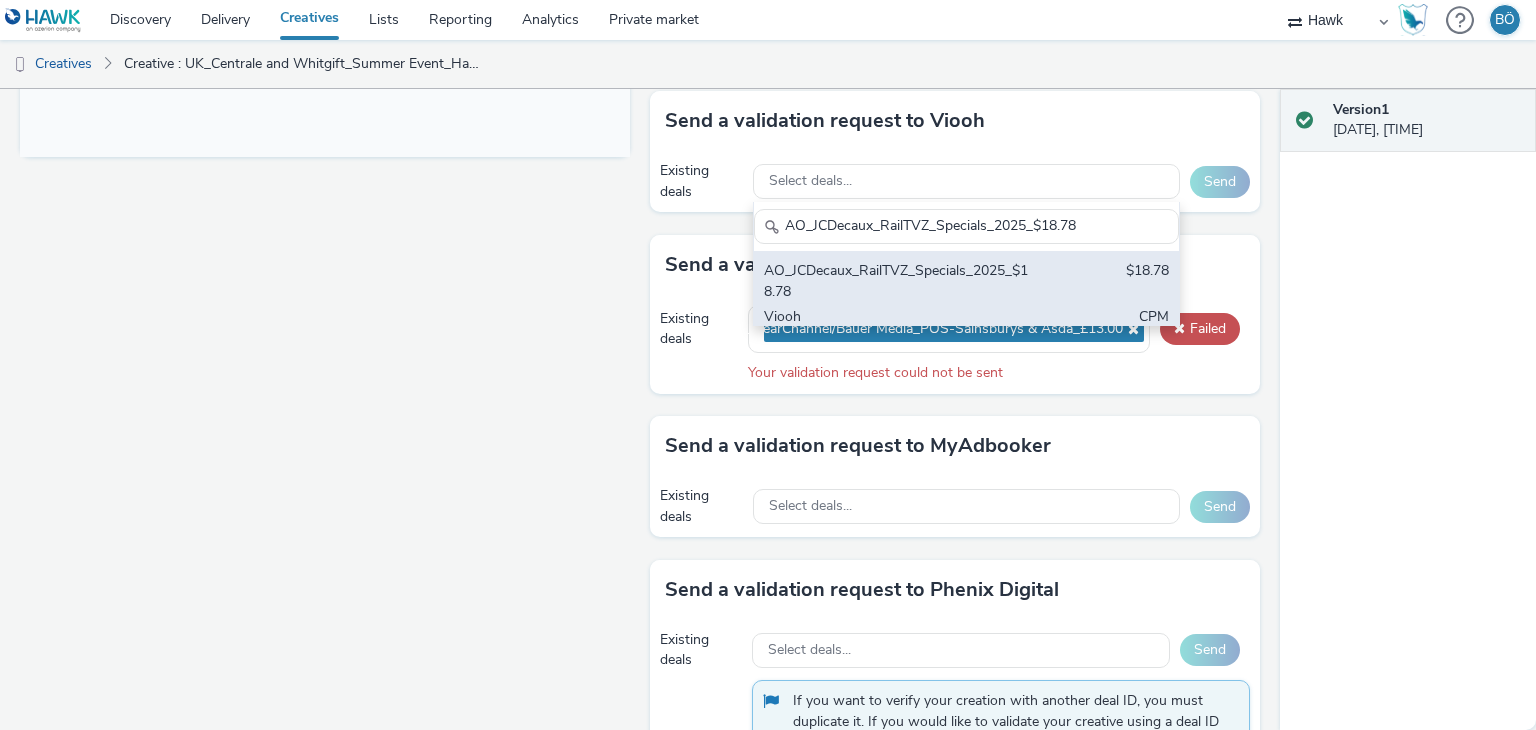 scroll, scrollTop: 0, scrollLeft: 0, axis: both 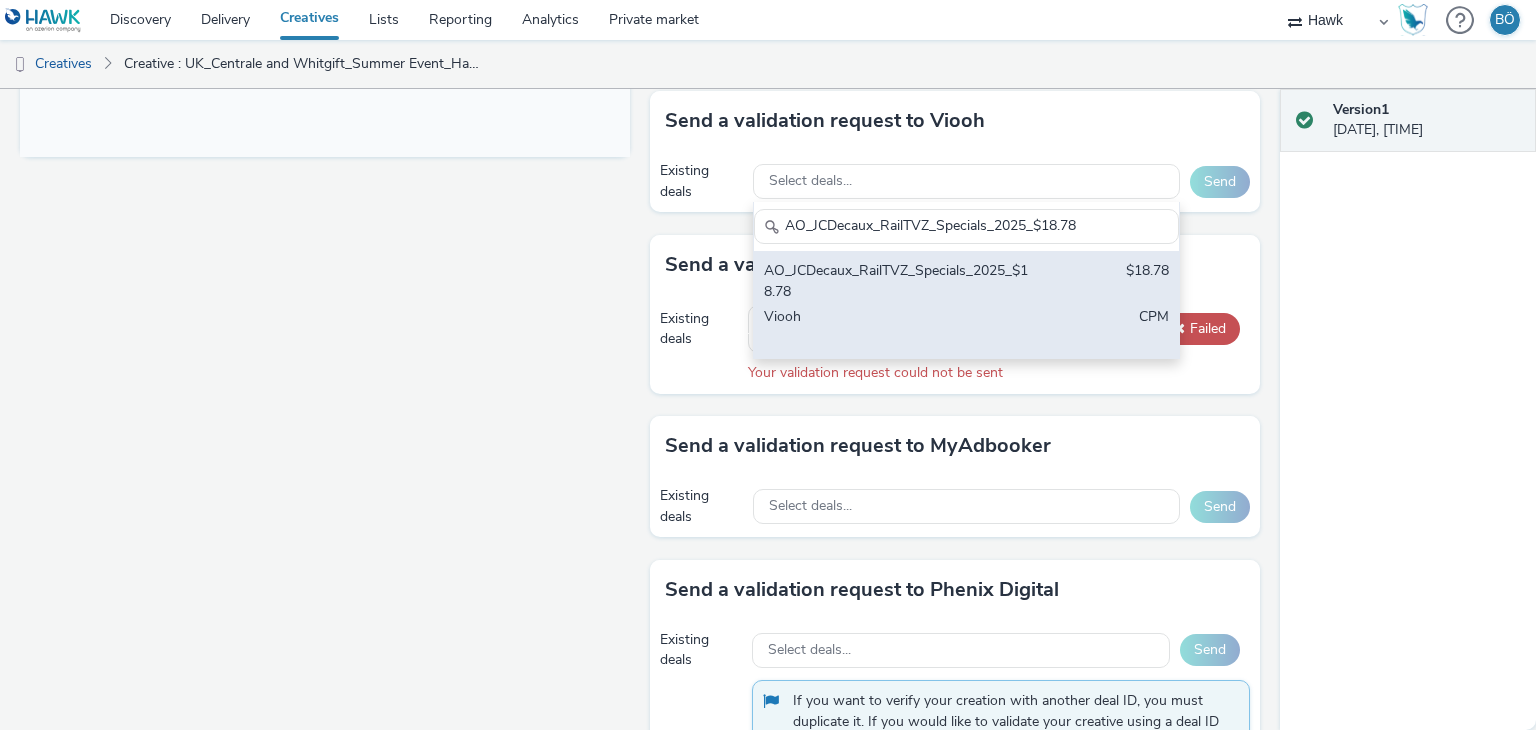 type on "AO_JCDecaux_RailTVZ_Specials_2025_$18.78" 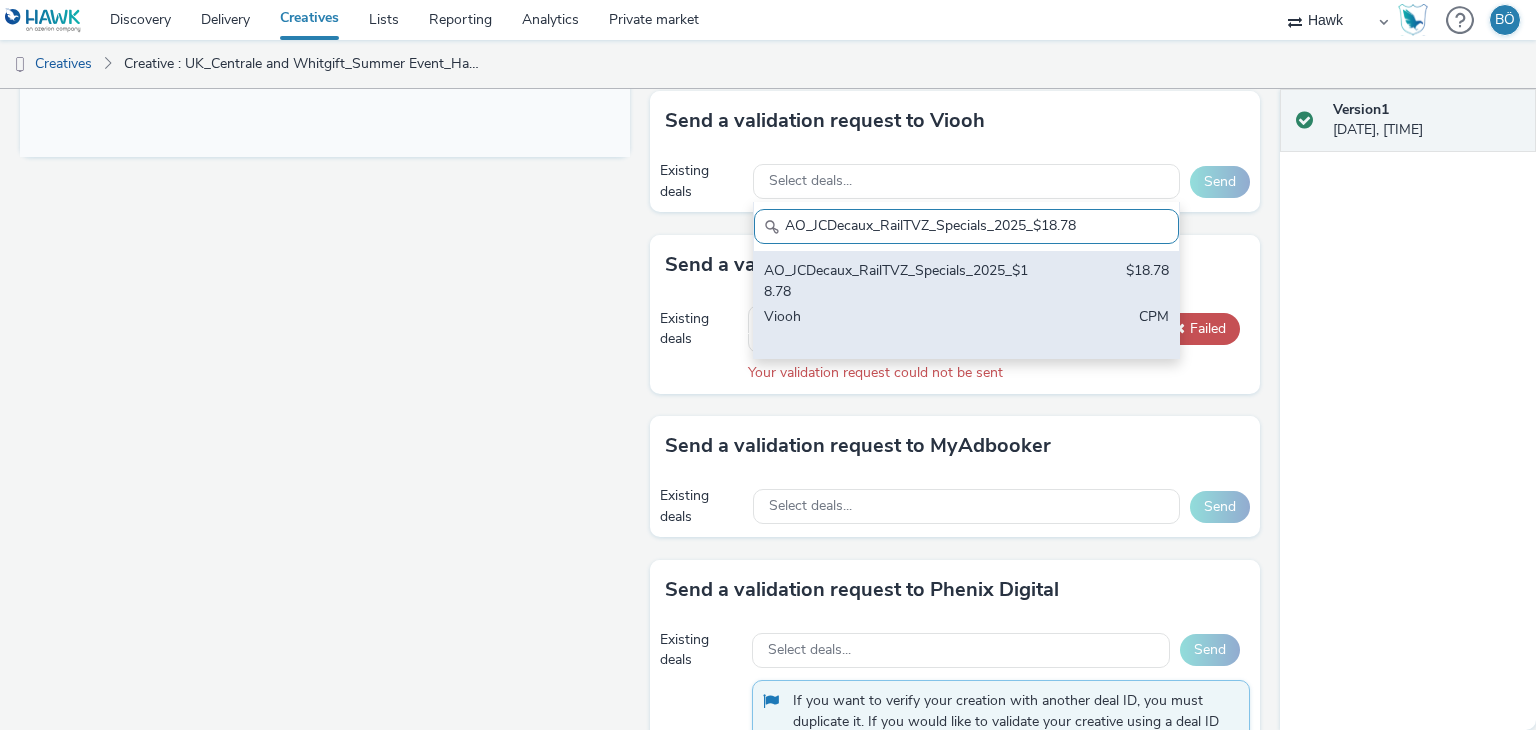 click on "AO_JCDecaux_RailTVZ_Specials_2025_$18.78" at bounding box center (897, 281) 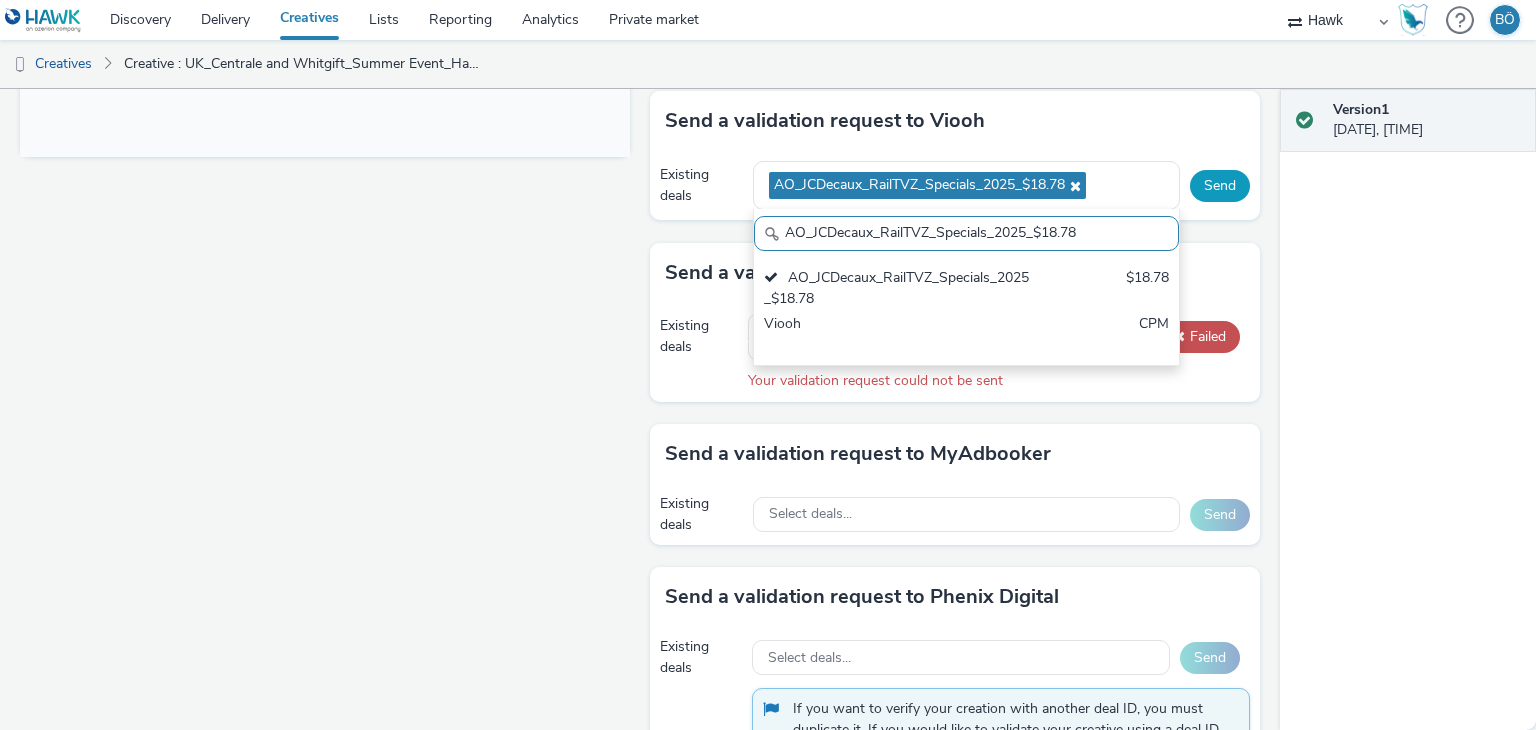click on "Send" at bounding box center [1220, 186] 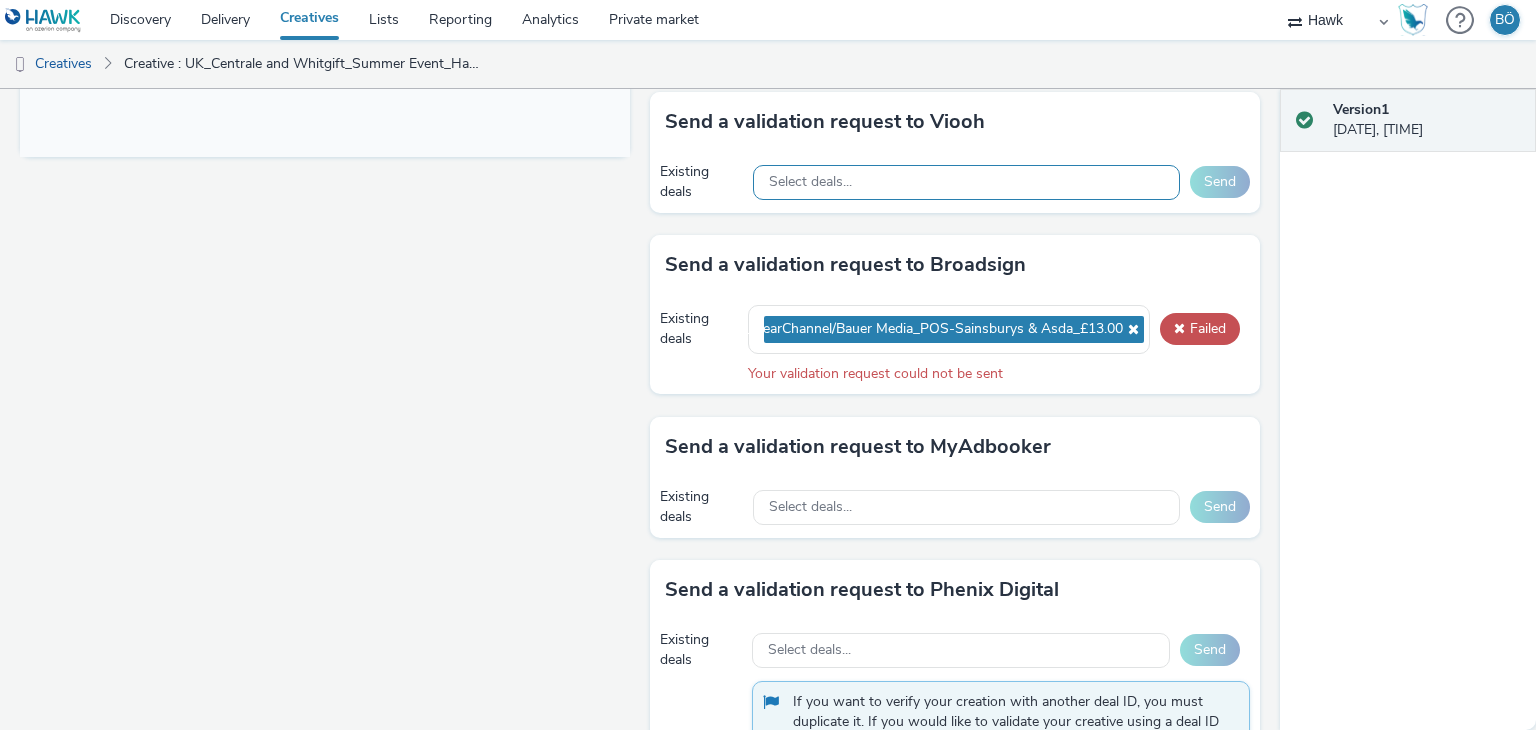 click on "Select deals..." at bounding box center [966, 182] 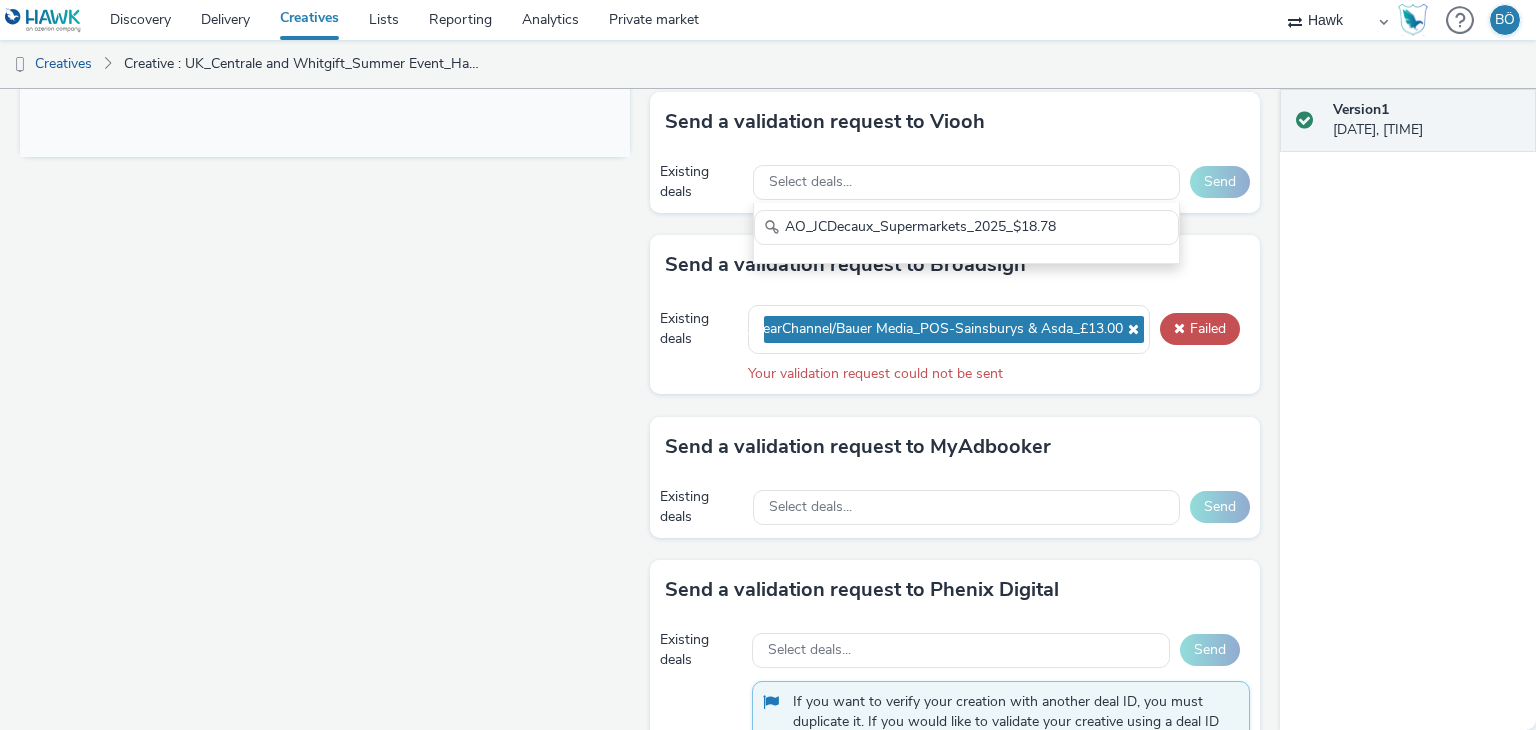 scroll, scrollTop: 0, scrollLeft: 0, axis: both 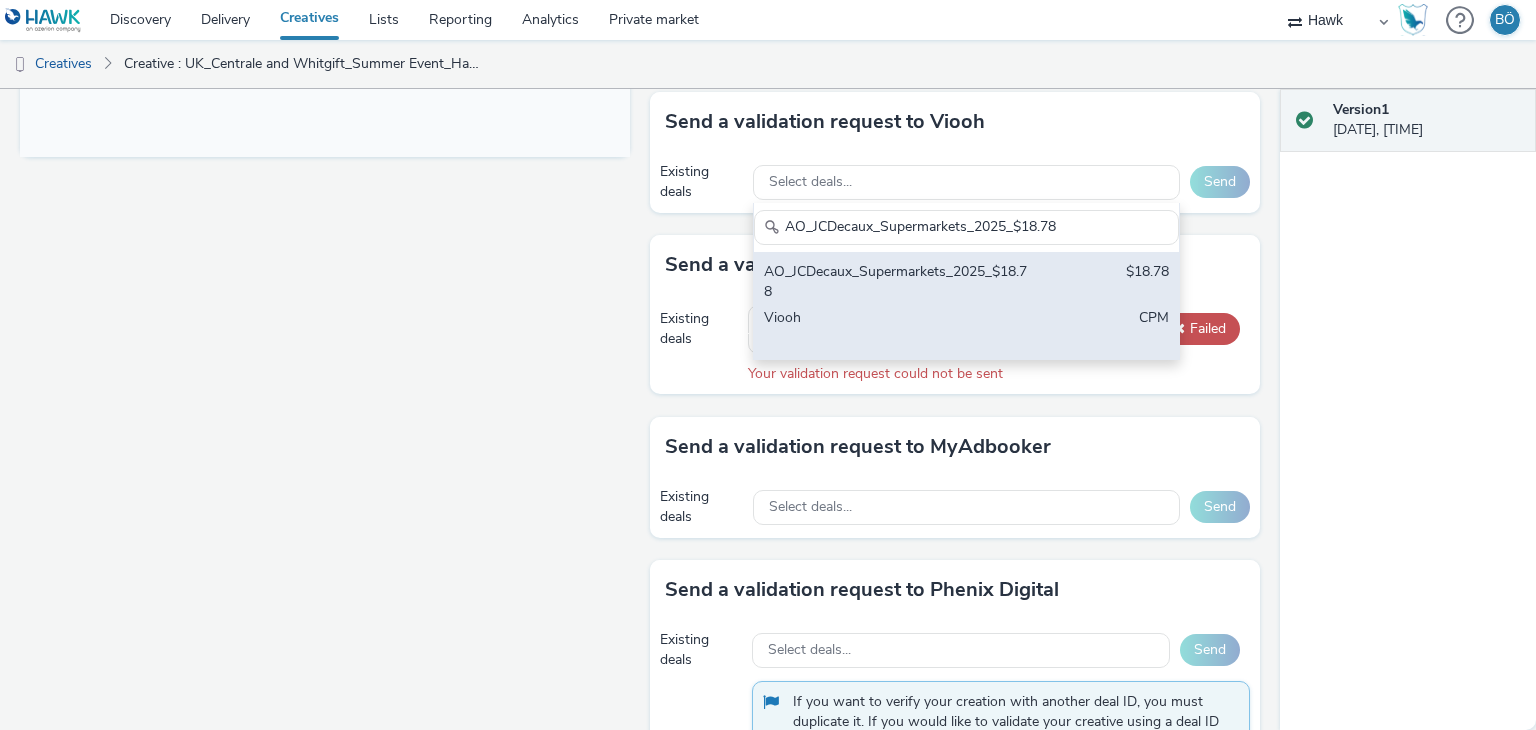 type on "AO_JCDecaux_Supermarkets_2025_$18.78" 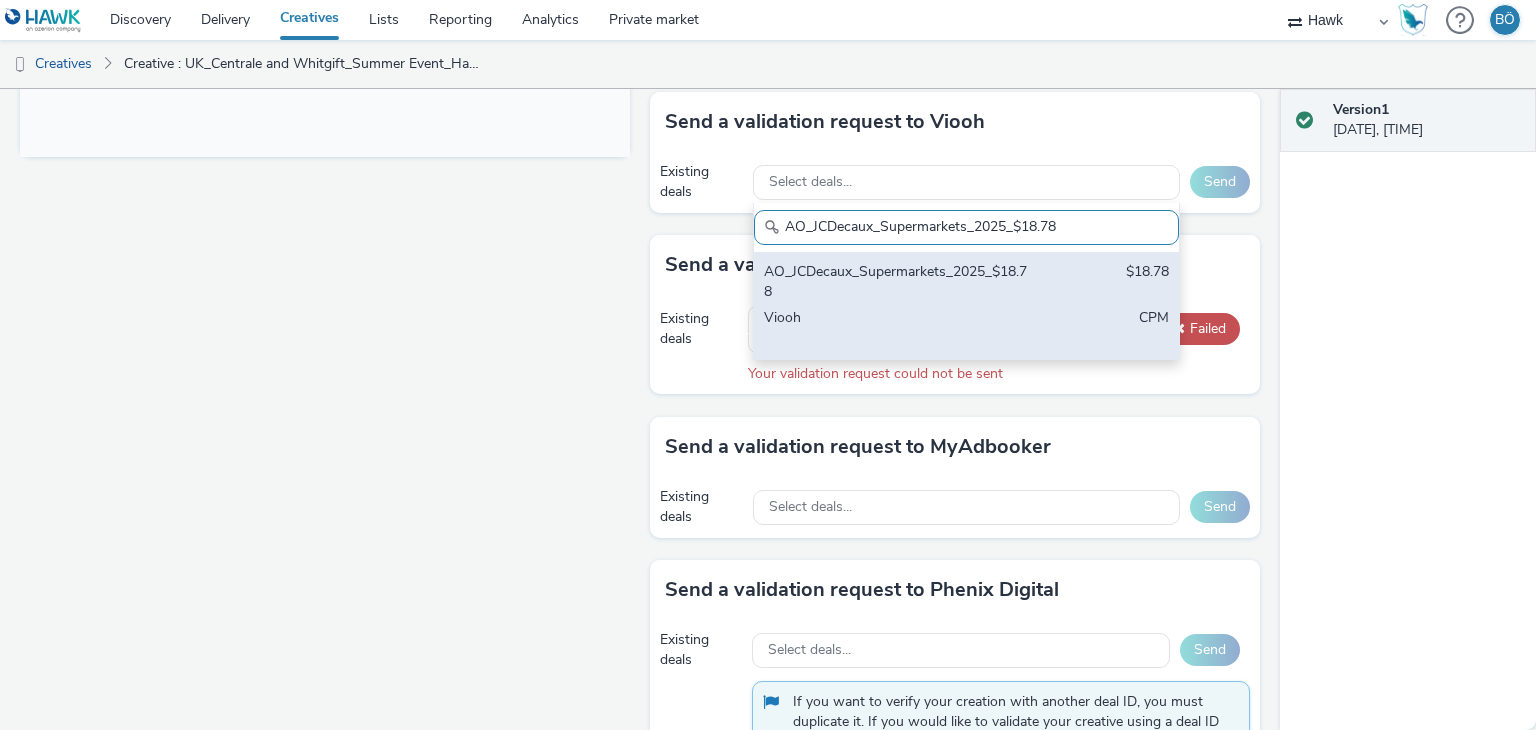click on "AO_JCDecaux_Supermarkets_2025_$18.78" at bounding box center (897, 282) 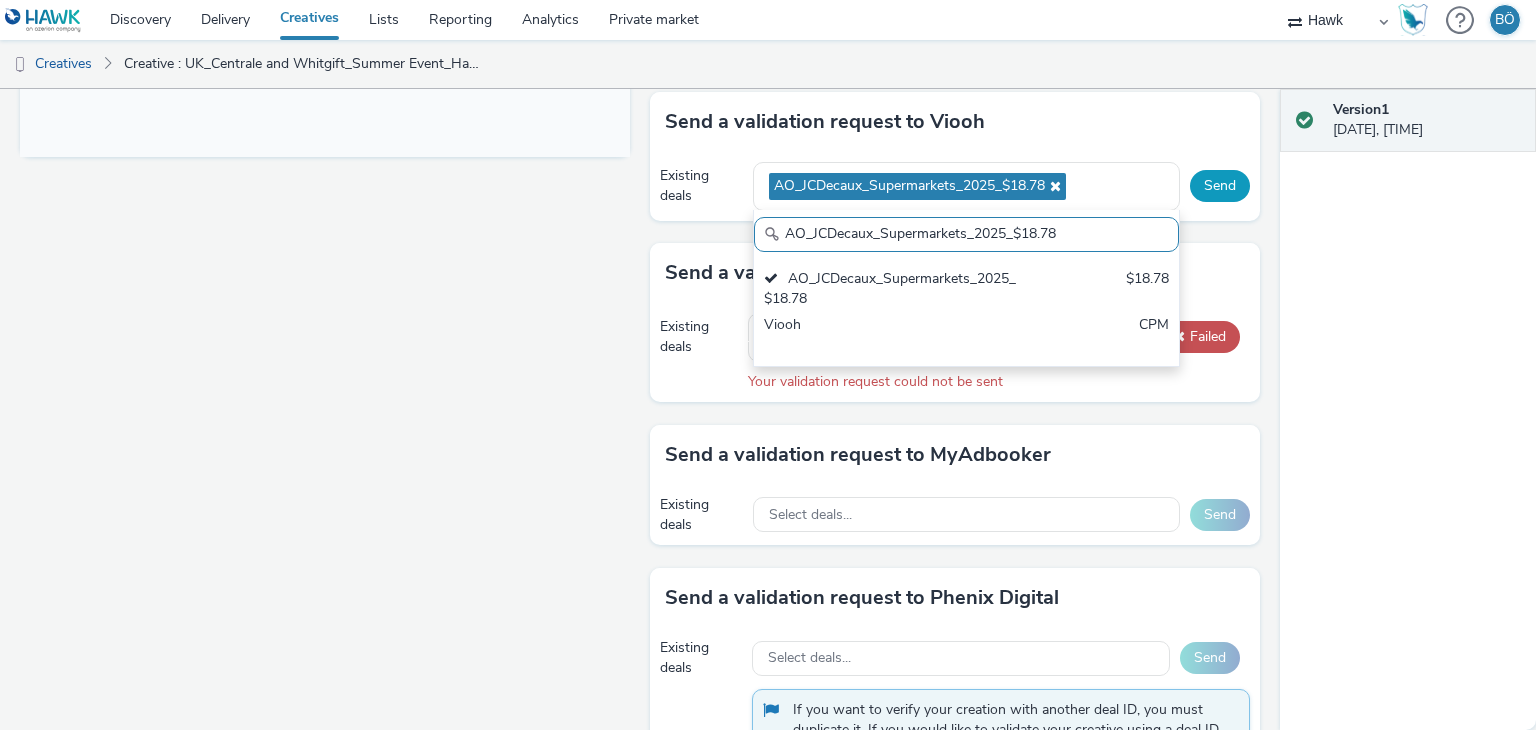 click on "Send" at bounding box center [1220, 186] 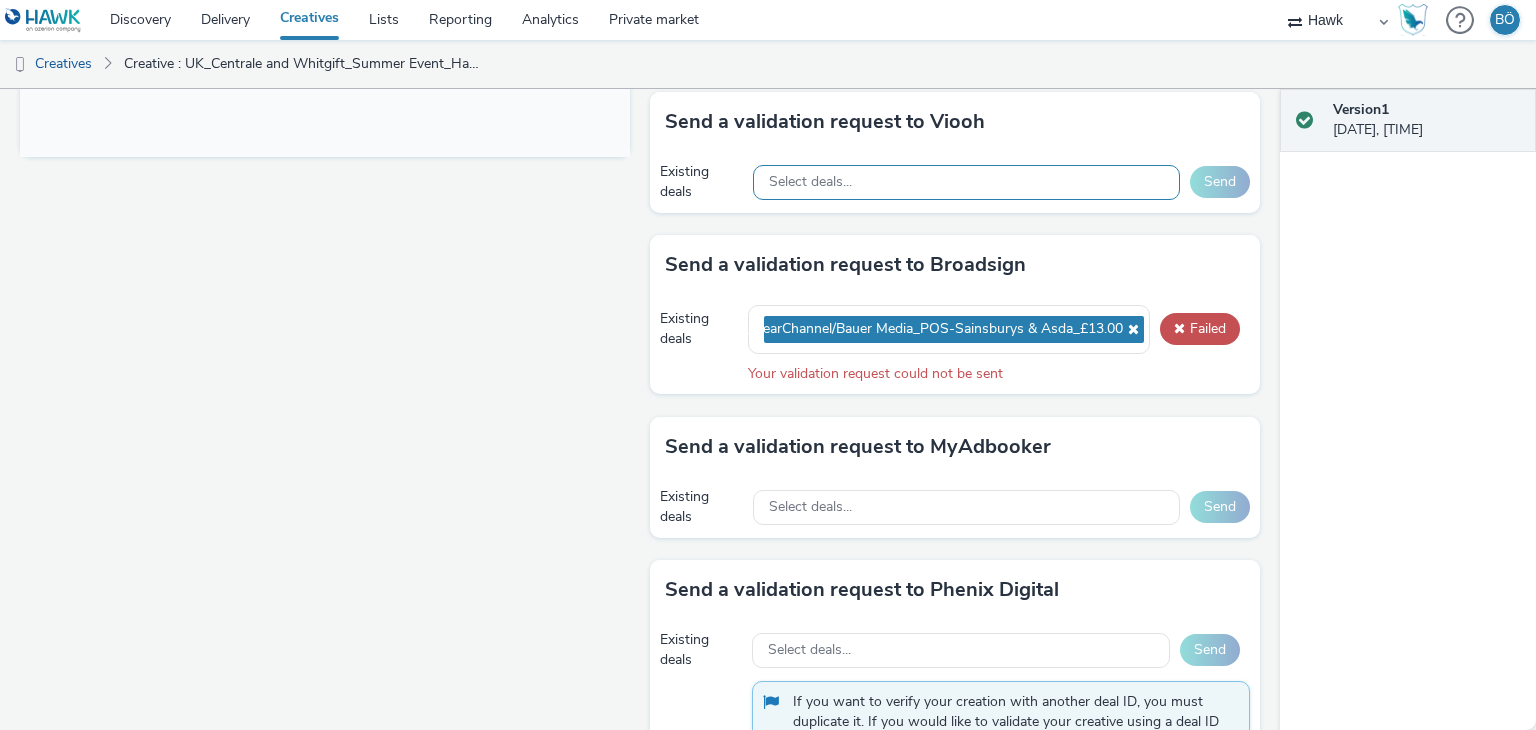 click on "Select deals..." at bounding box center [966, 182] 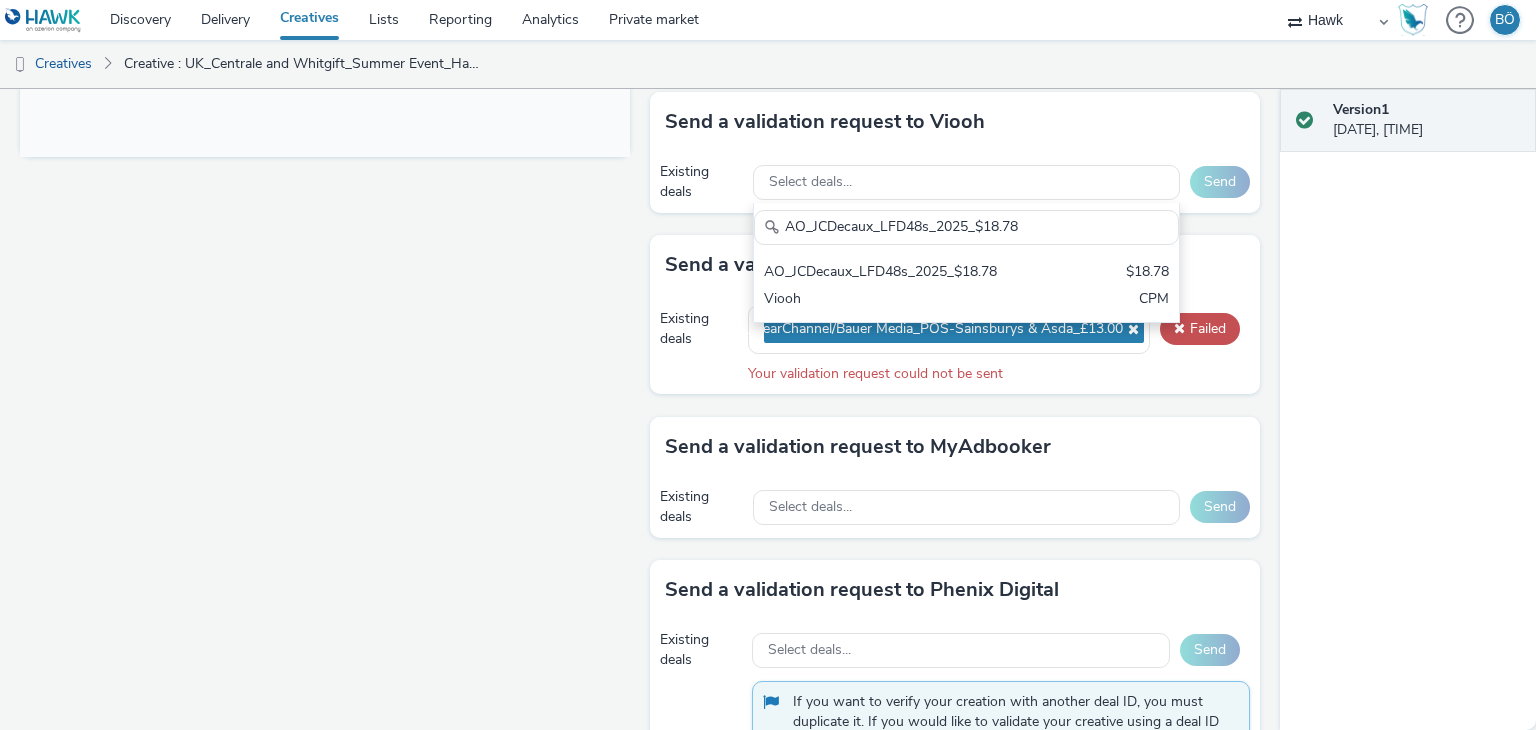 type on "AO_JCDecaux_LFD48s_2025_$18.78" 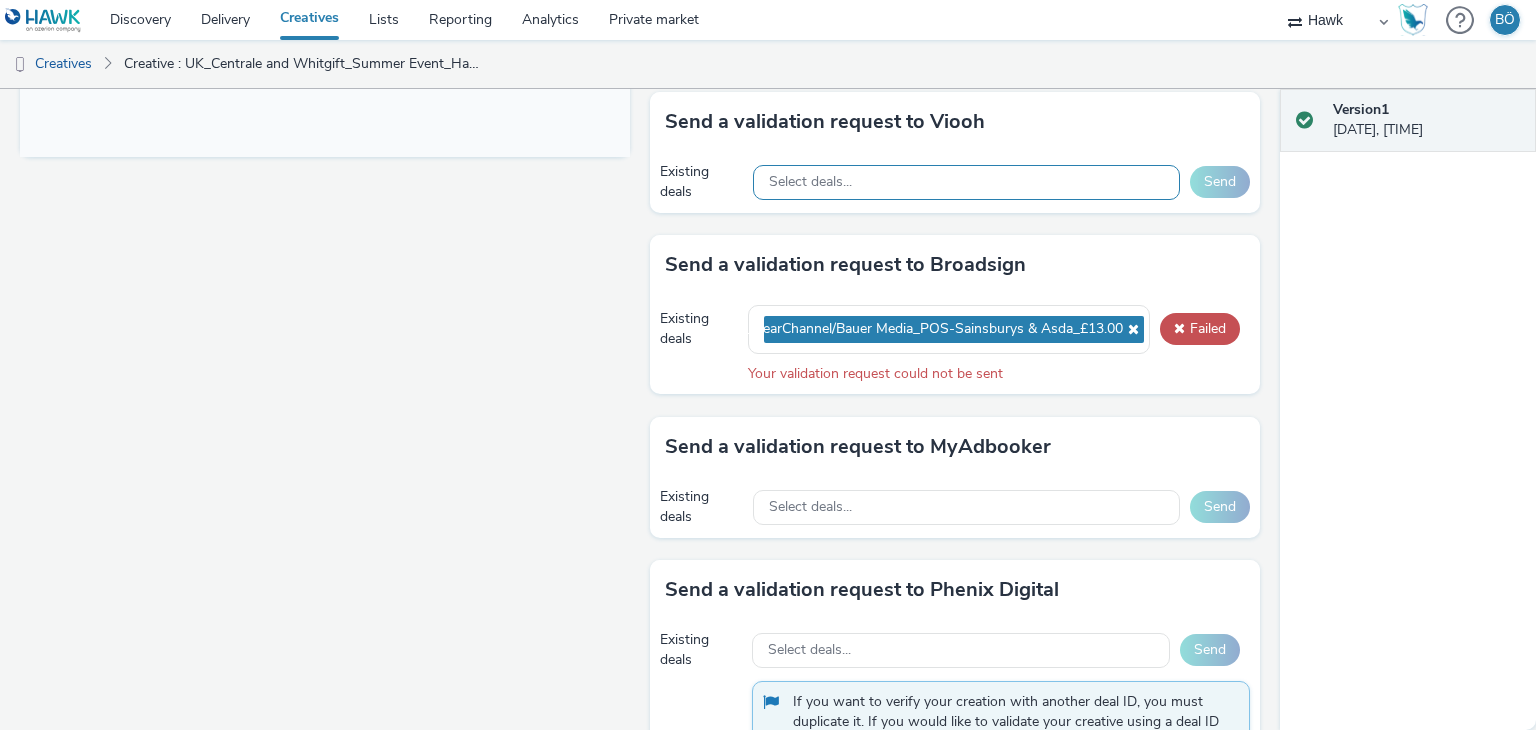 click on "Select deals..." at bounding box center [966, 182] 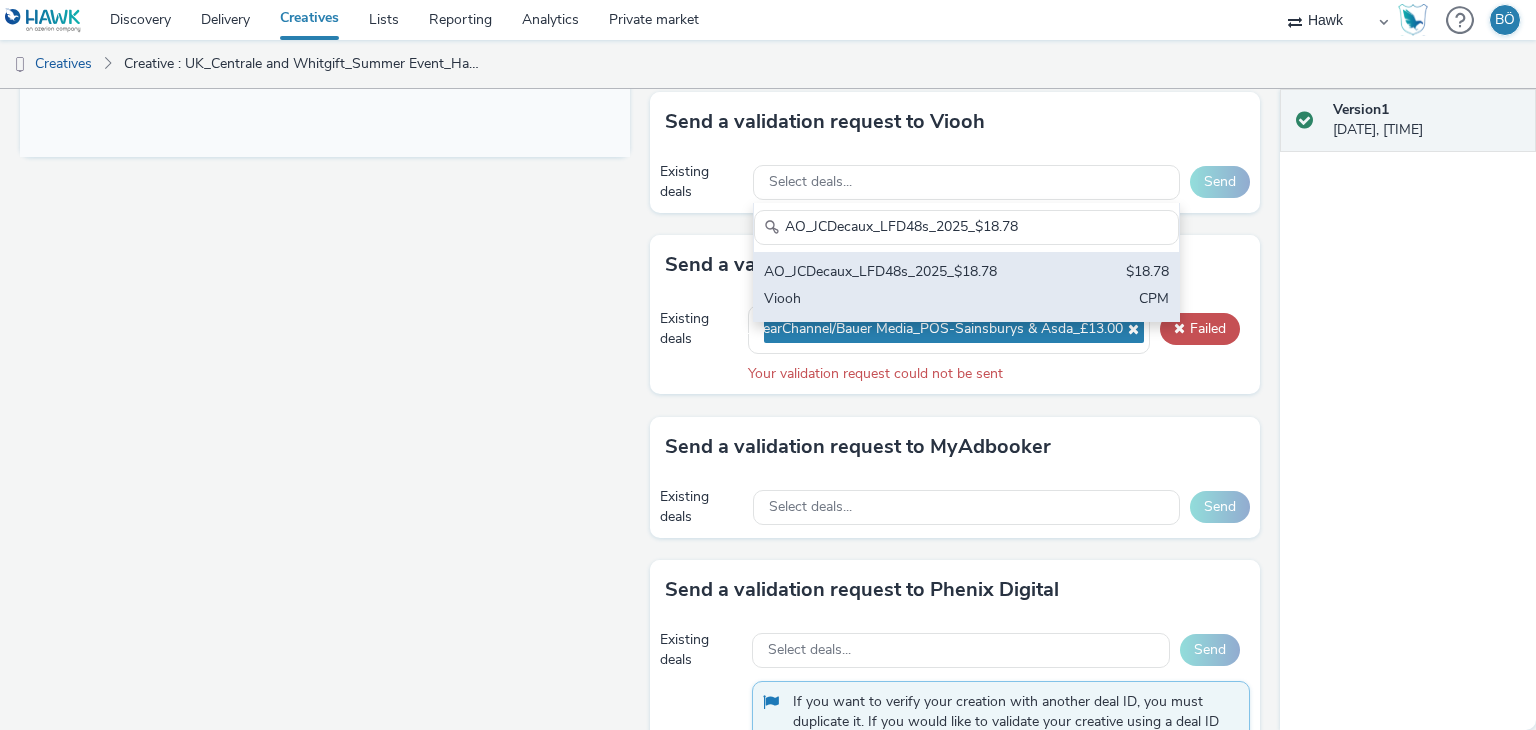 scroll, scrollTop: 0, scrollLeft: 0, axis: both 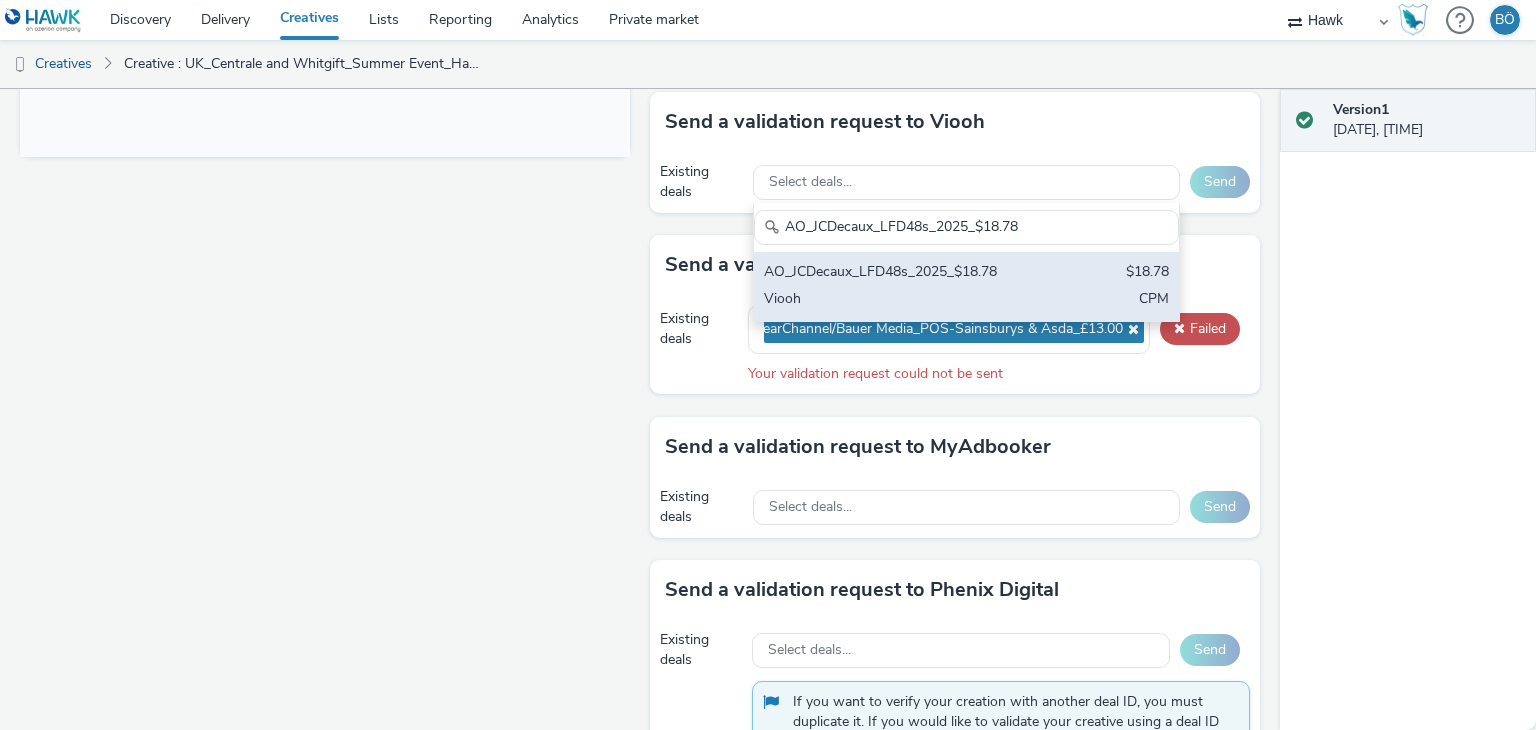 type on "AO_JCDecaux_LFD48s_2025_$18.78" 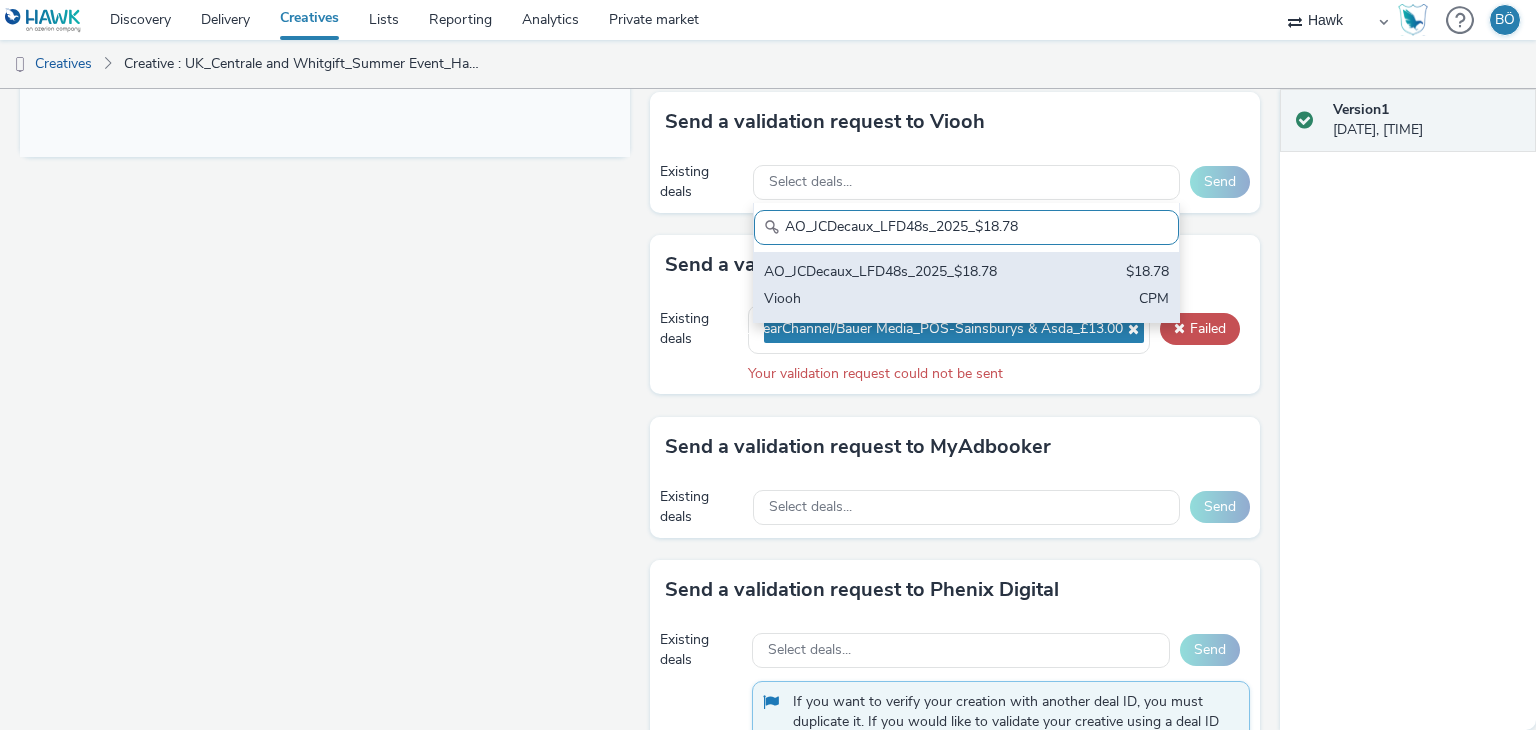 click on "AO_JCDecaux_LFD48s_2025_$18.78" at bounding box center (897, 273) 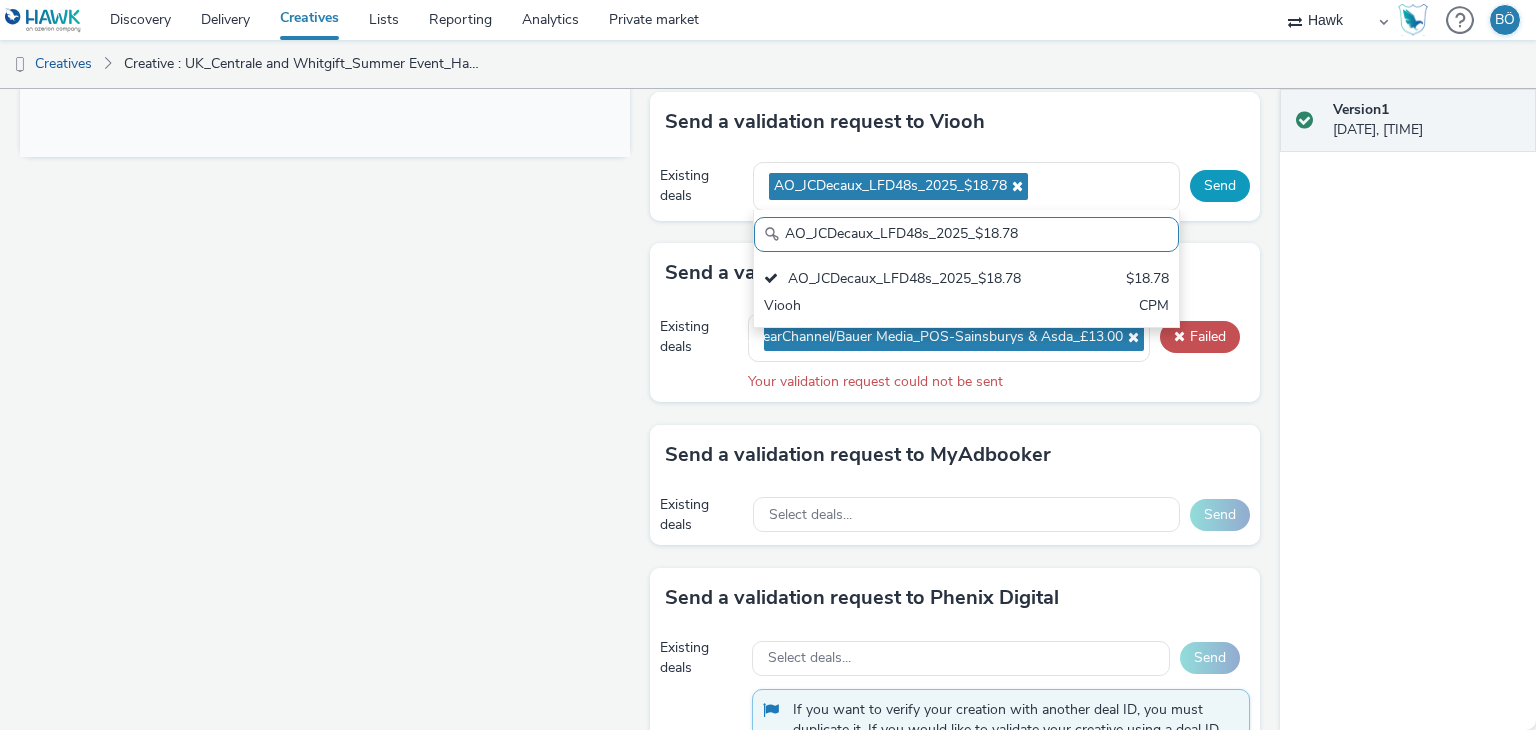click on "Send" at bounding box center (1220, 186) 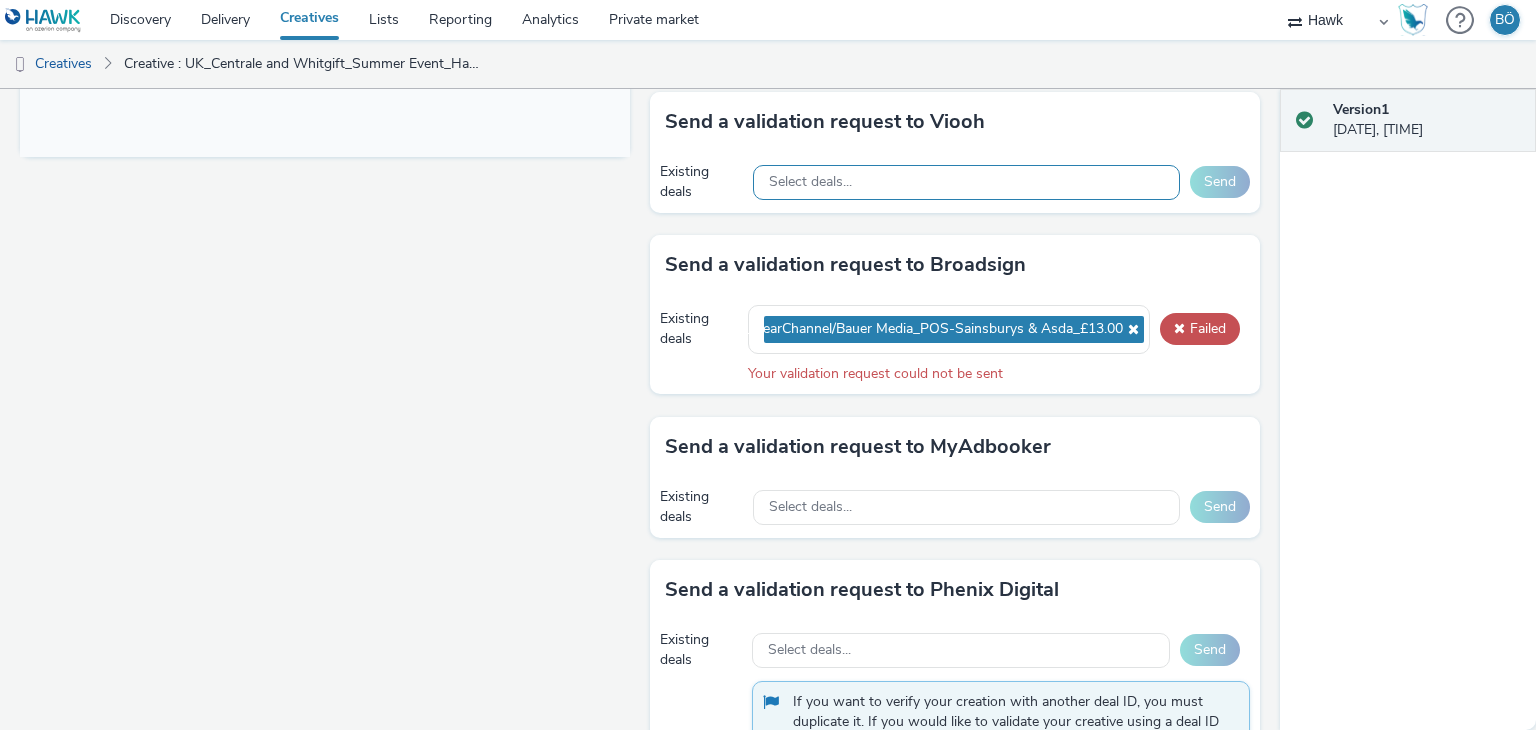 click on "Select deals..." at bounding box center [810, 182] 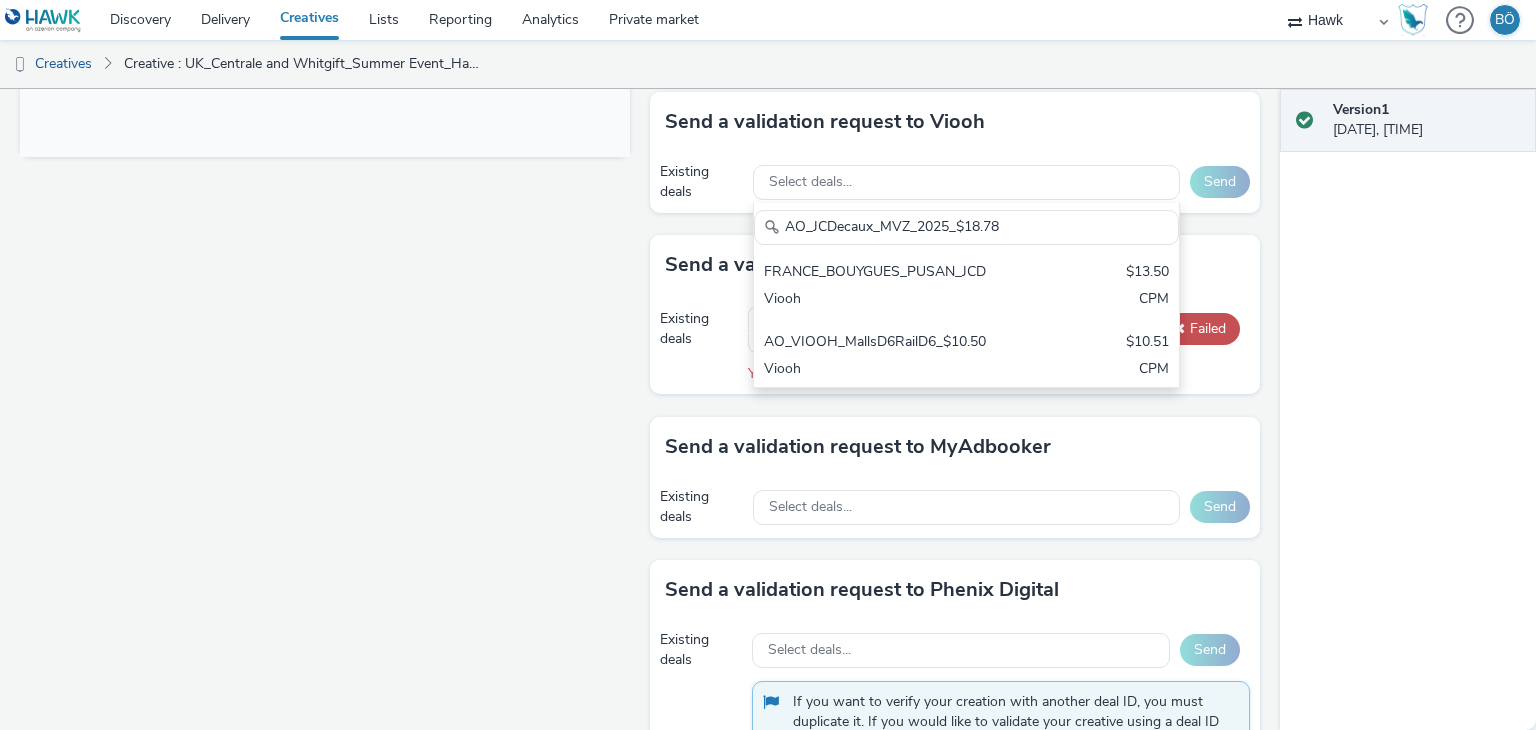 scroll, scrollTop: 0, scrollLeft: 0, axis: both 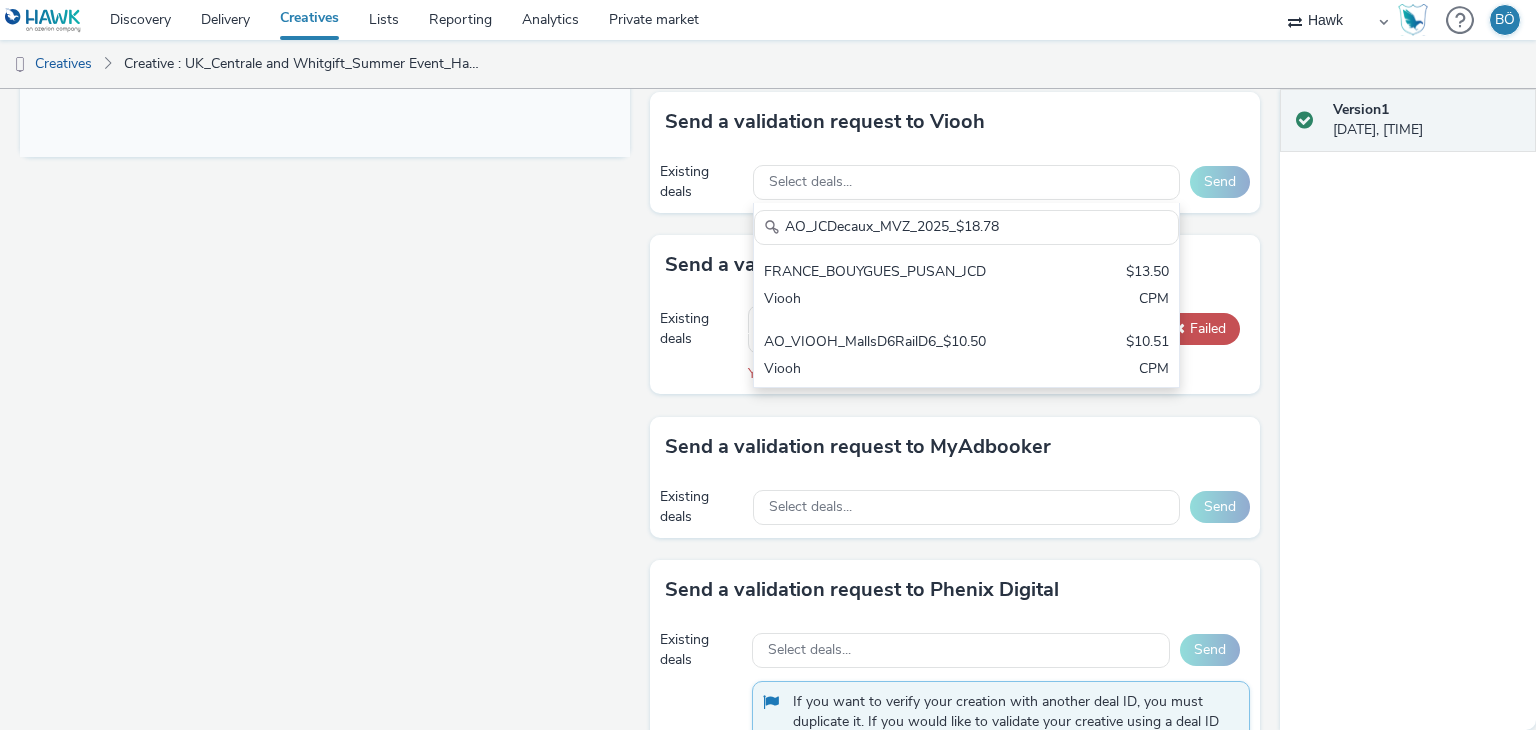 type on "AO_JCDecaux_MVZ_2025_$18.78" 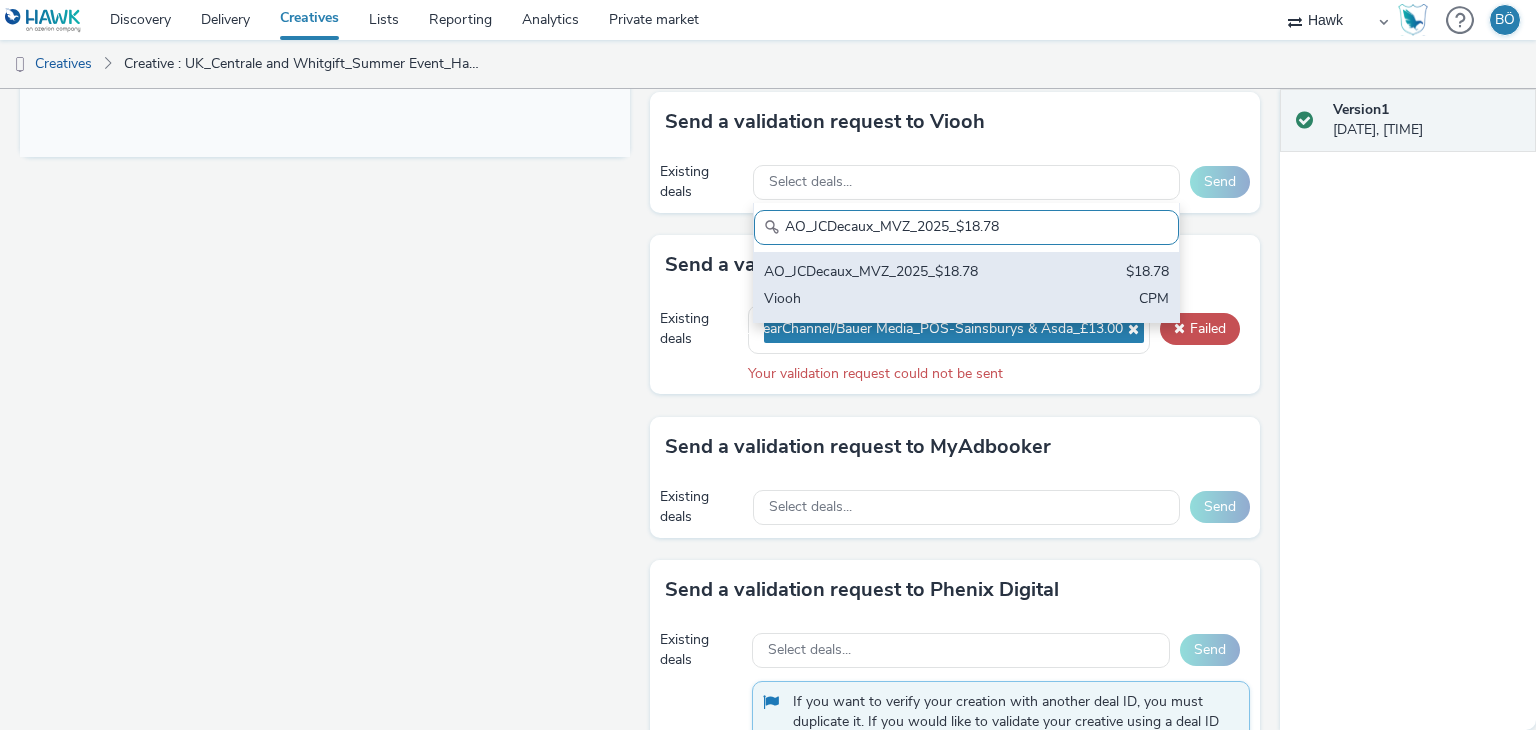 click on "AO_JCDecaux_MVZ_2025_$18.78" at bounding box center [897, 273] 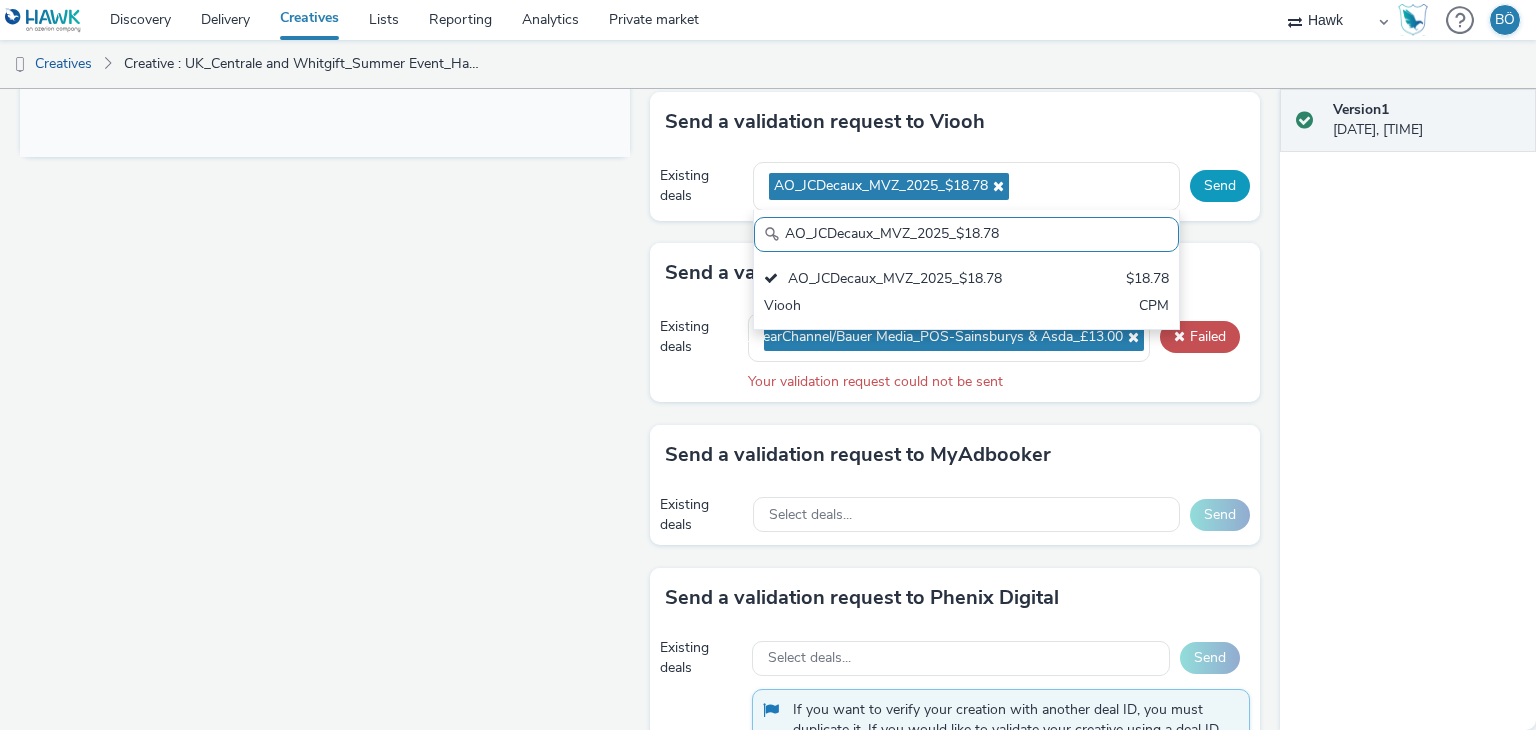 click on "Send" at bounding box center (1220, 186) 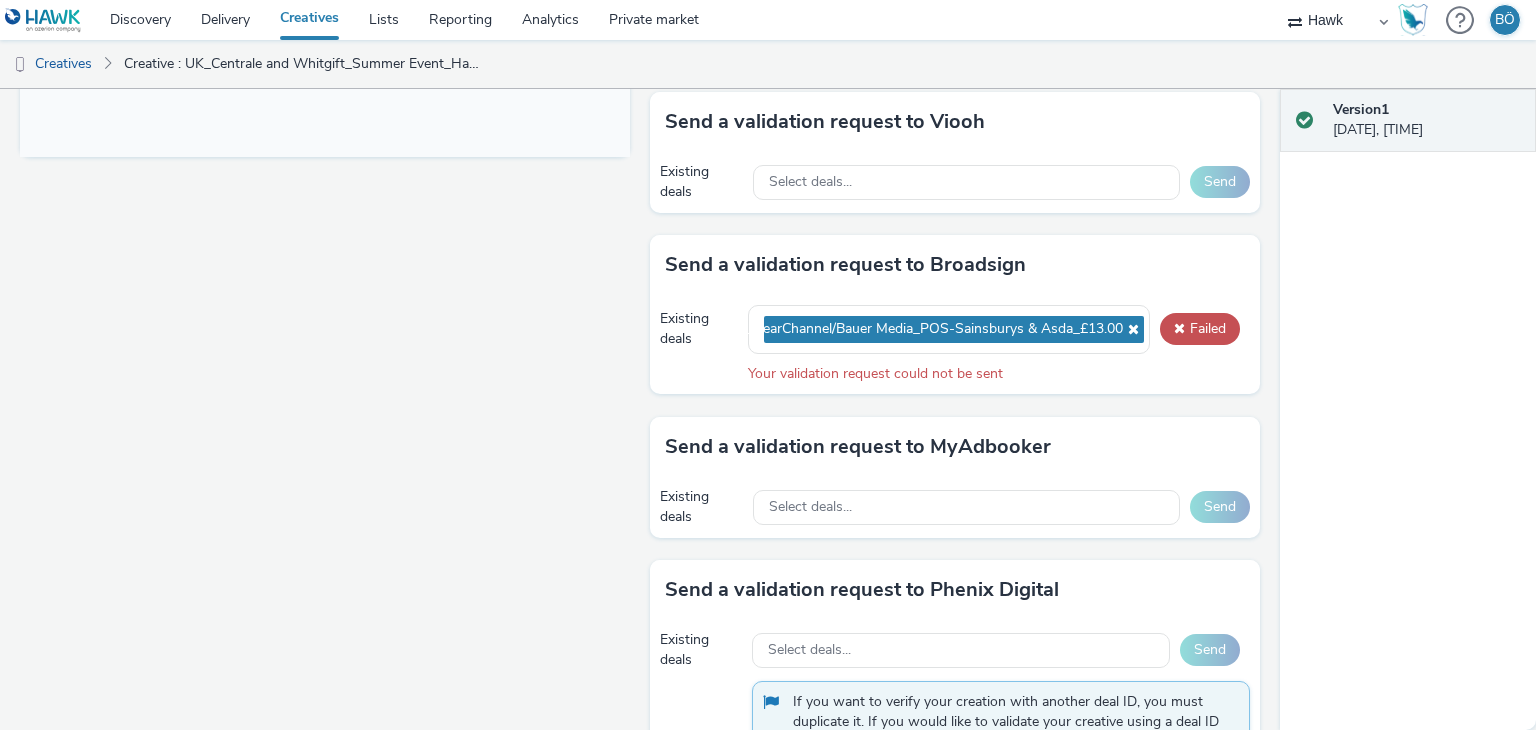 click on "Existing deals Select deals... Send" at bounding box center [955, 182] 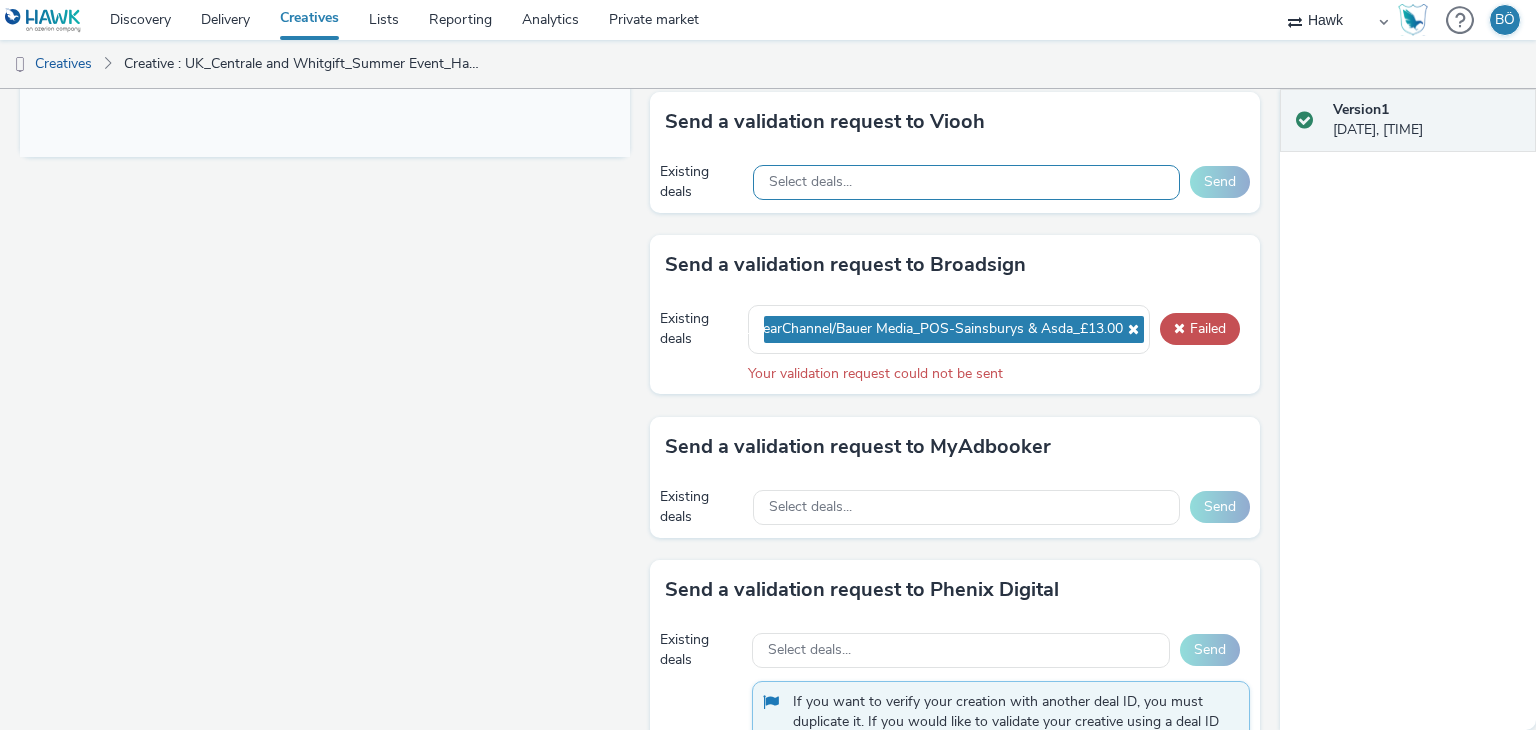click on "Select deals..." at bounding box center [966, 182] 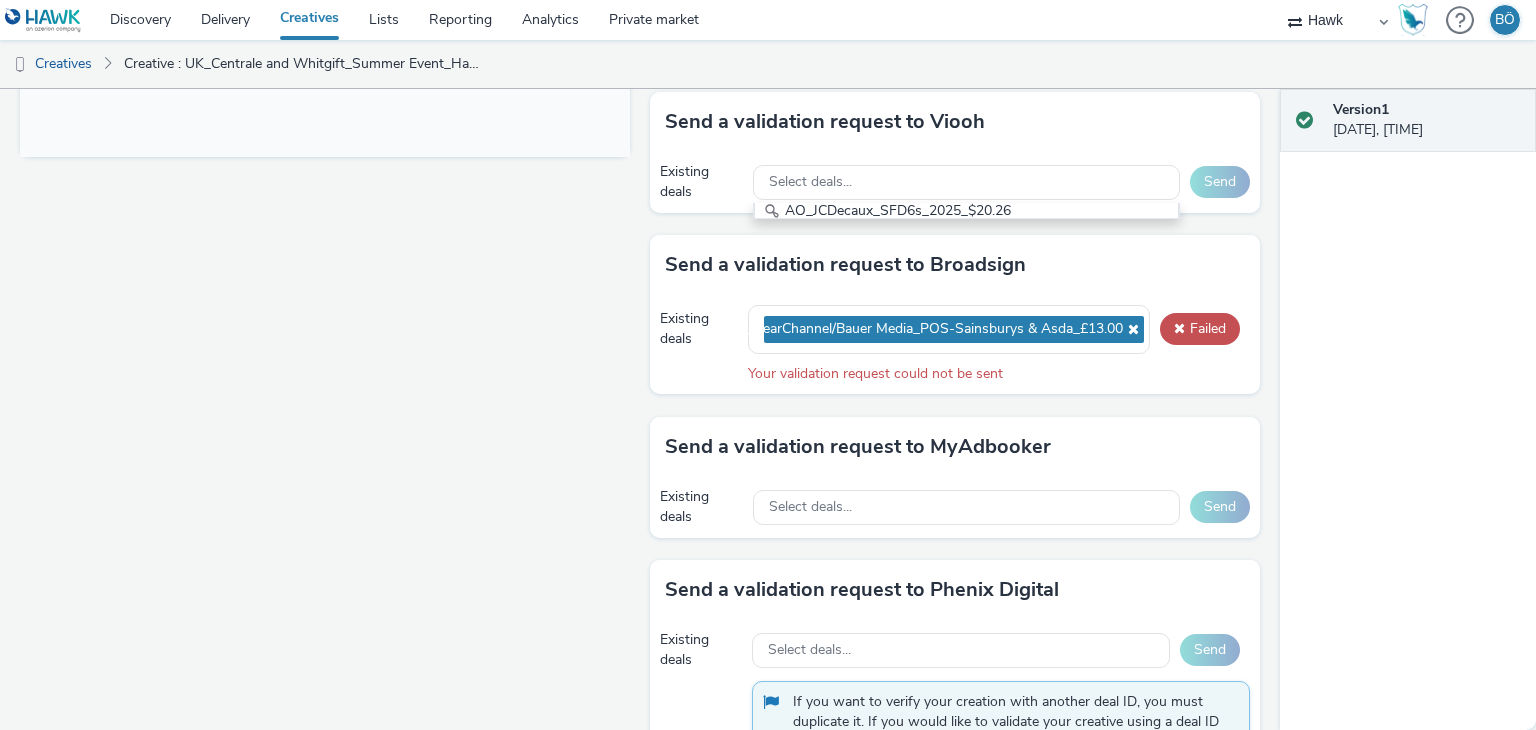scroll, scrollTop: 0, scrollLeft: 0, axis: both 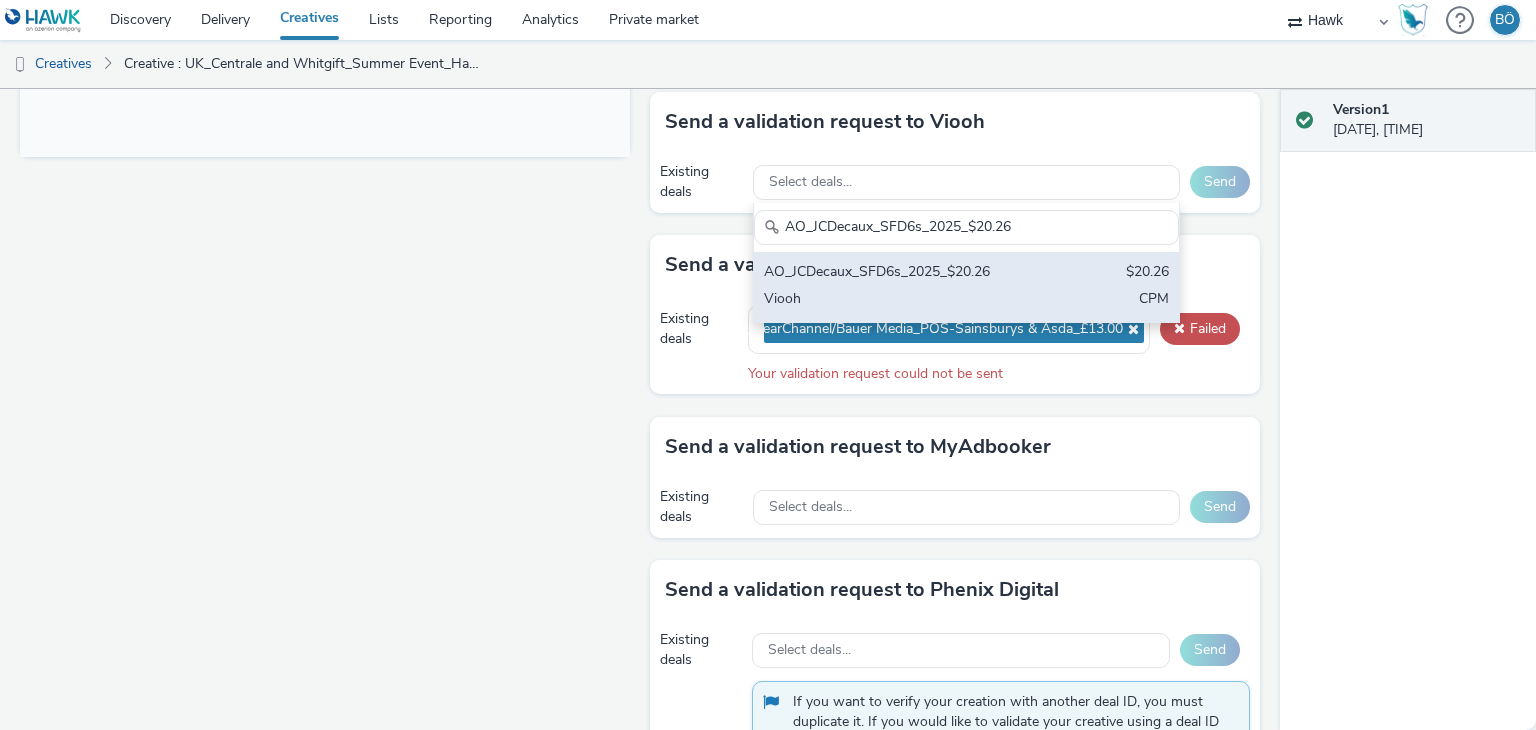 type on "AO_JCDecaux_SFD6s_2025_$20.26" 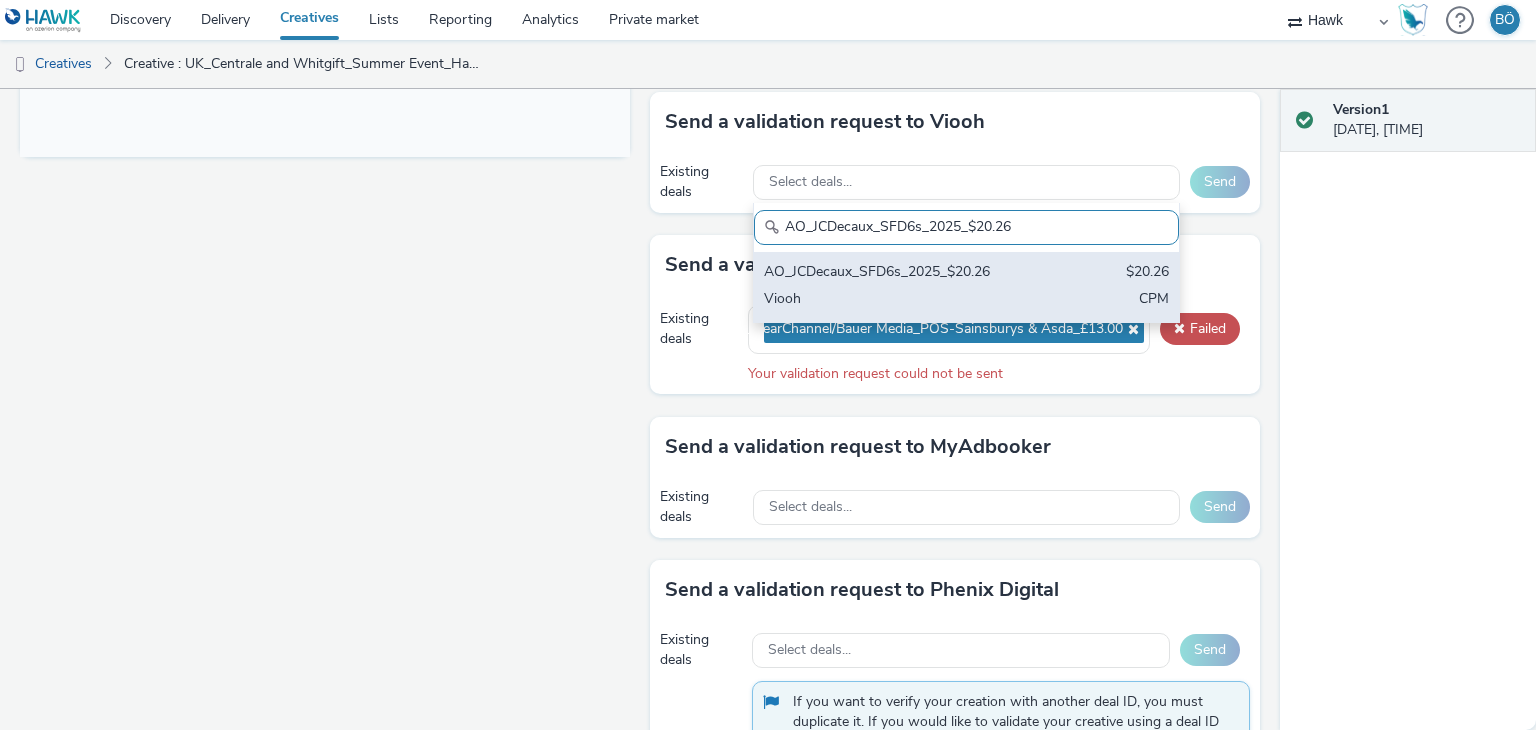 click on "AO_JCDecaux_SFD6s_2025_$20.26" at bounding box center [897, 273] 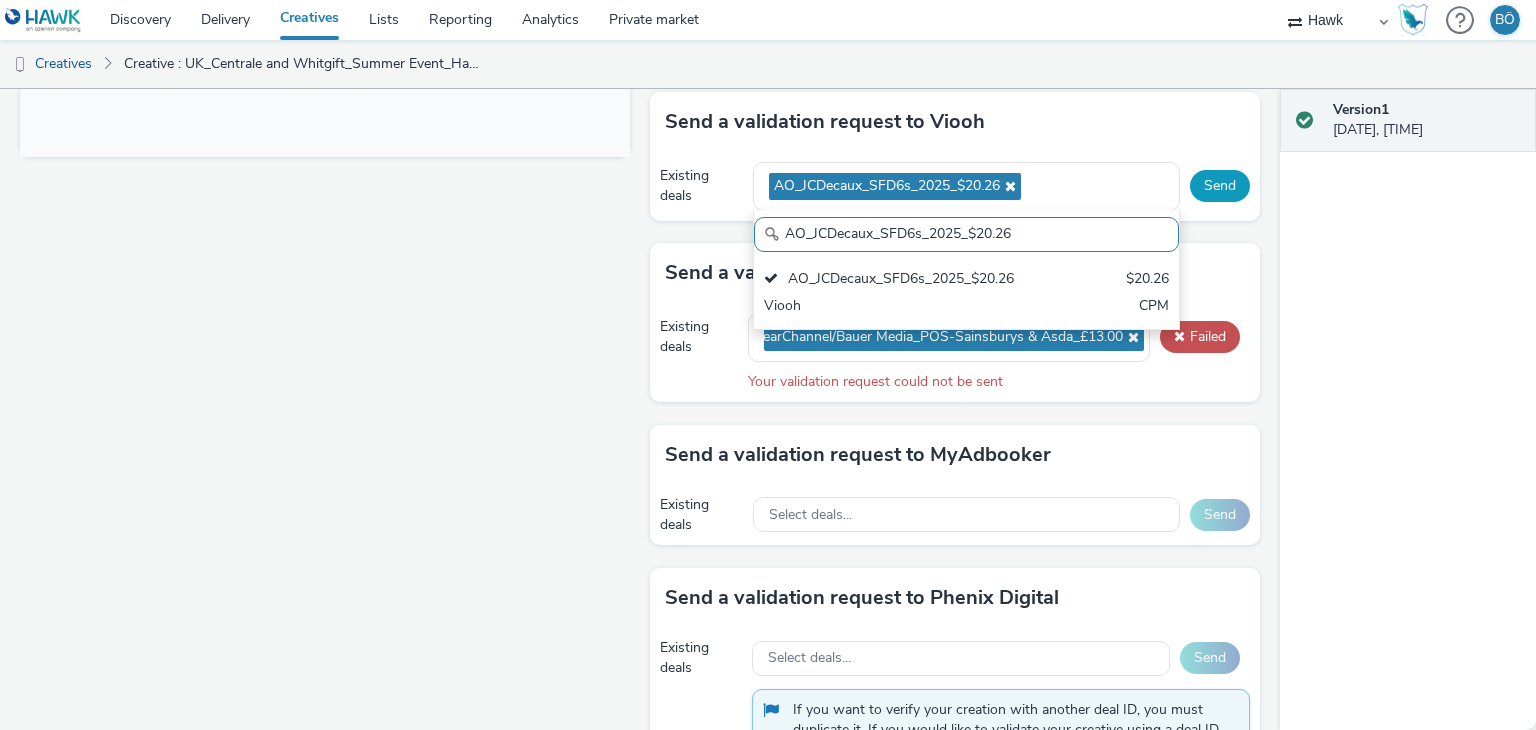 click on "Send" at bounding box center [1220, 186] 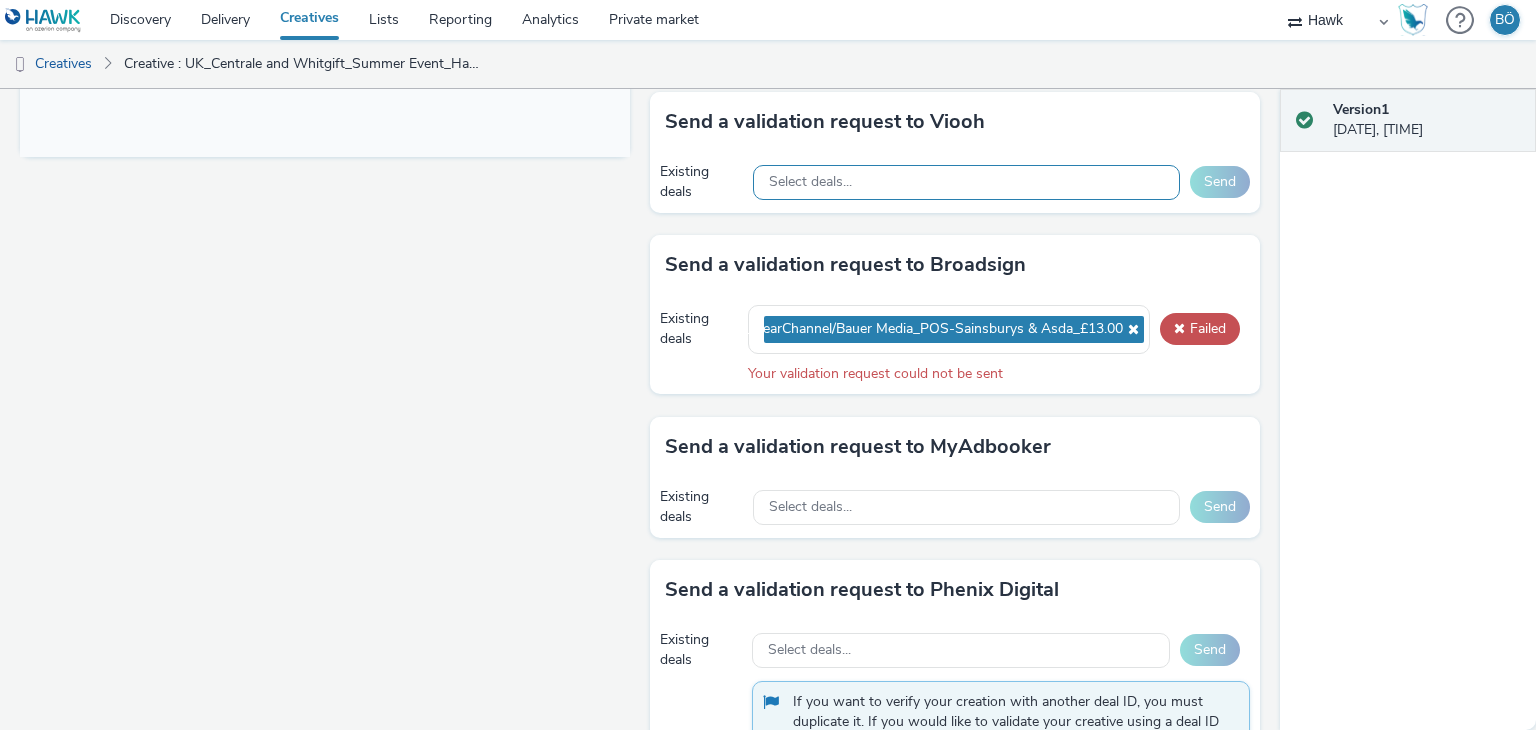 click on "Select deals..." at bounding box center [966, 182] 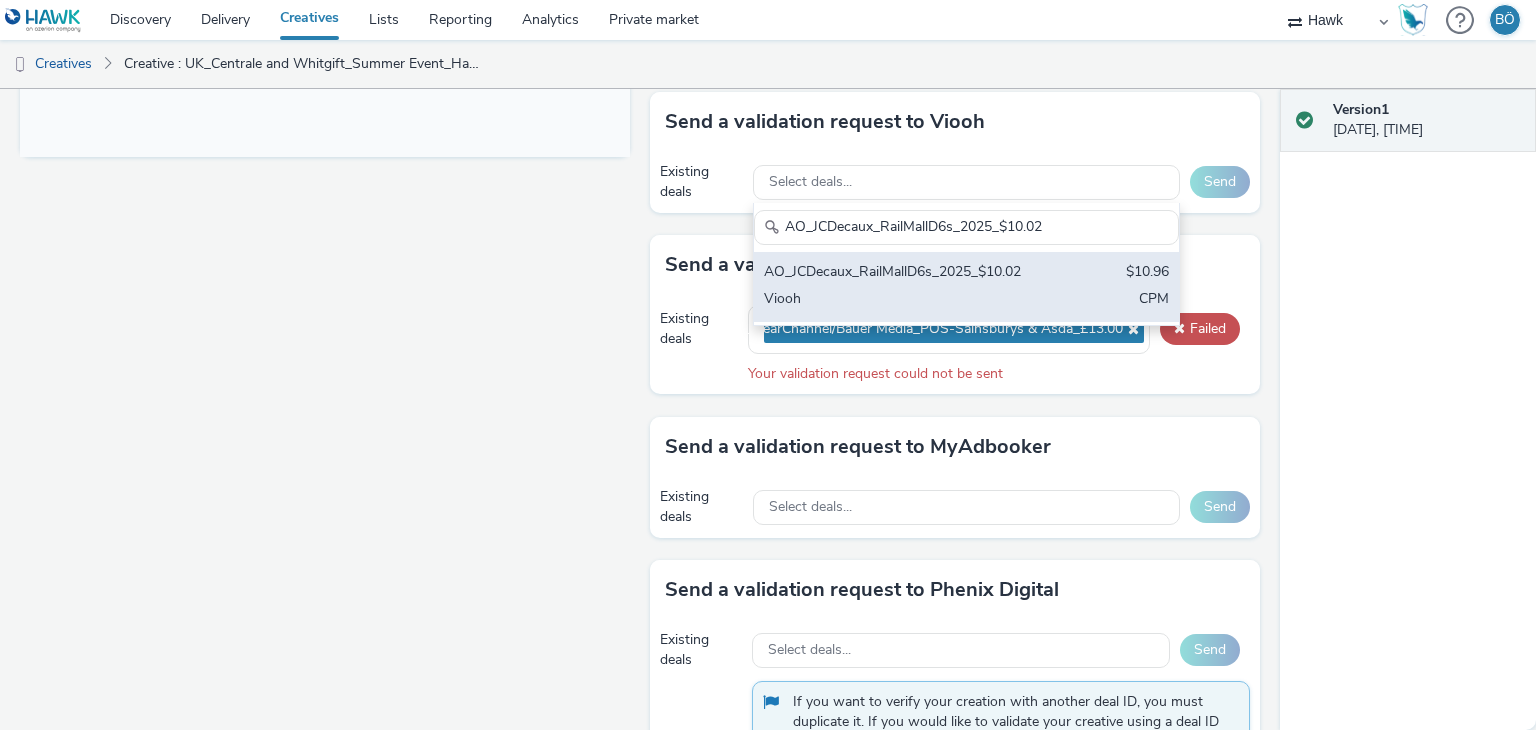 scroll, scrollTop: 0, scrollLeft: 0, axis: both 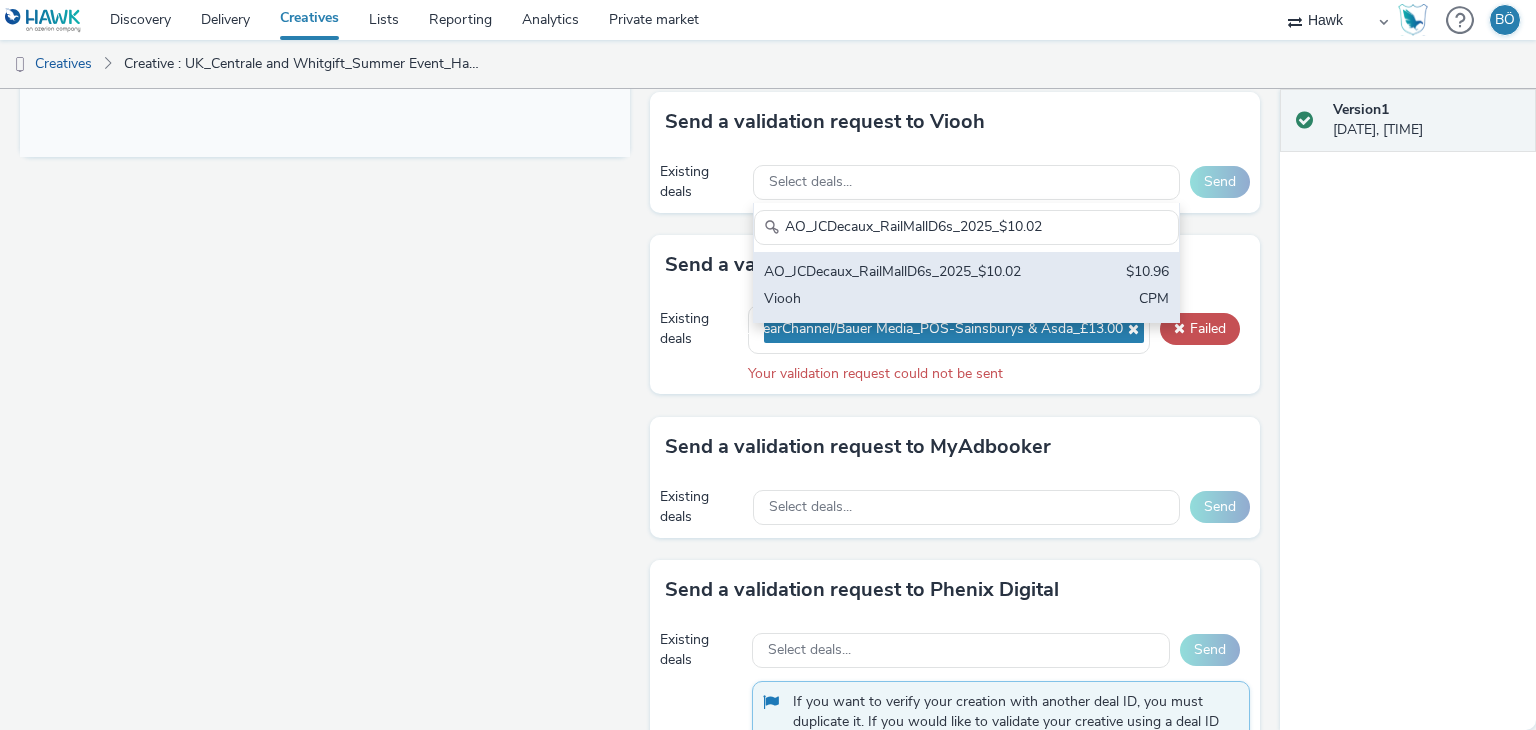 type on "AO_JCDecaux_RailMallD6s_2025_$10.02" 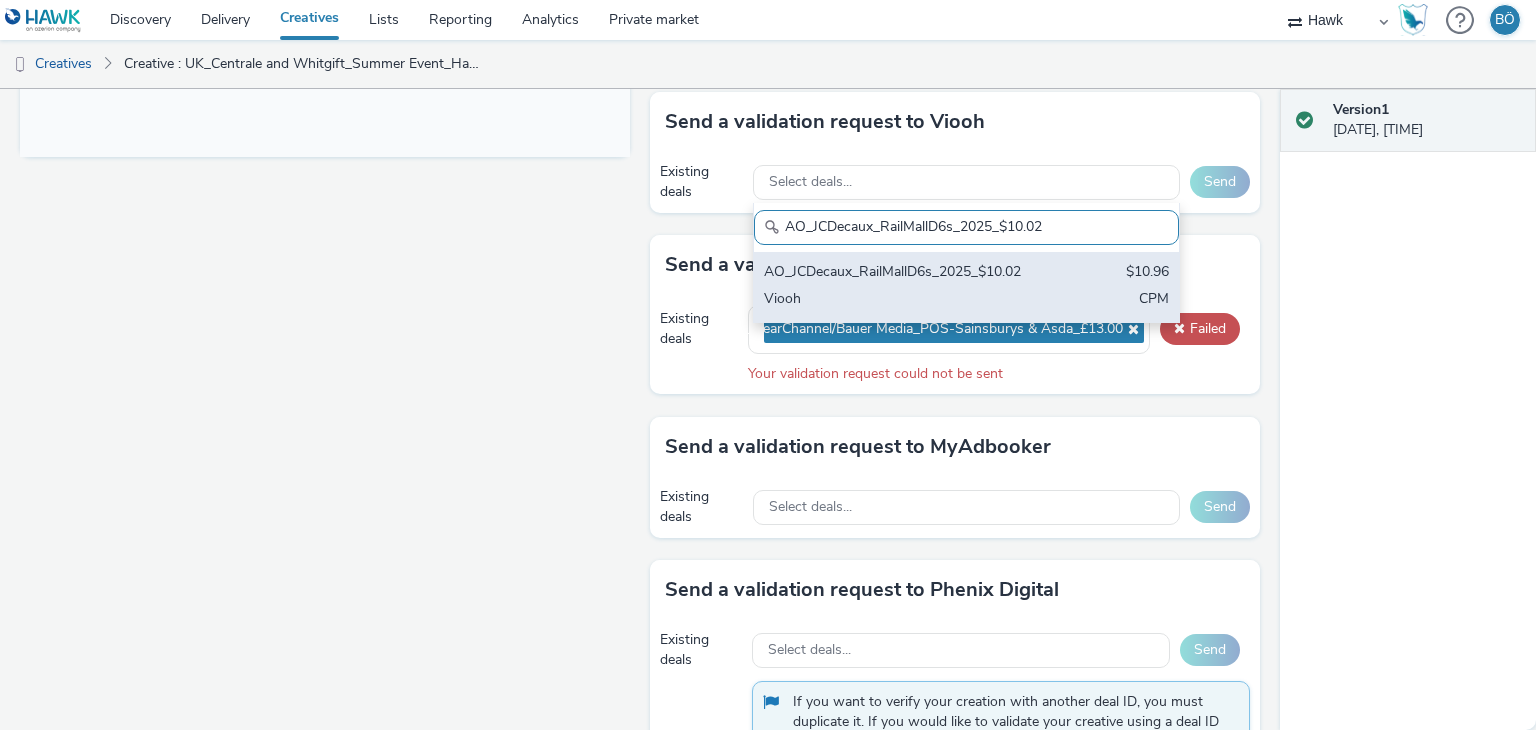 drag, startPoint x: 919, startPoint y: 254, endPoint x: 1024, endPoint y: 241, distance: 105.801704 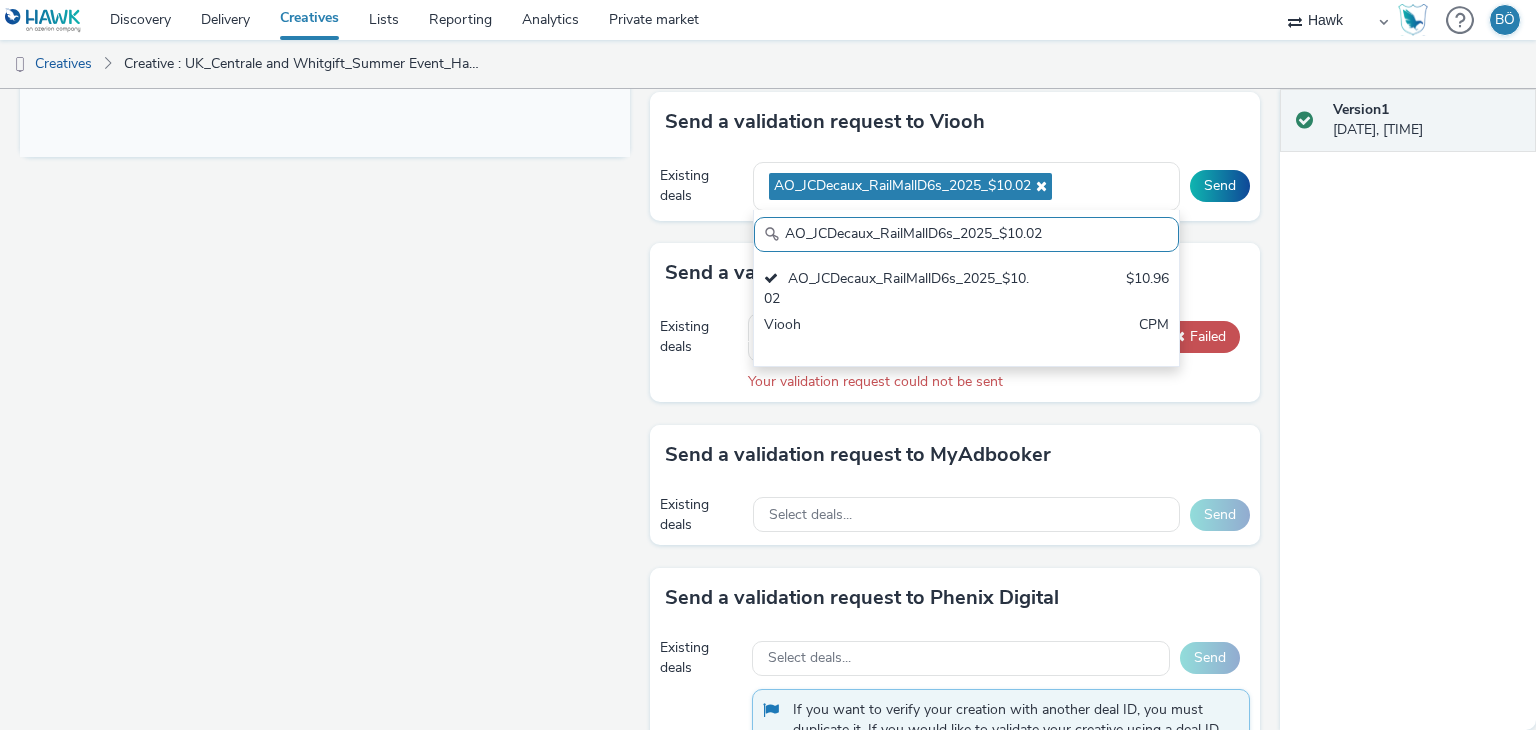 click on "Send" at bounding box center [1220, 186] 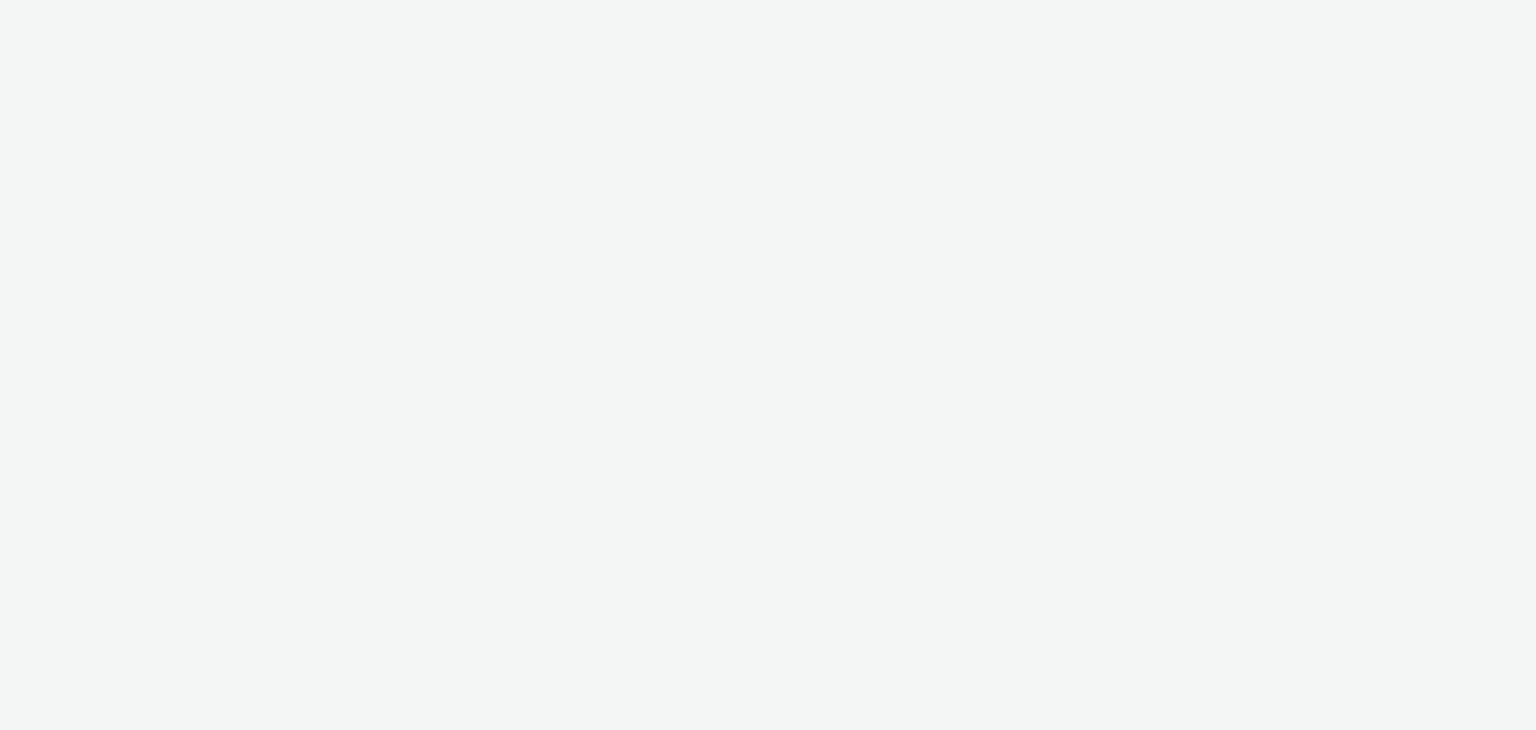 scroll, scrollTop: 0, scrollLeft: 0, axis: both 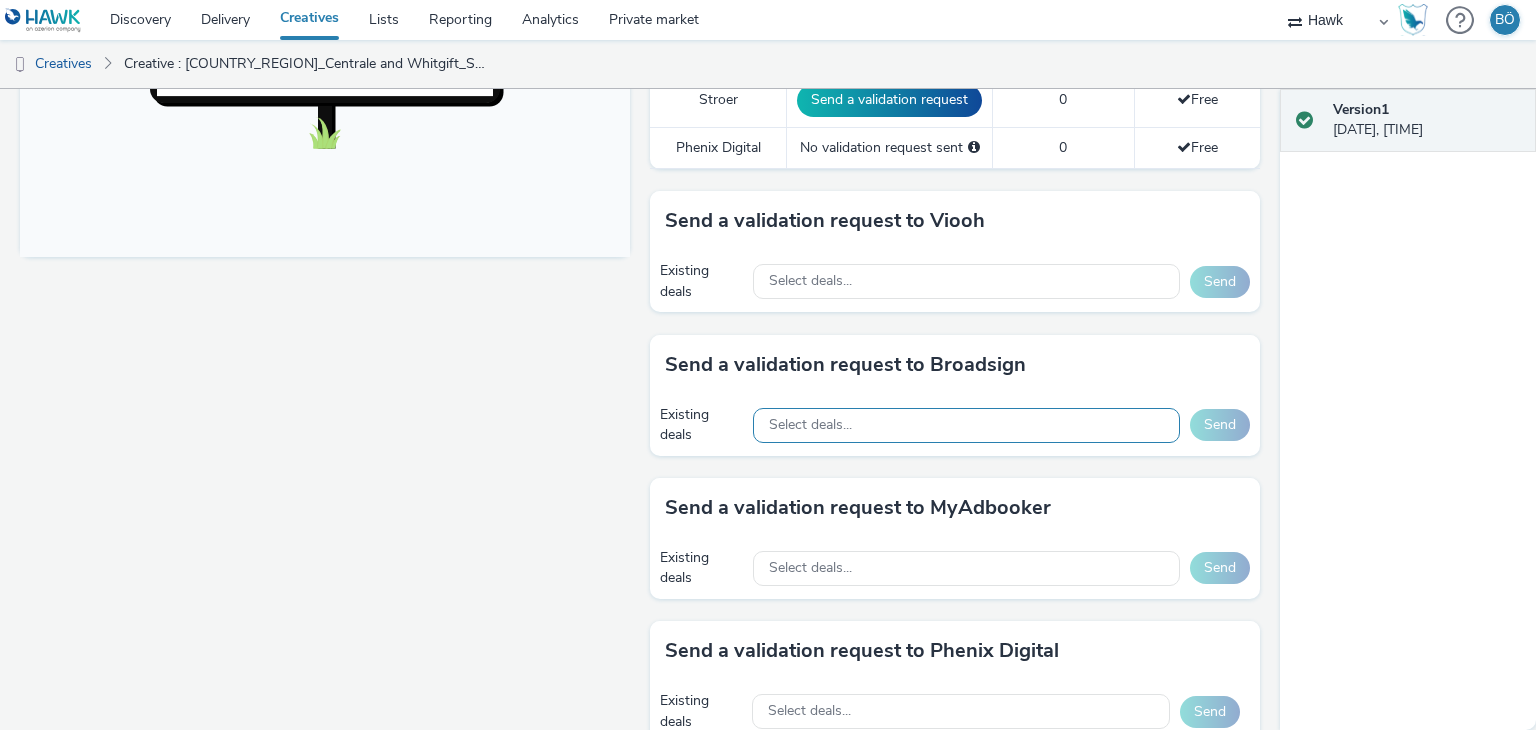 click on "Select deals..." at bounding box center (966, 425) 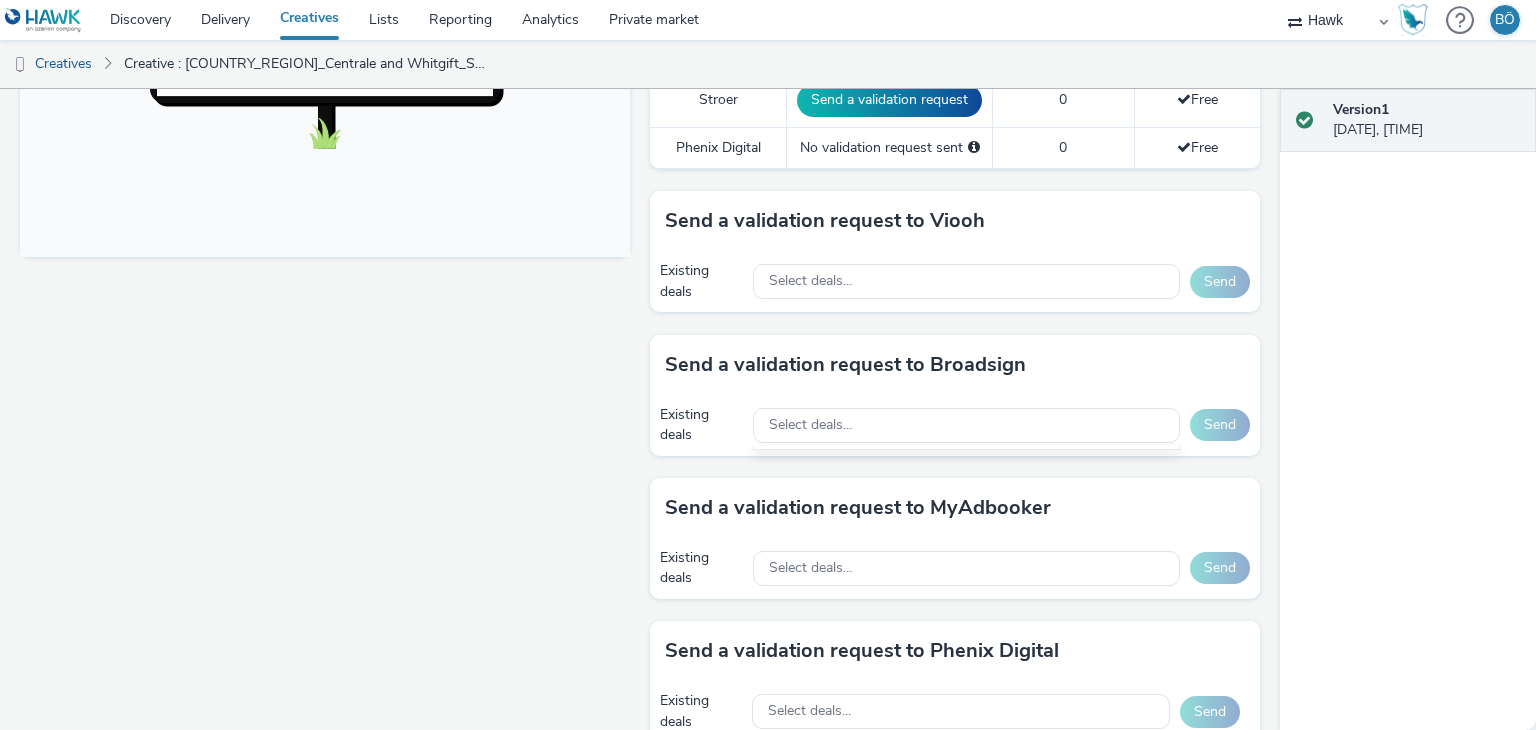 paste on "AO_ClearChannel_Malls_$7.87" 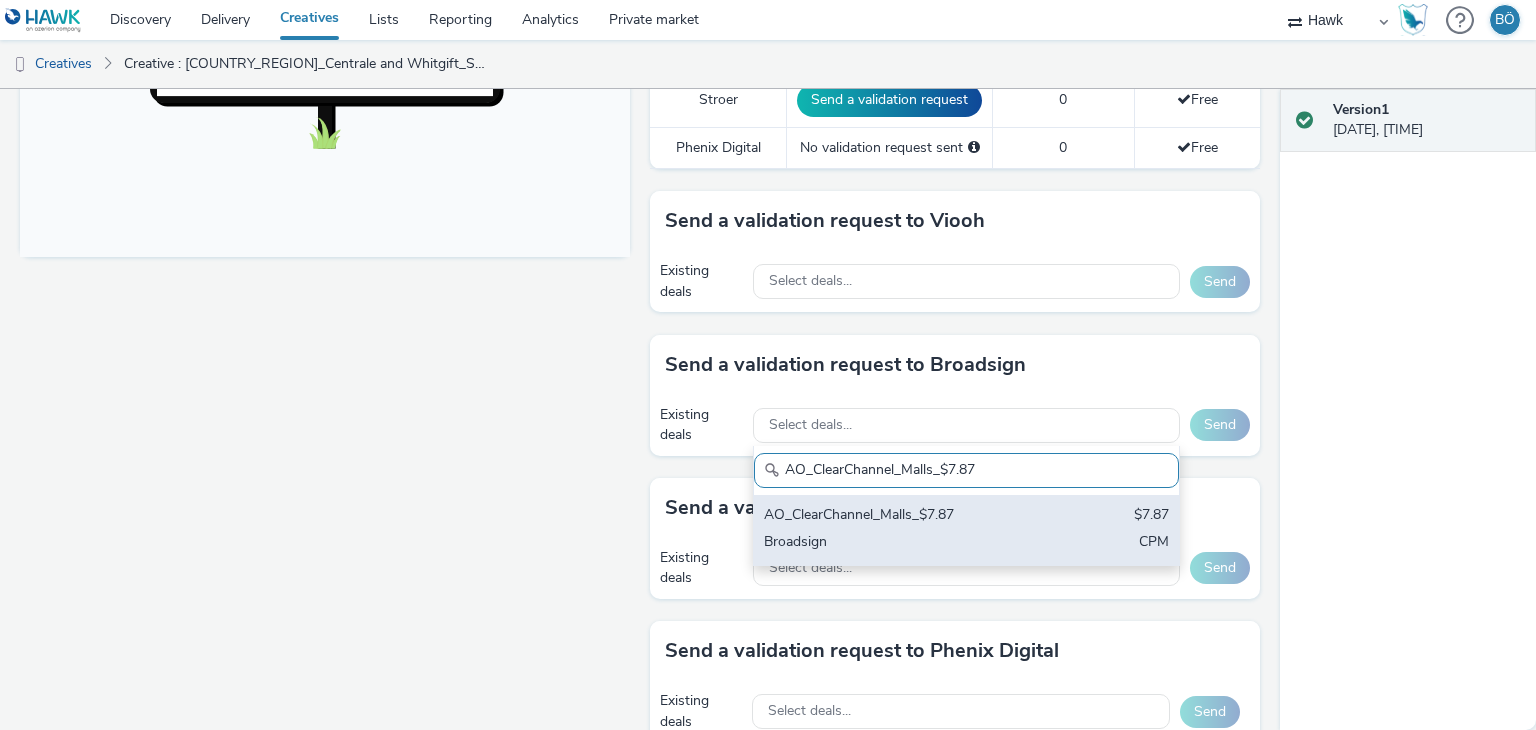 type on "AO_ClearChannel_Malls_$7.87" 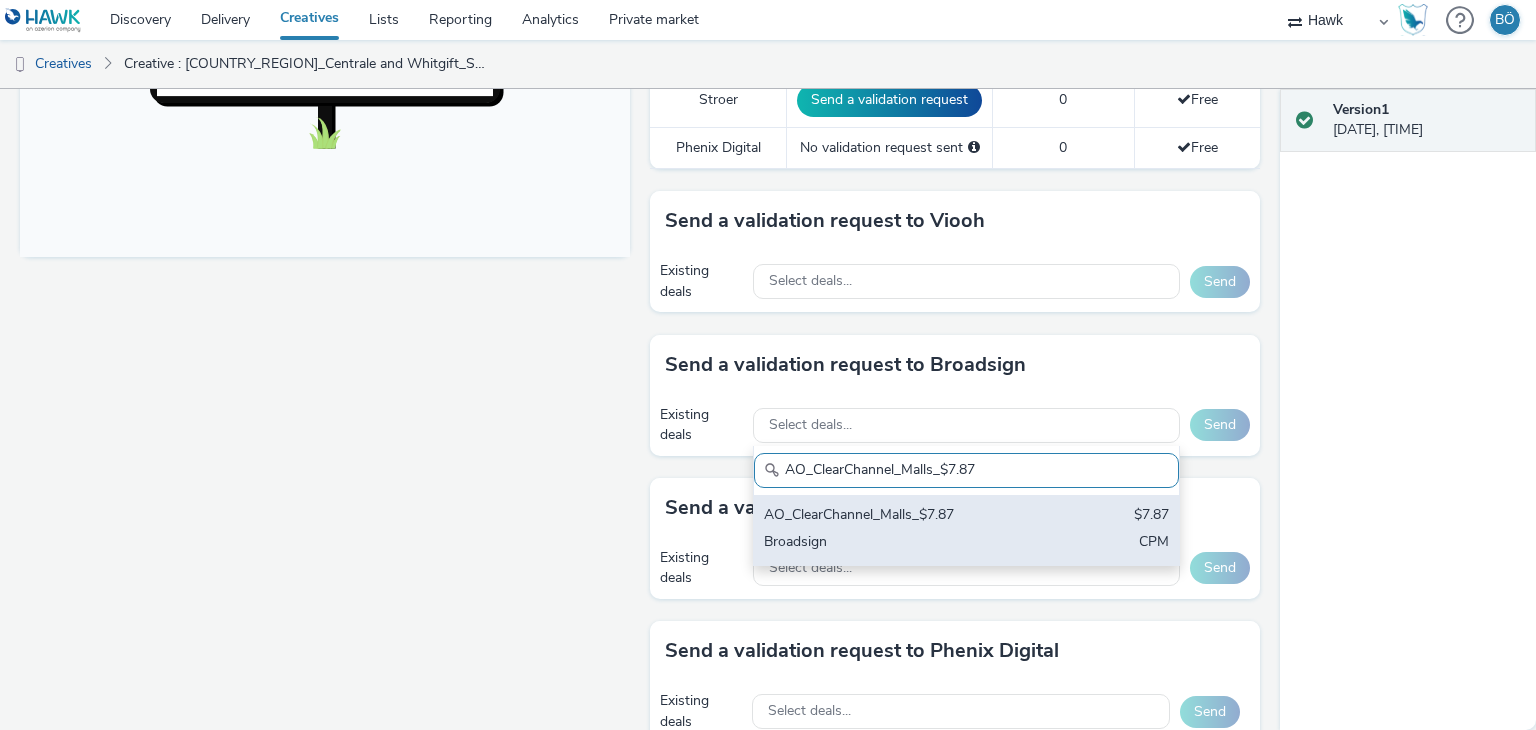 click on "Broadsign" at bounding box center (897, 543) 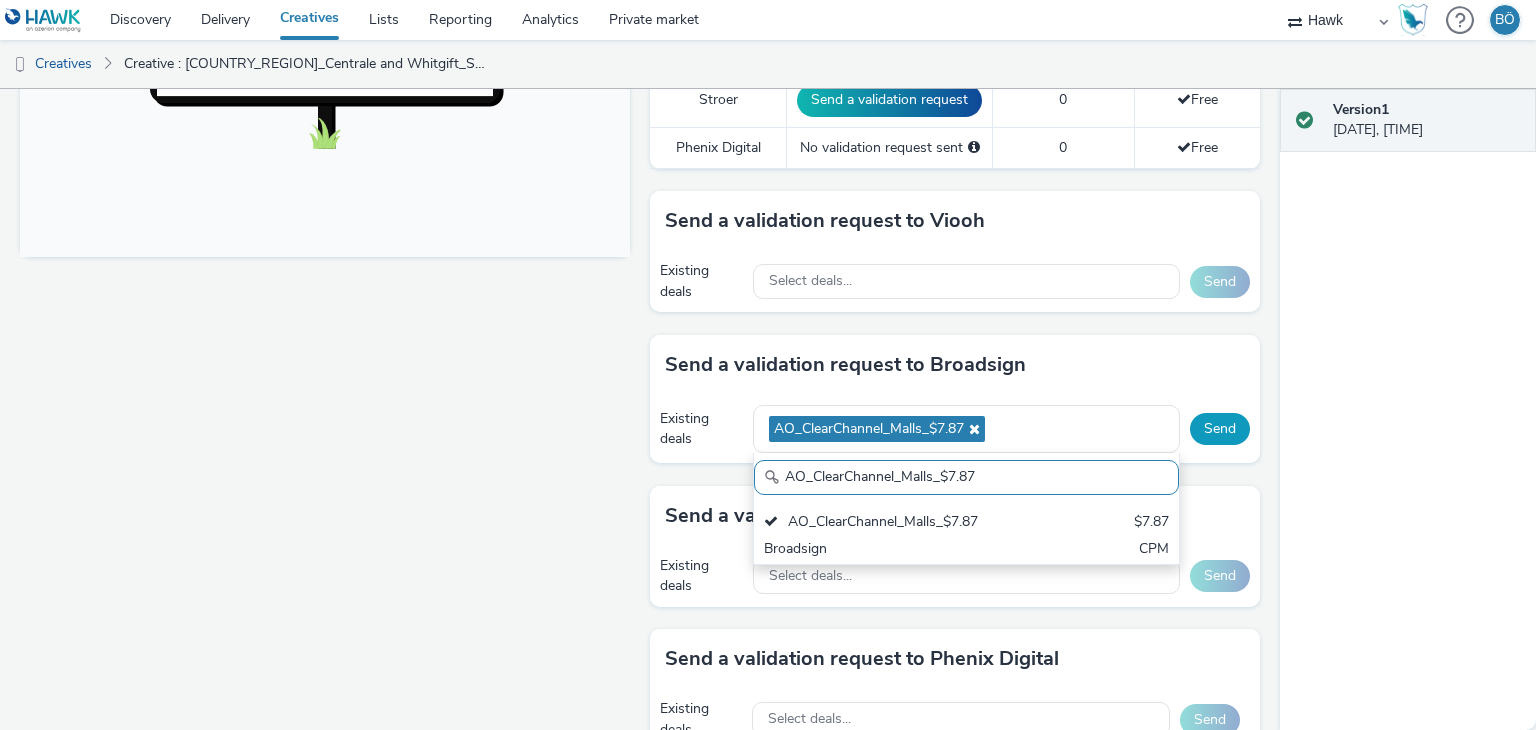 click on "Send" at bounding box center [1220, 429] 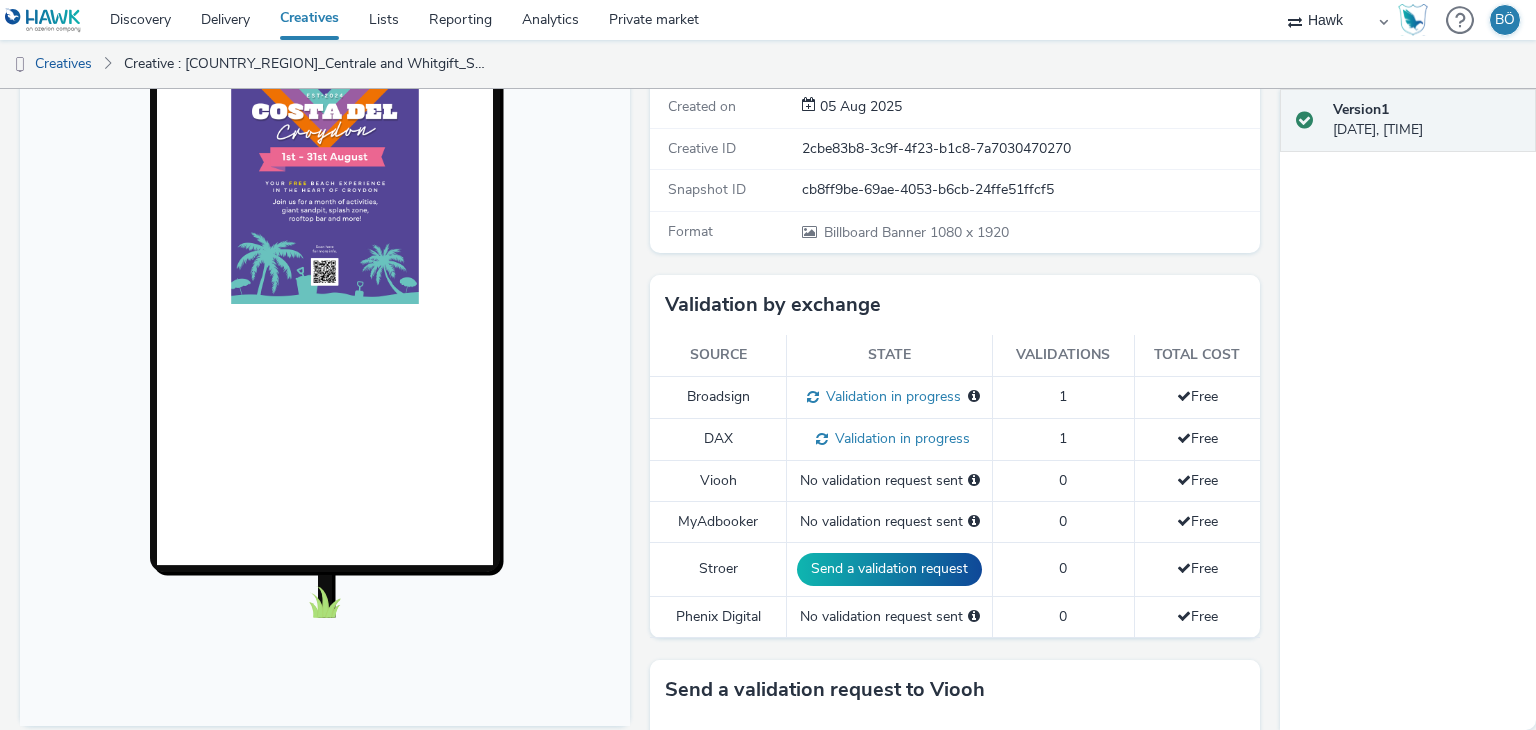 scroll, scrollTop: 600, scrollLeft: 0, axis: vertical 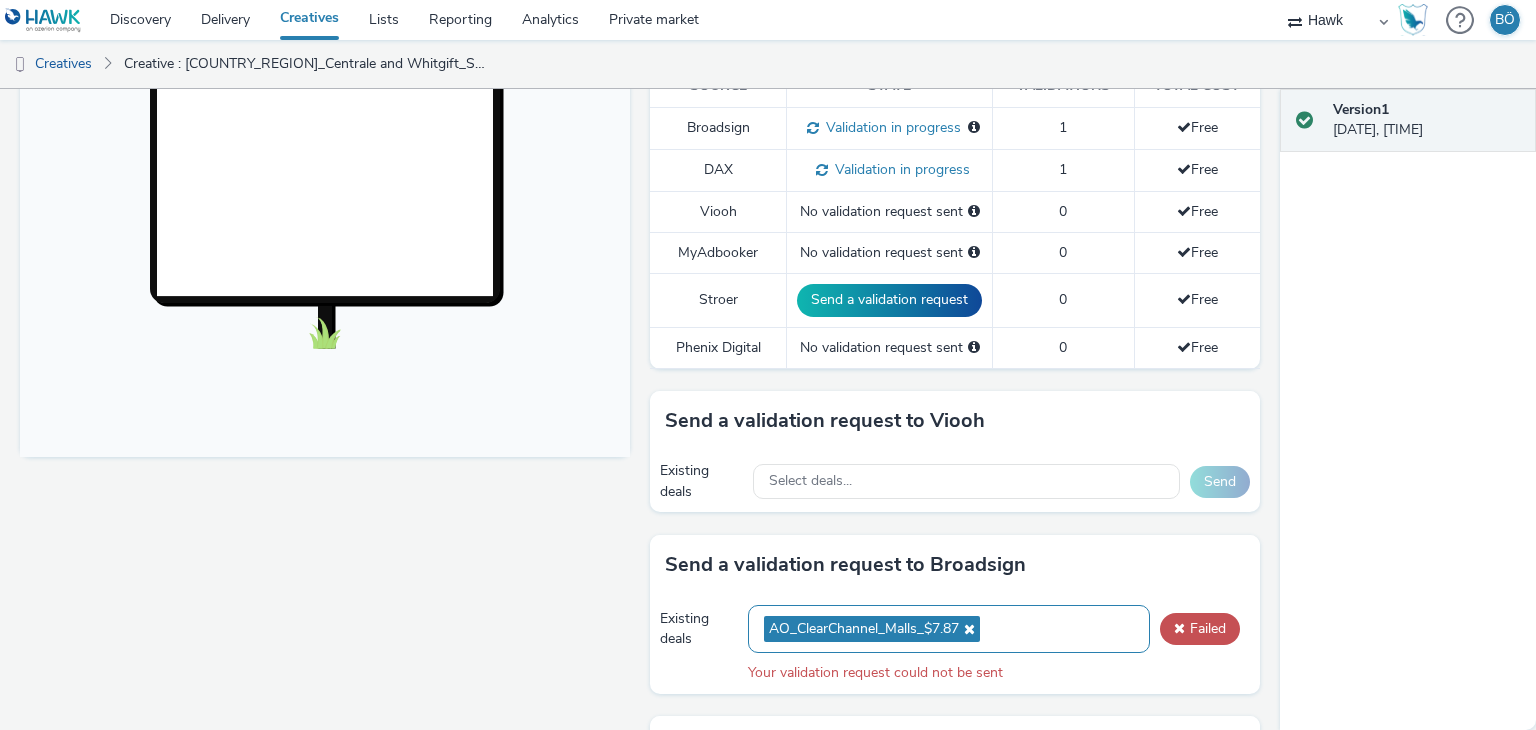 click at bounding box center (967, 629) 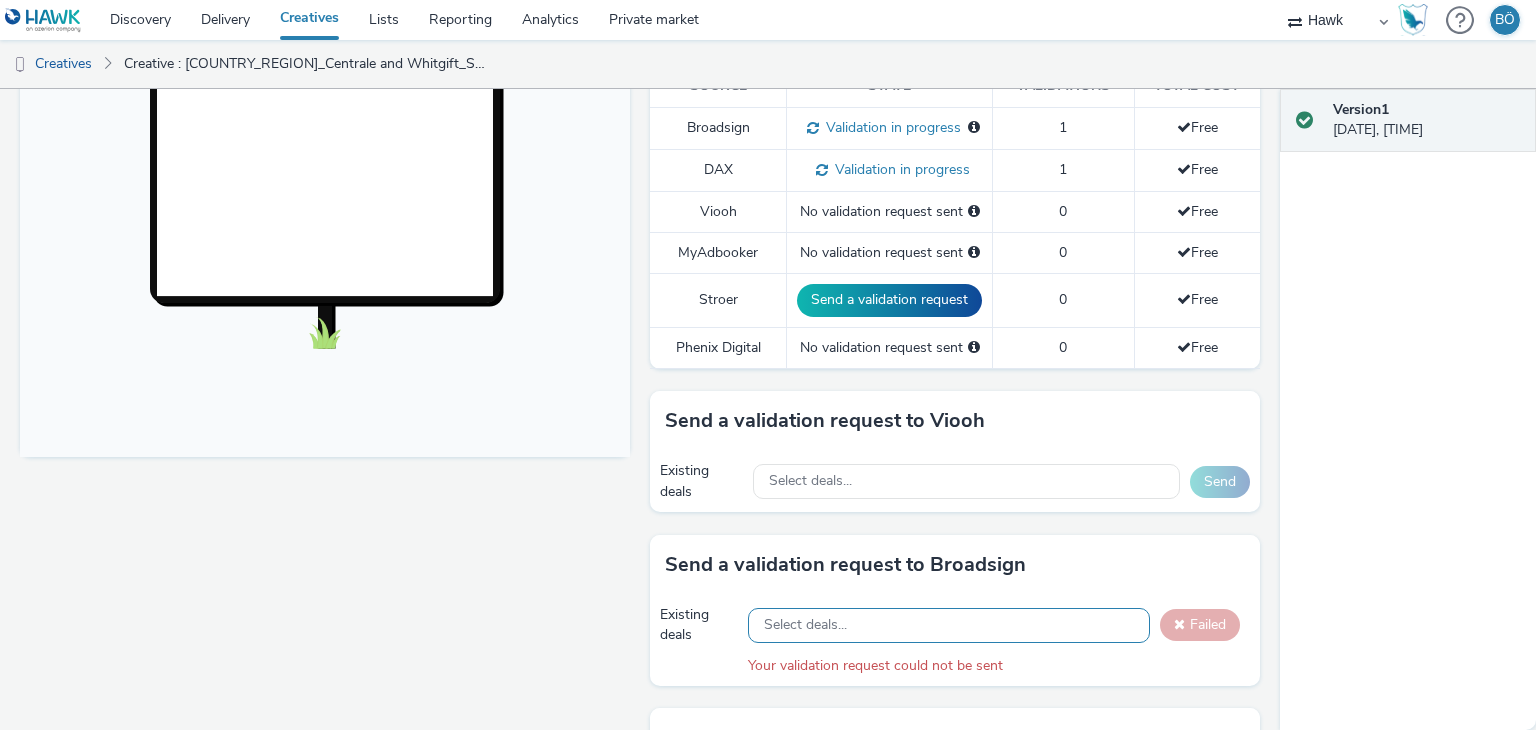 click on "Select deals..." at bounding box center (805, 625) 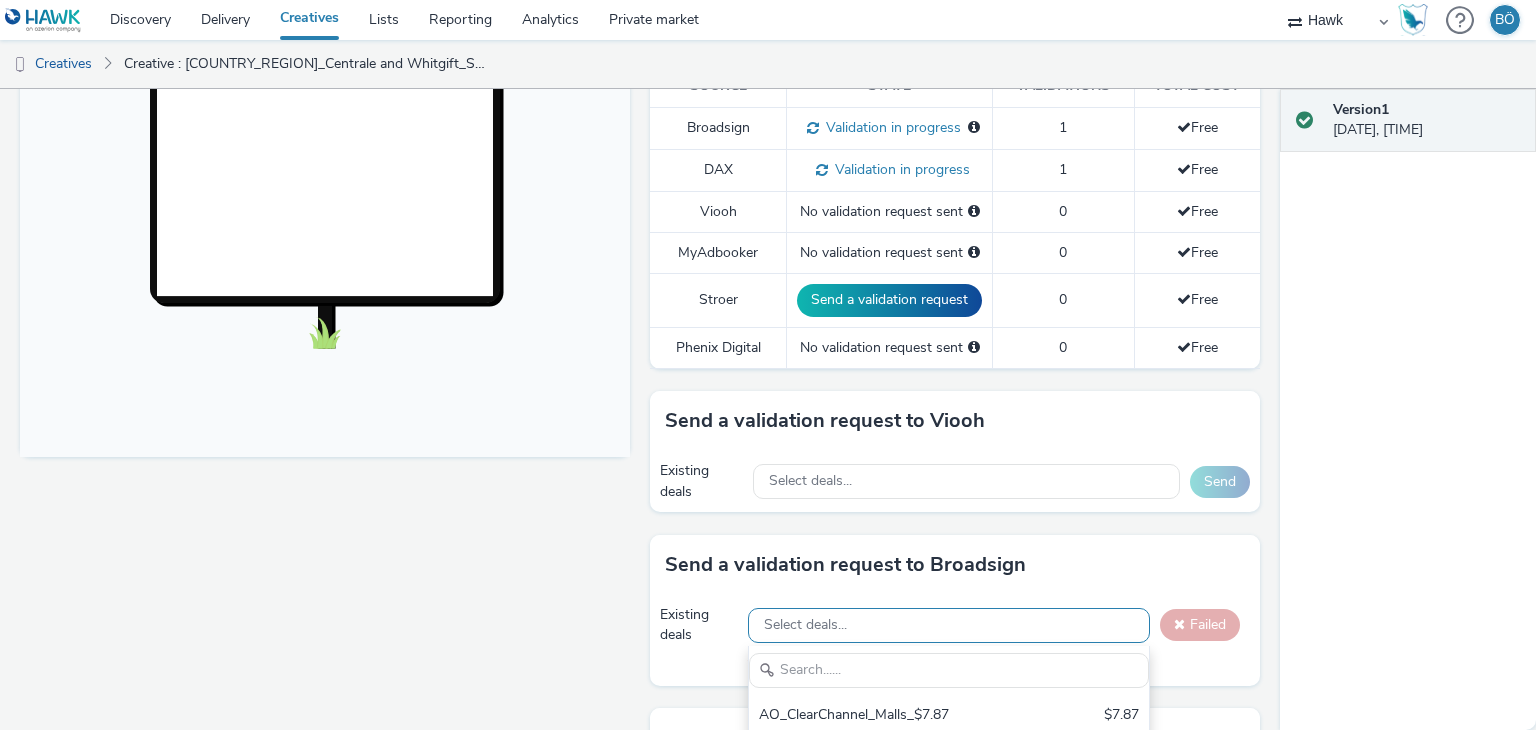 scroll, scrollTop: 0, scrollLeft: 0, axis: both 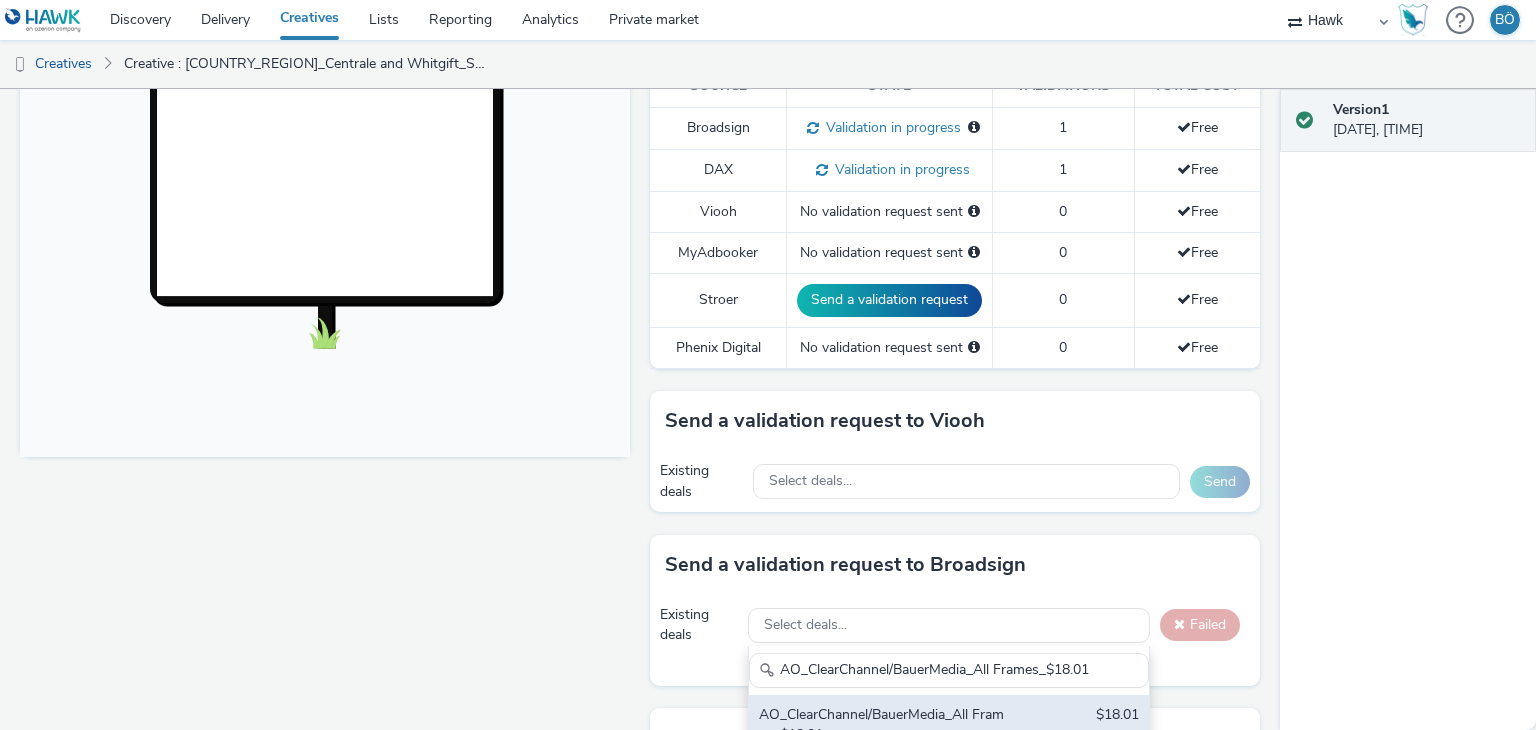 type on "AO_ClearChannel/BauerMedia_All Frames_$18.01" 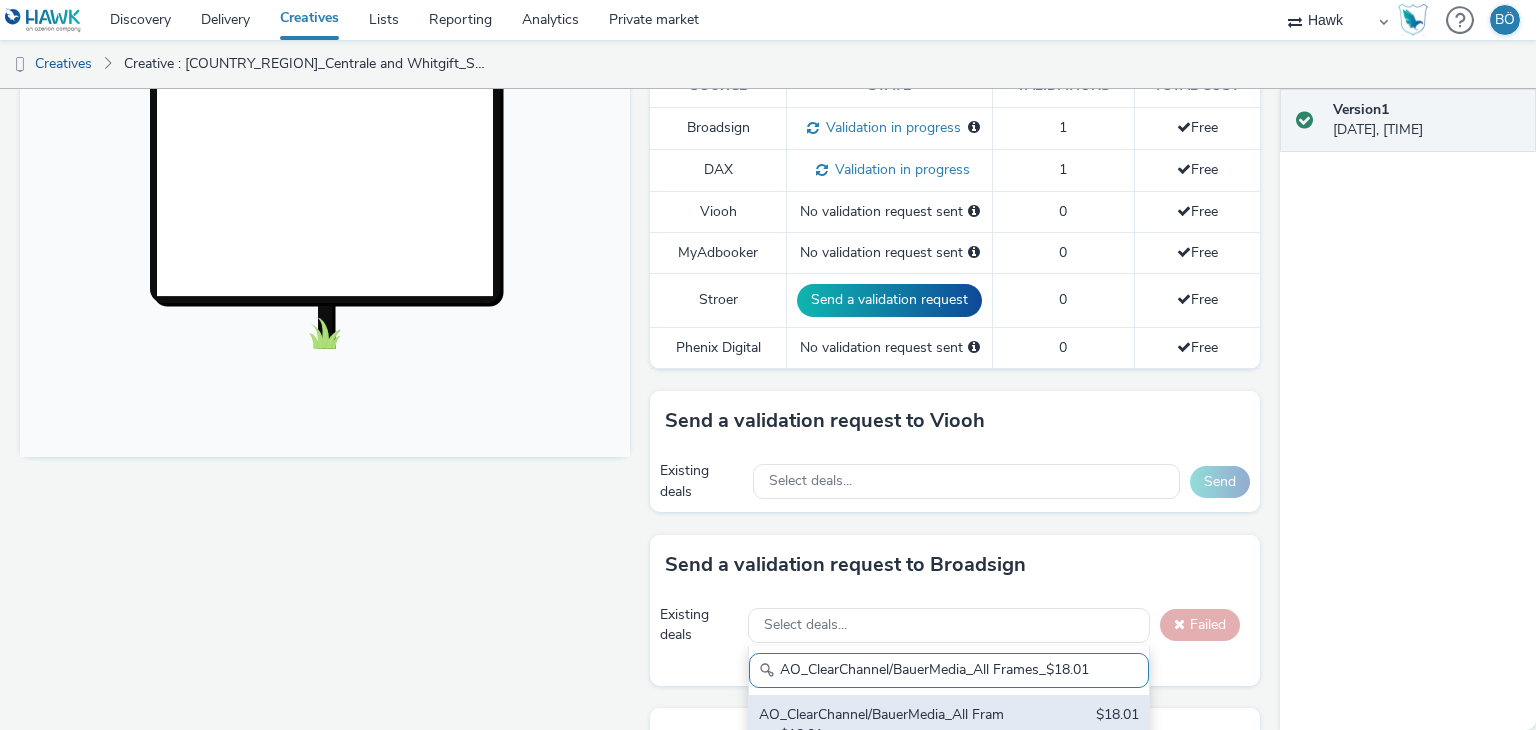 click on "AO_ClearChannel/BauerMedia_All Frames_$18.01" at bounding box center (884, 725) 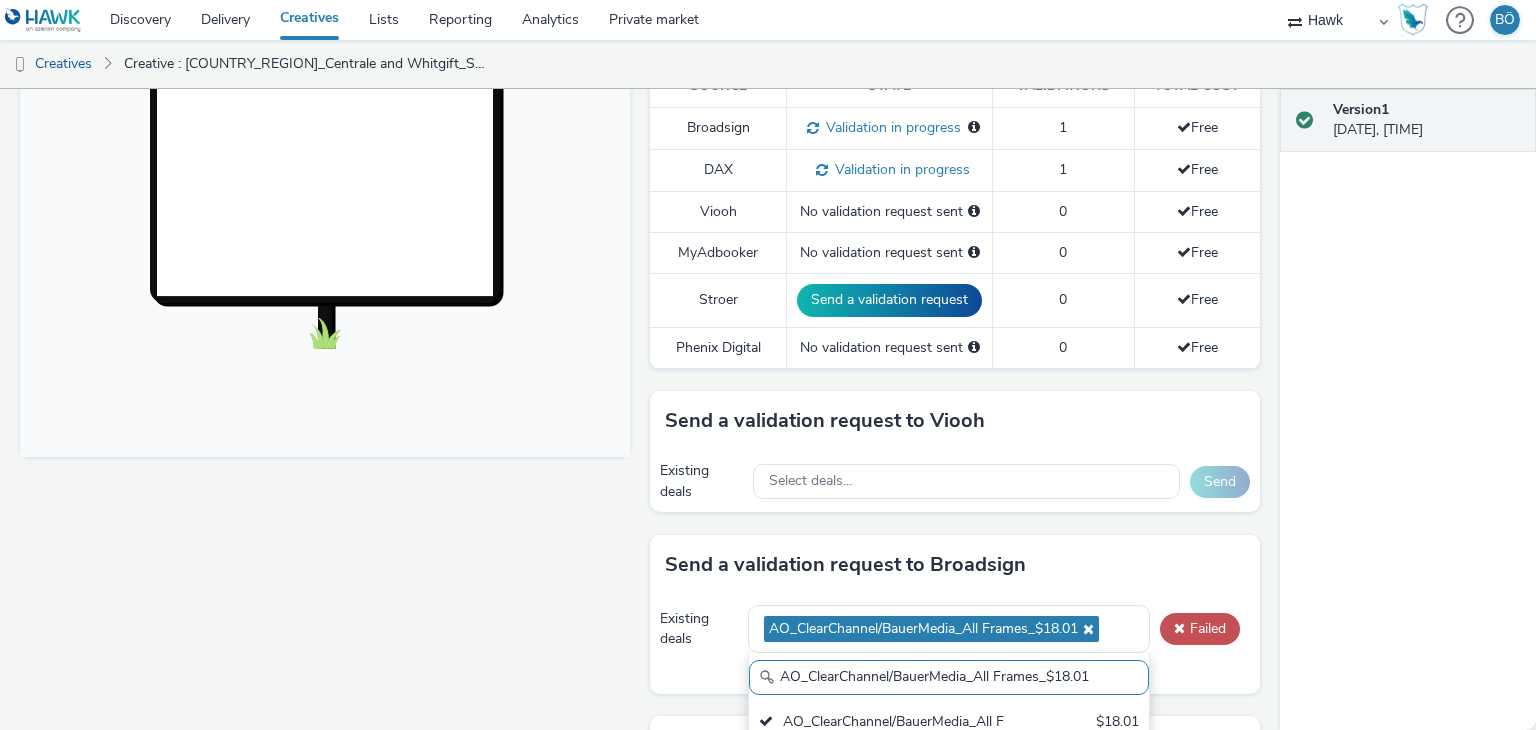 scroll, scrollTop: 0, scrollLeft: 4, axis: horizontal 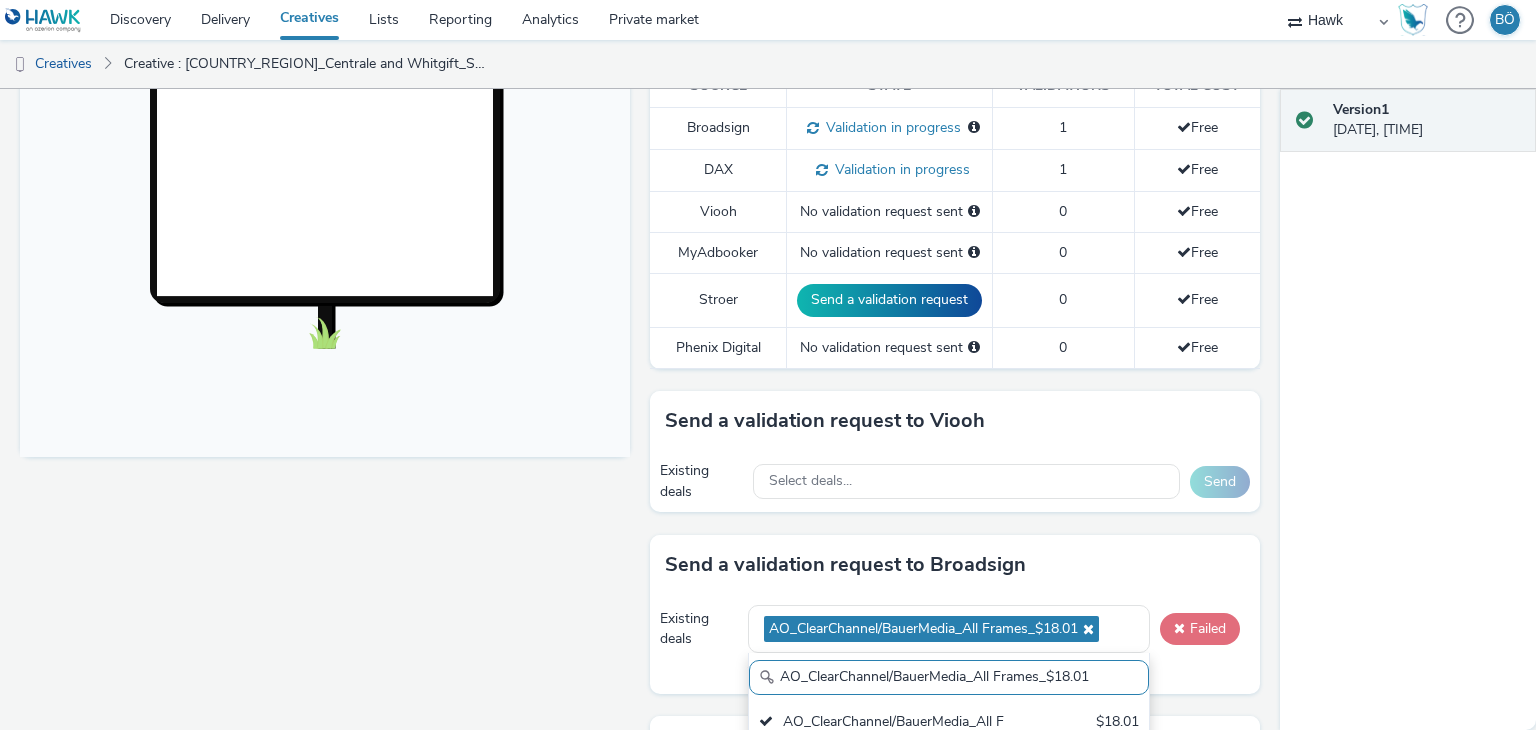 click on "Failed" at bounding box center (1200, 629) 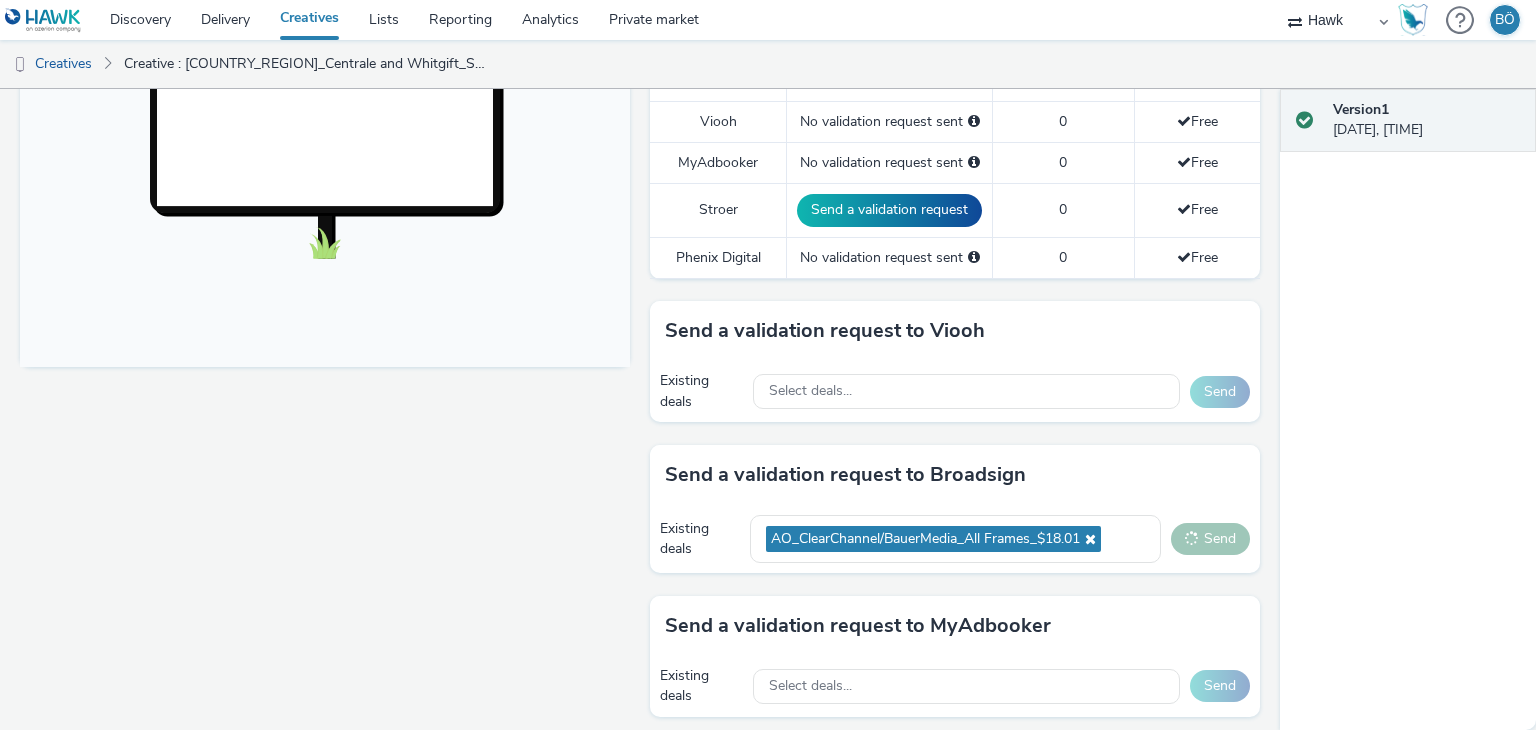 scroll, scrollTop: 800, scrollLeft: 0, axis: vertical 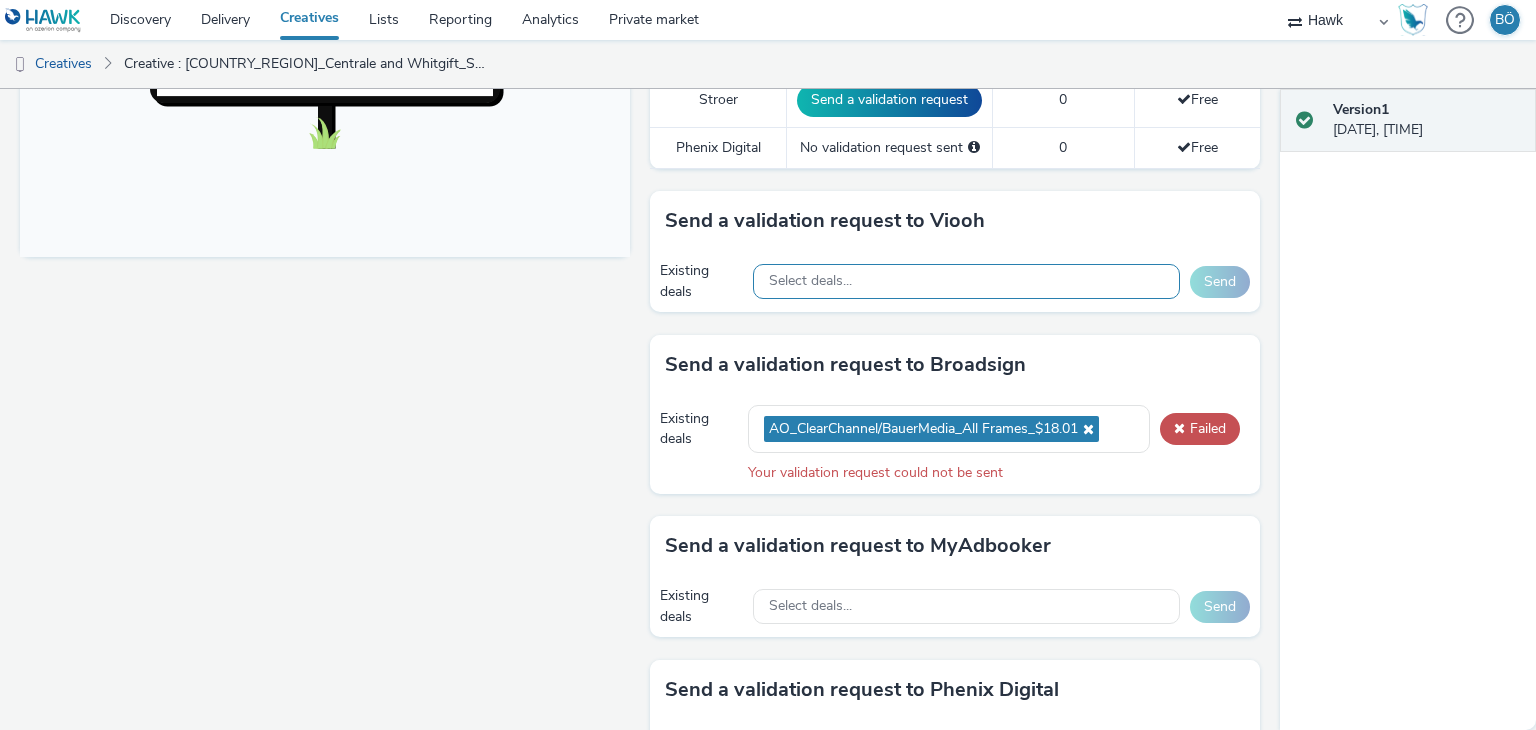 click on "Select deals..." at bounding box center (810, 281) 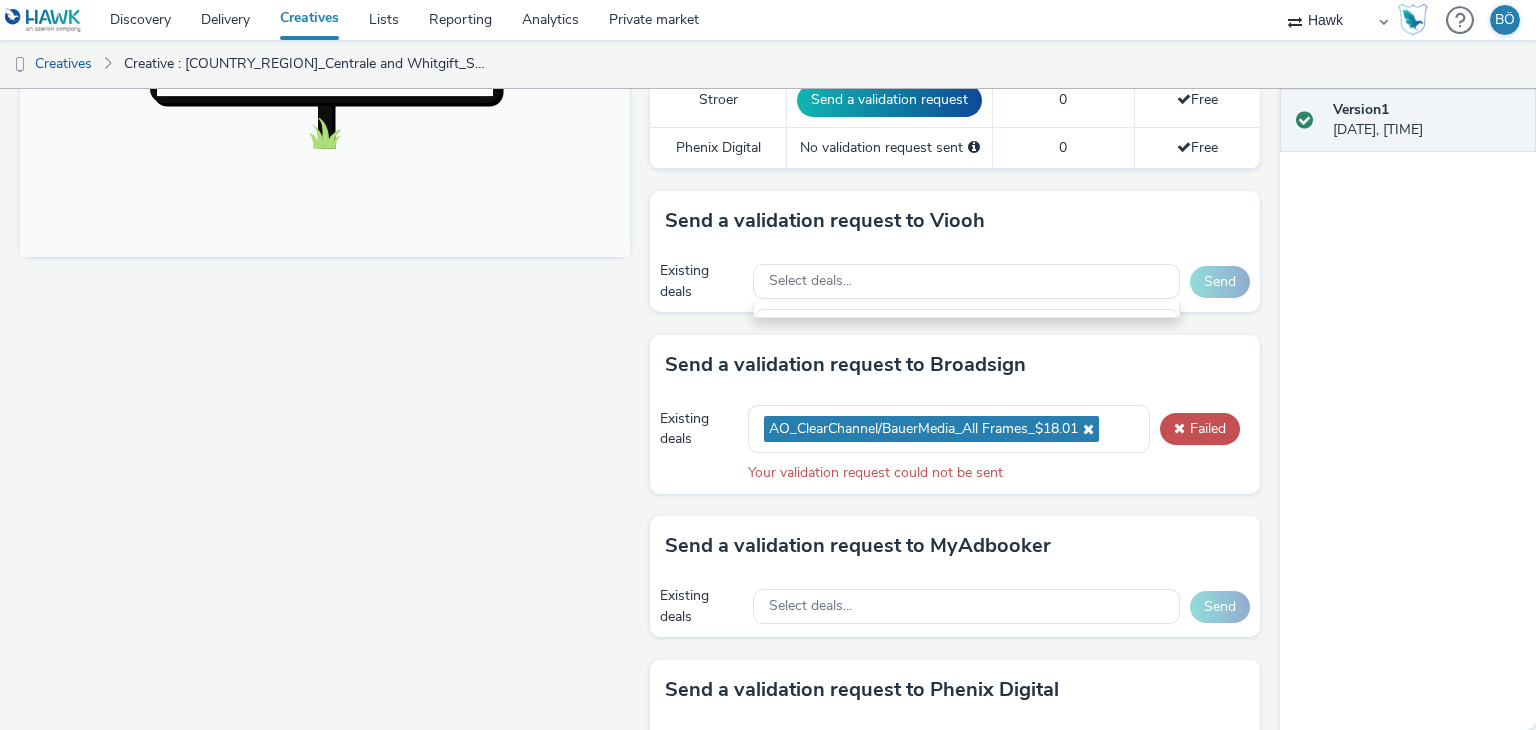 scroll, scrollTop: 0, scrollLeft: 0, axis: both 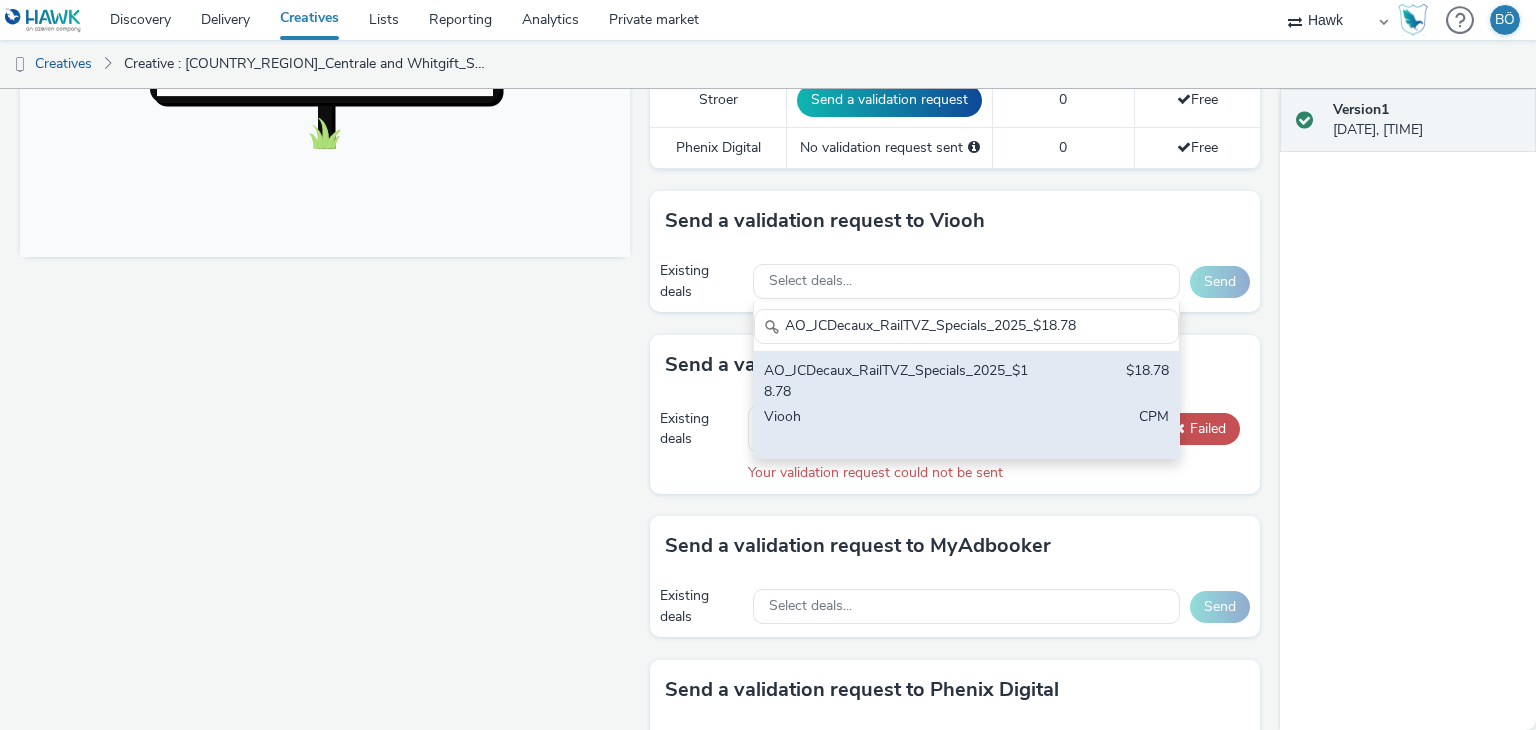 type on "AO_JCDecaux_RailTVZ_Specials_2025_$18.78" 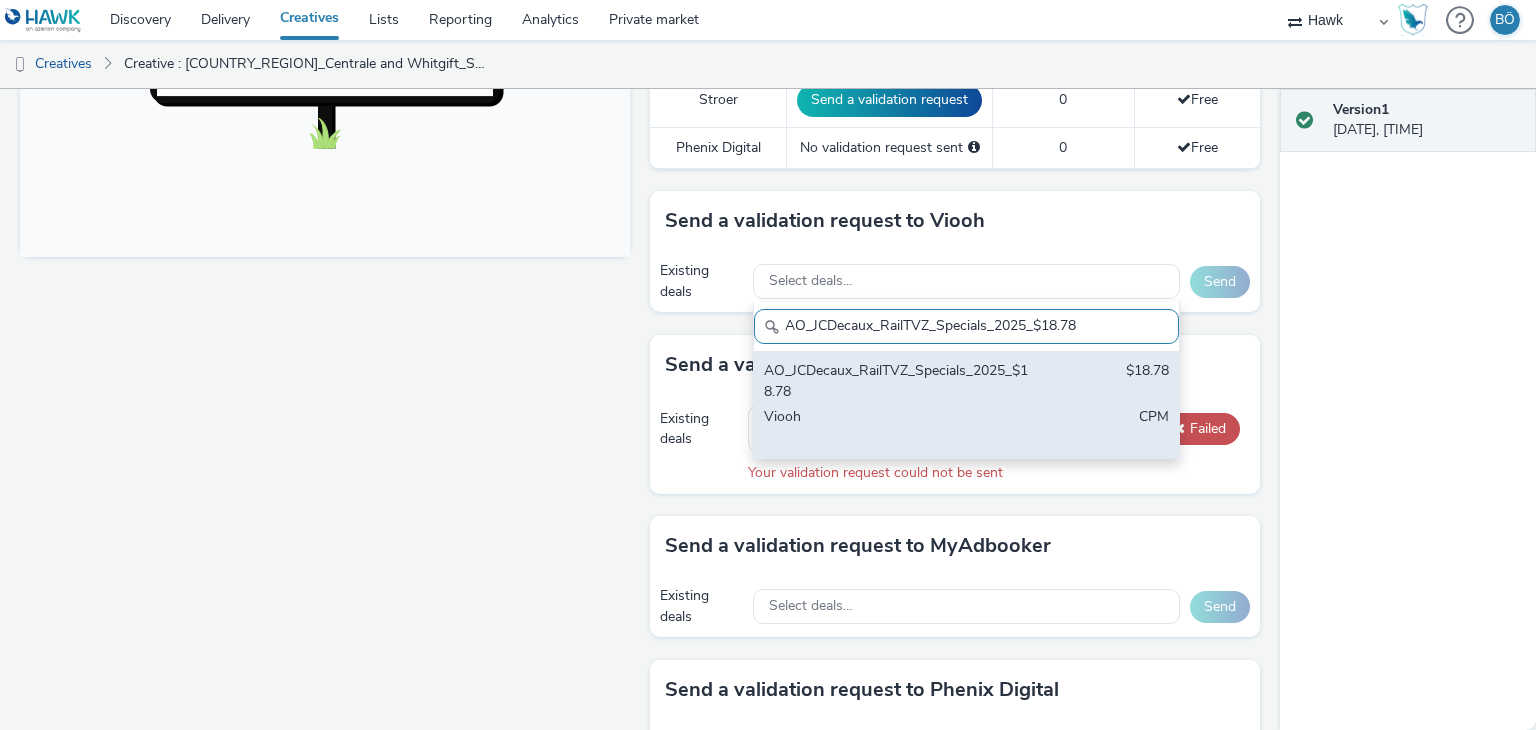 drag, startPoint x: 944, startPoint y: 376, endPoint x: 959, endPoint y: 368, distance: 17 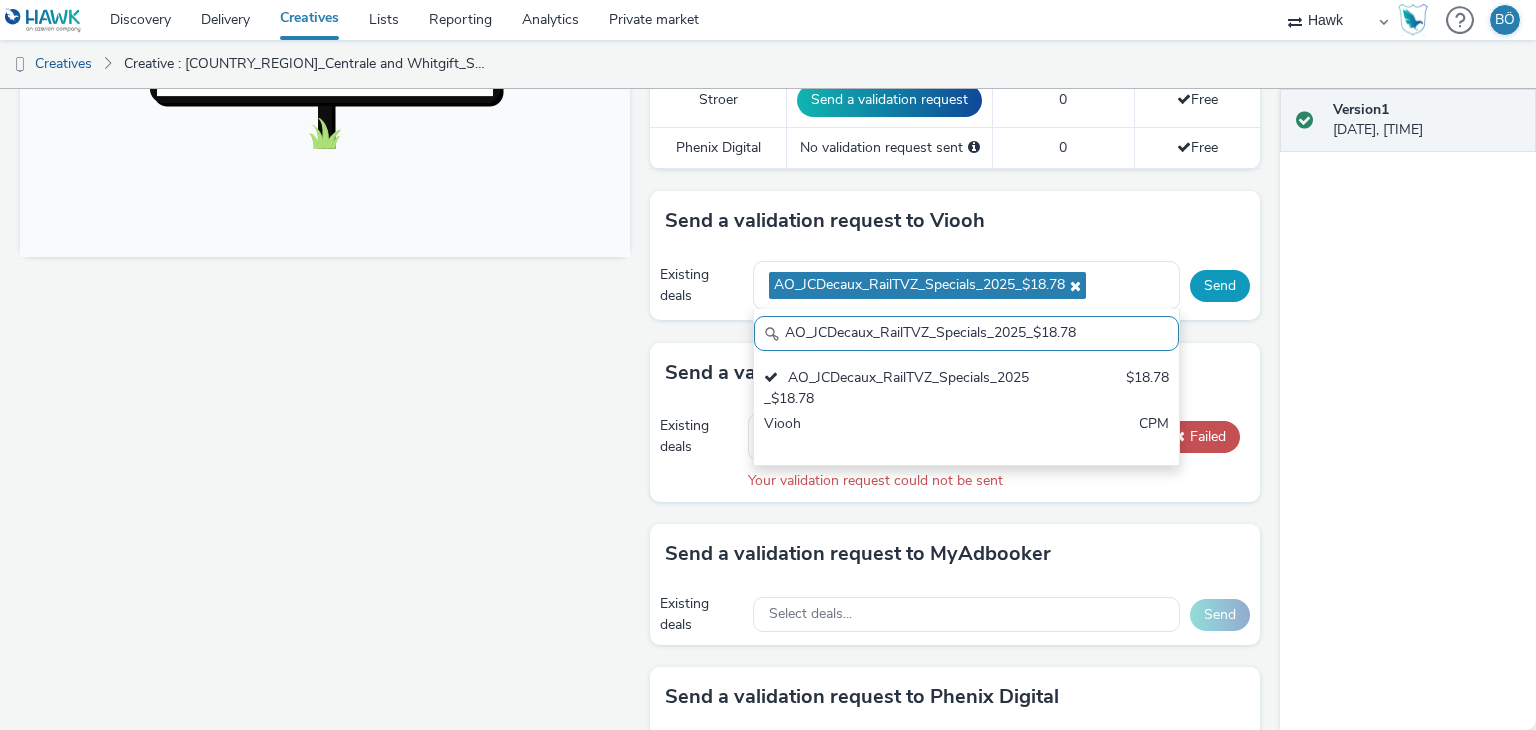 click on "Send" at bounding box center [1220, 286] 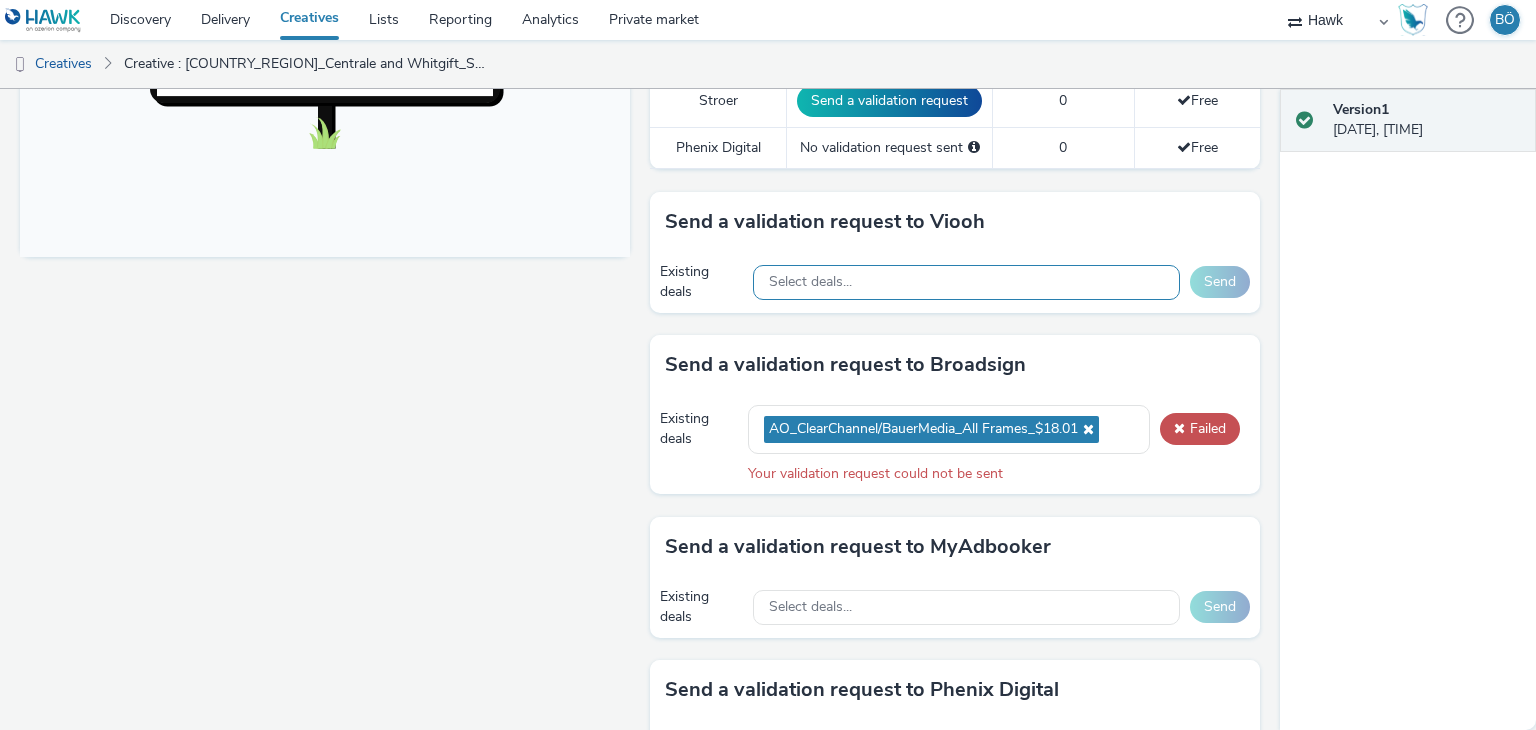 click on "Select deals..." at bounding box center (810, 282) 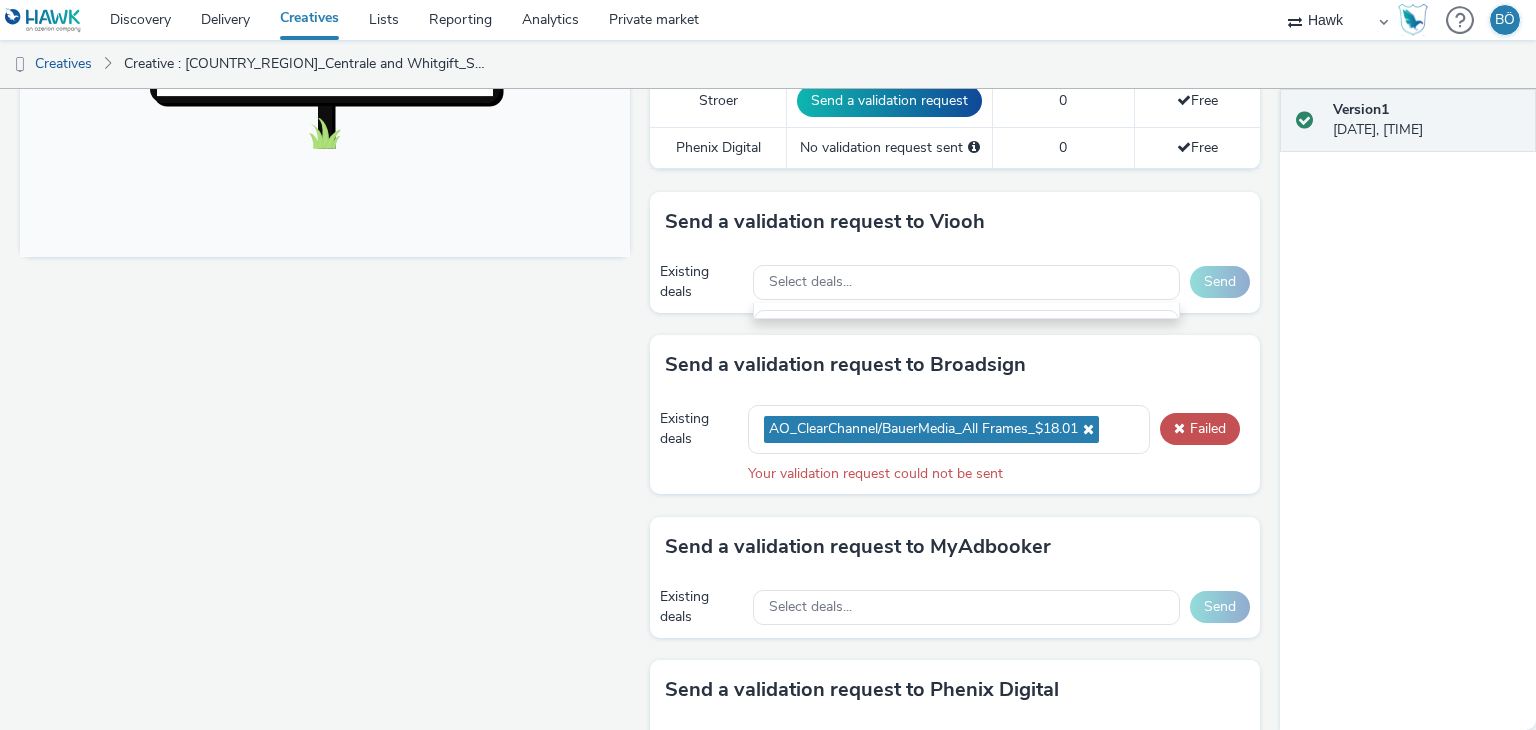 scroll, scrollTop: 0, scrollLeft: 0, axis: both 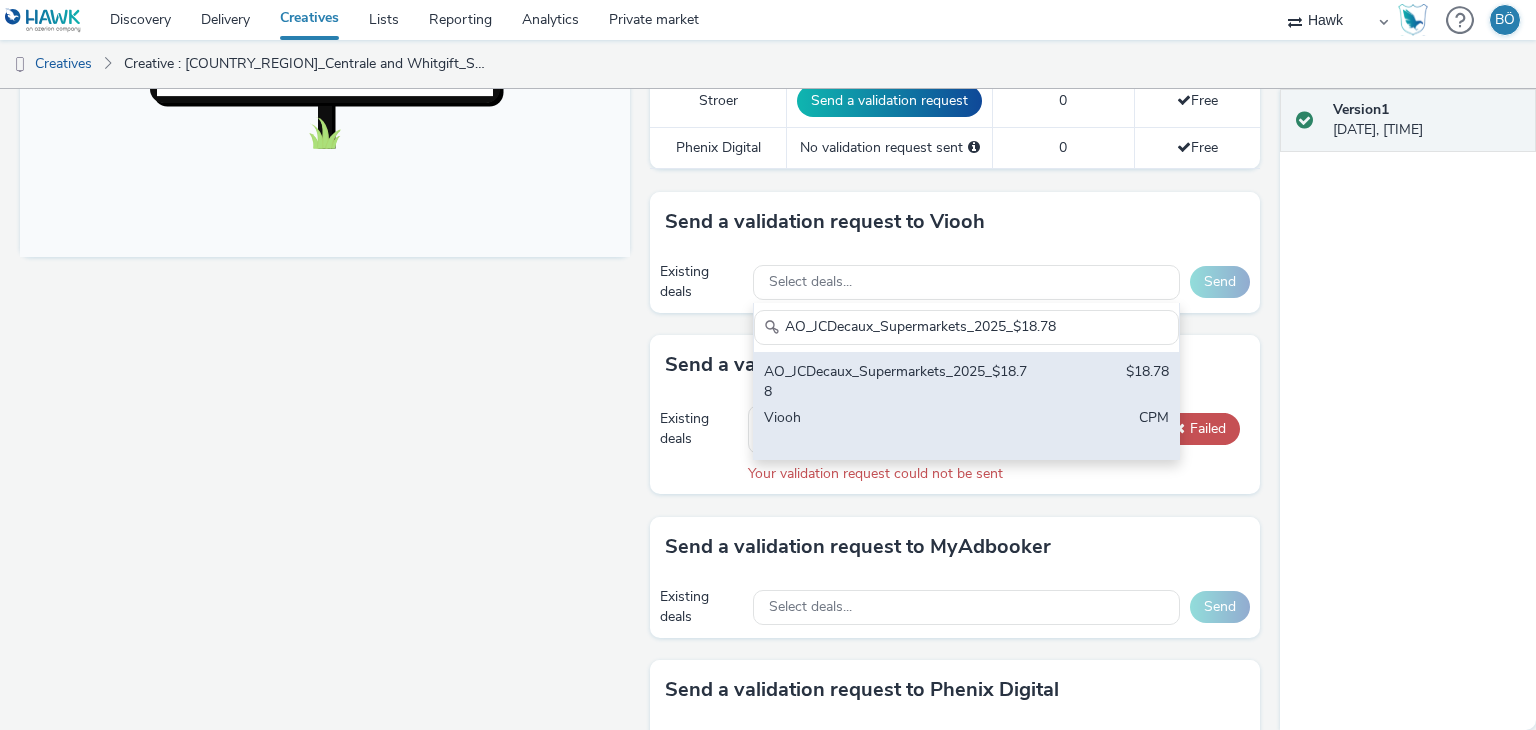 type on "AO_JCDecaux_Supermarkets_2025_$18.78" 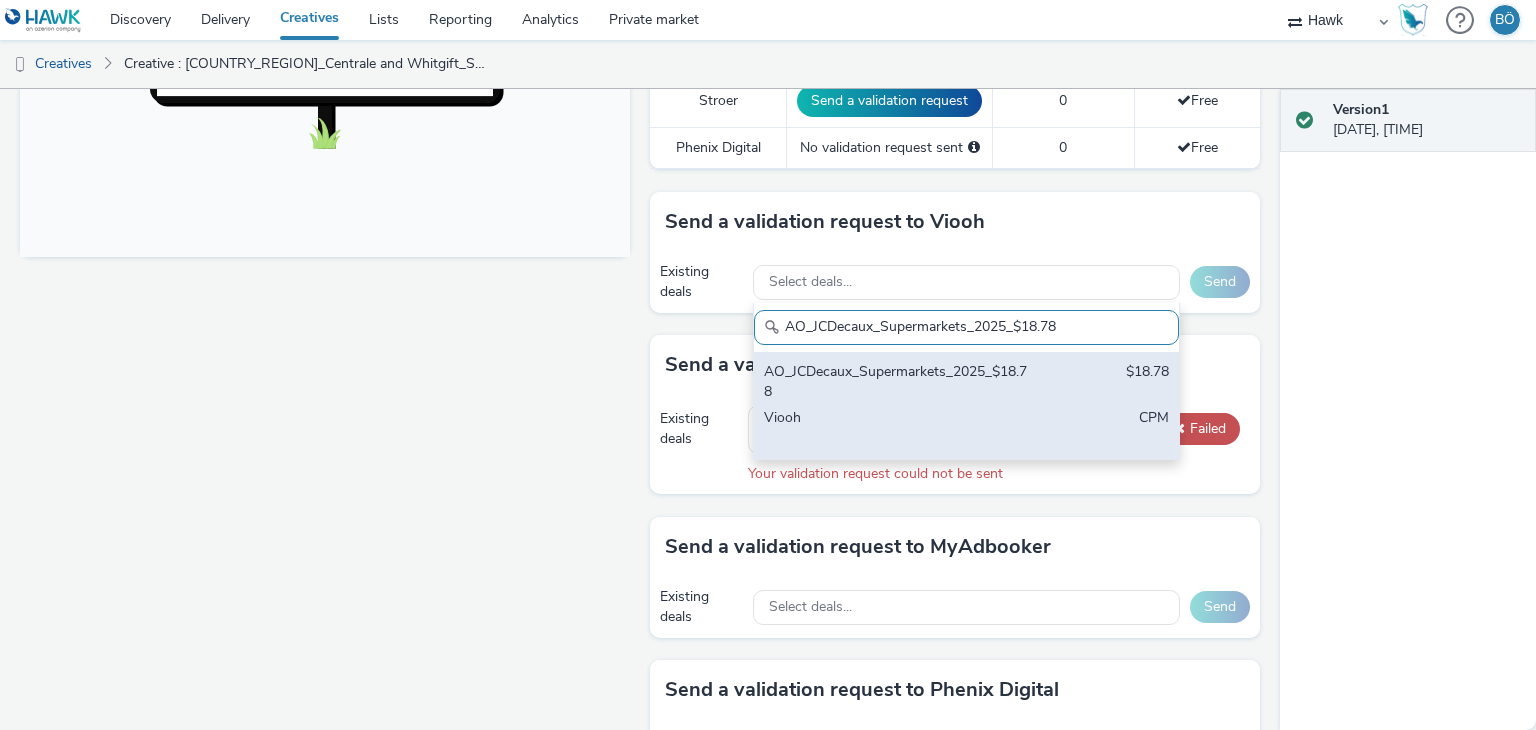 click on "AO_JCDecaux_Supermarkets_2025_$18.78" at bounding box center (897, 382) 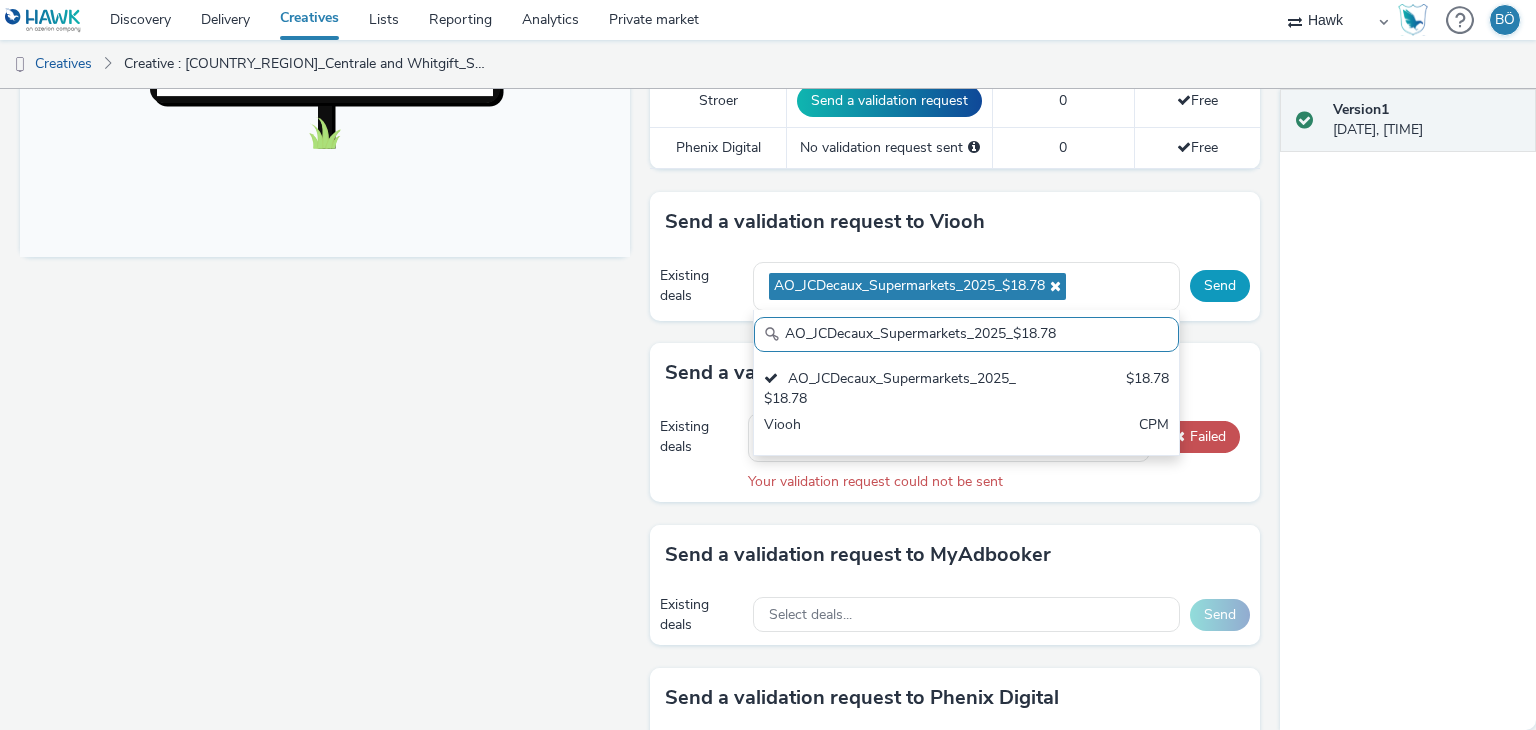 click on "Send" at bounding box center [1220, 286] 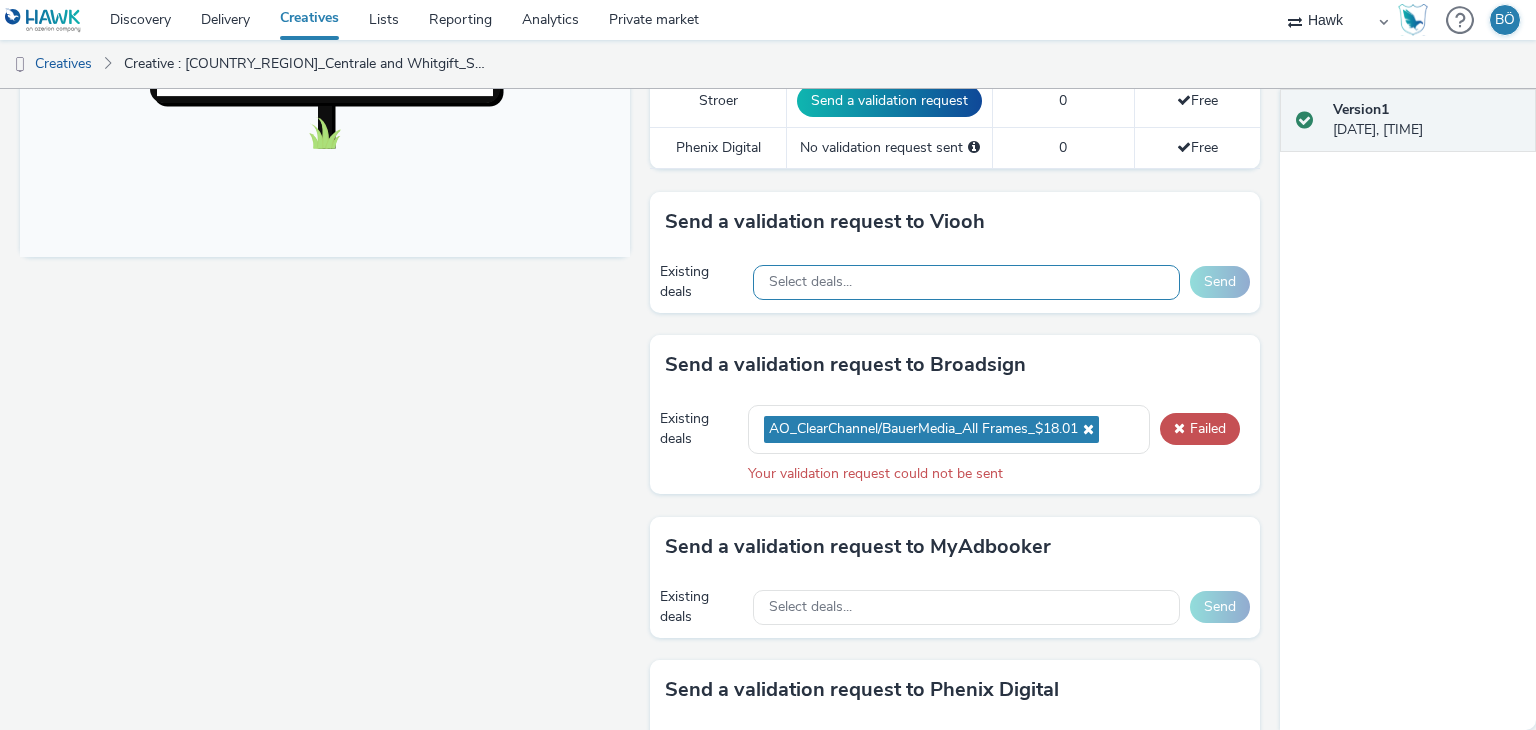click on "Select deals..." at bounding box center [966, 282] 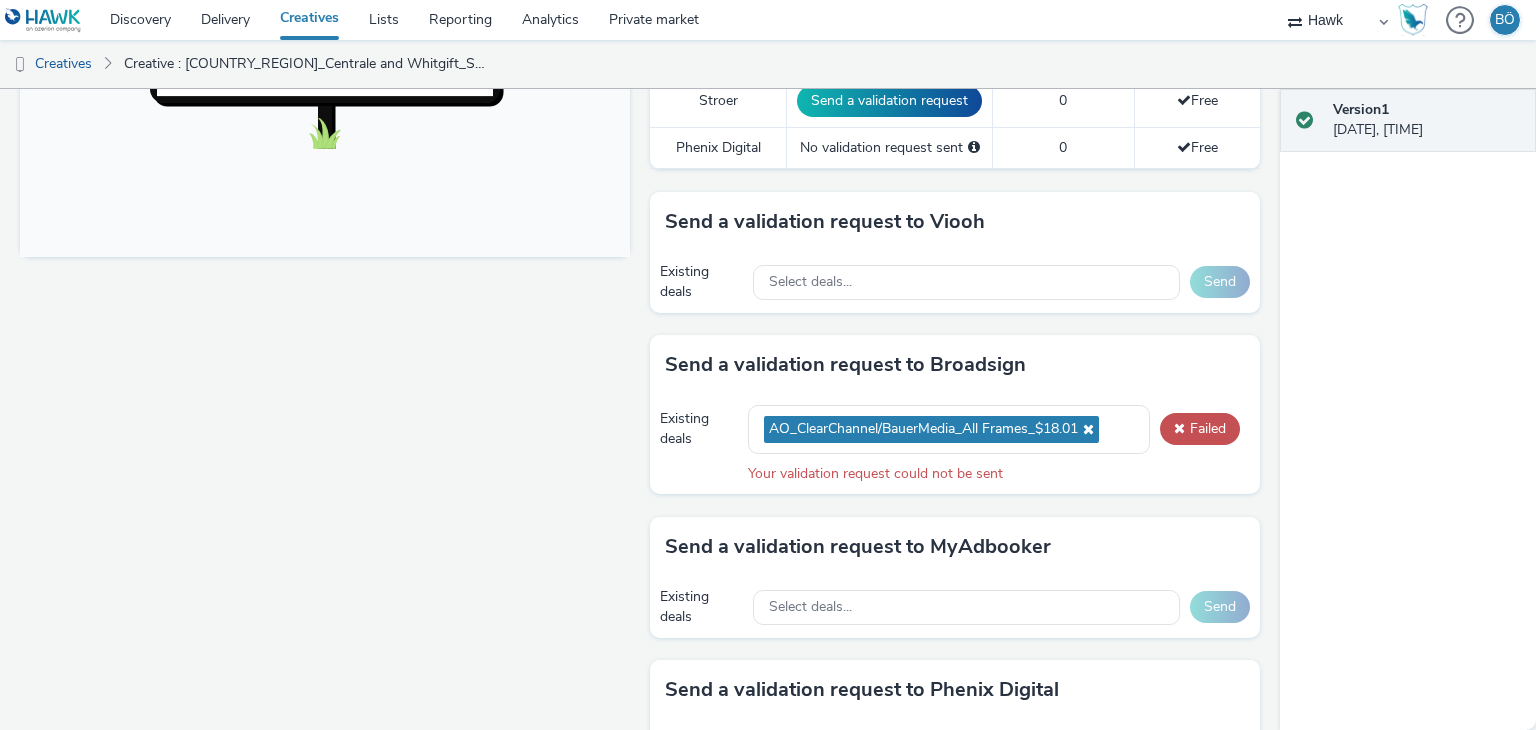scroll, scrollTop: 23, scrollLeft: 0, axis: vertical 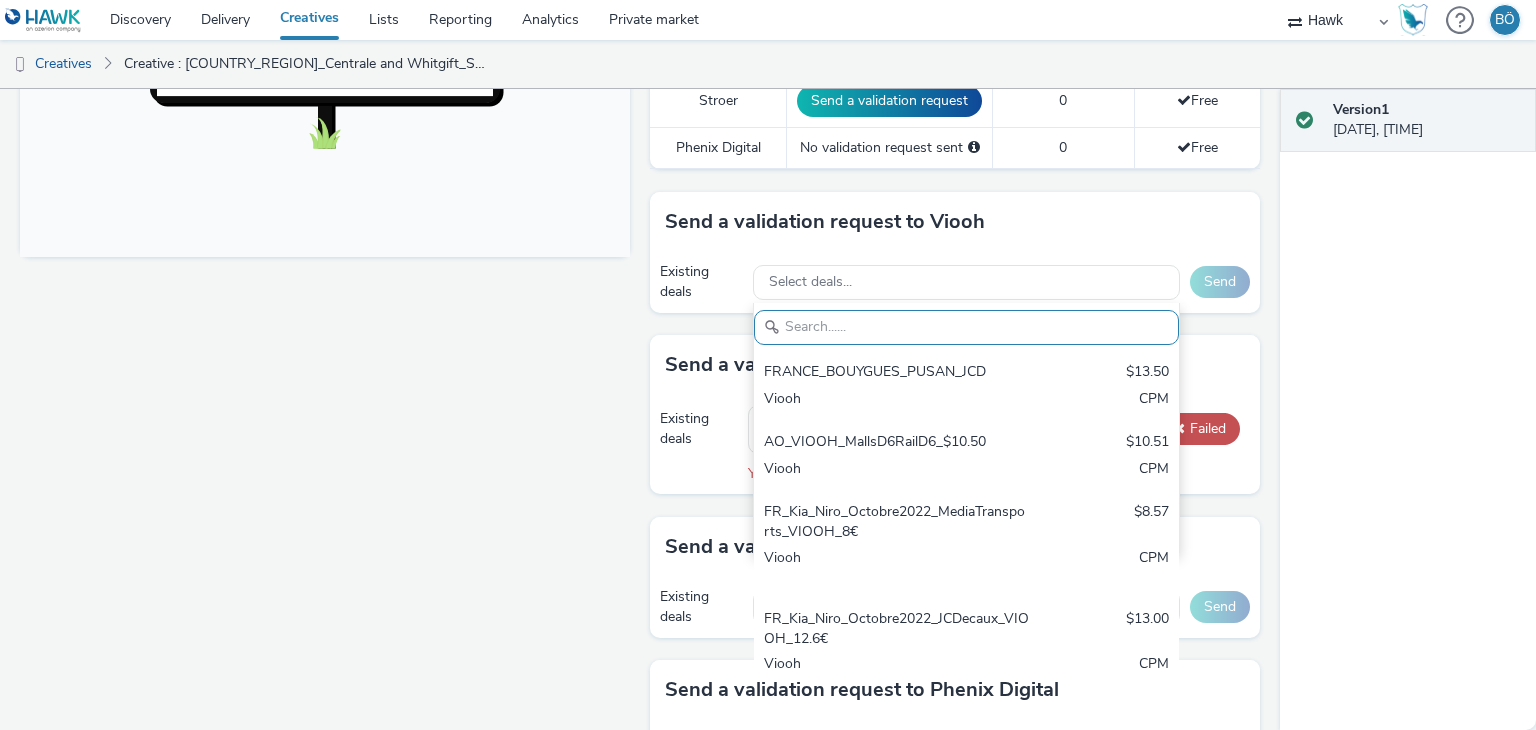 paste on "AO_JCDecaux_LFD48s_2025_$18.78" 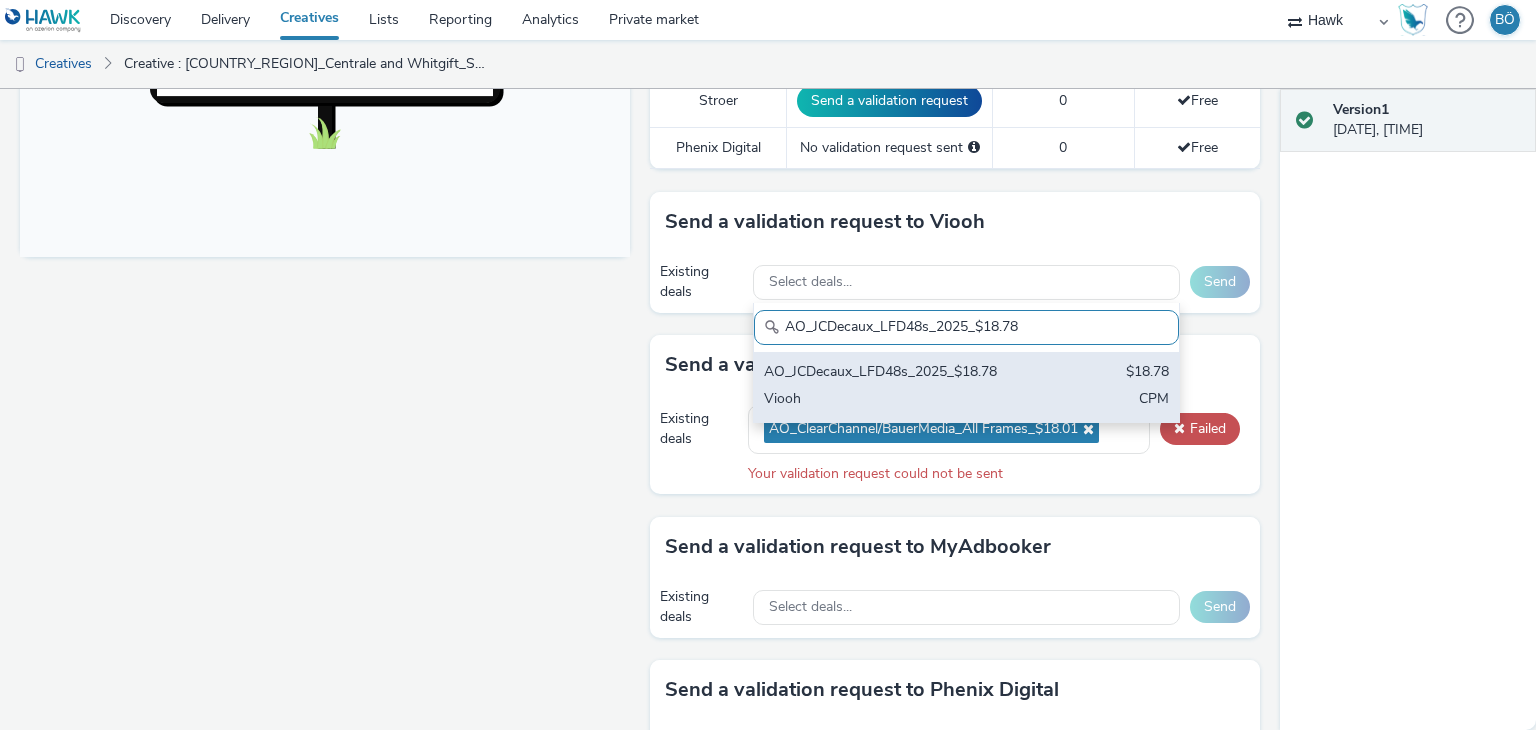 type on "AO_JCDecaux_LFD48s_2025_$18.78" 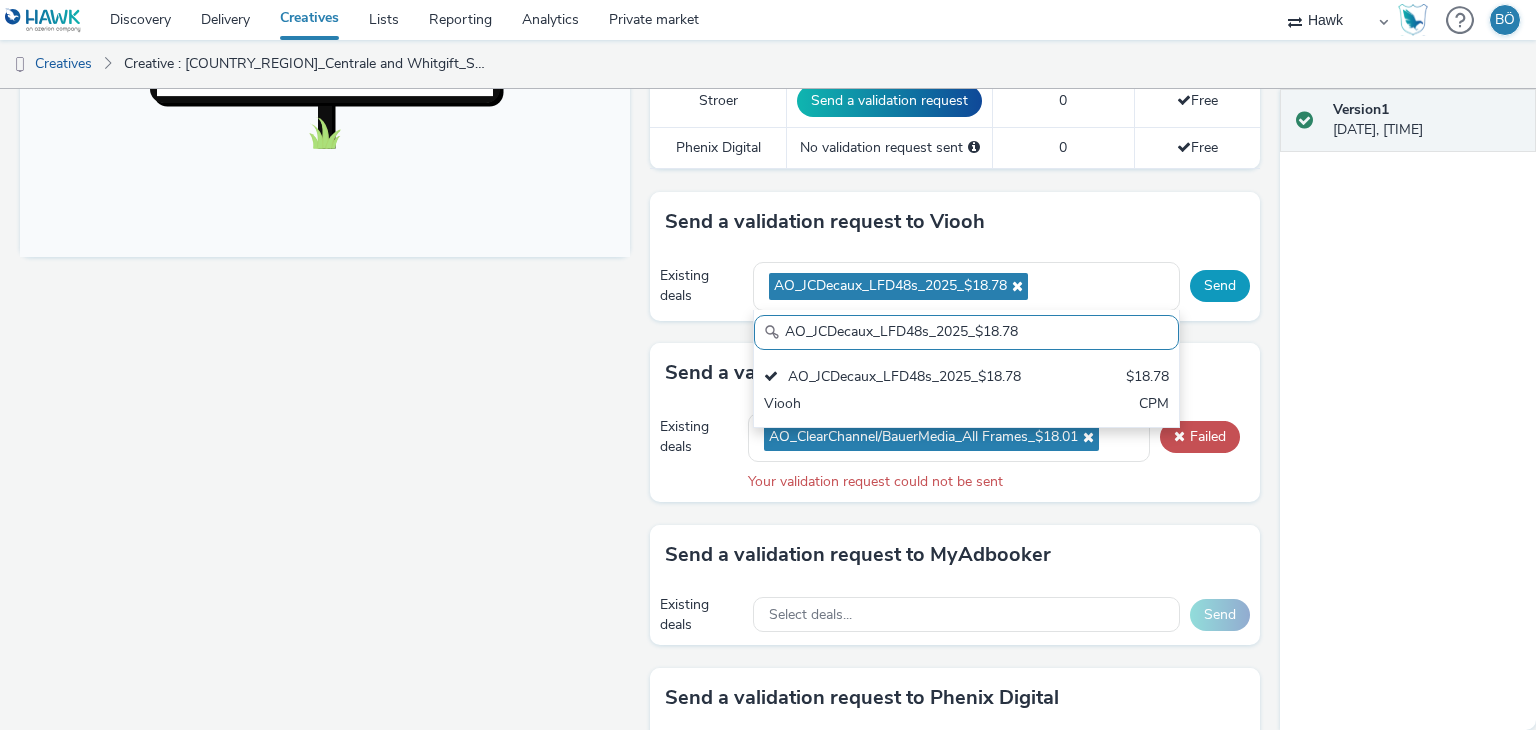 click on "Send" at bounding box center [1220, 286] 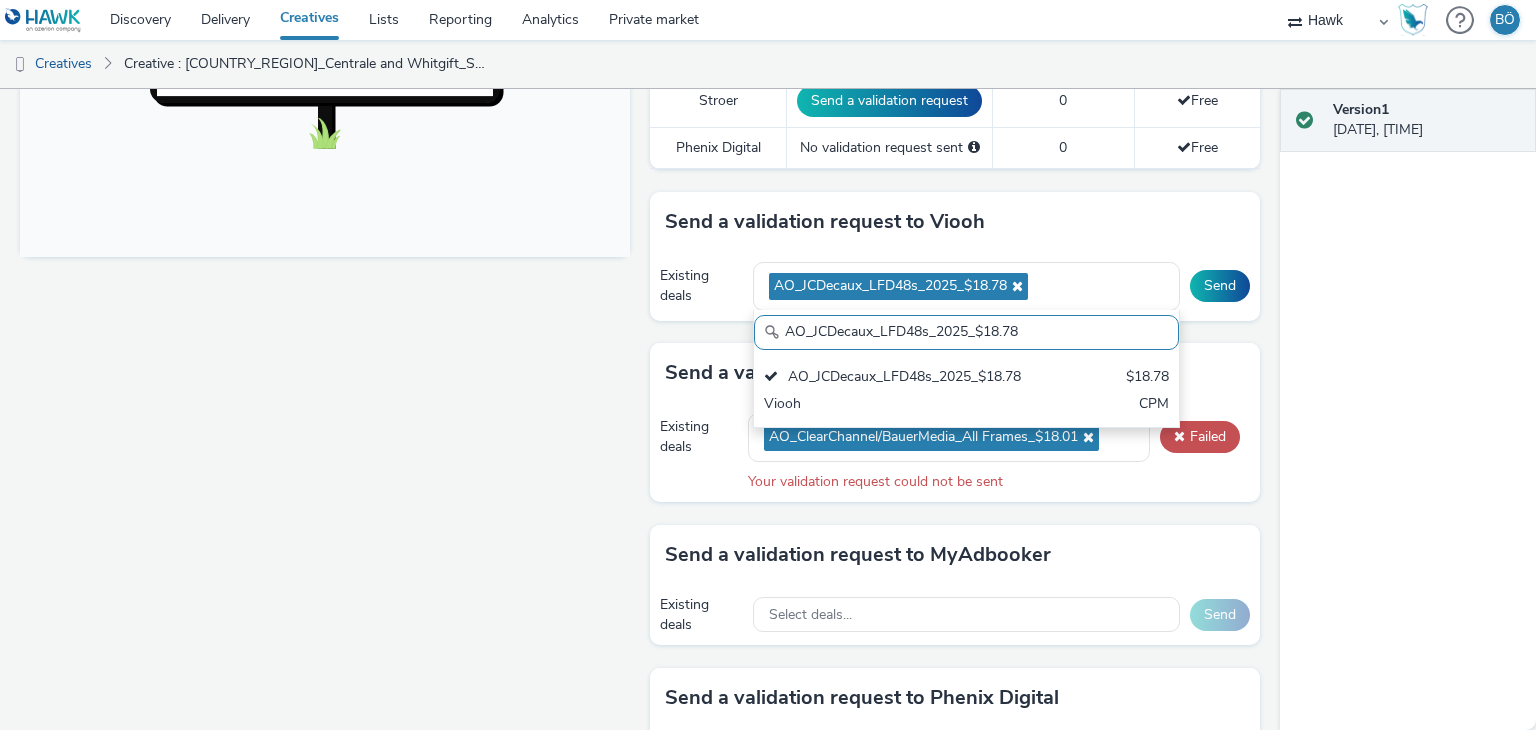 scroll, scrollTop: 0, scrollLeft: 0, axis: both 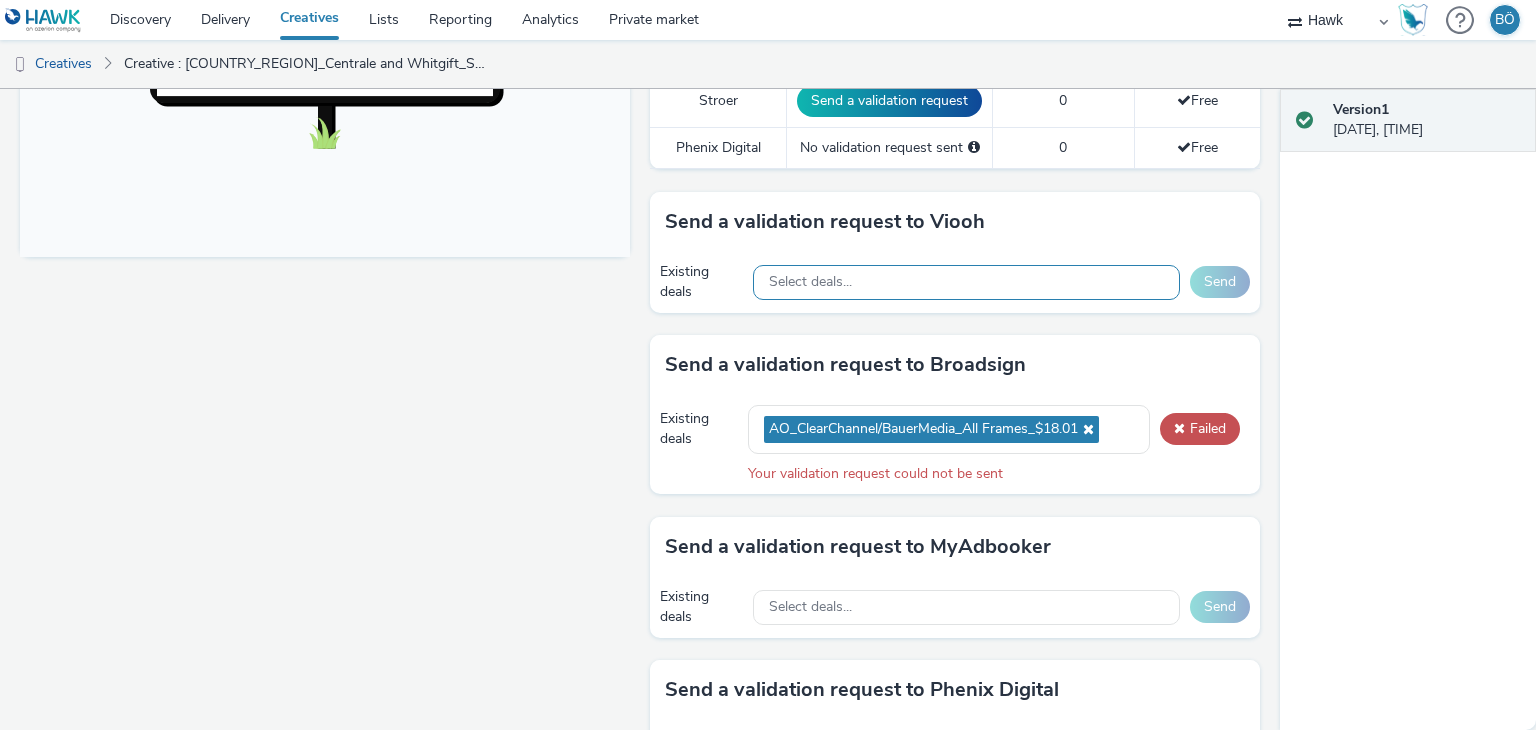 click on "Select deals..." at bounding box center (810, 282) 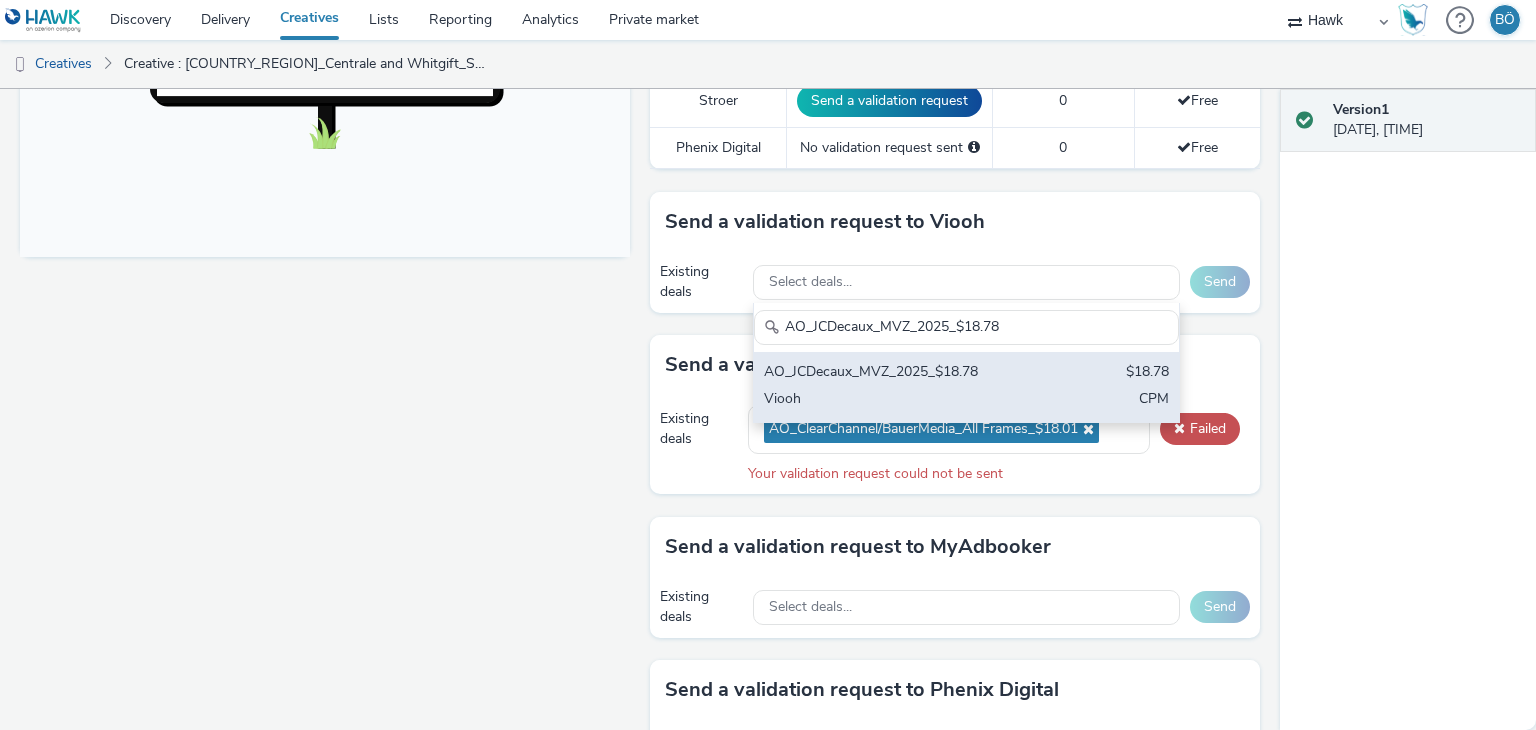 type on "AO_JCDecaux_MVZ_2025_$18.78" 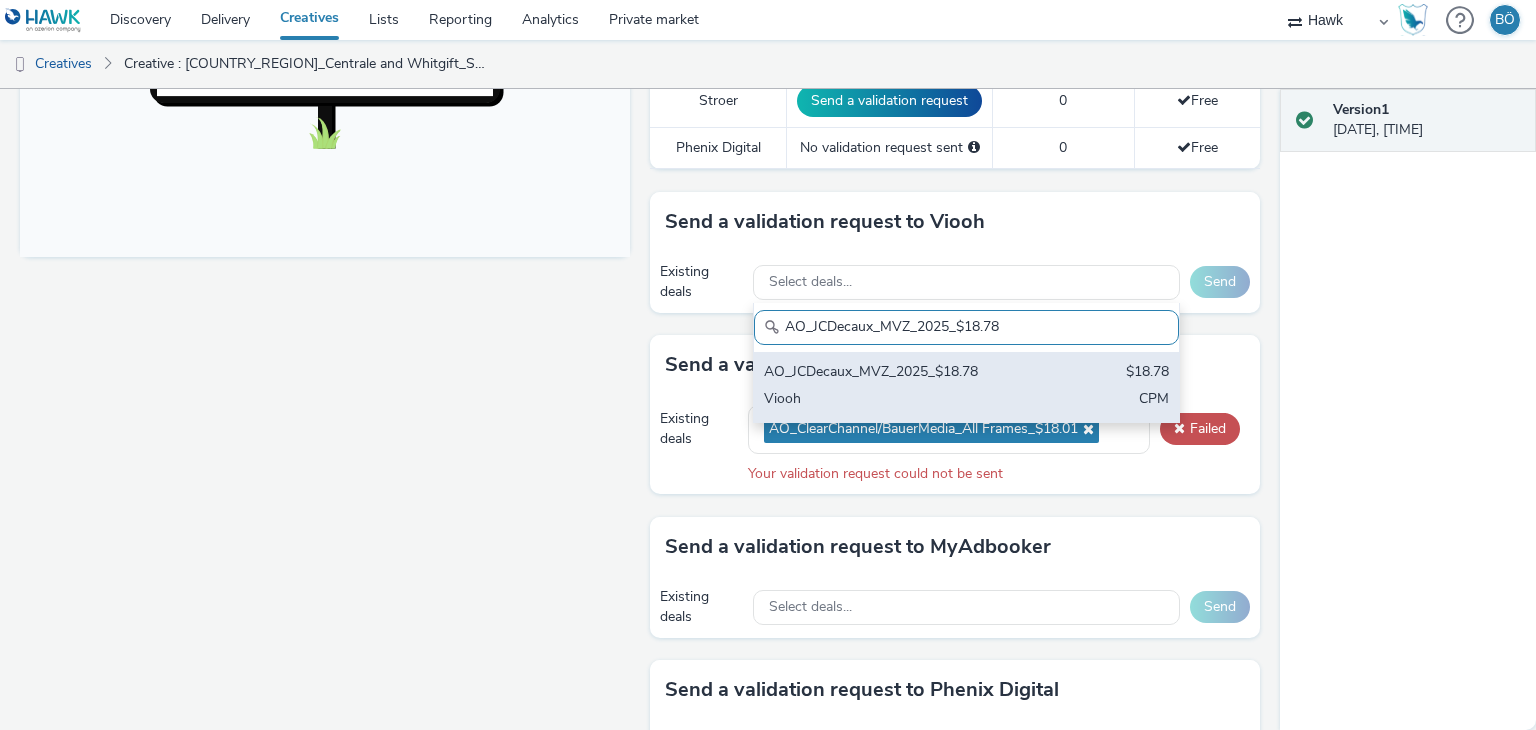 click on "AO_JCDecaux_MVZ_2025_$18.78" at bounding box center [897, 373] 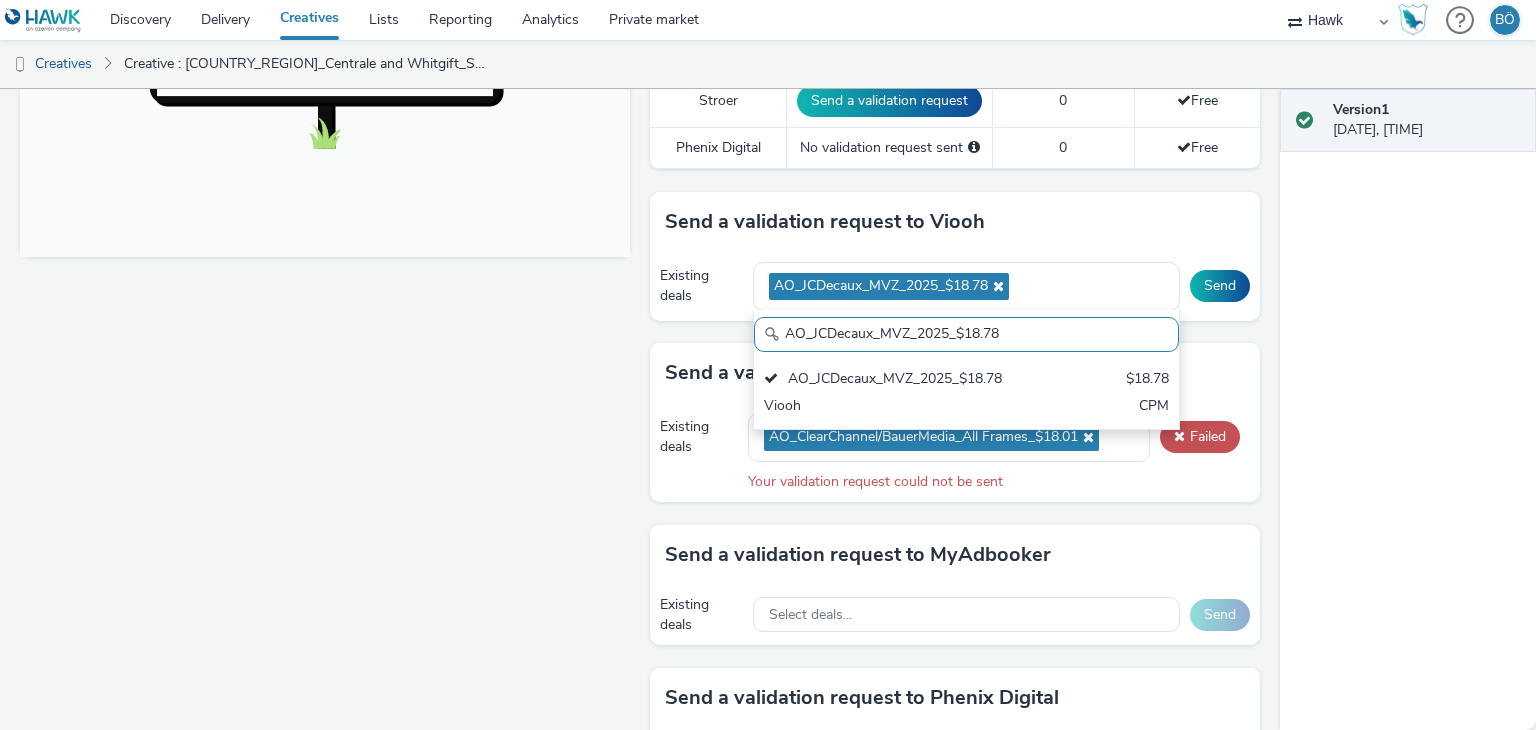 drag, startPoint x: 1209, startPoint y: 276, endPoint x: 904, endPoint y: 255, distance: 305.7221 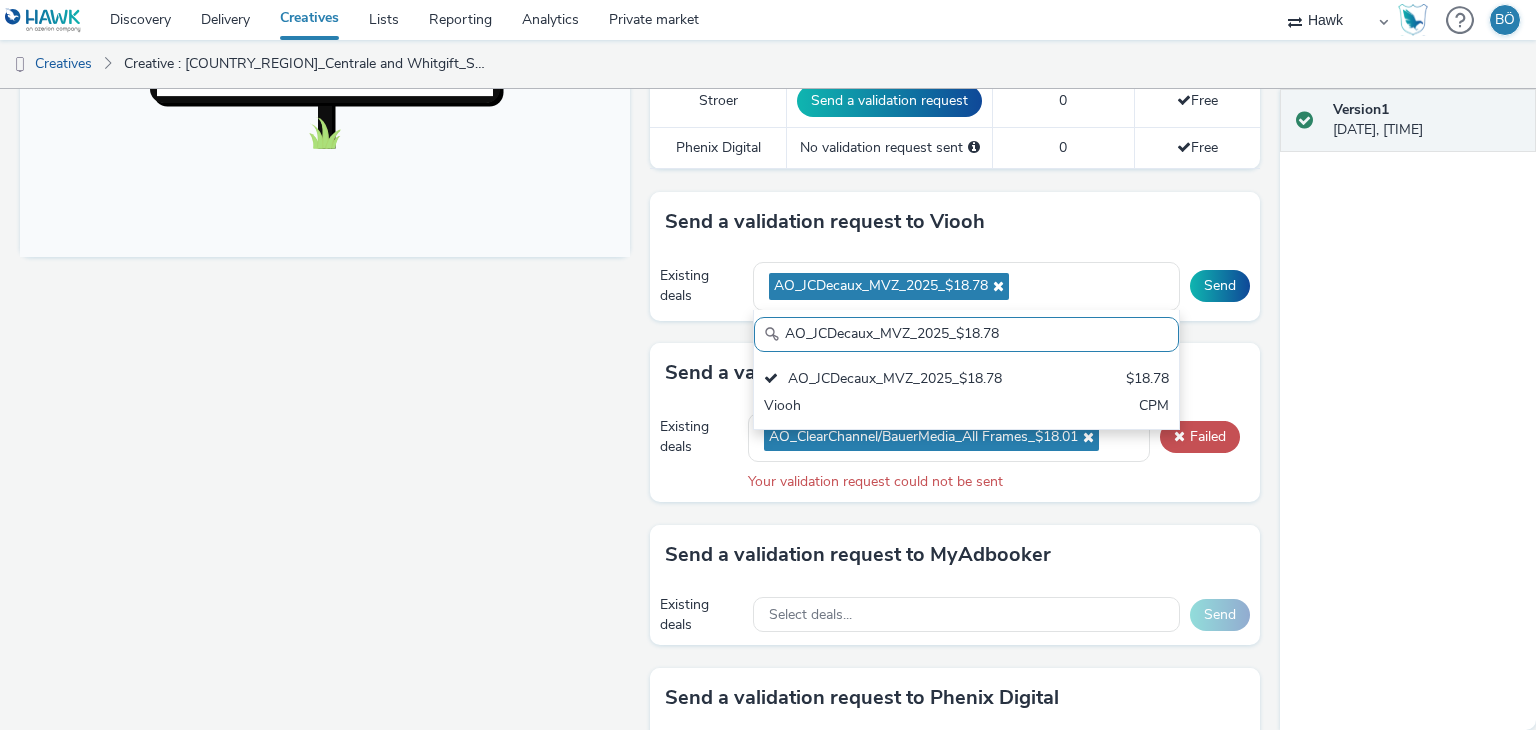 click on "Send" at bounding box center [1220, 286] 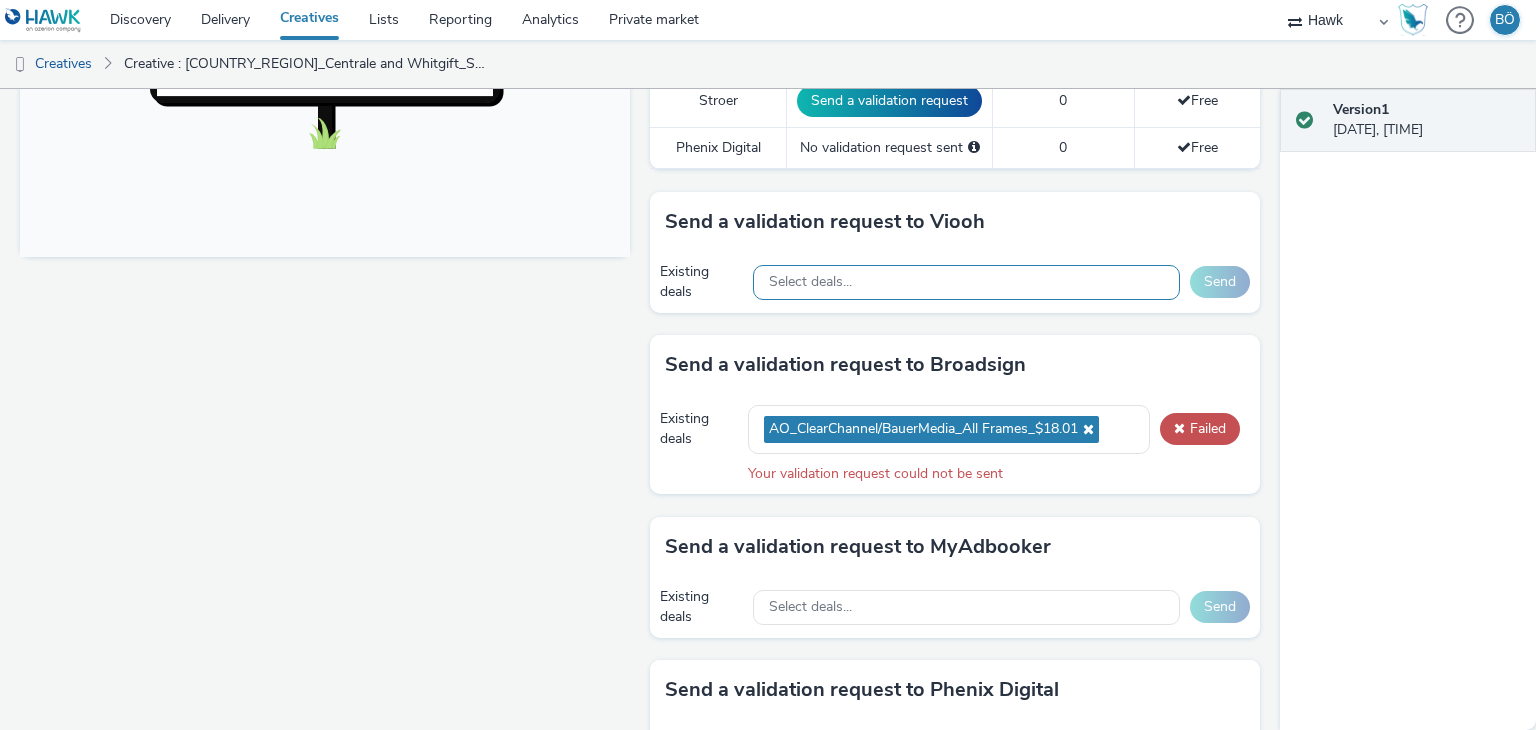 click on "Select deals..." at bounding box center (810, 282) 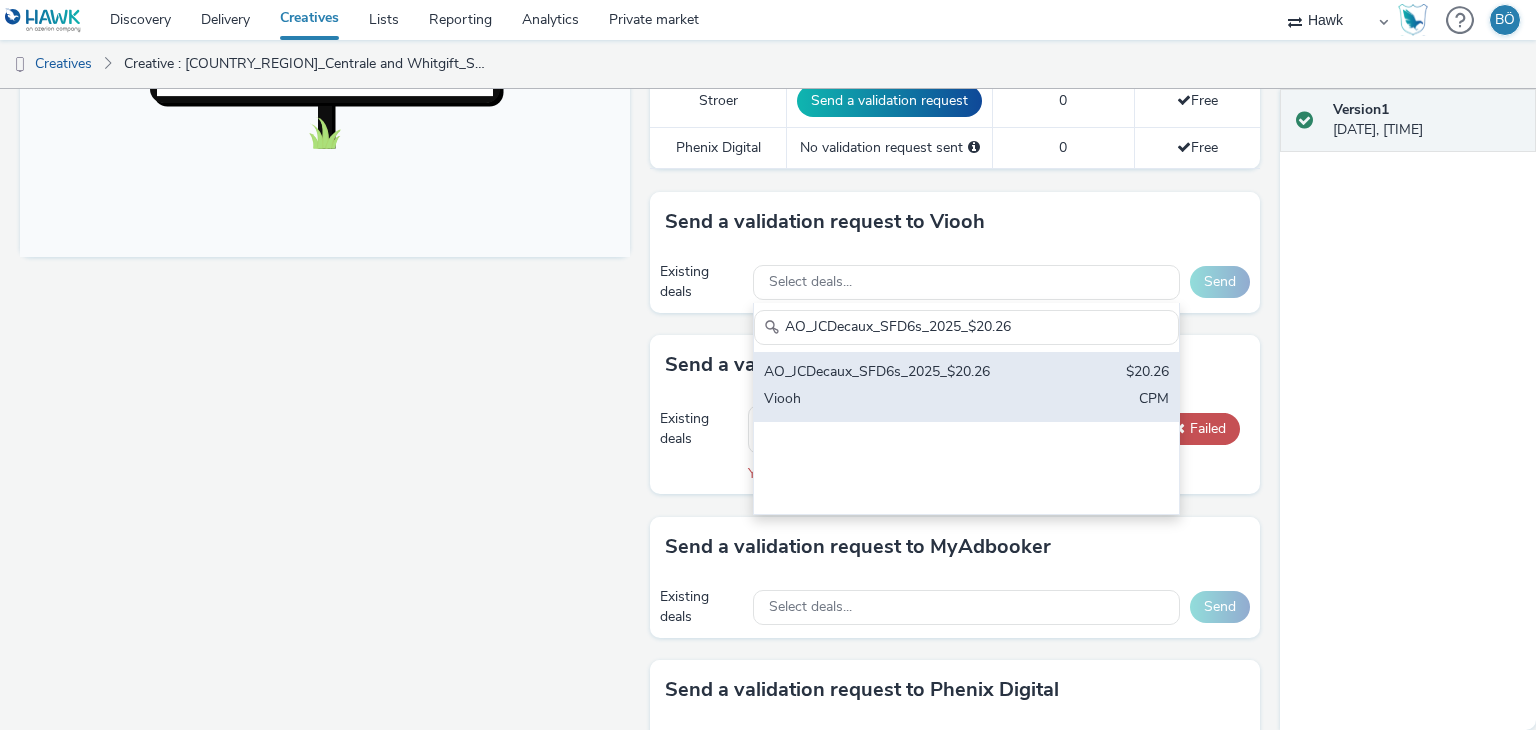 type on "AO_JCDecaux_SFD6s_2025_$20.26" 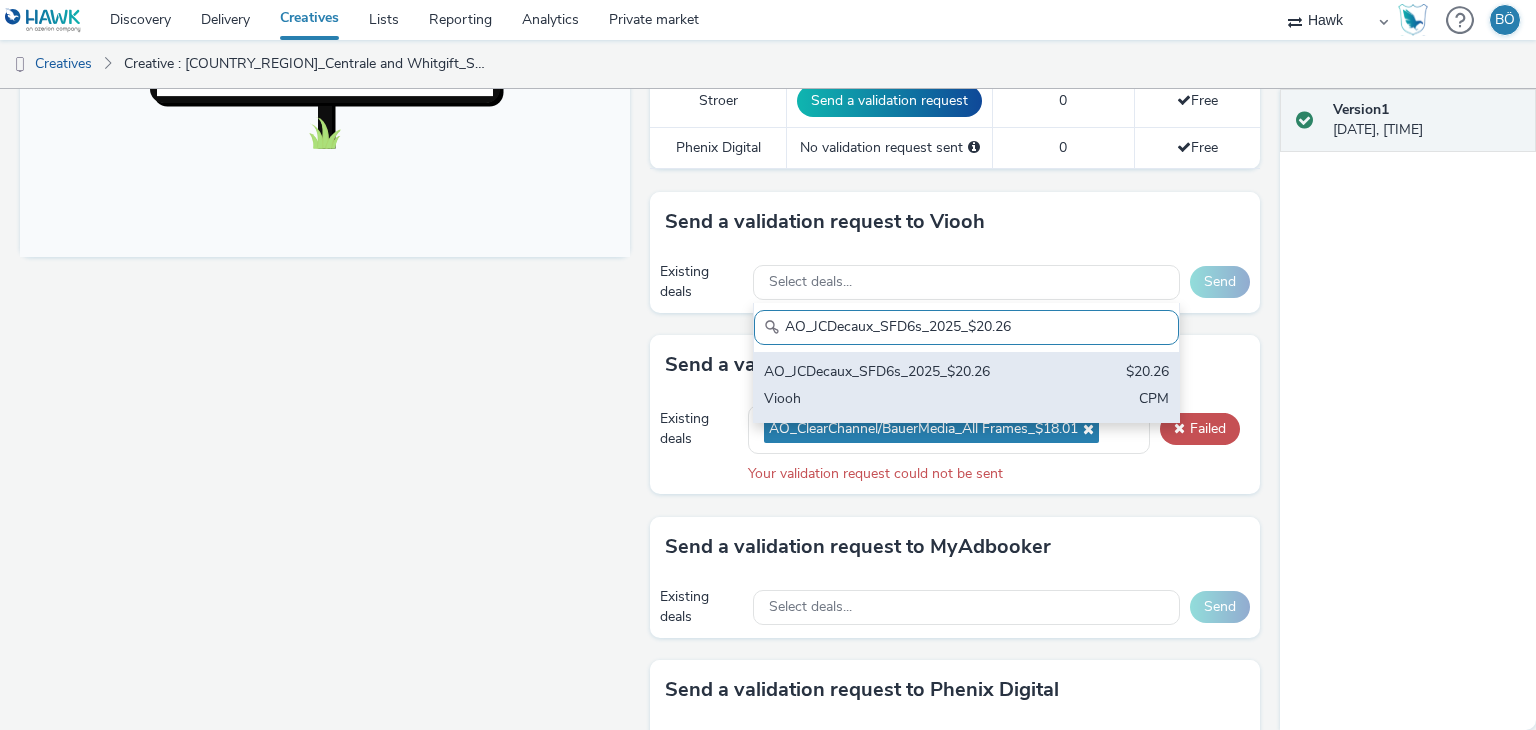 click on "Viooh" at bounding box center [897, 400] 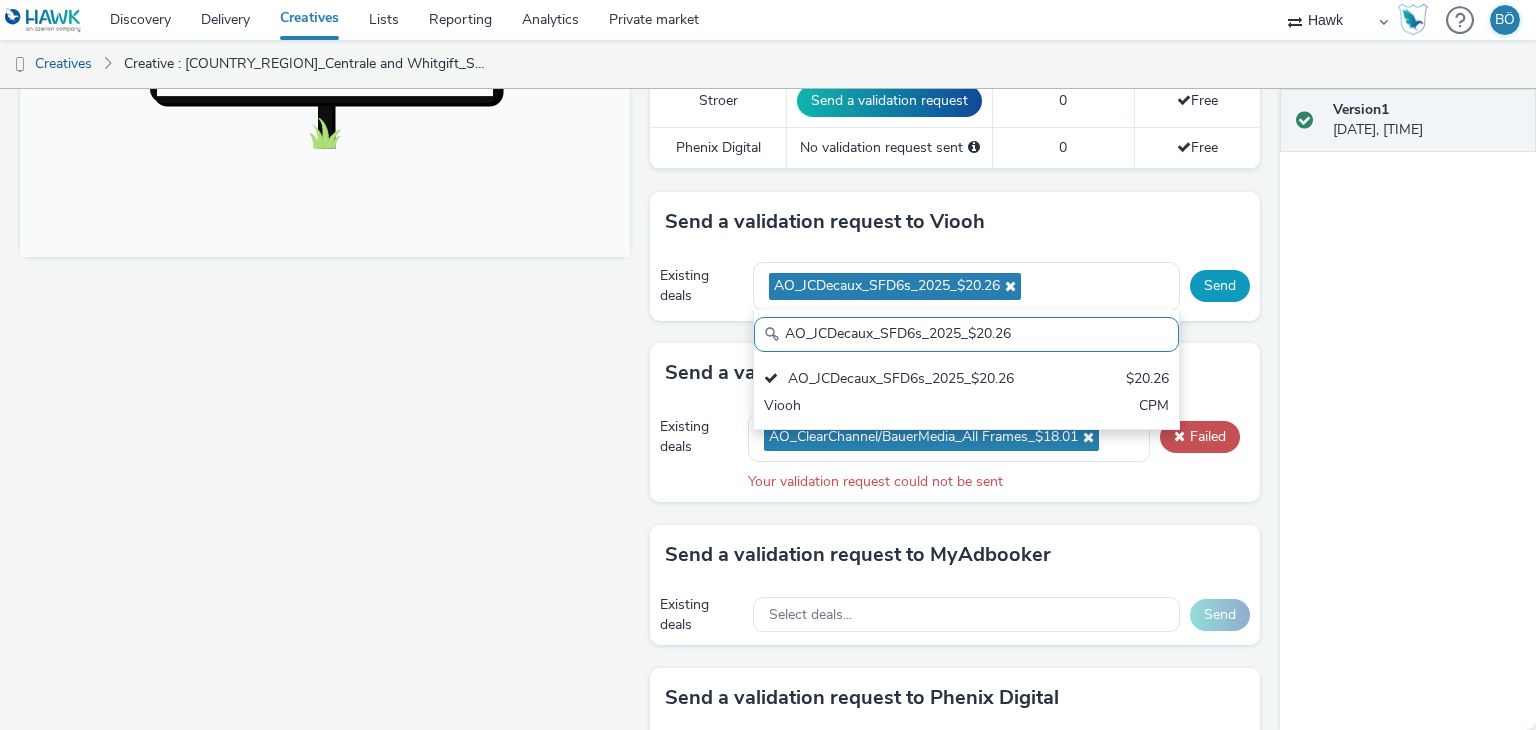 click on "Send" at bounding box center [1220, 286] 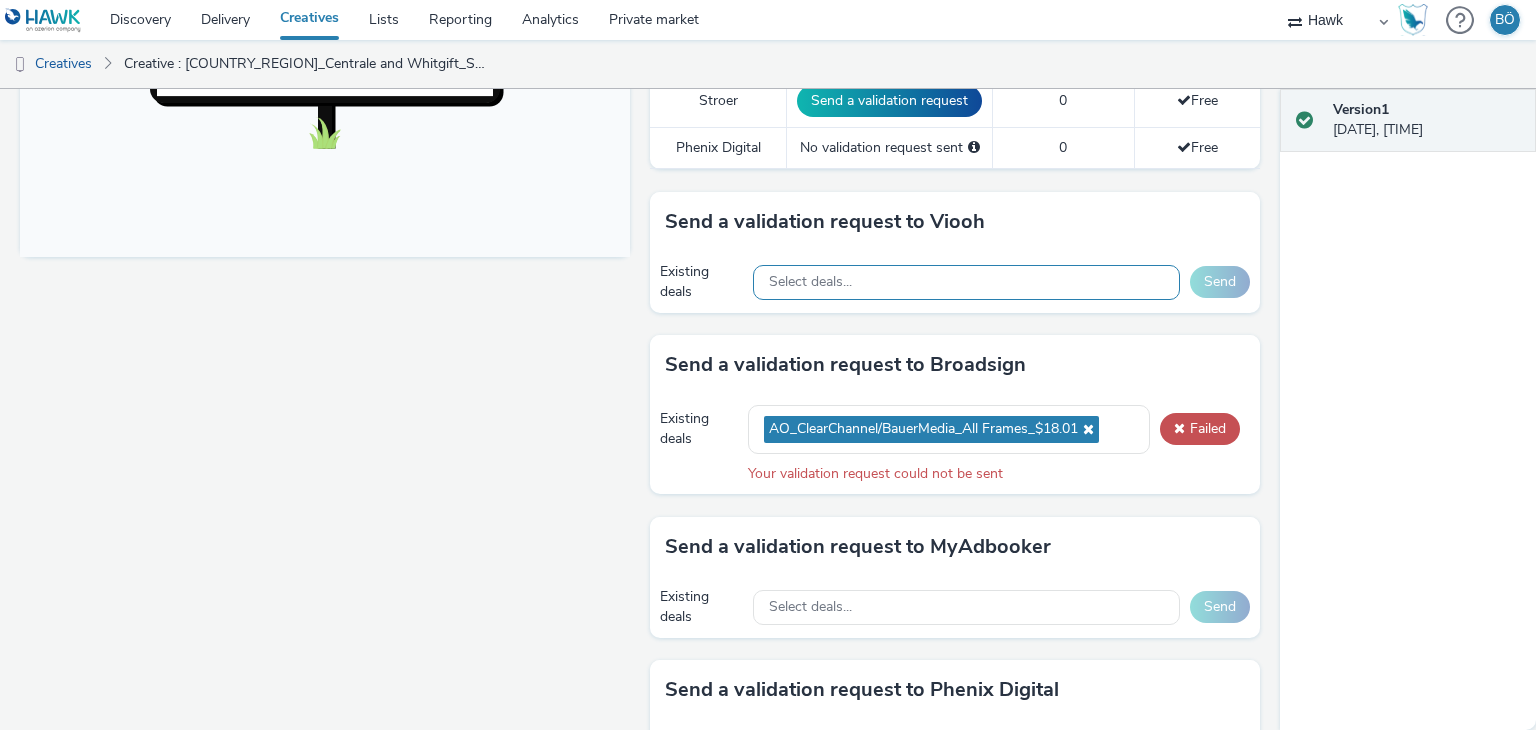 click on "Select deals..." at bounding box center [966, 282] 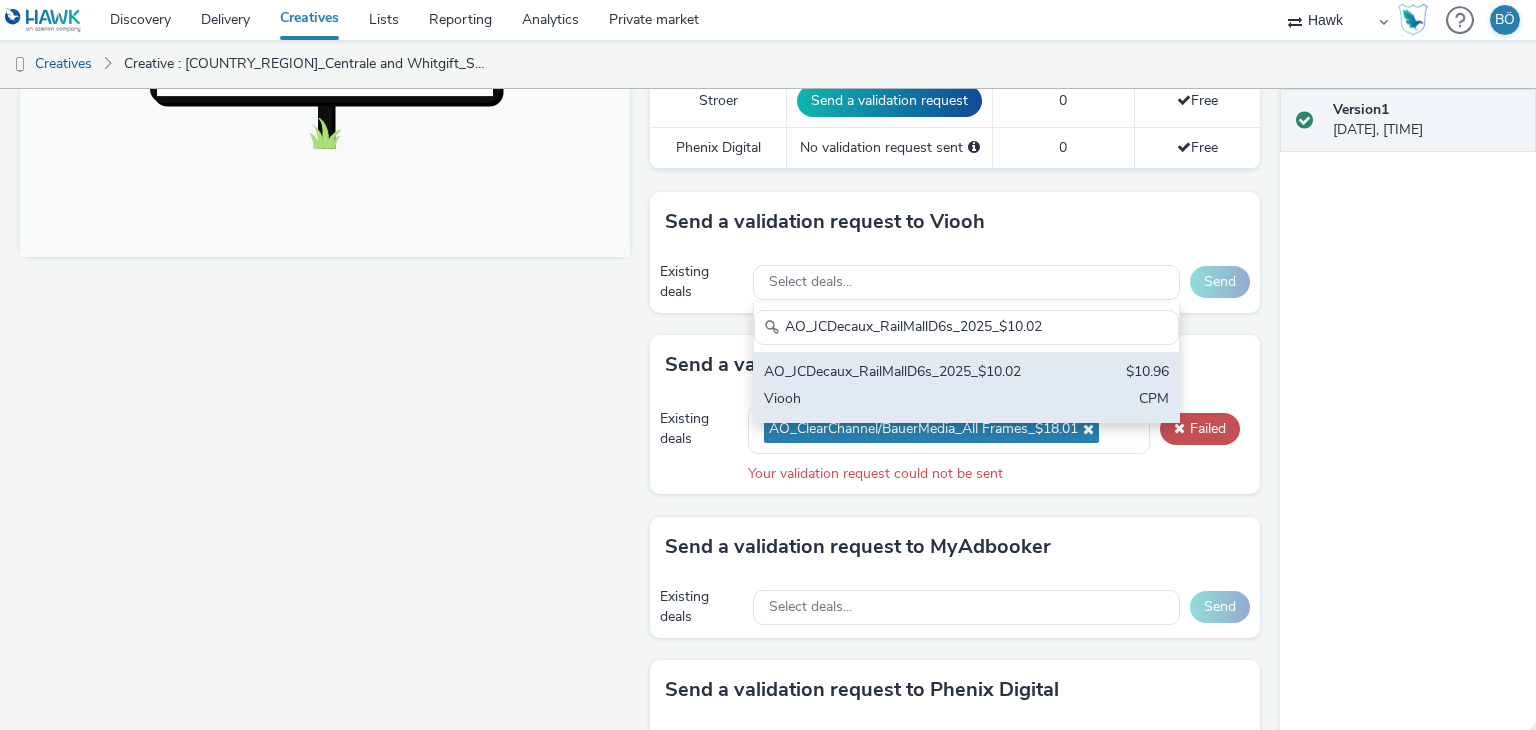 type on "AO_JCDecaux_RailMallD6s_2025_$10.02" 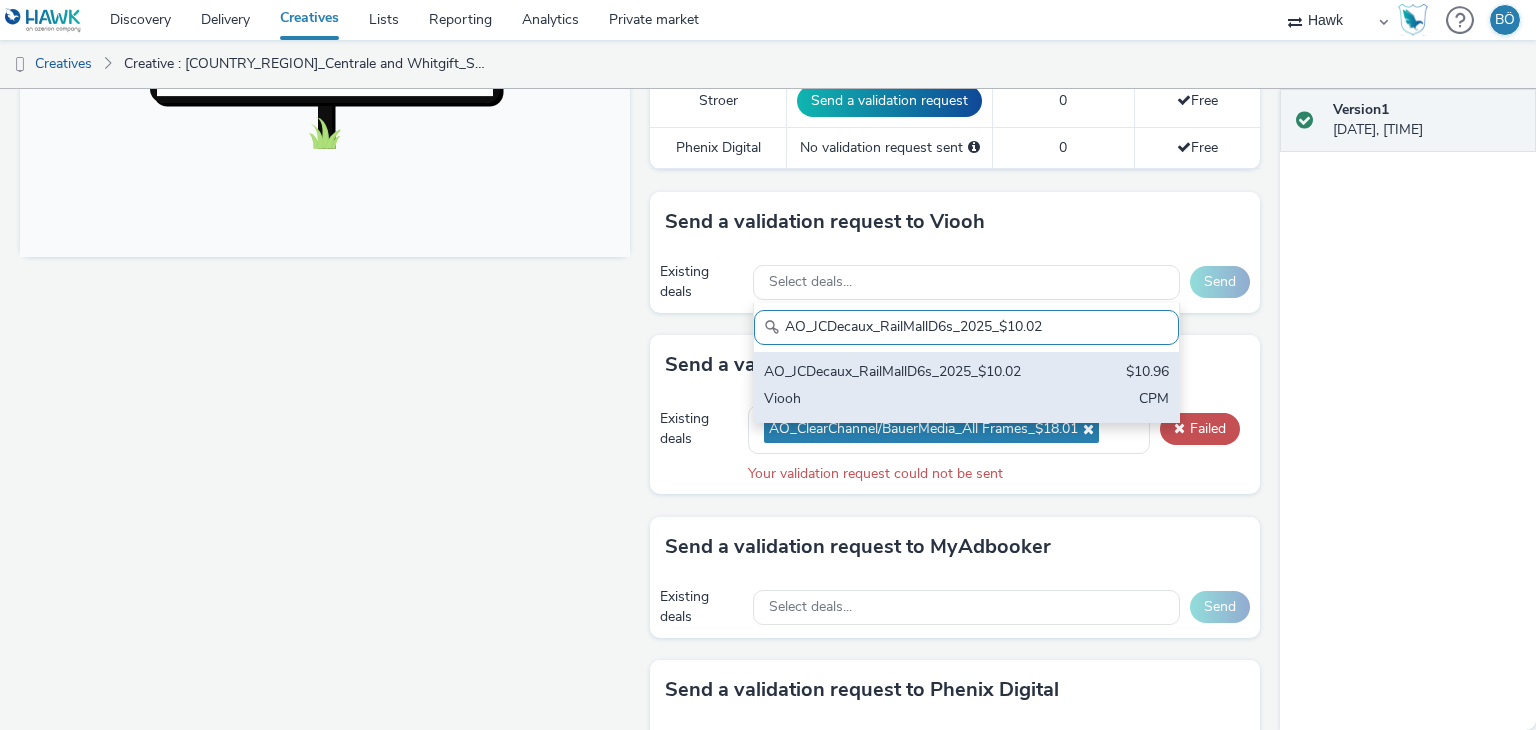 click on "AO_JCDecaux_RailMallD6s_2025_$10.02" at bounding box center (897, 373) 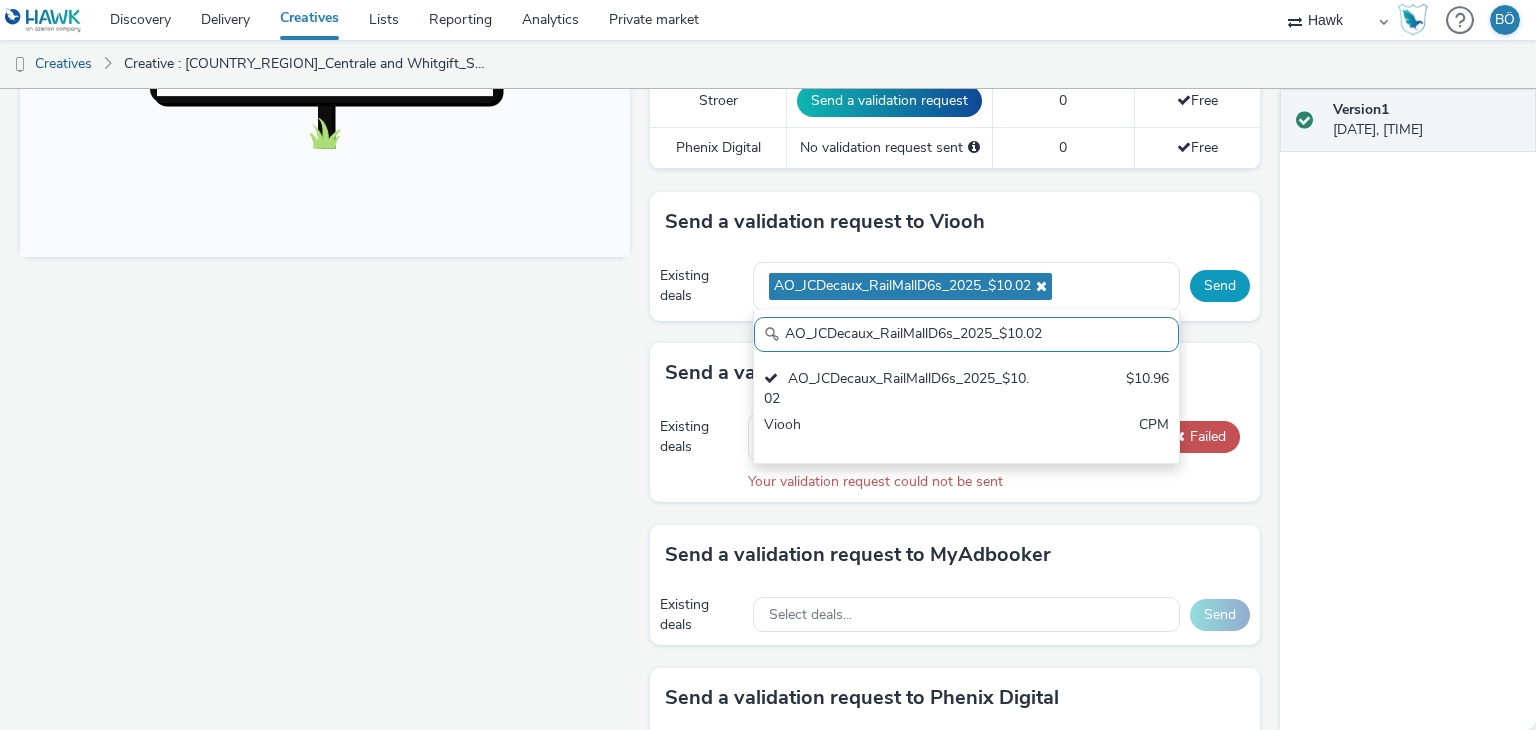 click on "Send" at bounding box center (1220, 286) 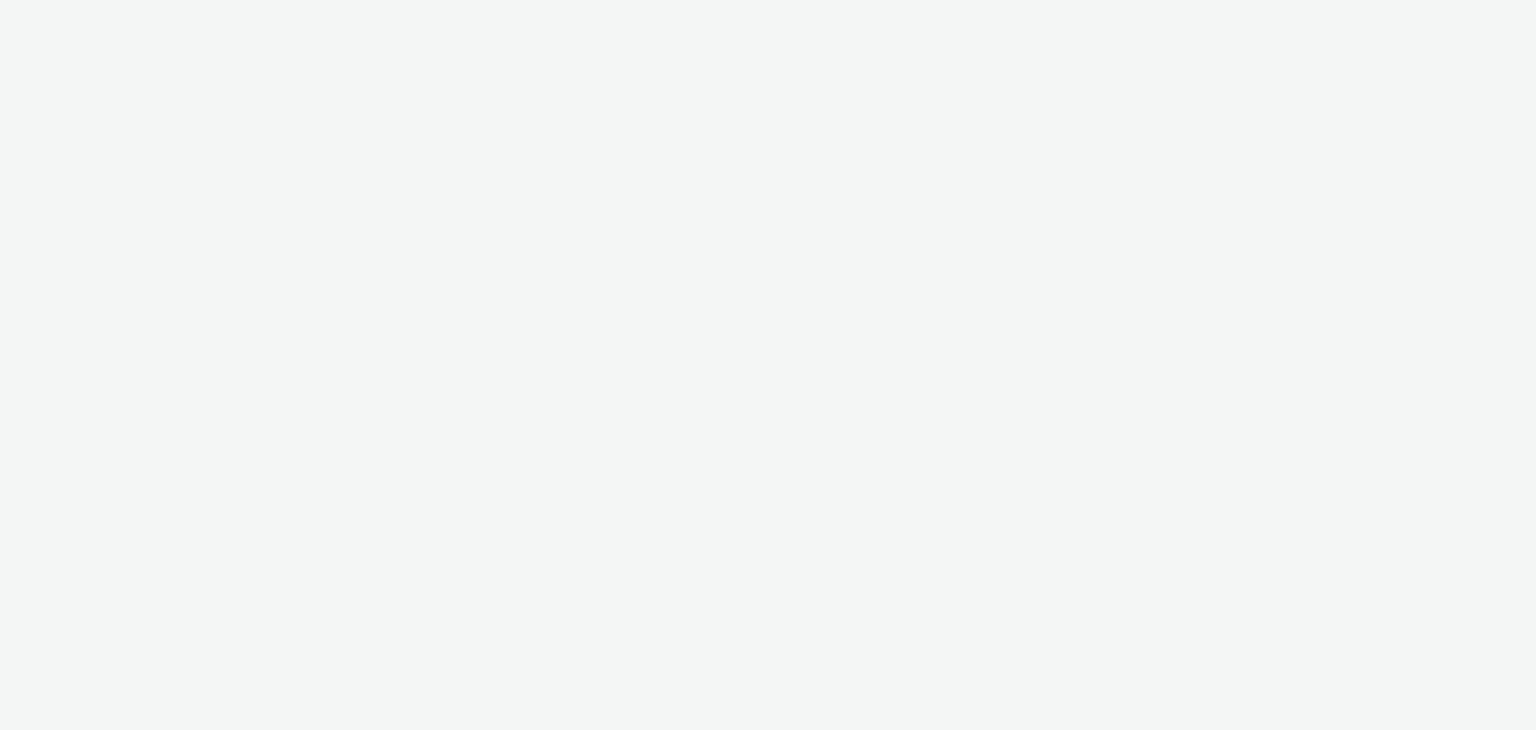 scroll, scrollTop: 0, scrollLeft: 0, axis: both 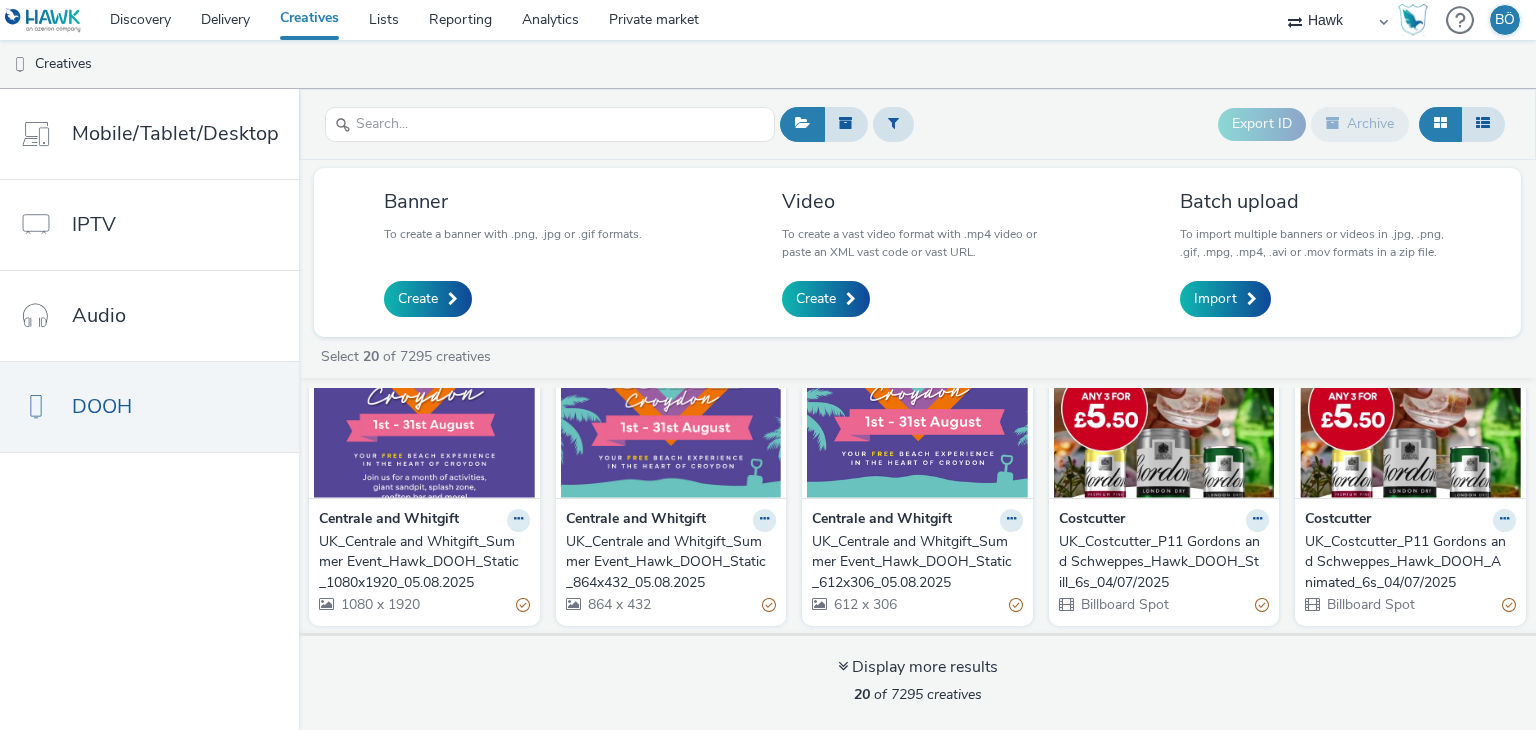click on "Centrale and Whitgift" at bounding box center [636, 520] 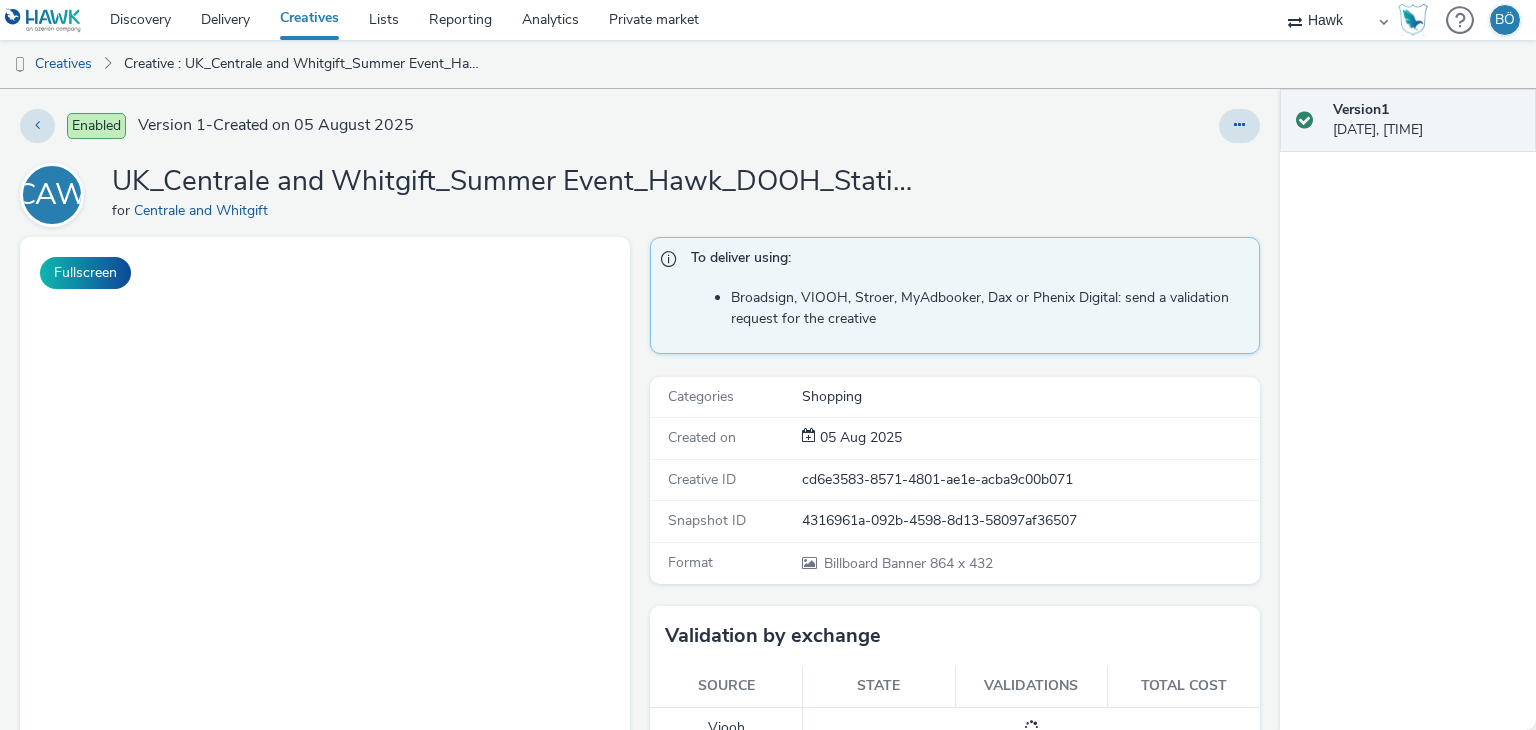scroll, scrollTop: 0, scrollLeft: 0, axis: both 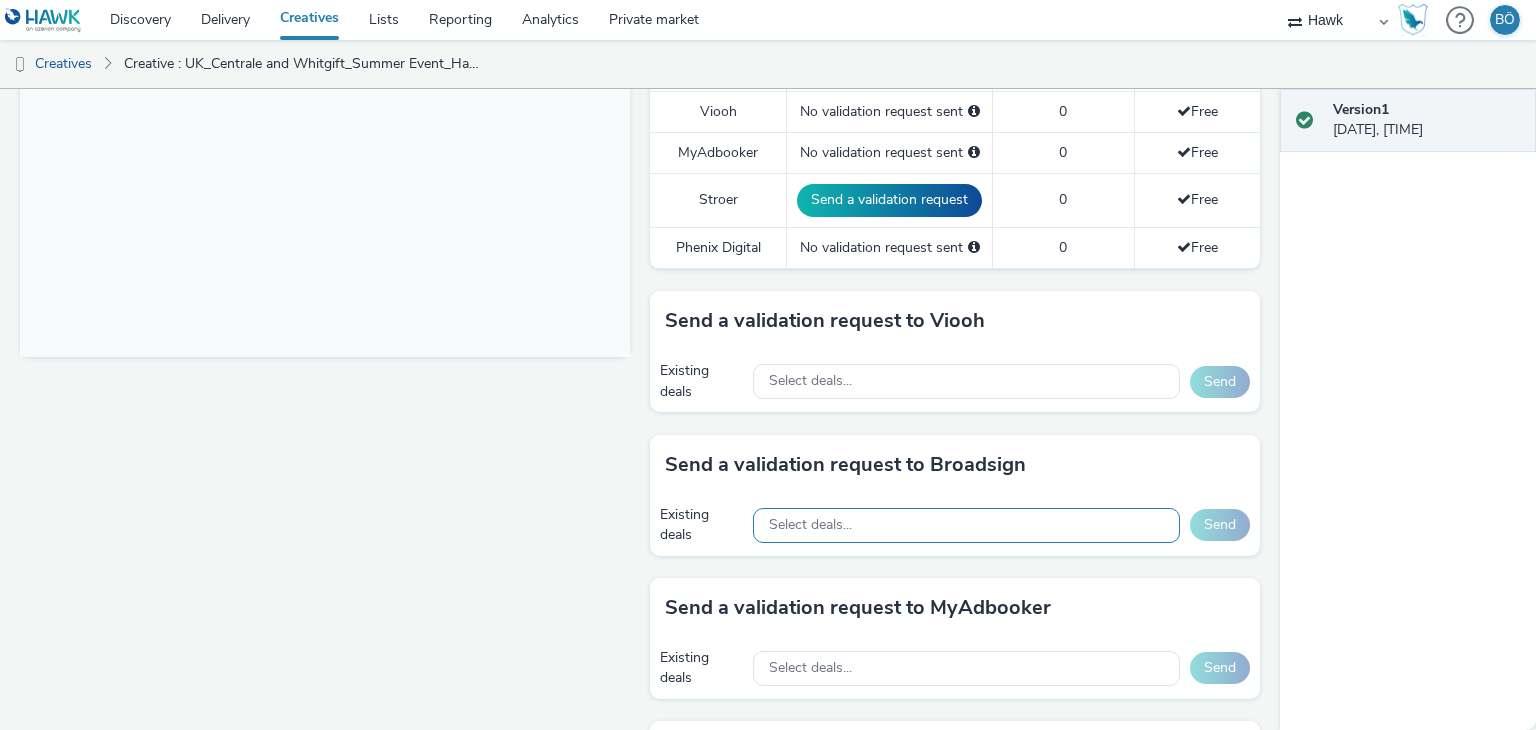click on "Select deals..." at bounding box center (810, 525) 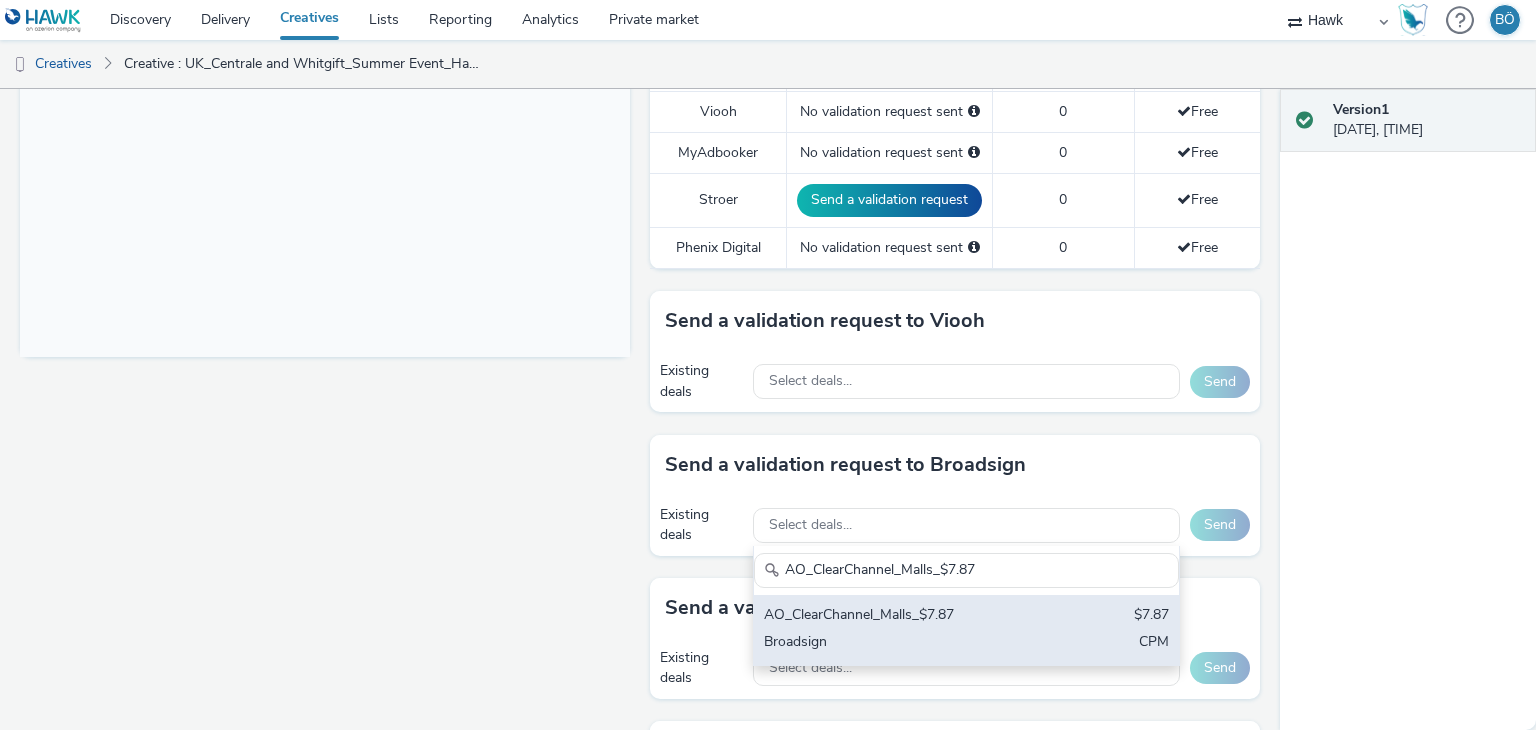 type on "AO_ClearChannel_Malls_$7.87" 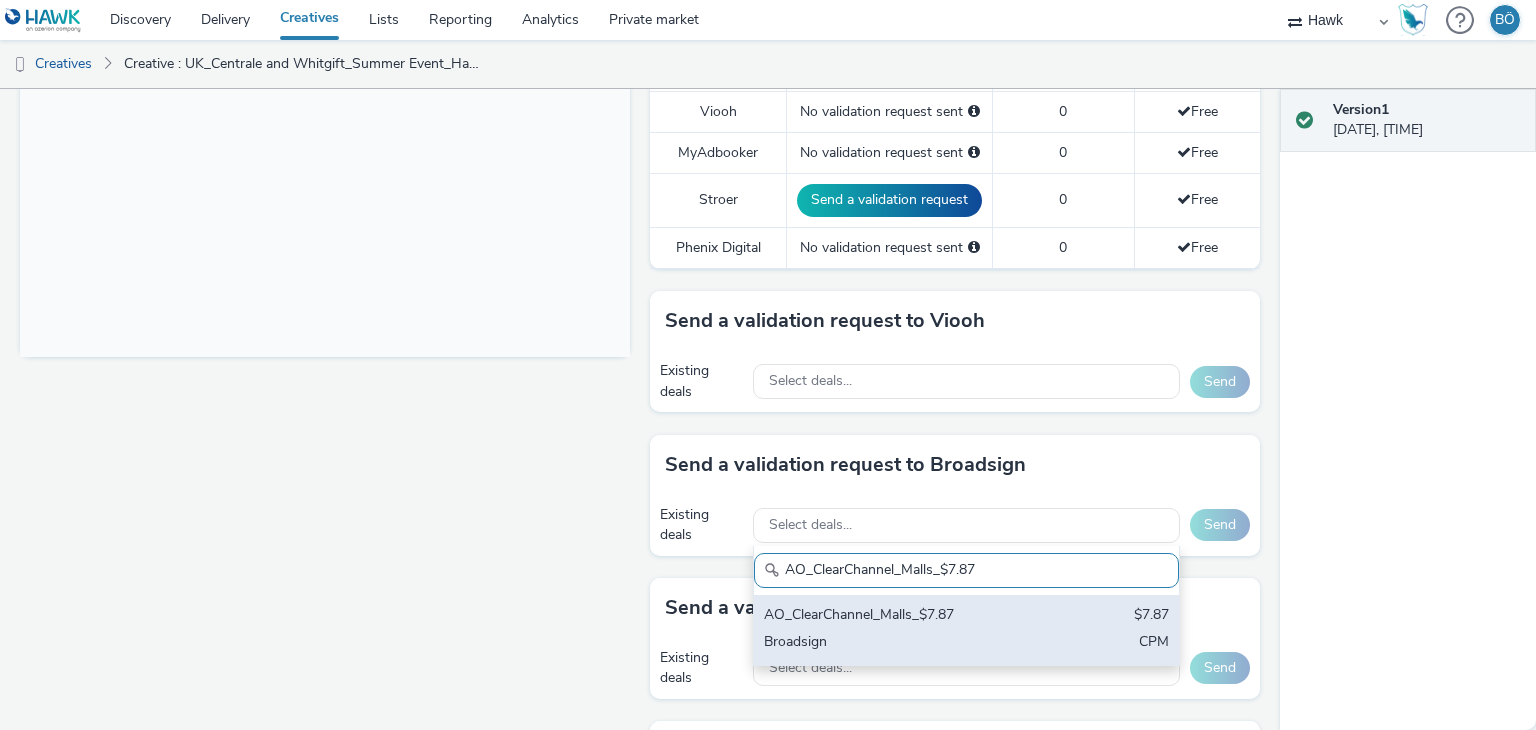 click on "AO_ClearChannel_Malls_$7.87" at bounding box center [897, 616] 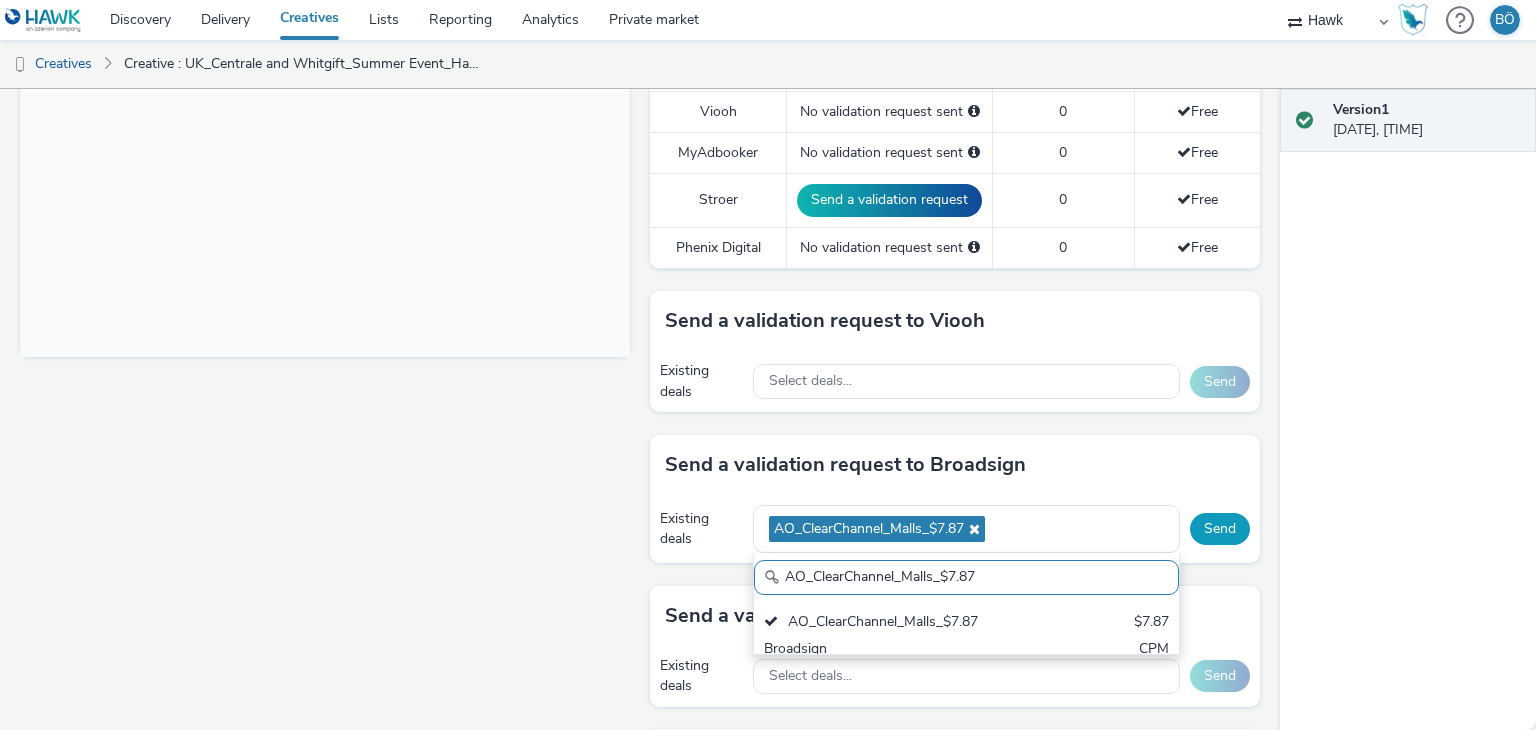 click on "Send" at bounding box center (1220, 529) 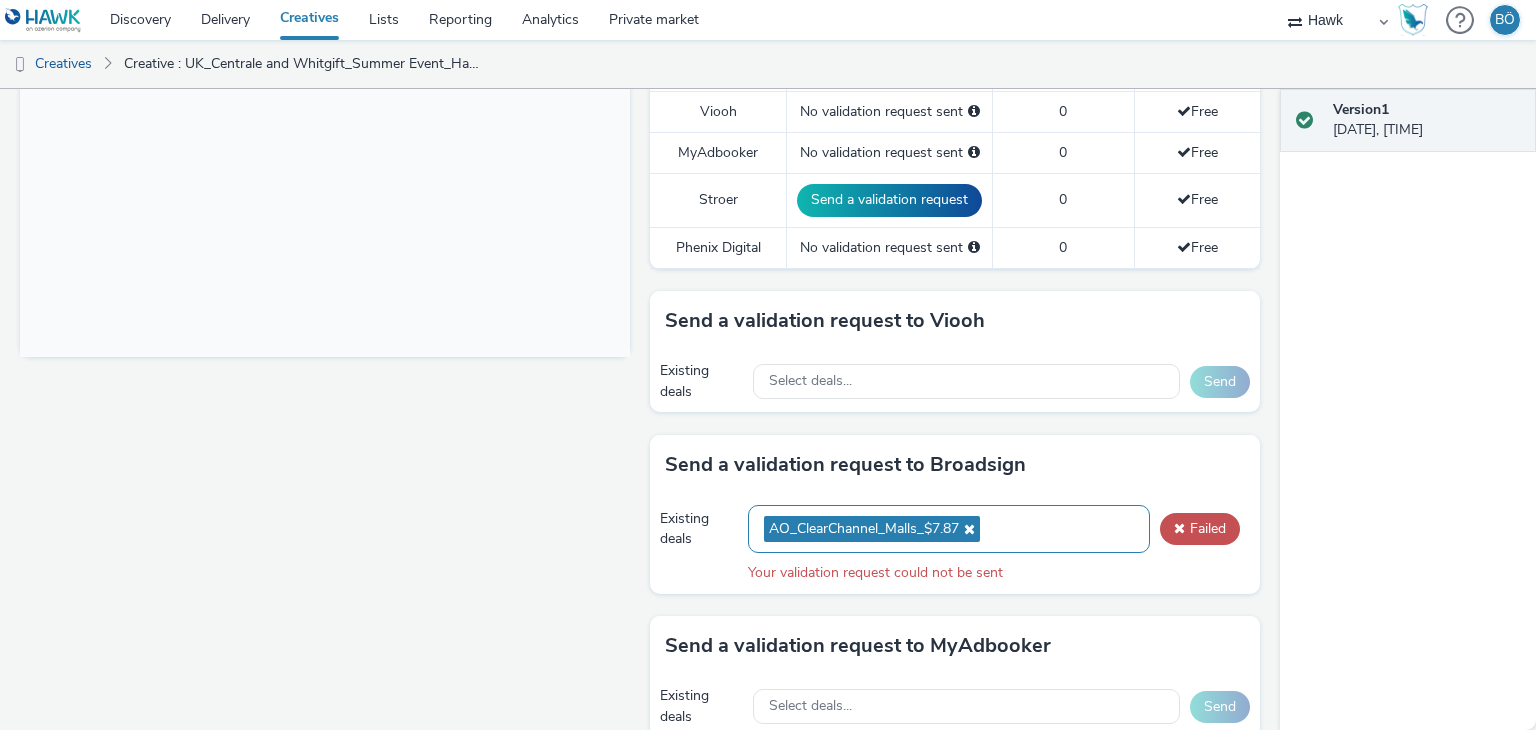 click on "AO_ClearChannel_Malls_$7.87" at bounding box center (872, 529) 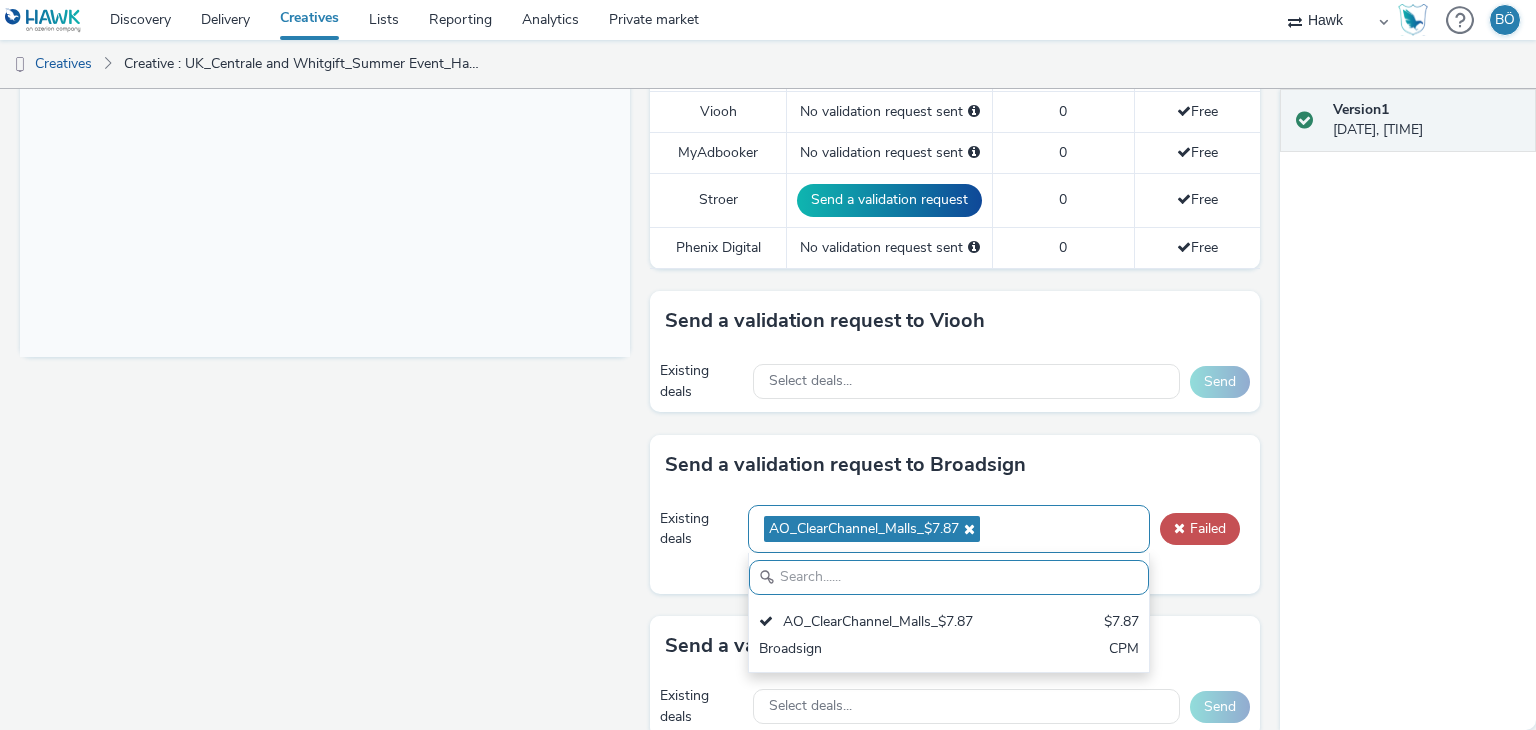 scroll, scrollTop: 0, scrollLeft: 0, axis: both 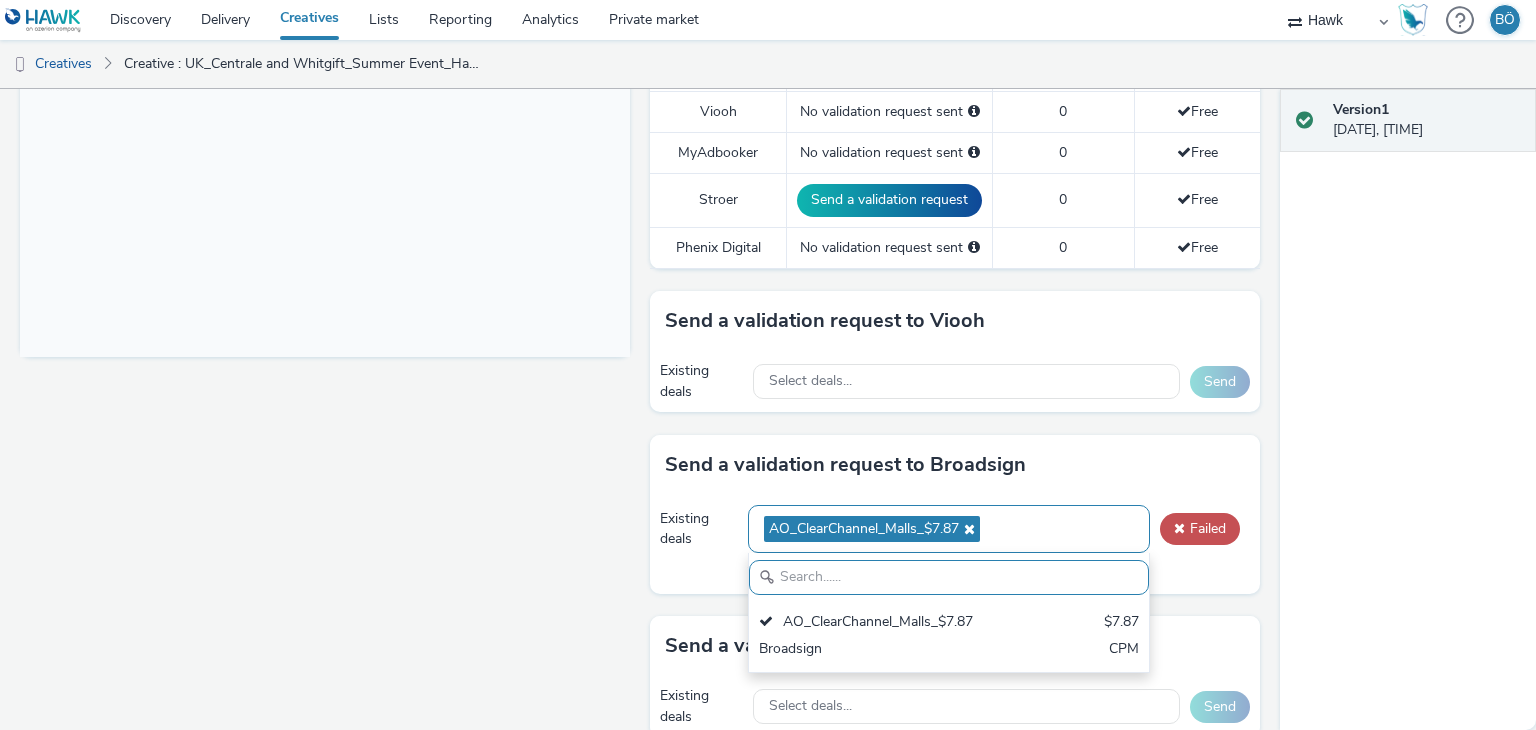 click at bounding box center (967, 529) 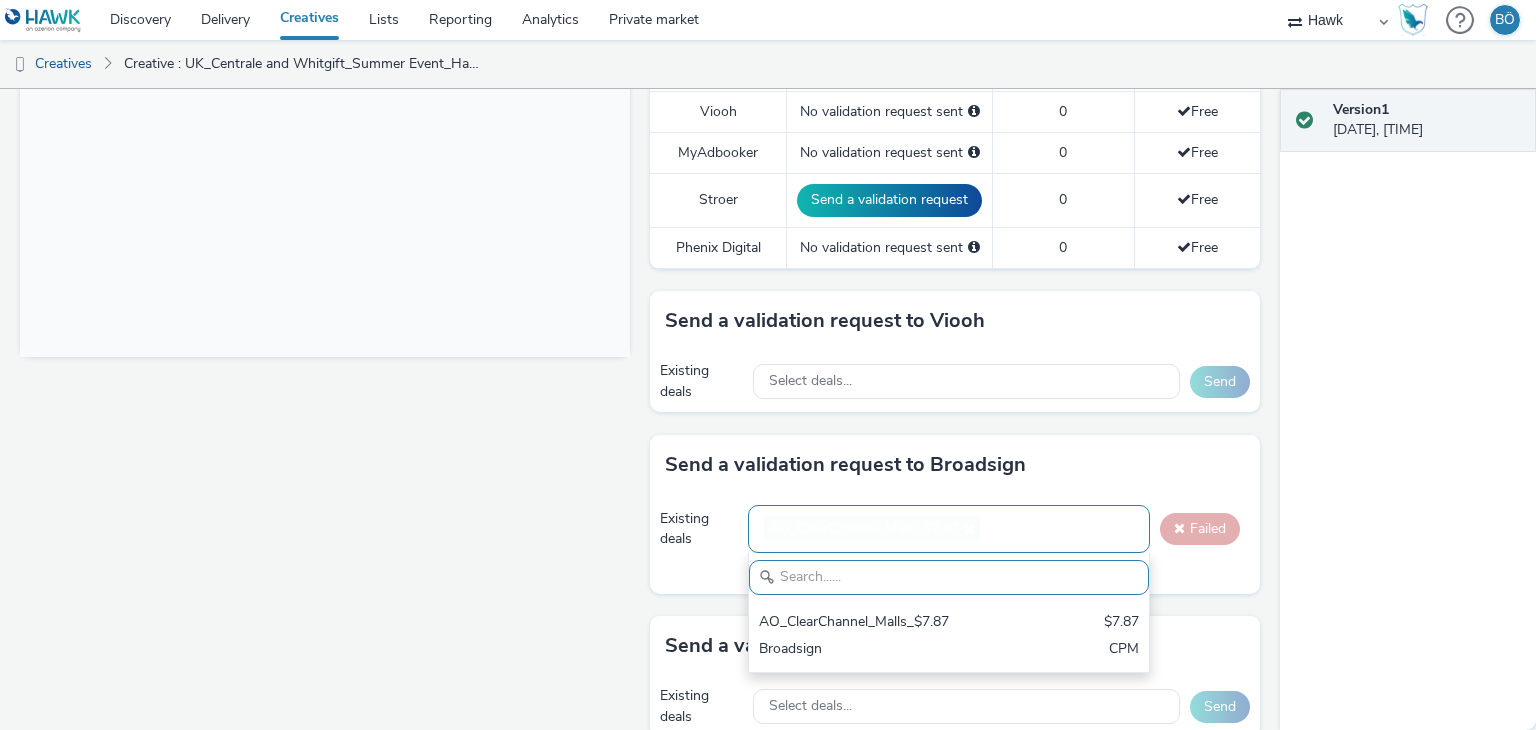 click on "AO_ClearChannel_Malls_$7.87" at bounding box center (864, 529) 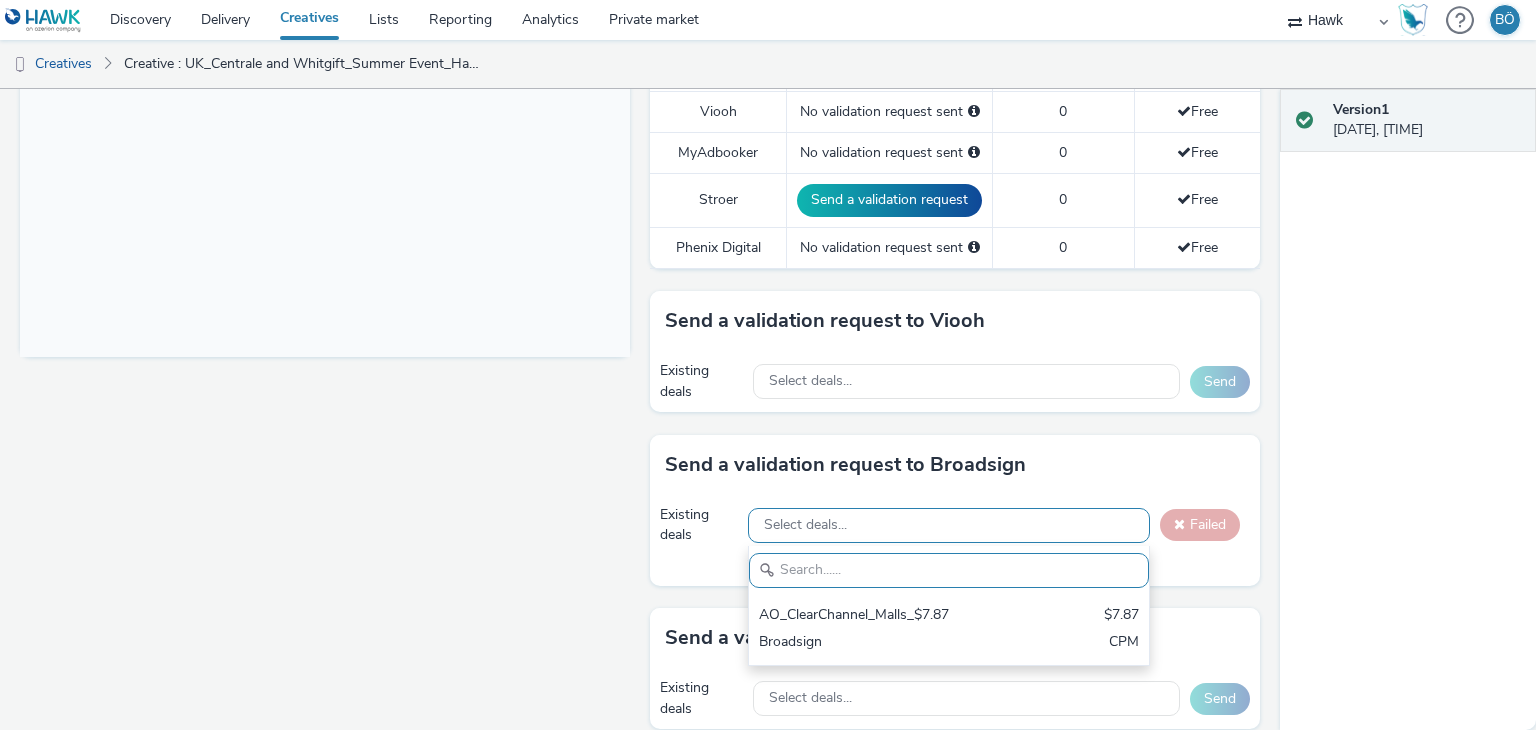 paste on "AO_ClearChannel/BauerMedia_All Frames_$18.01" 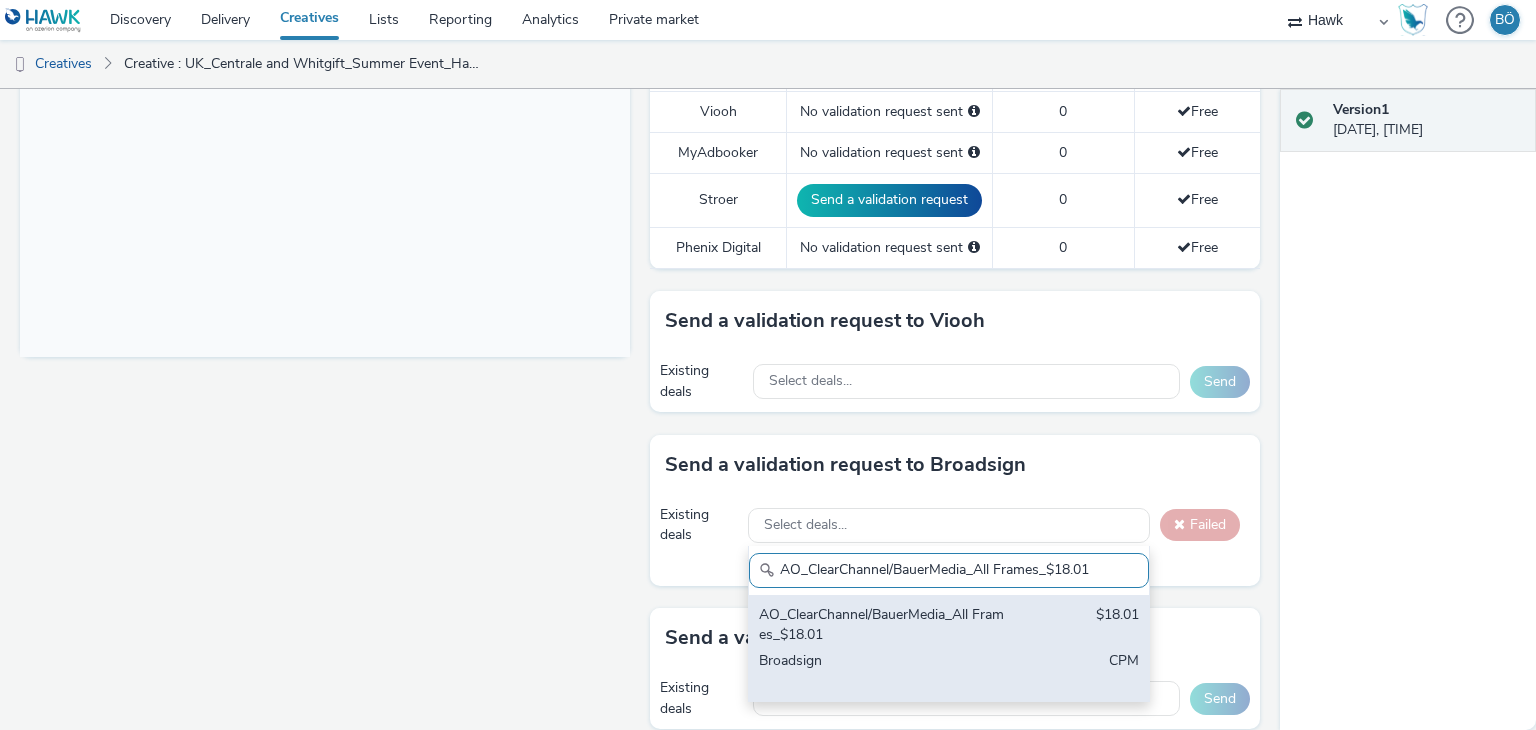 type on "AO_ClearChannel/BauerMedia_All Frames_$18.01" 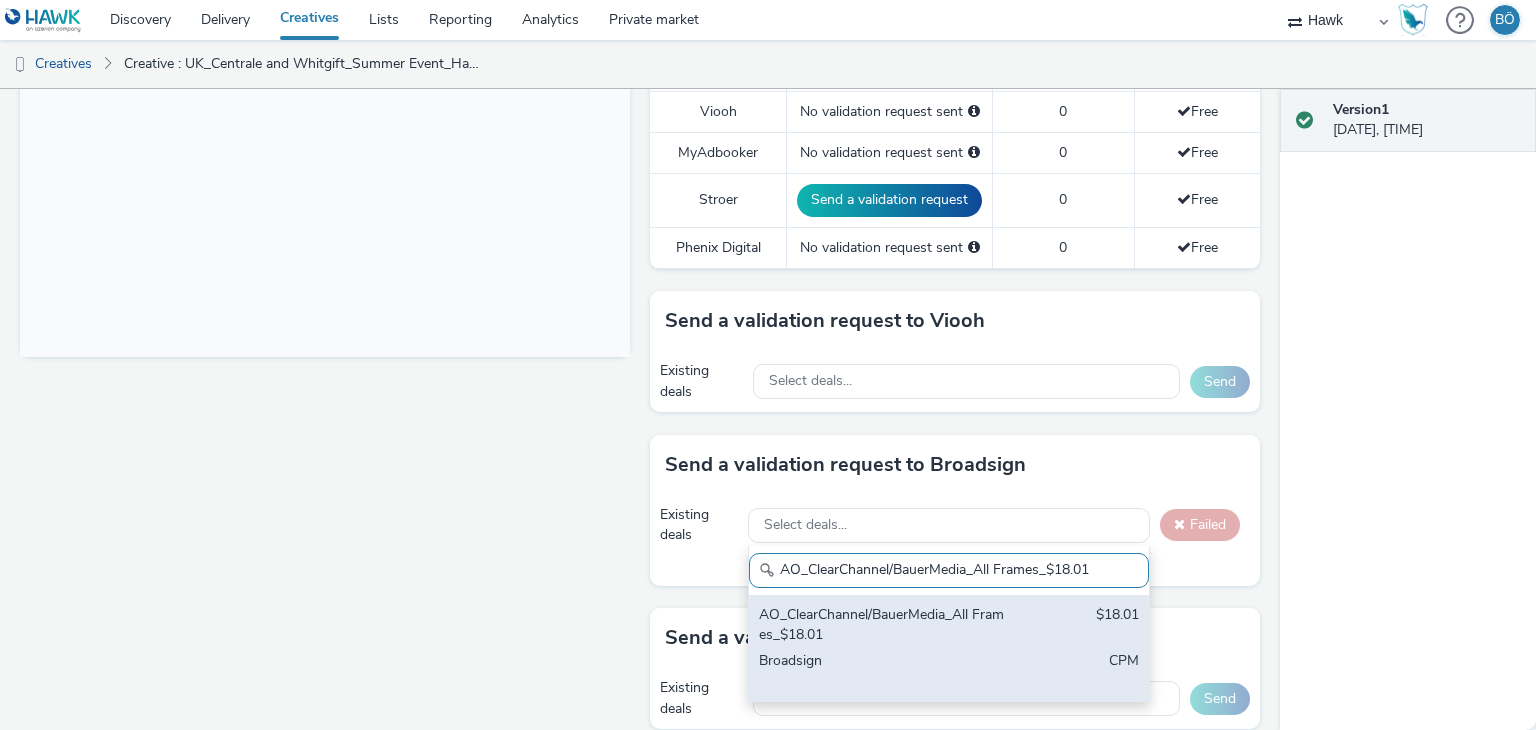 click on "AO_ClearChannel/BauerMedia_All Frames_$18.01" at bounding box center (884, 625) 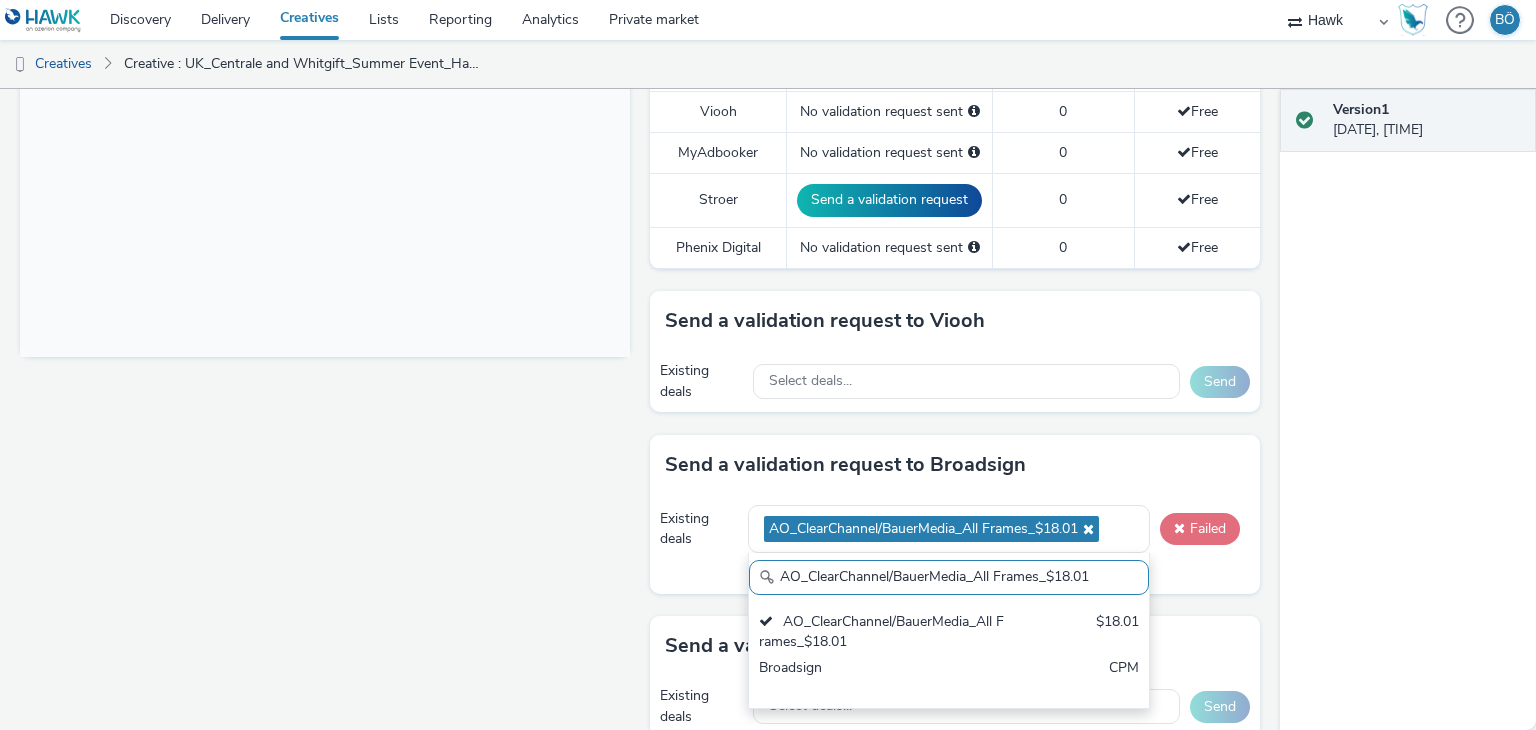 drag, startPoint x: 1132, startPoint y: 525, endPoint x: 1160, endPoint y: 521, distance: 28.284271 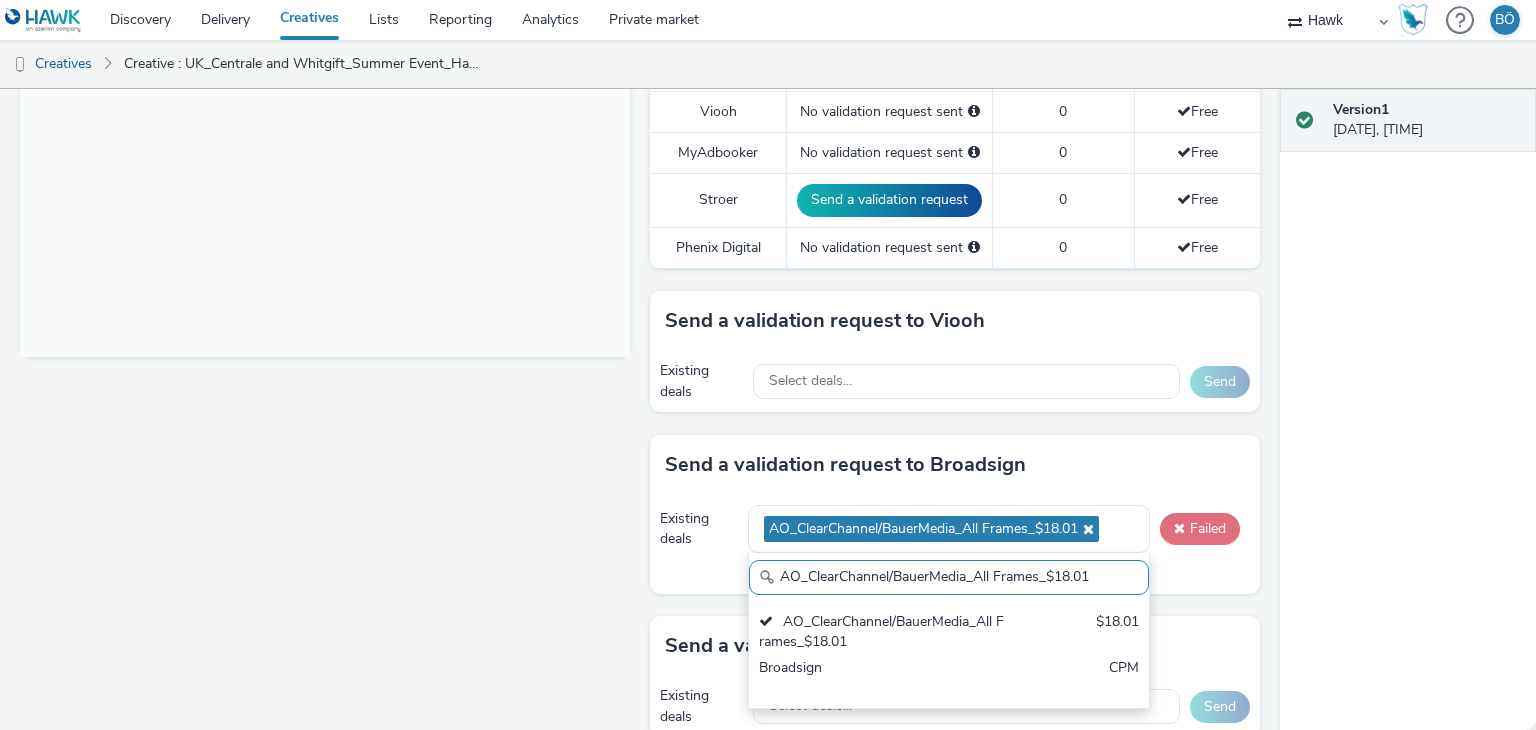 click at bounding box center [1179, 528] 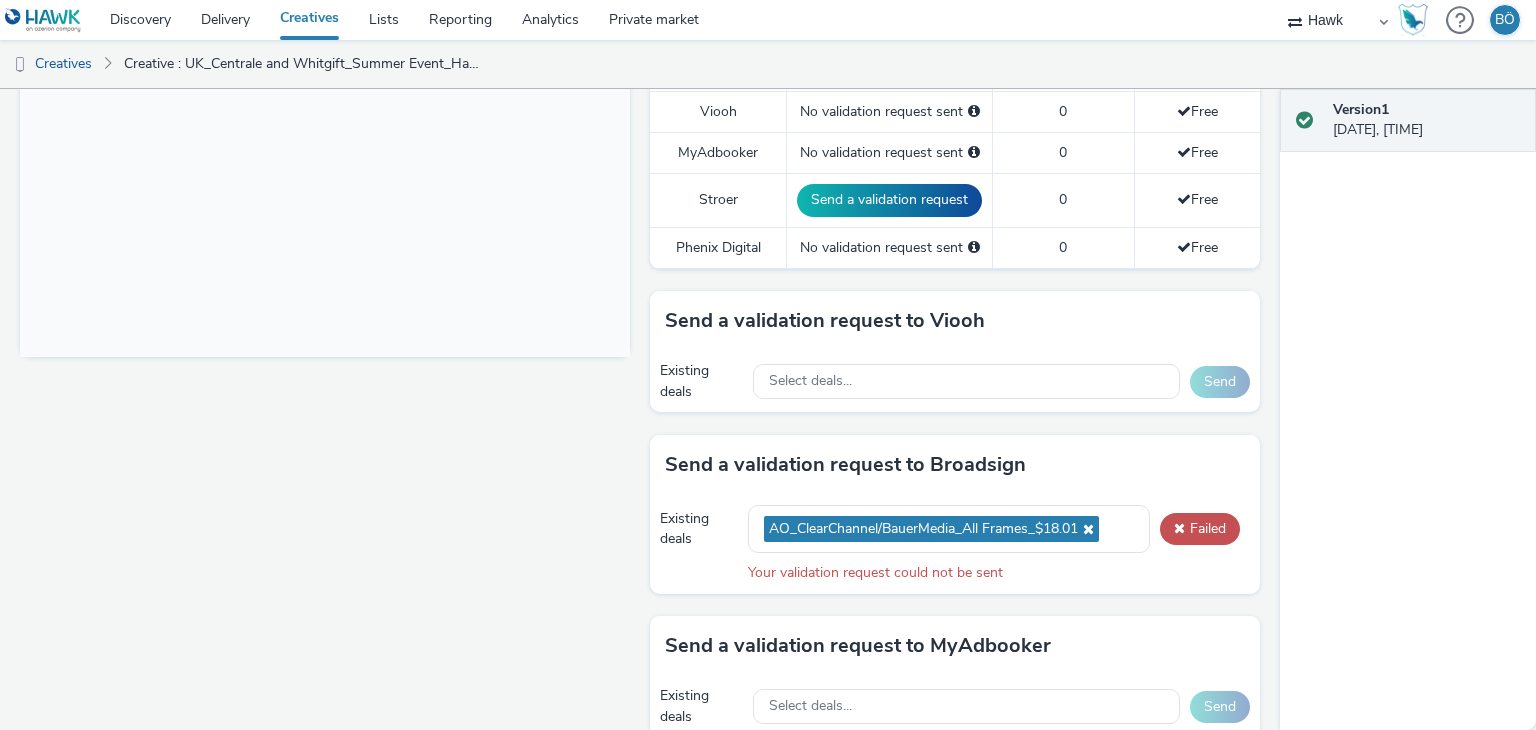 click on "AO_ClearChannel/BauerMedia_All Frames_$18.01" at bounding box center (934, 529) 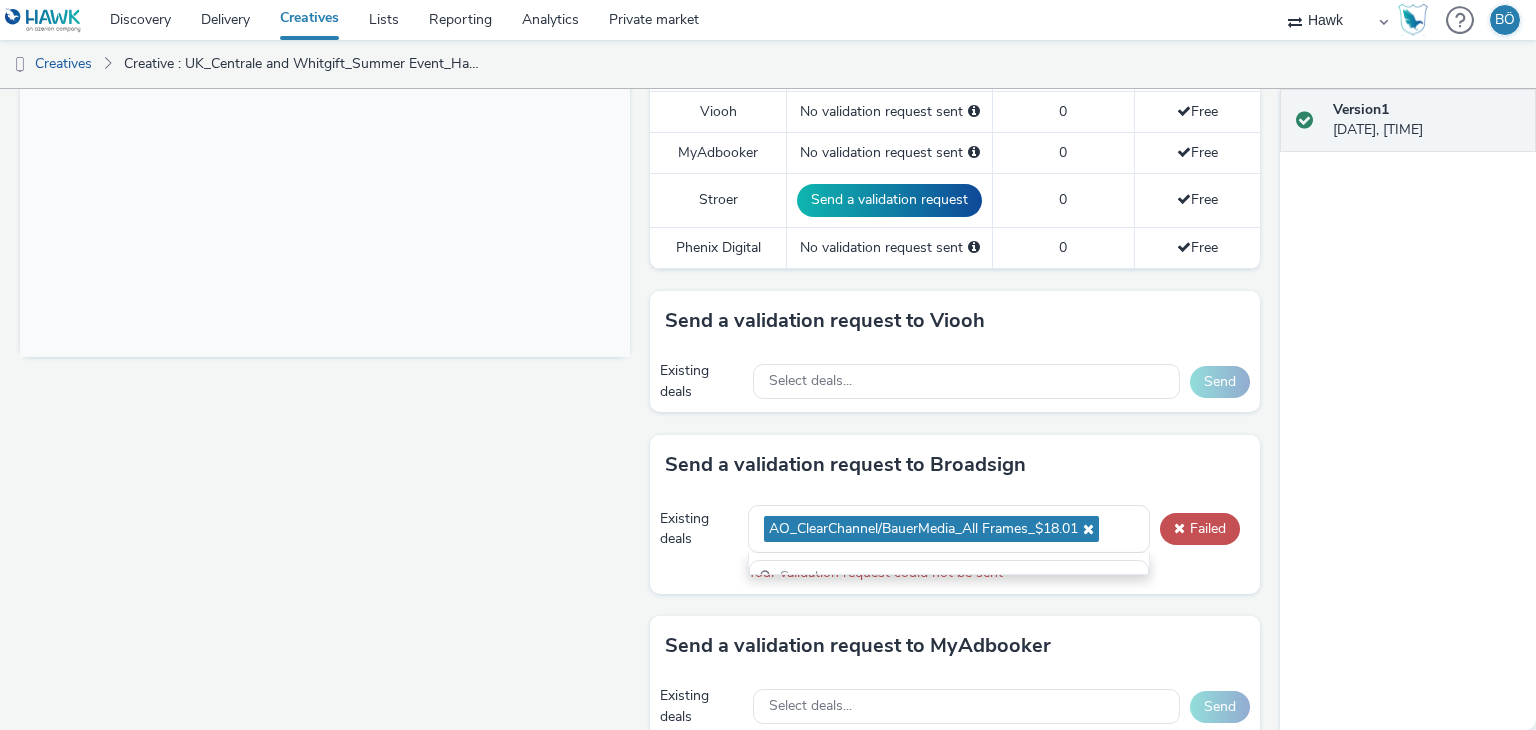 scroll, scrollTop: 0, scrollLeft: 0, axis: both 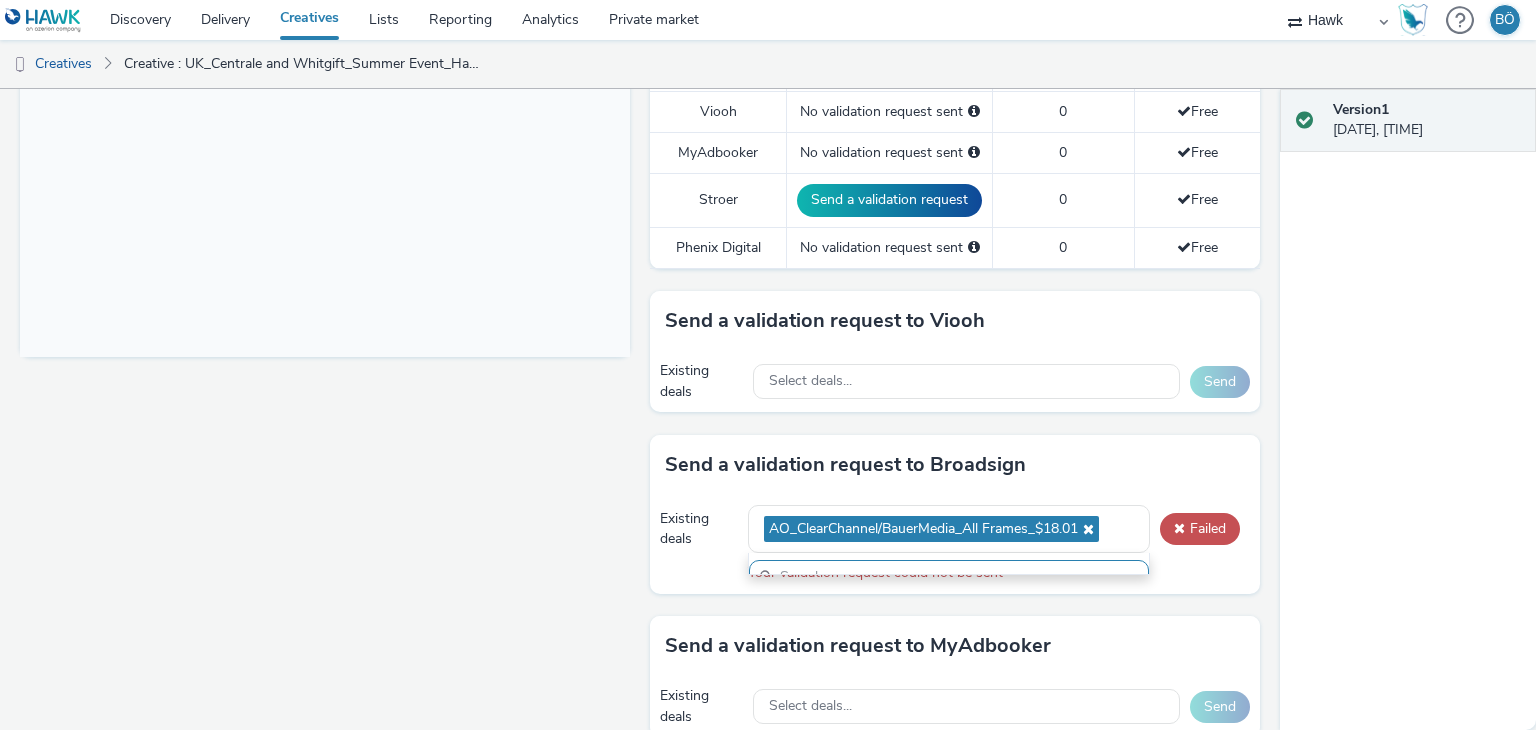 click on "AO_ClearChannel/BauerMedia_All Frames_$18.01" at bounding box center (931, 529) 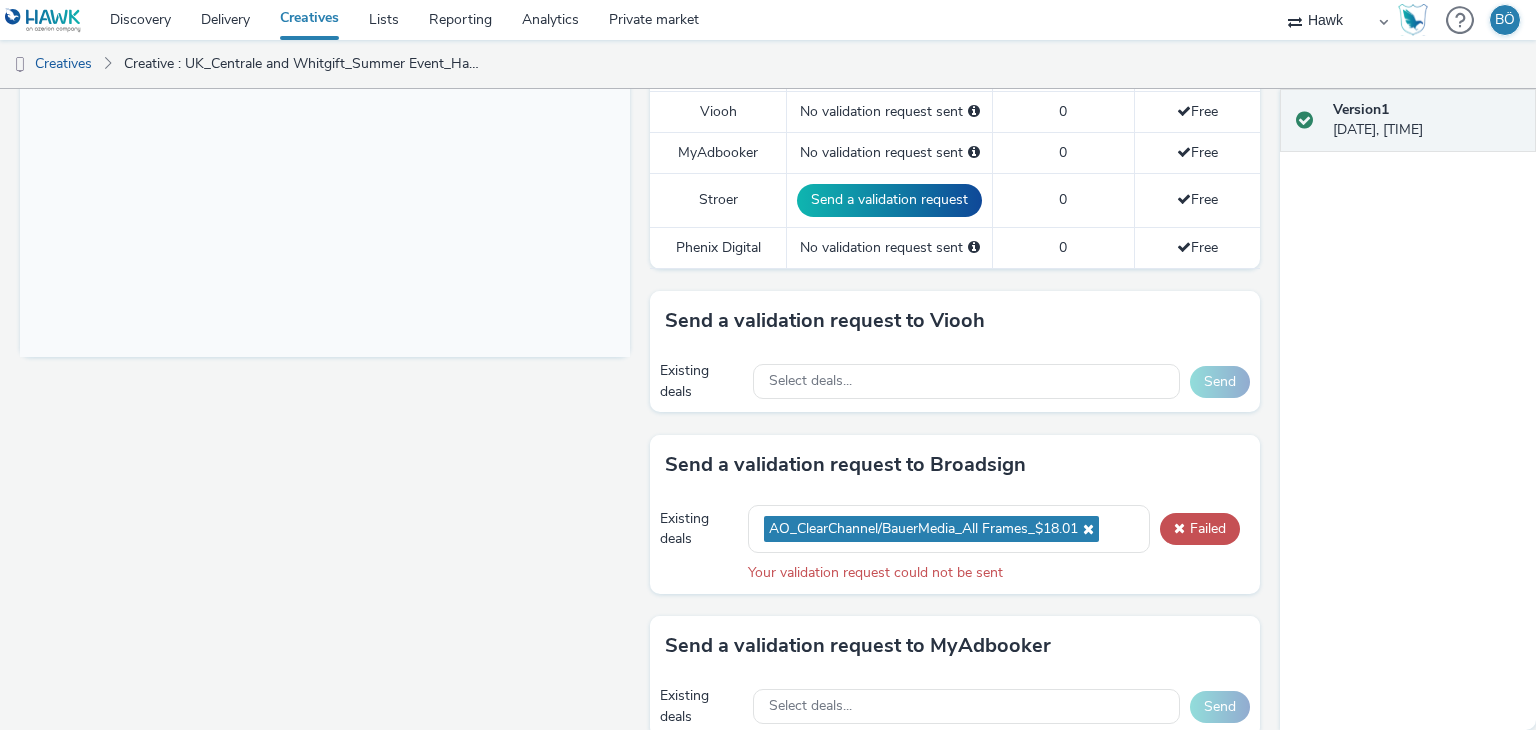click at bounding box center [1086, 529] 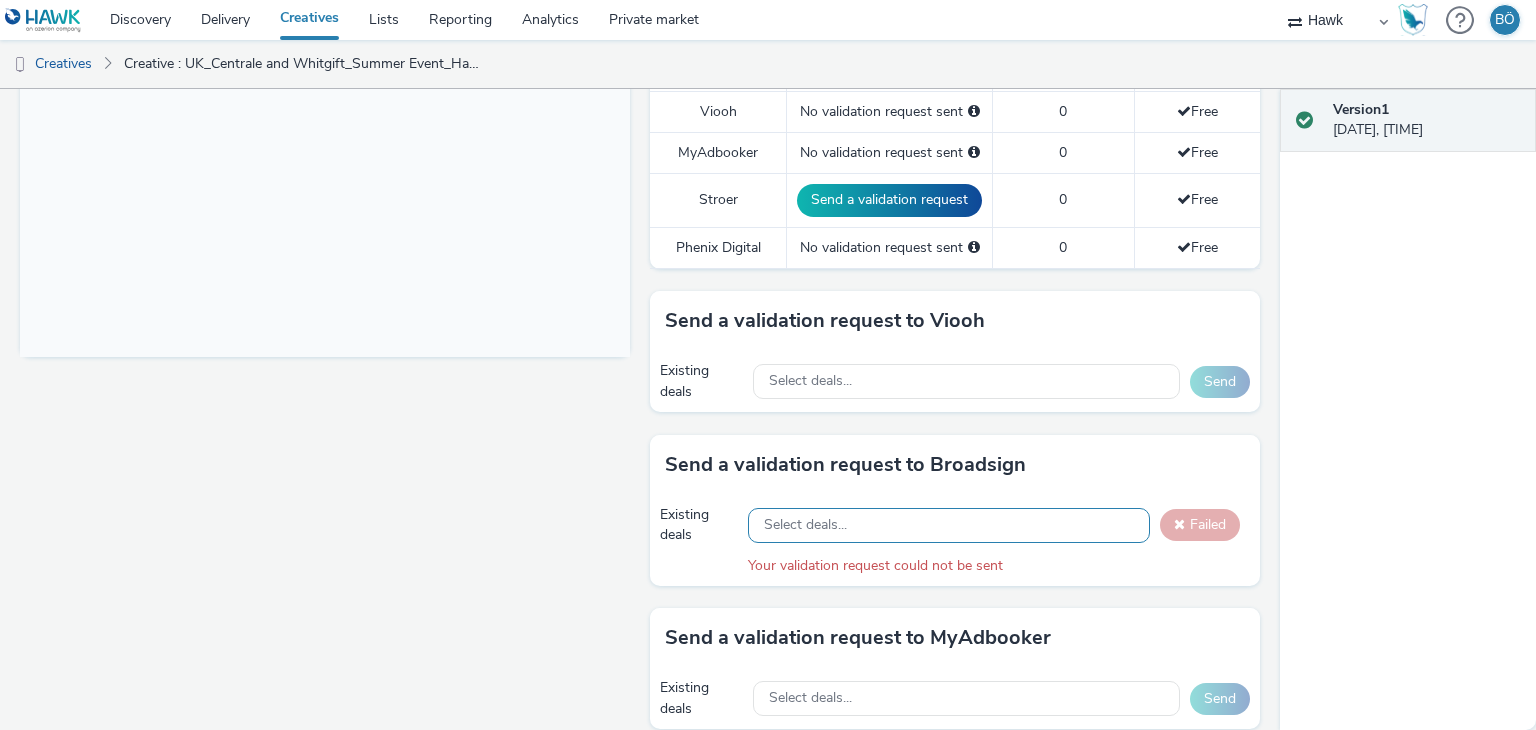 click on "Select deals..." at bounding box center (949, 525) 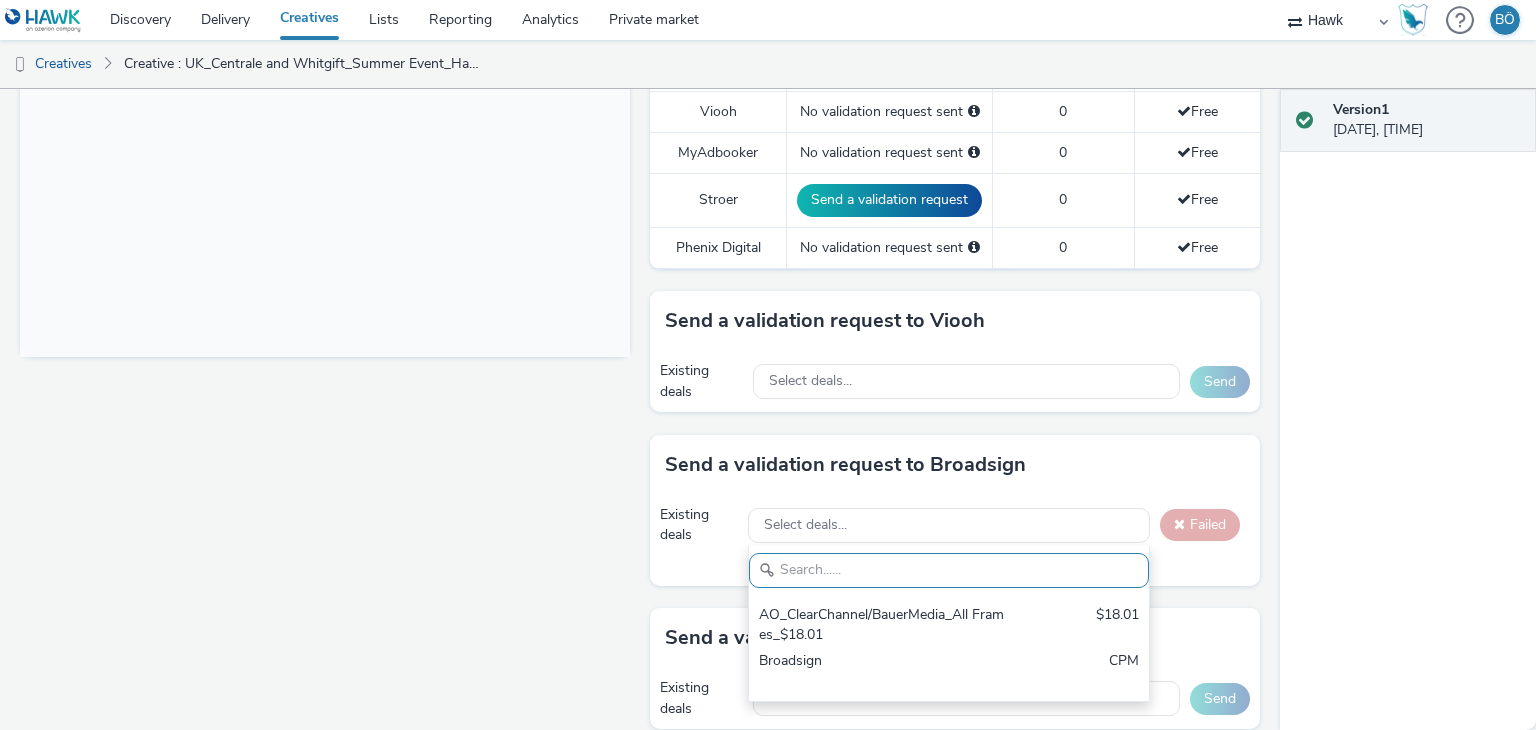 scroll, scrollTop: 0, scrollLeft: 0, axis: both 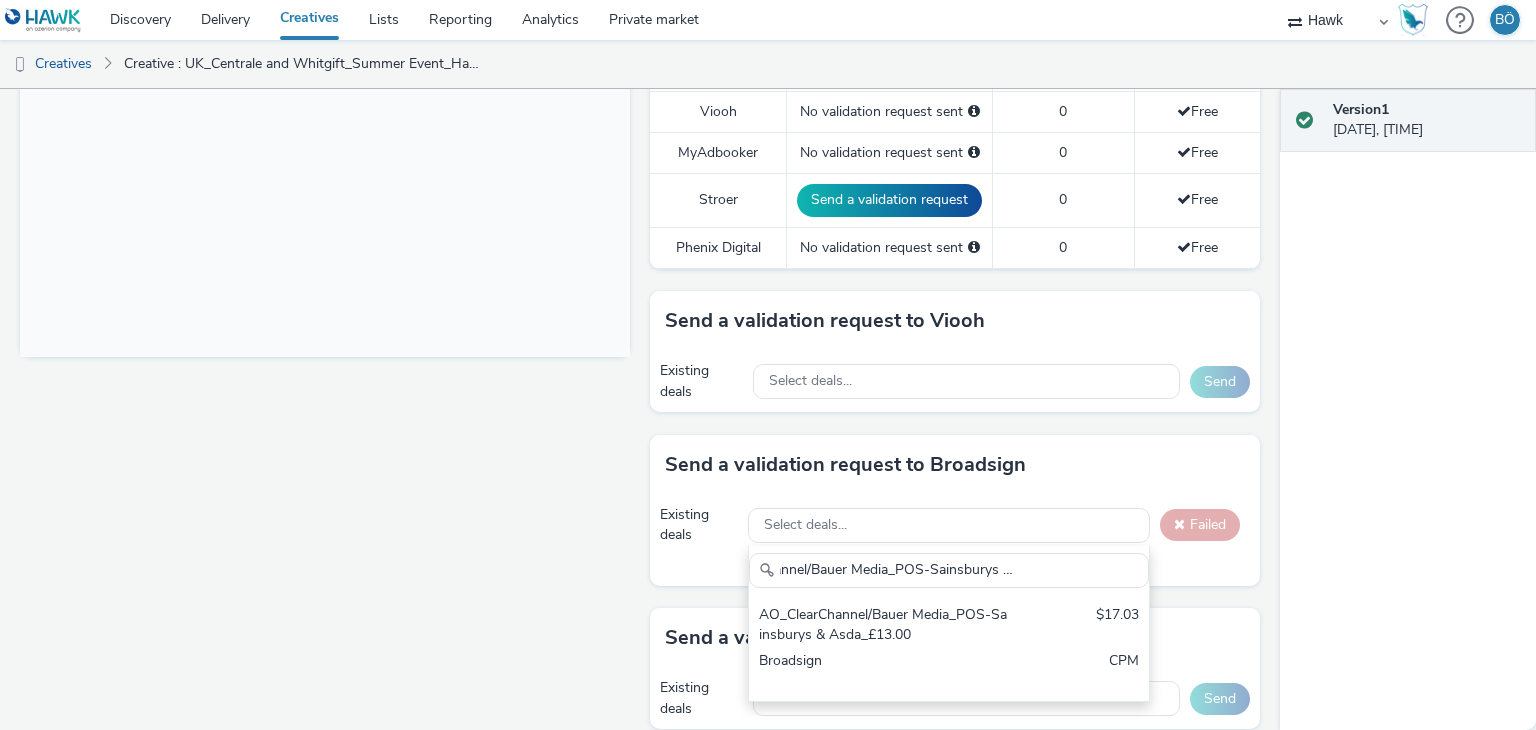 type on "AO_ClearChannel/Bauer Media_POS-Sainsburys & Asda_£13.00" 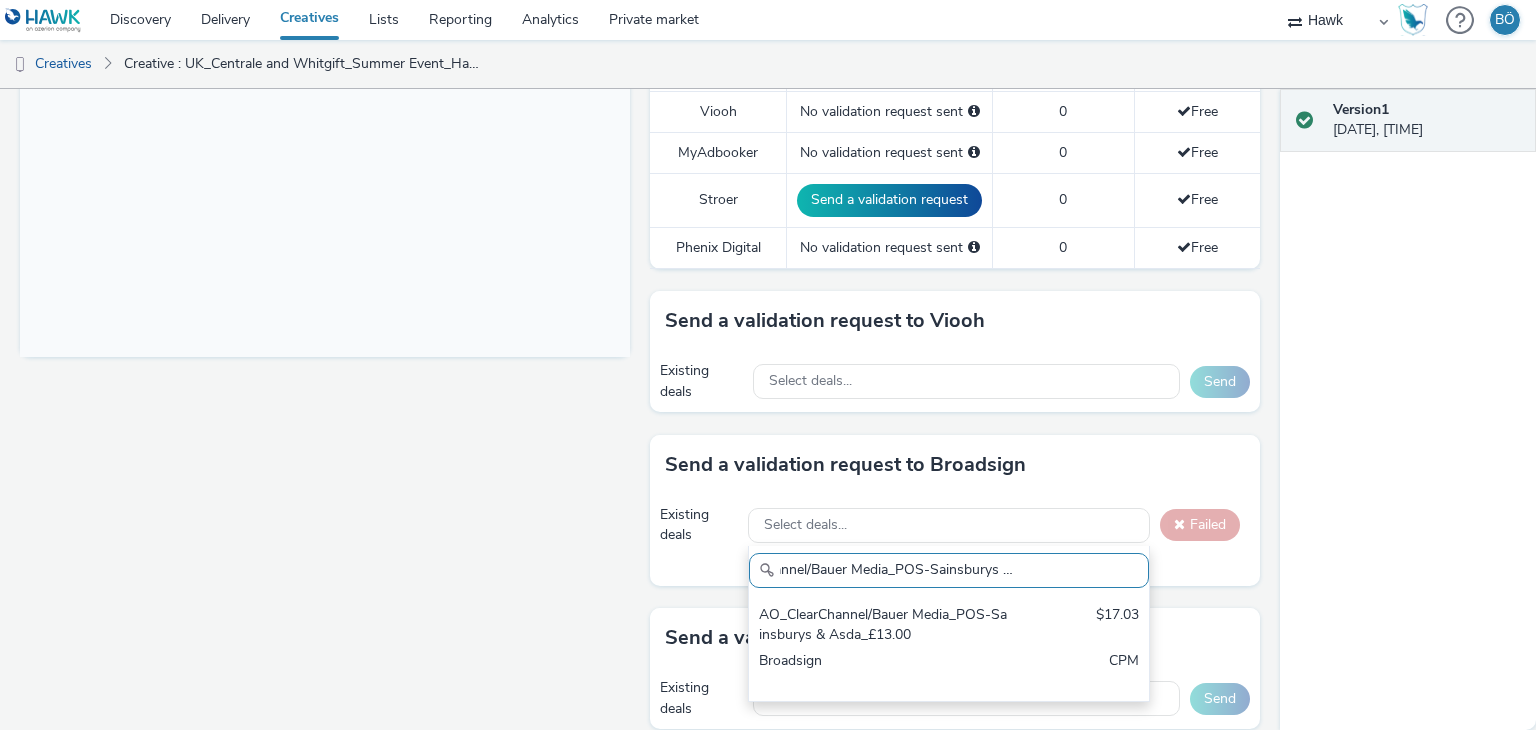 click on "AO_ClearChannel/Bauer Media_POS-Sainsburys & Asda_£13.00 $17.03 Broadsign CPM" at bounding box center [949, 648] 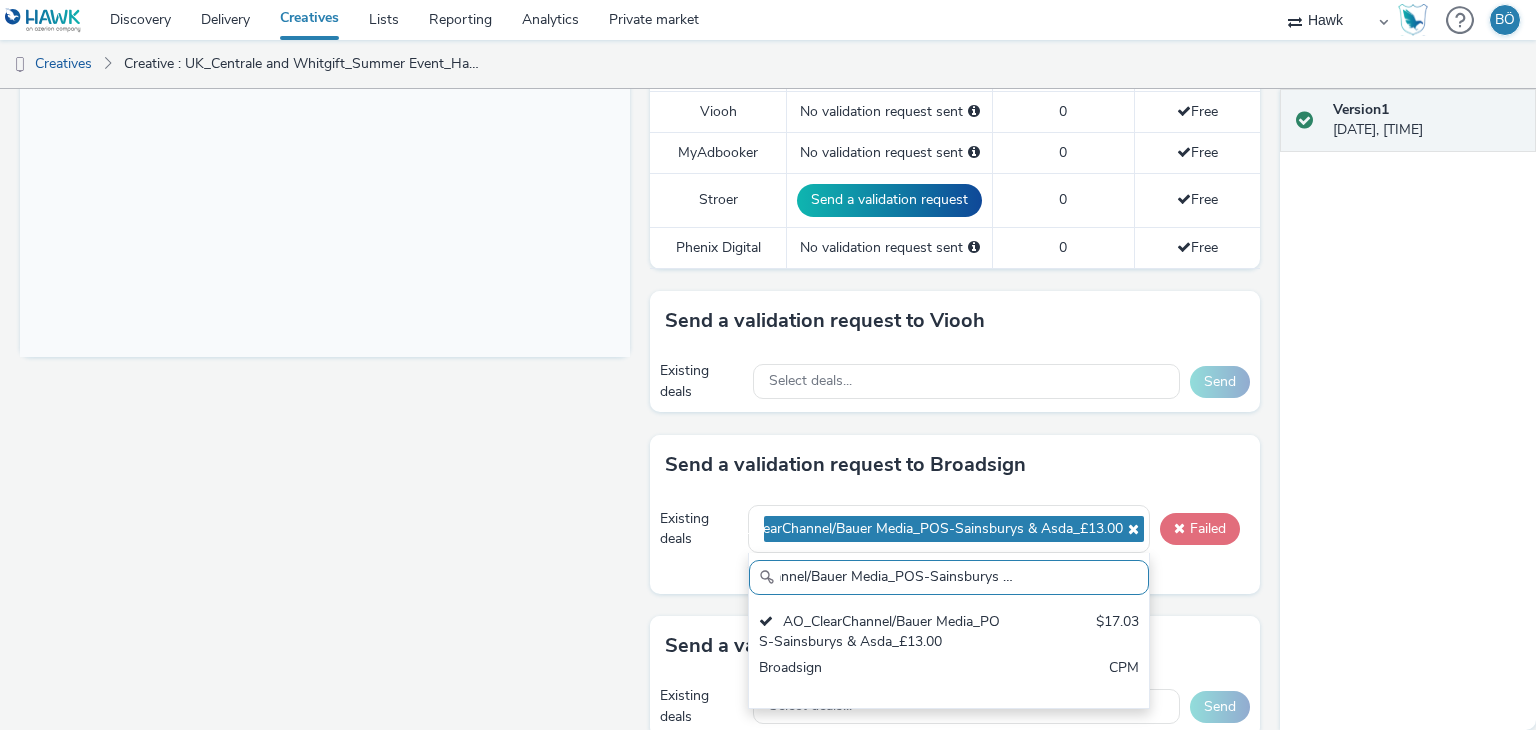 click on "Failed" at bounding box center (1200, 529) 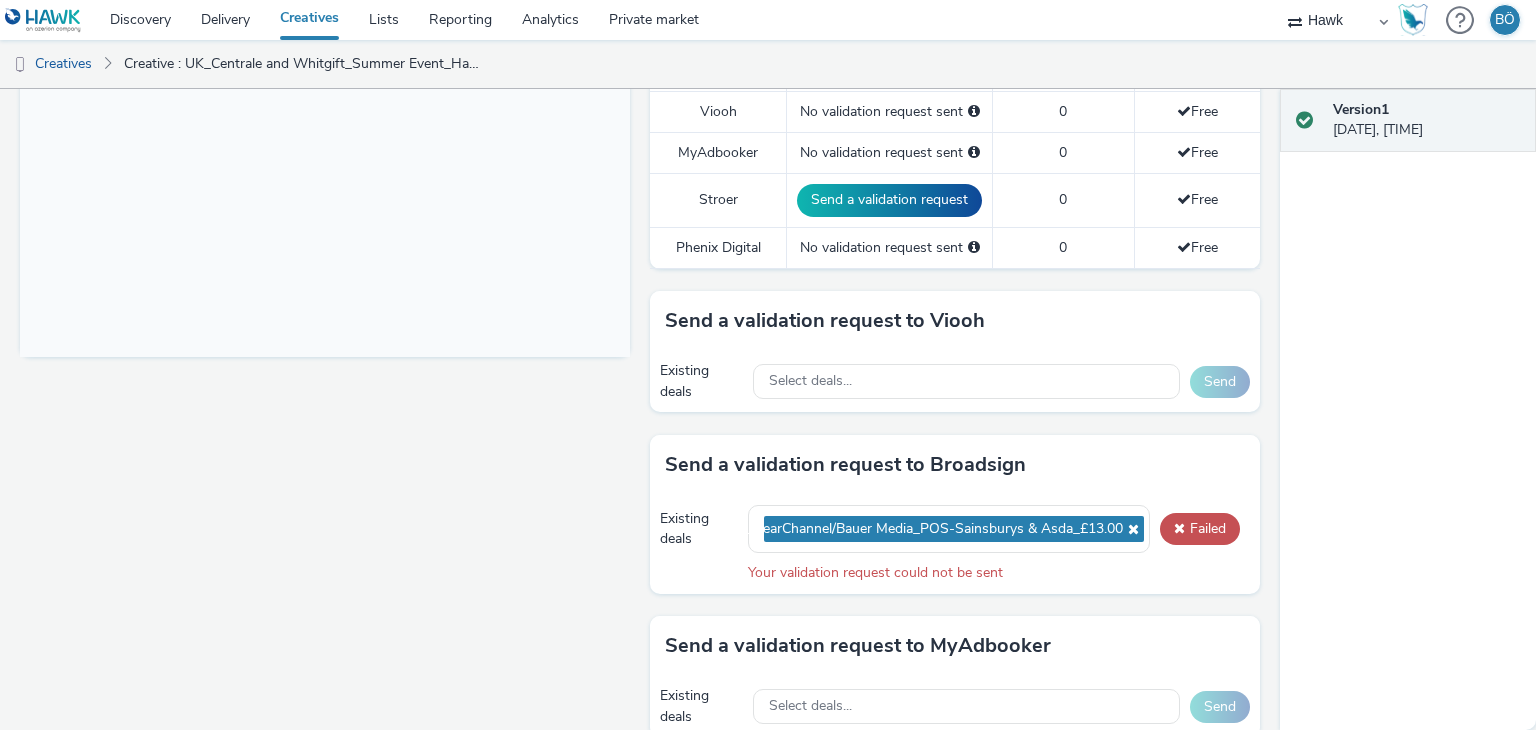click at bounding box center (1131, 529) 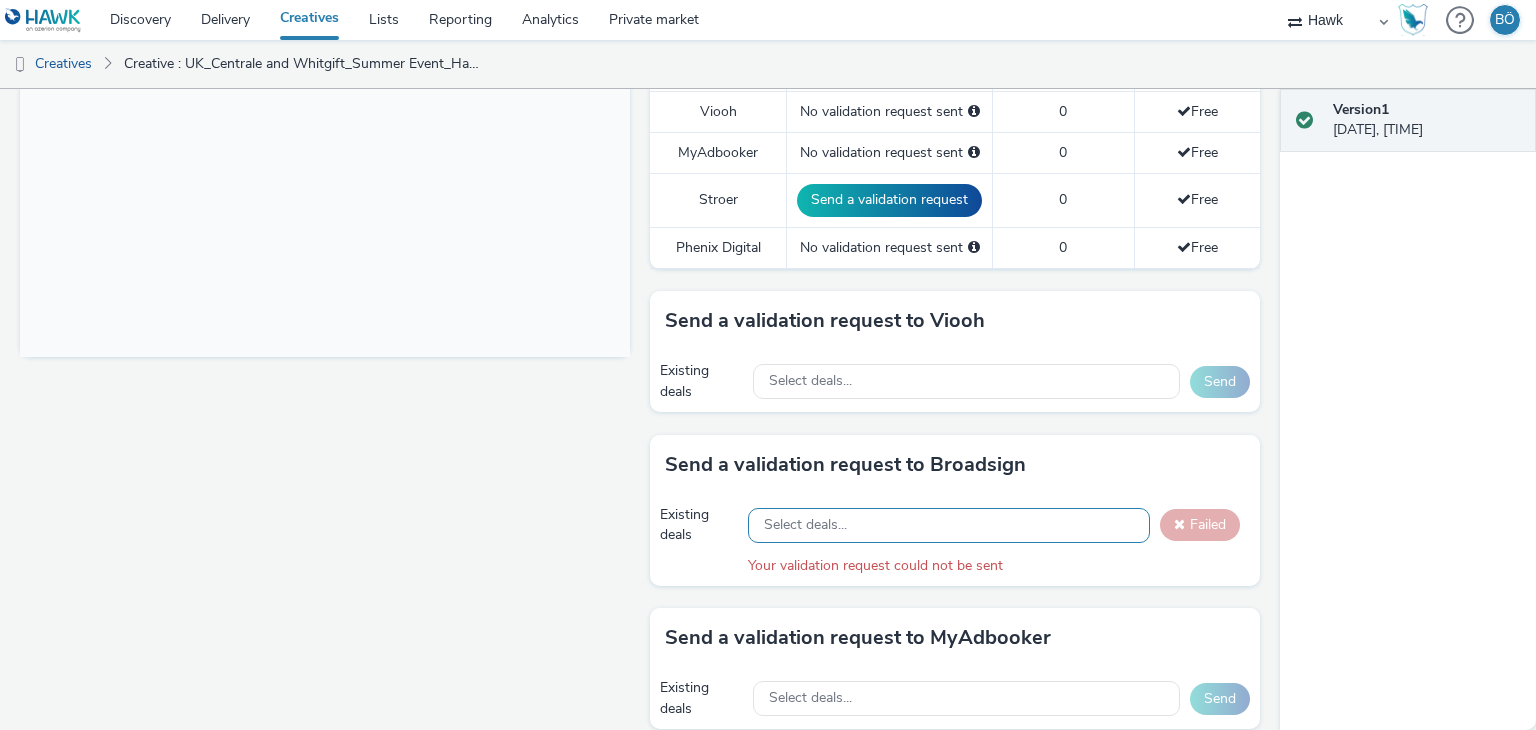 click on "Select deals..." at bounding box center [805, 525] 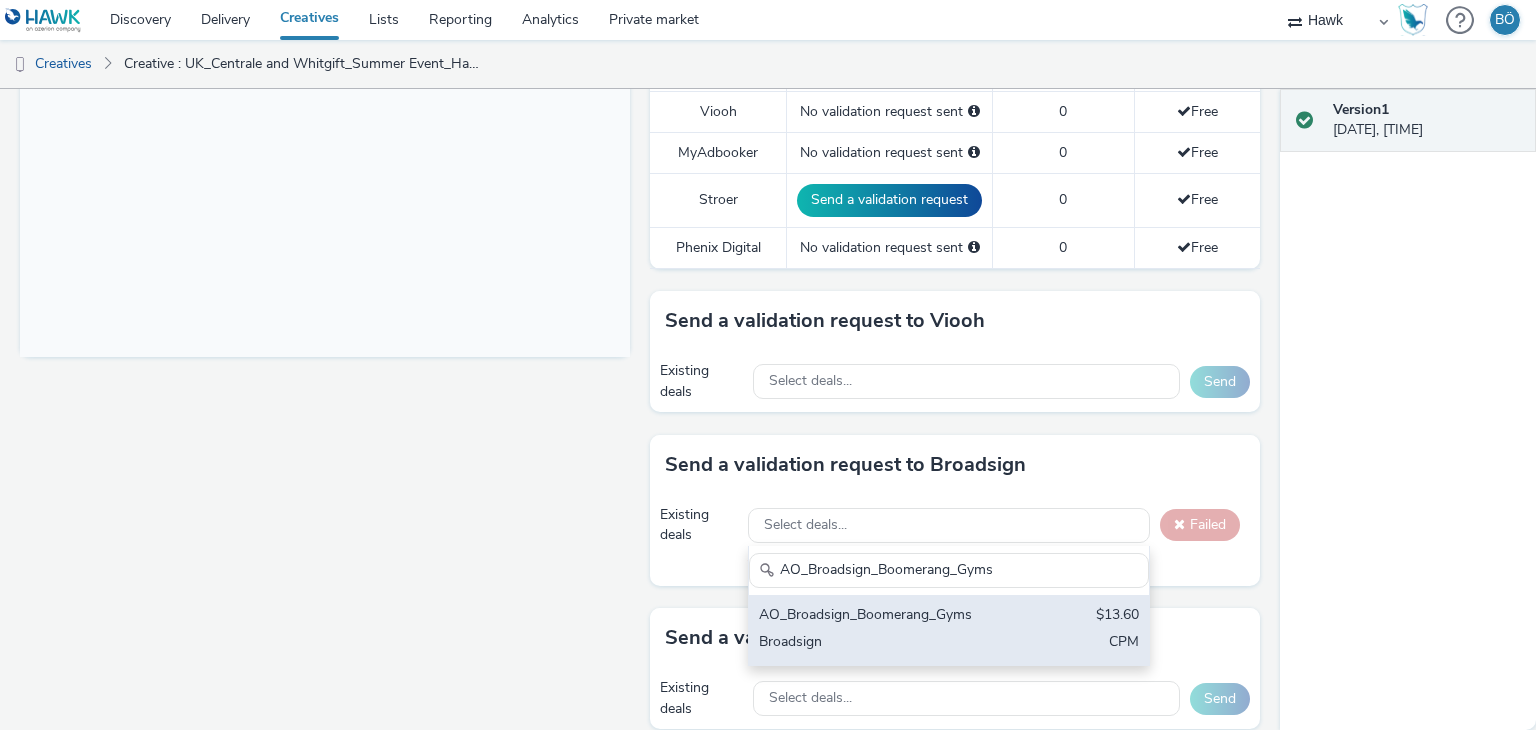 type on "AO_Broadsign_Boomerang_Gyms" 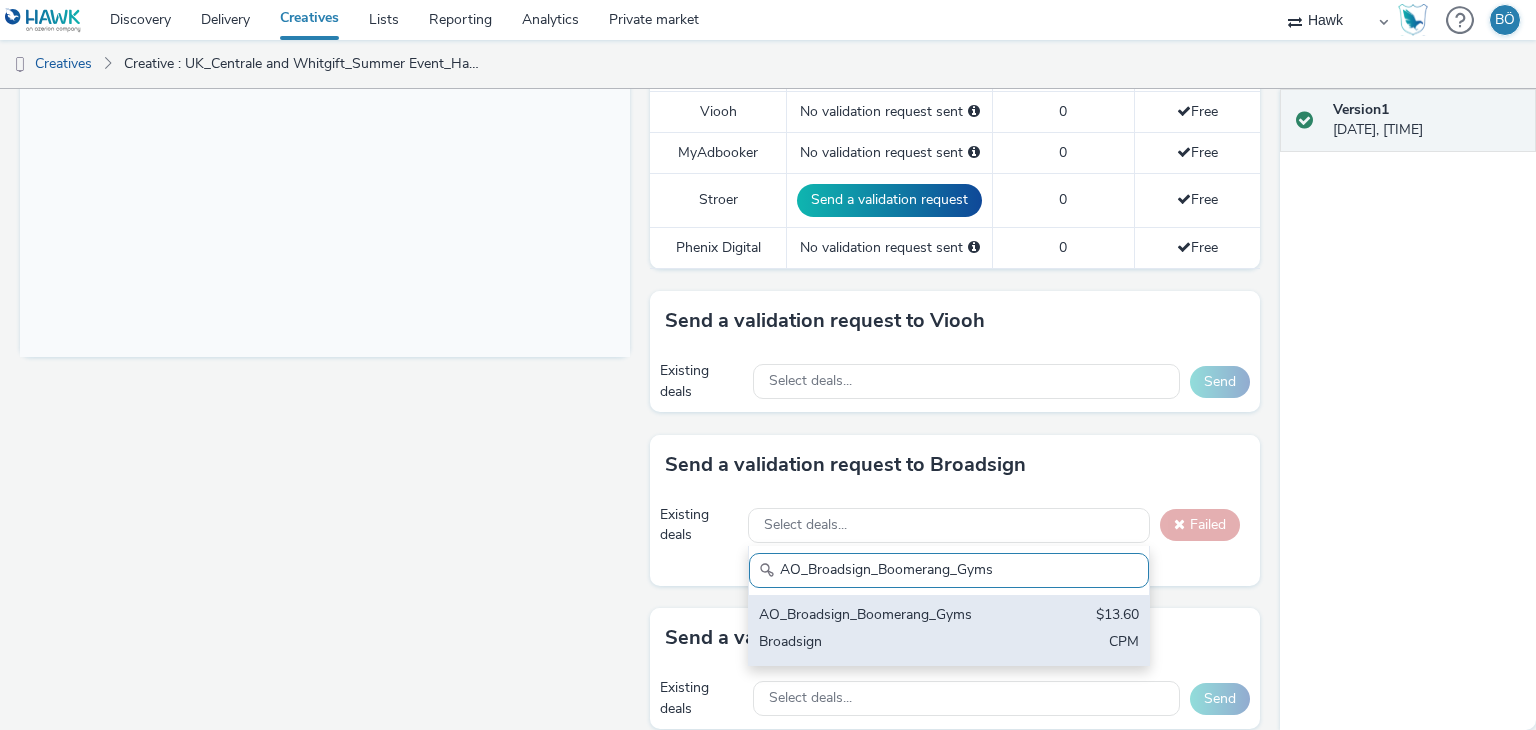 click on "AO_Broadsign_Boomerang_Gyms" at bounding box center [884, 616] 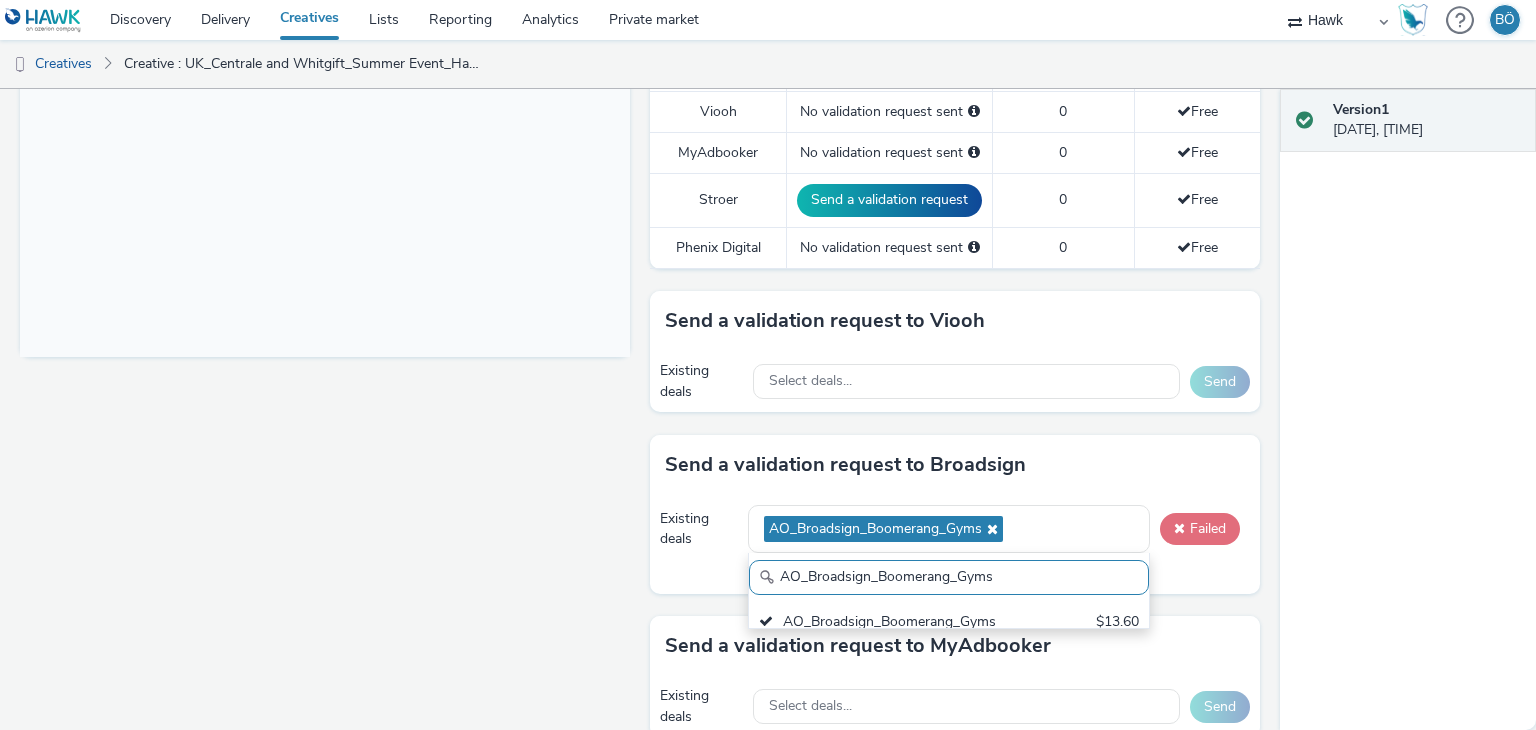 click on "Failed" at bounding box center [1200, 529] 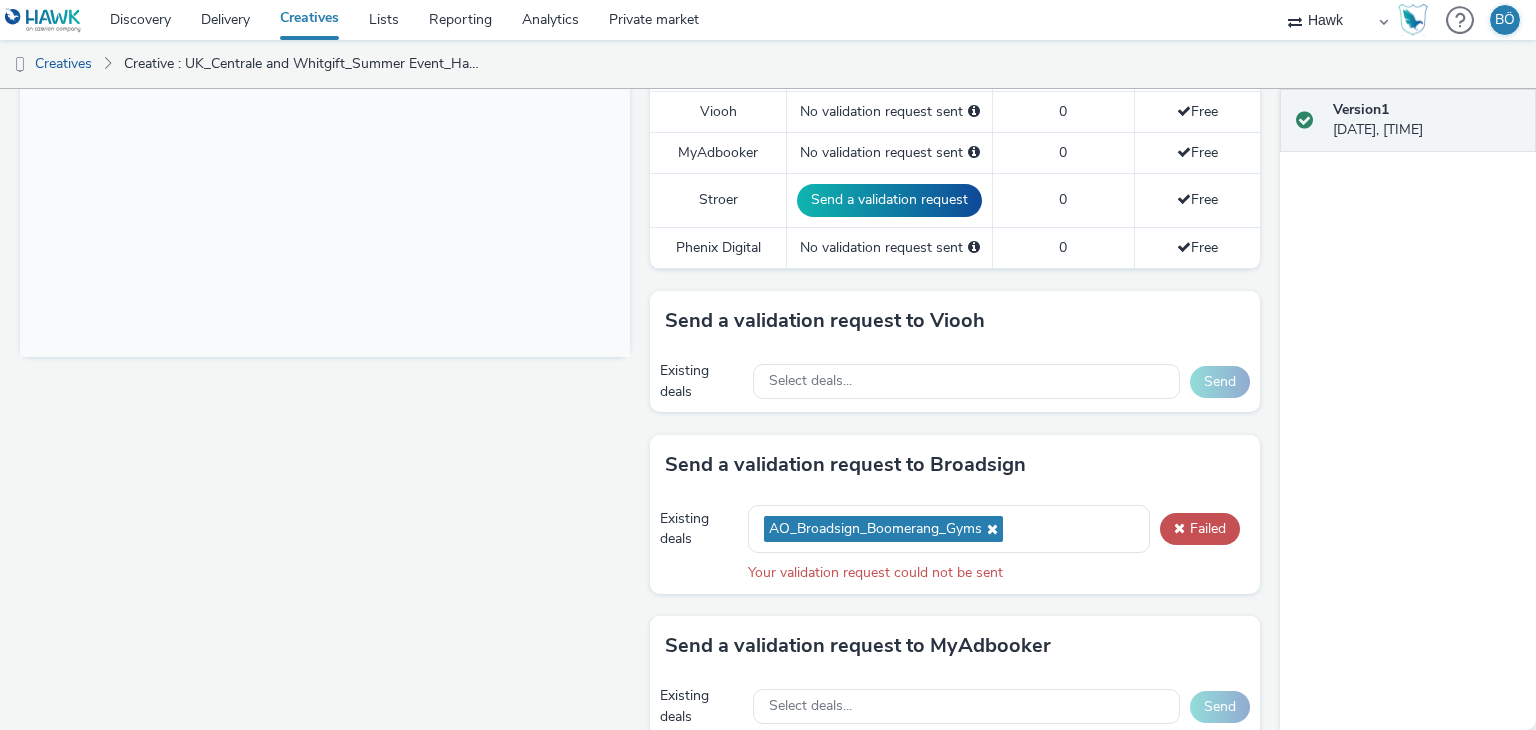 click at bounding box center [990, 529] 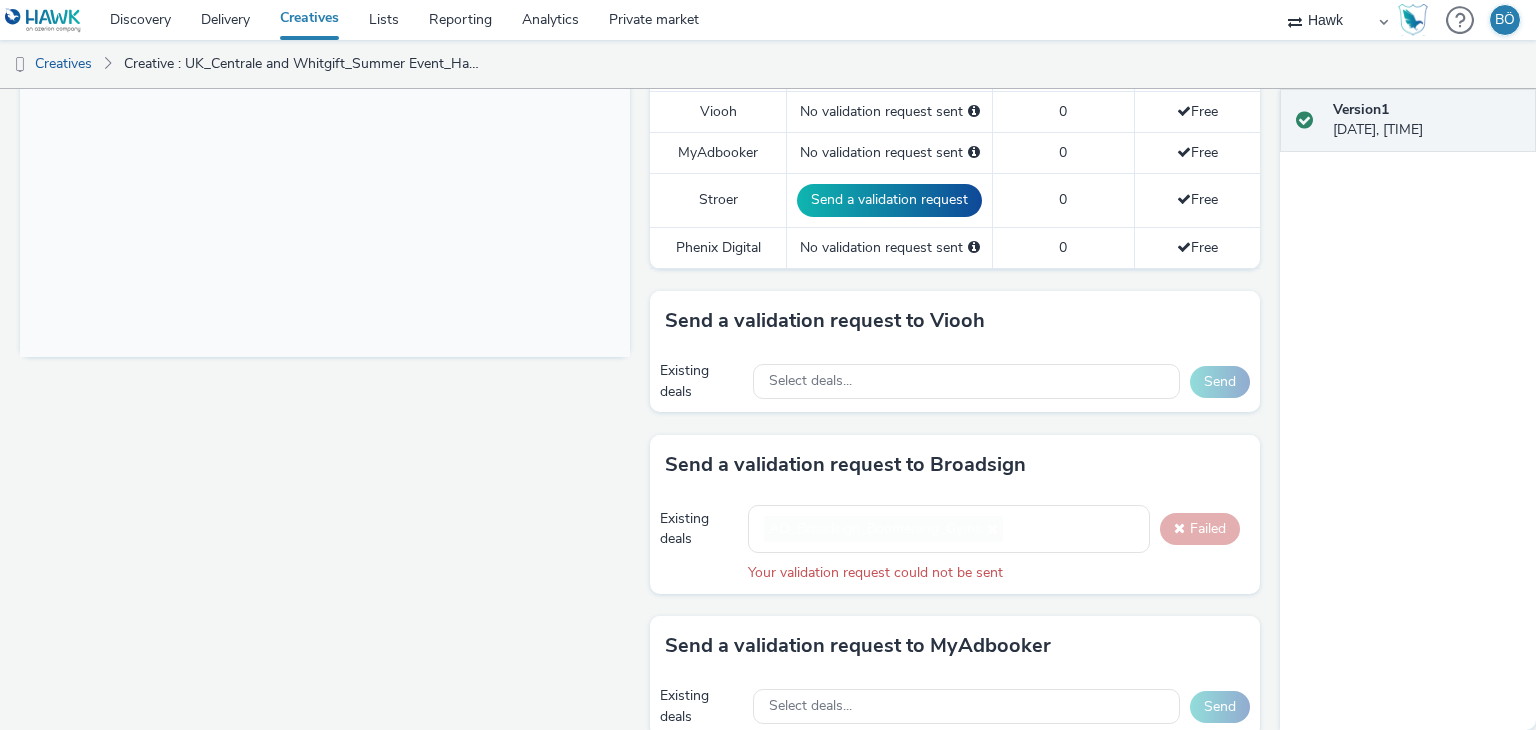 click on "AO_Broadsign_Boomerang_Gyms" at bounding box center (875, 529) 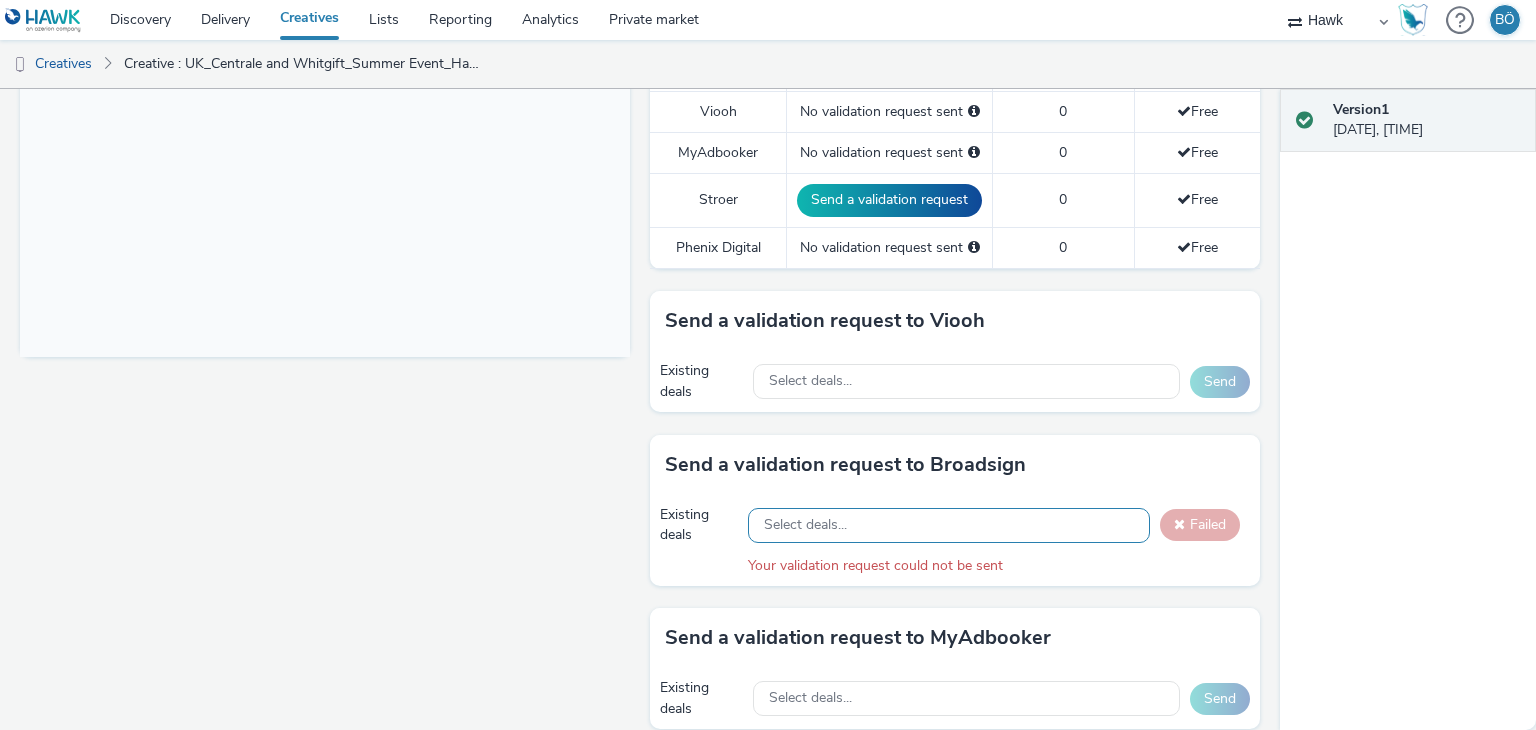 click on "Select deals..." at bounding box center (949, 525) 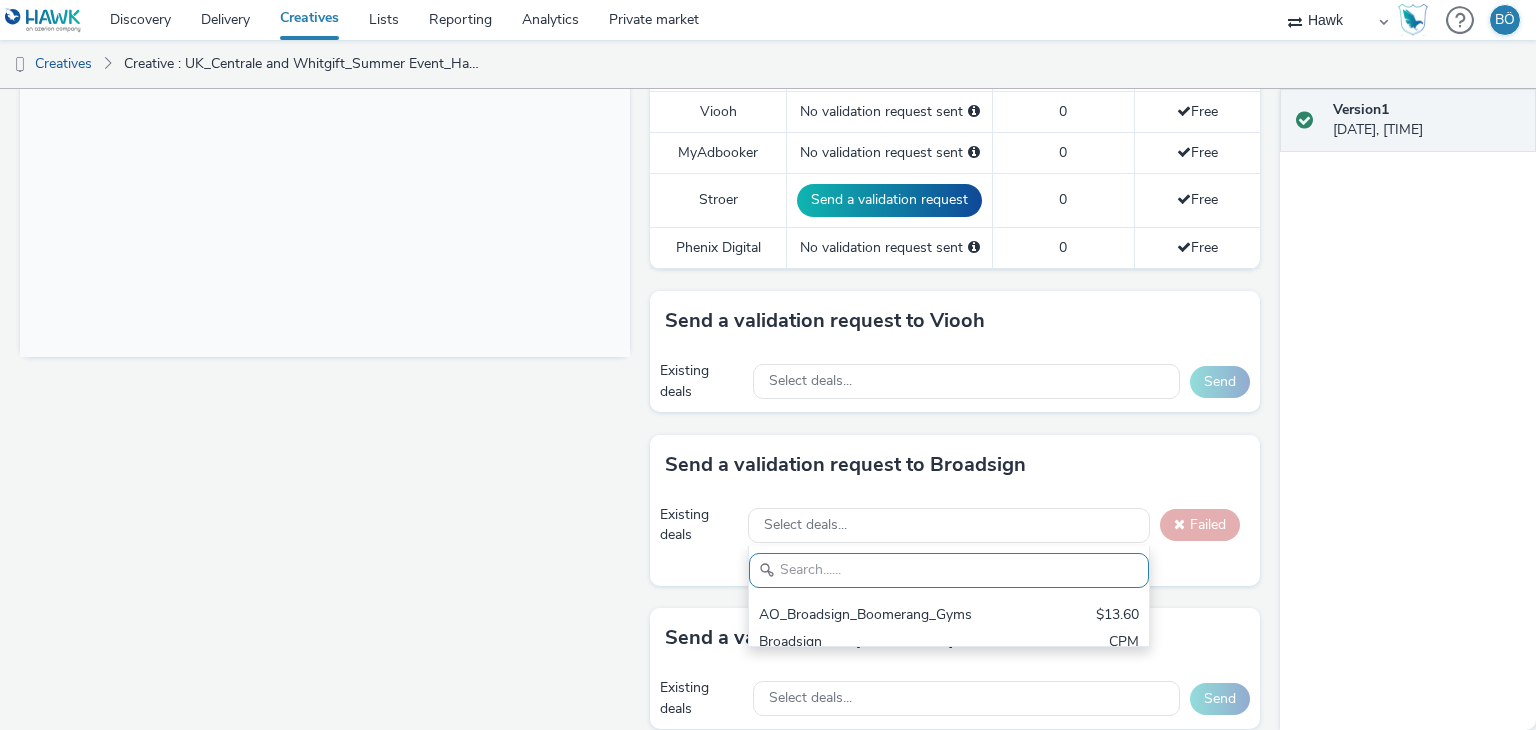 scroll, scrollTop: 0, scrollLeft: 0, axis: both 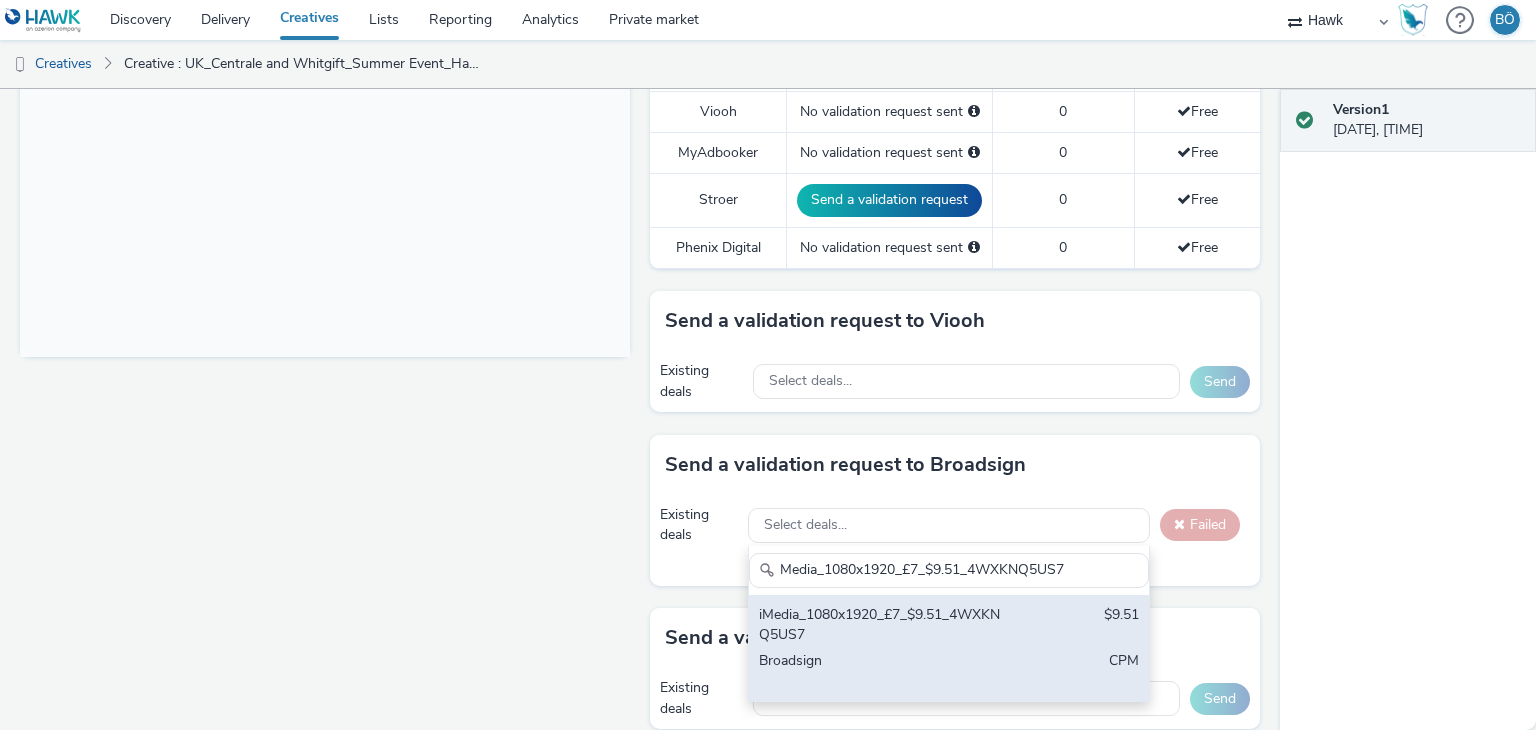 type on "Media_1080x1920_£7_$9.51_4WXKNQ5US7" 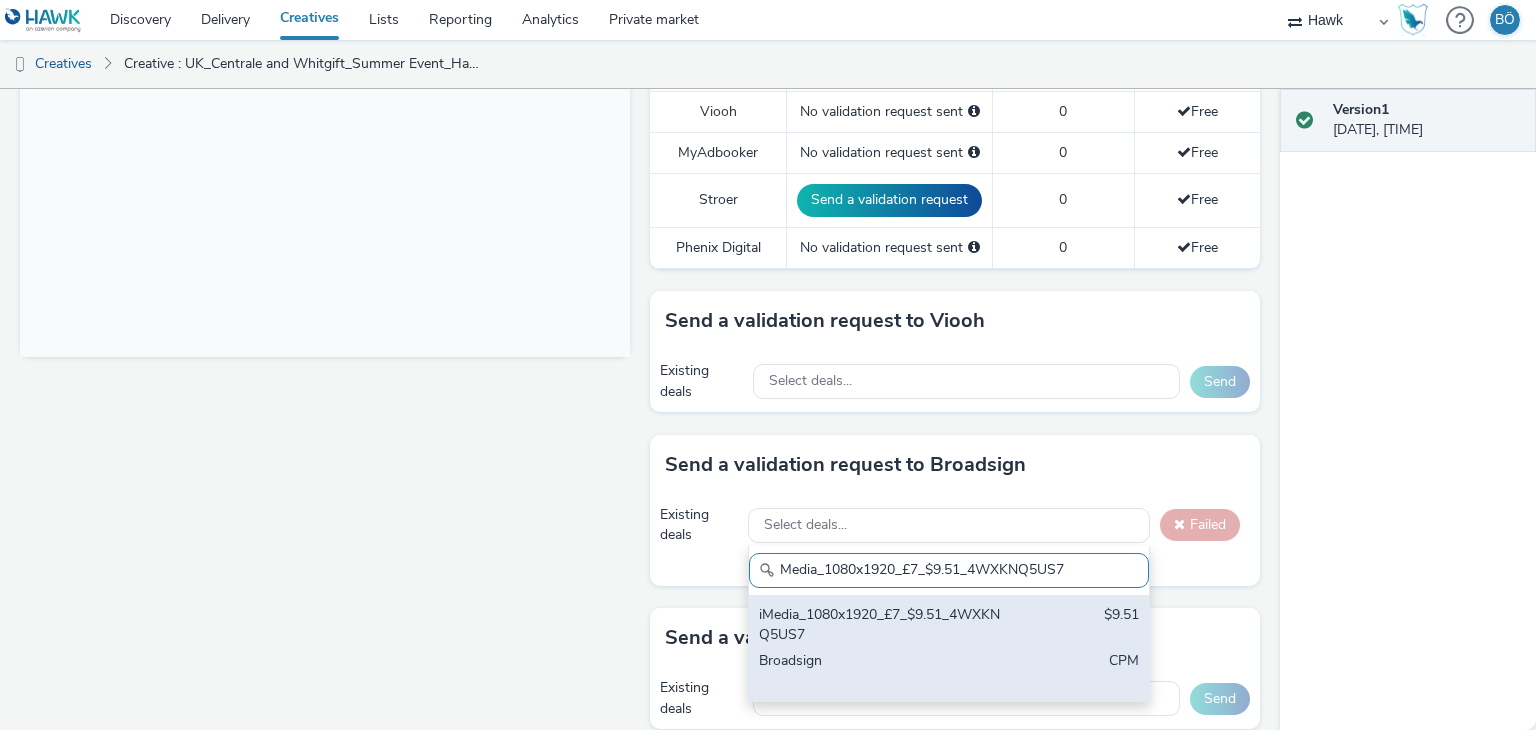 click on "iMedia_1080x1920_£7_$9.51_4WXKNQ5US7" at bounding box center [884, 625] 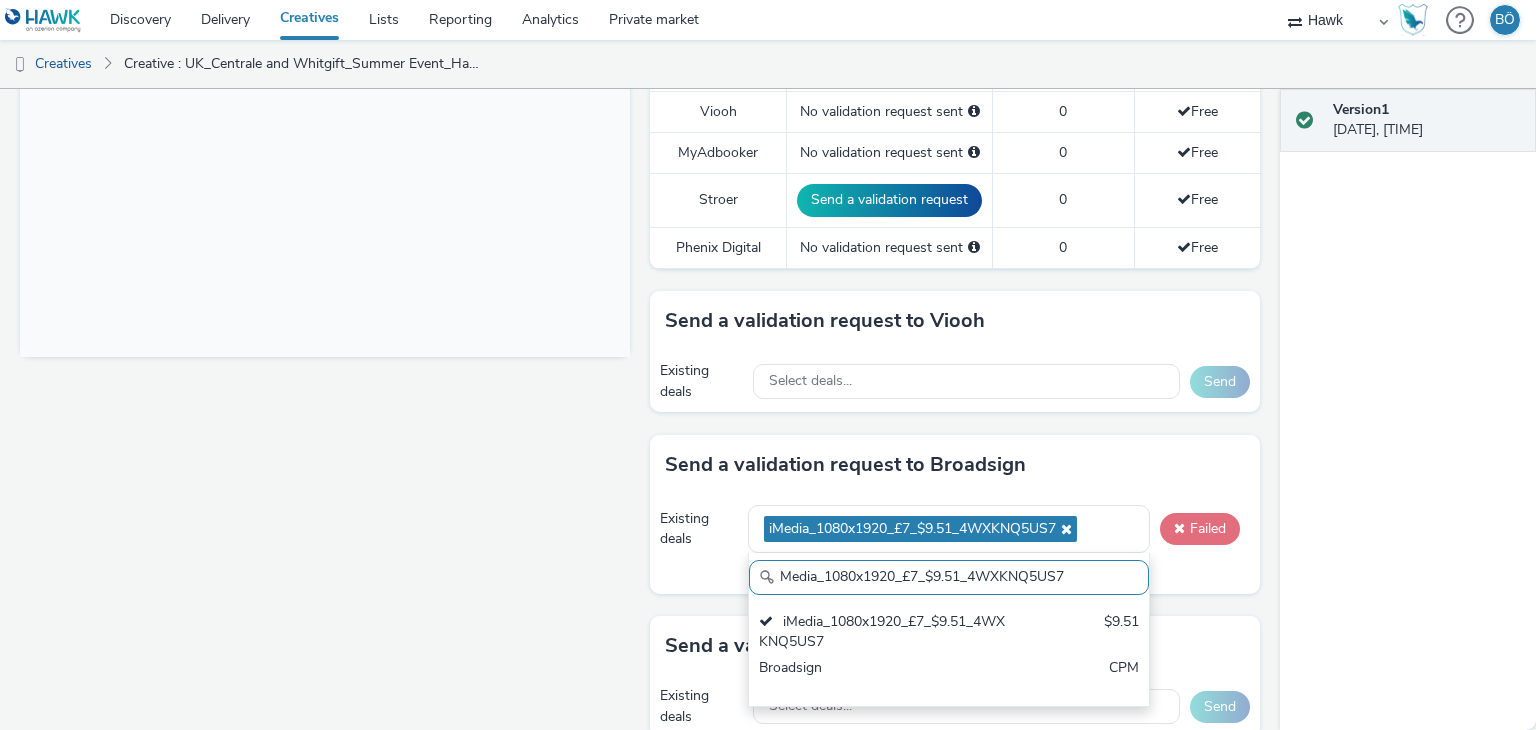 click at bounding box center (1179, 528) 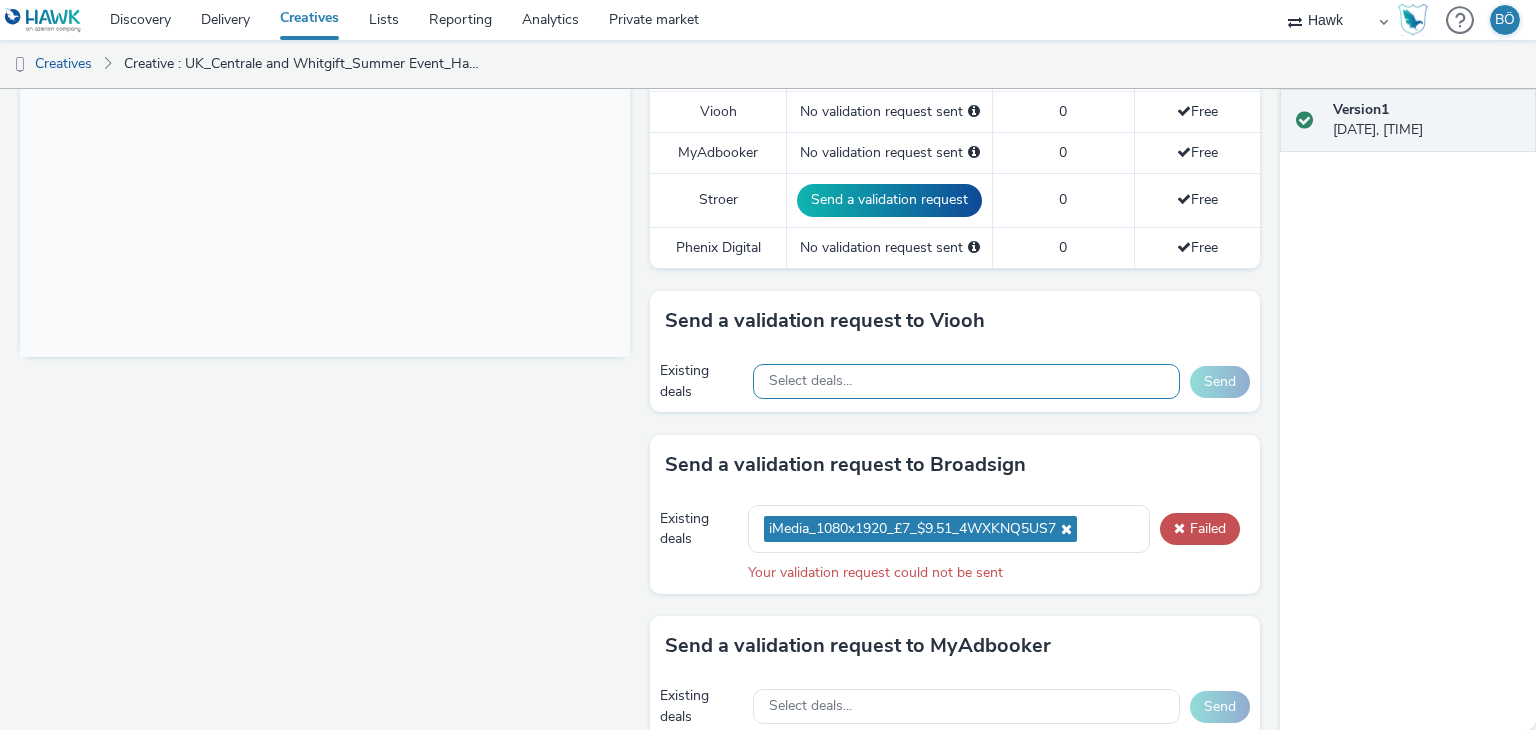 click on "Select deals..." at bounding box center (966, 381) 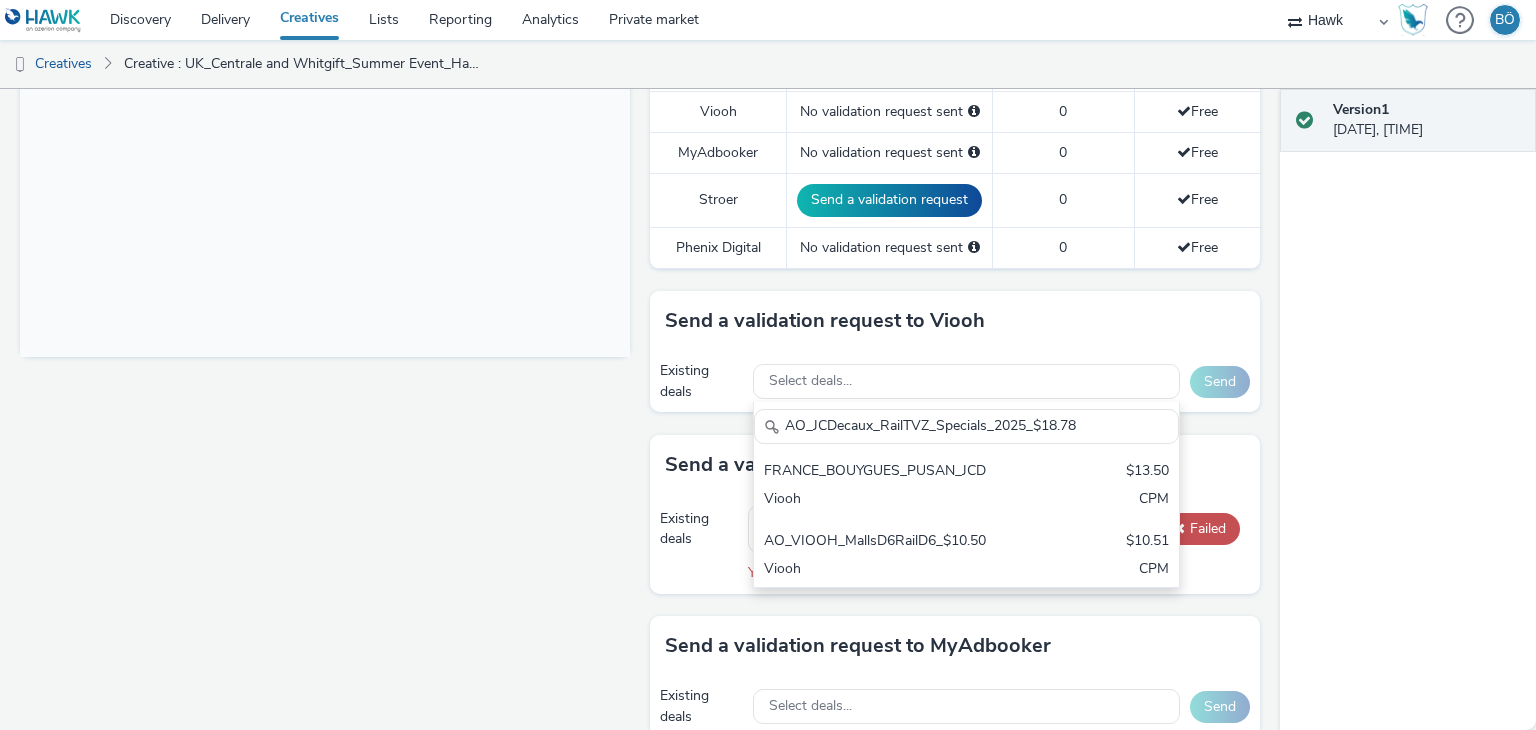 scroll, scrollTop: 0, scrollLeft: 0, axis: both 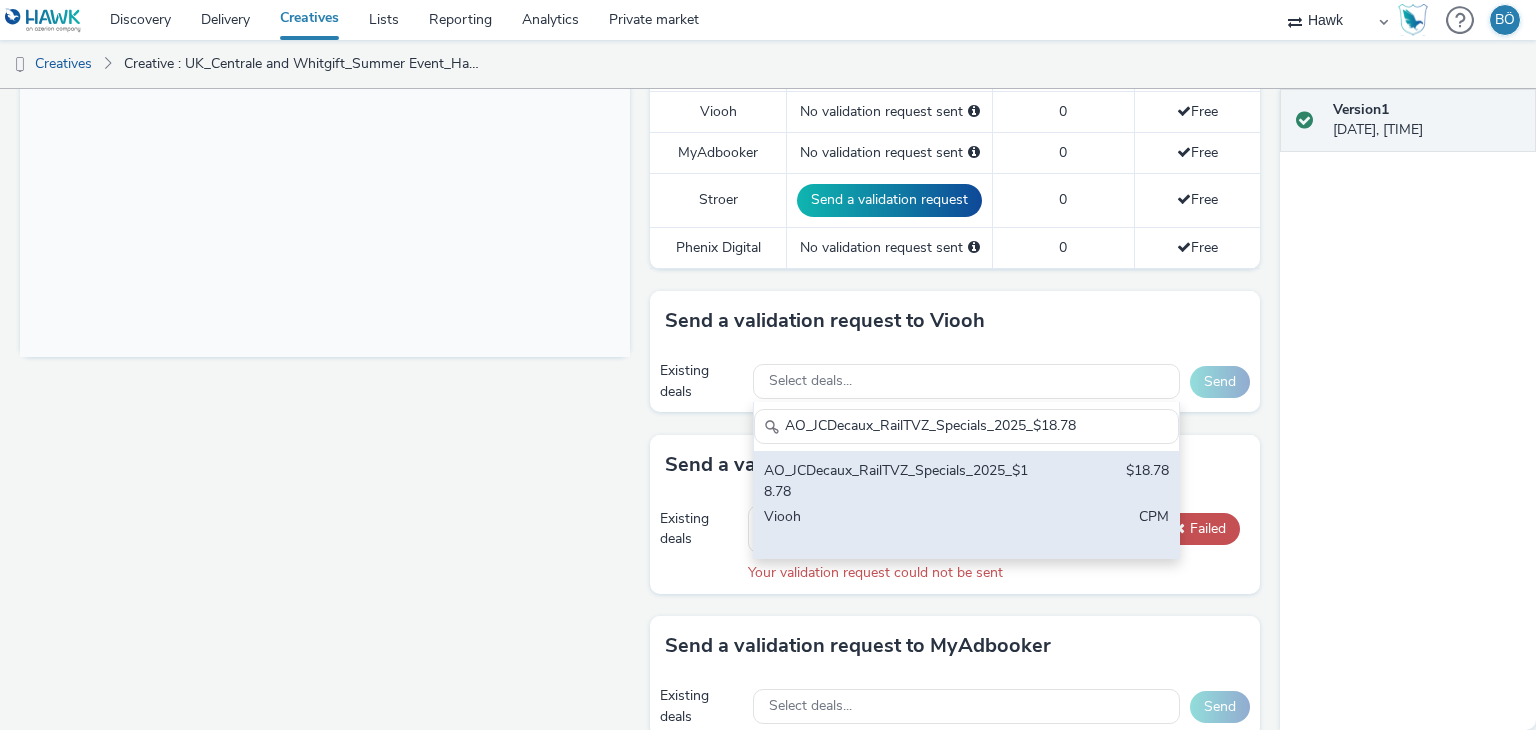 type on "AO_JCDecaux_RailTVZ_Specials_2025_$18.78" 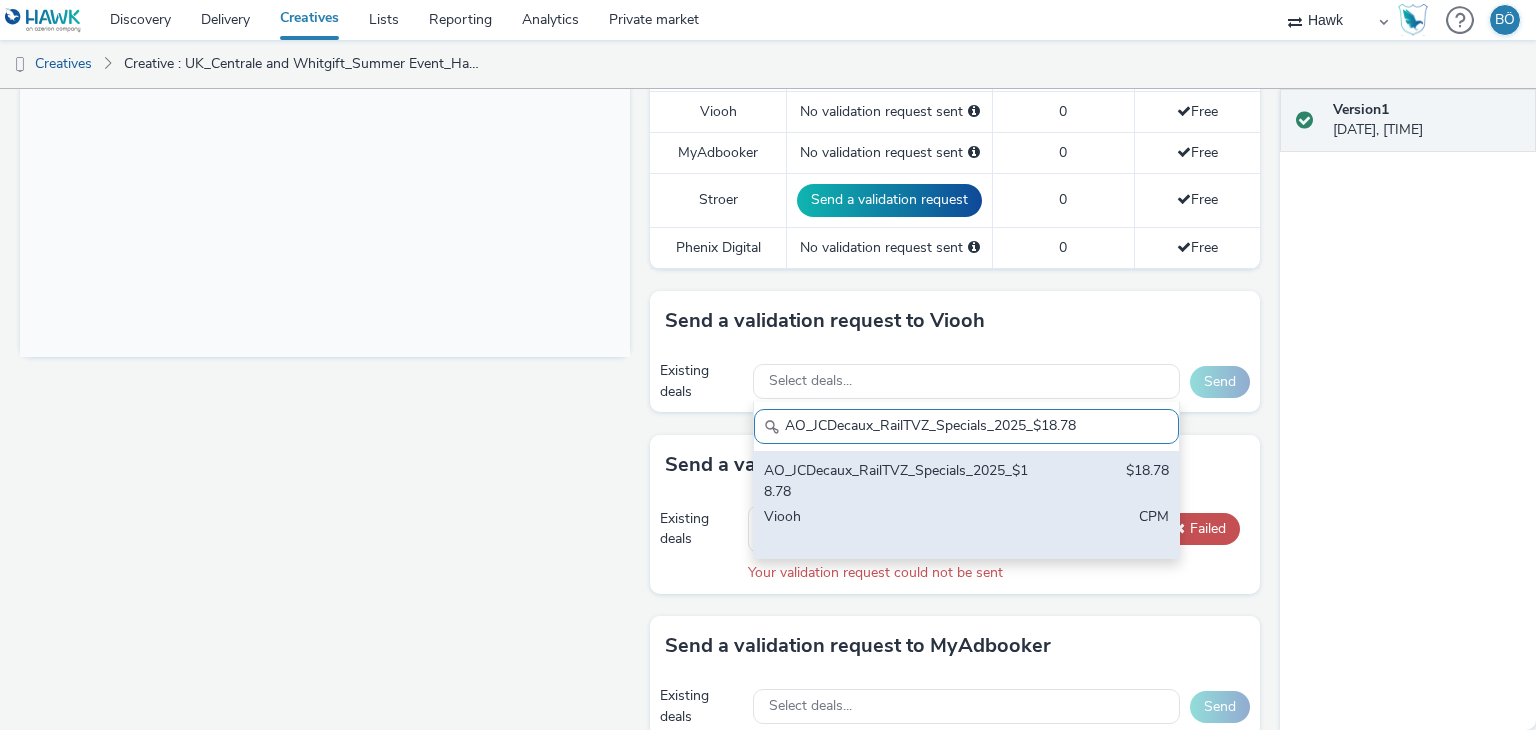 click on "AO_JCDecaux_RailTVZ_Specials_2025_$18.78" at bounding box center [897, 481] 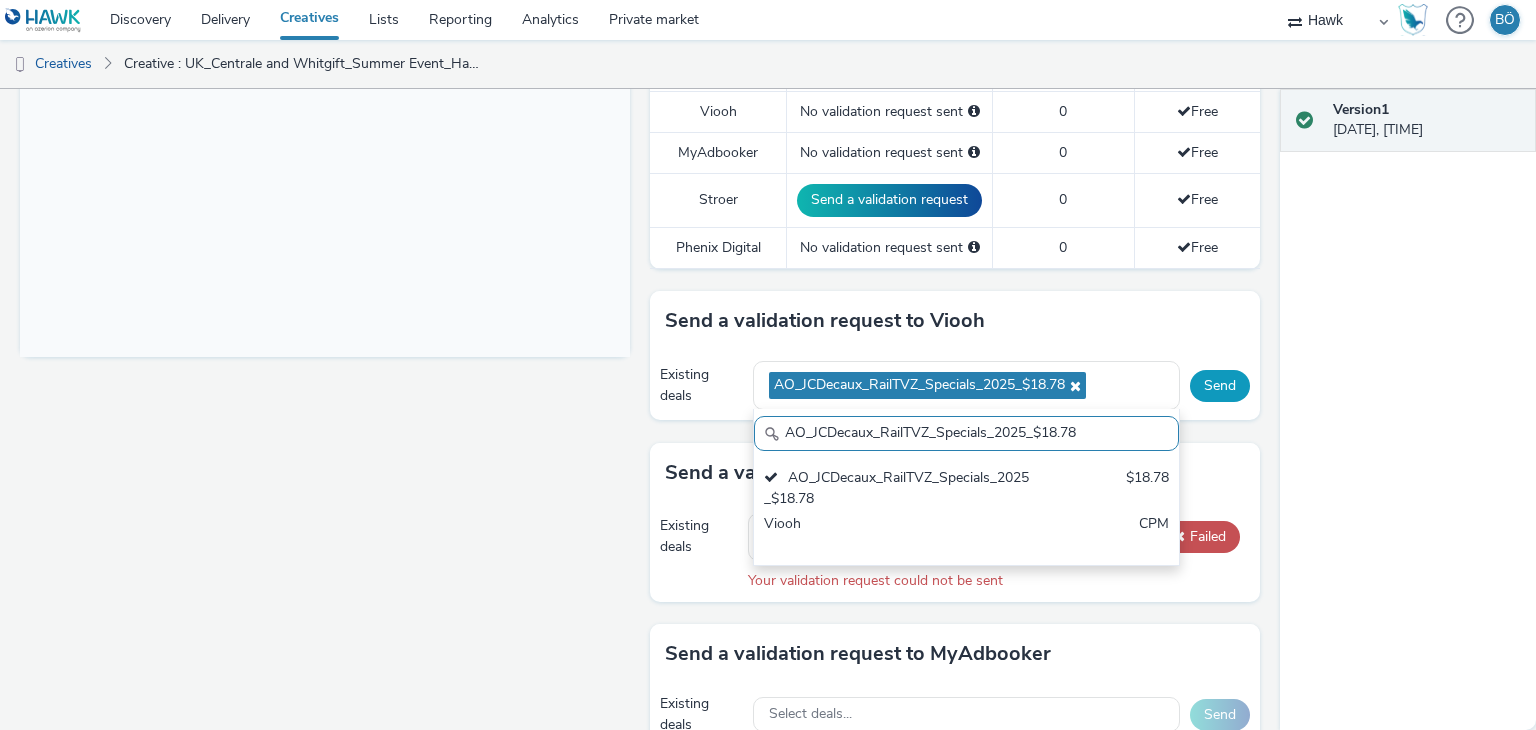 click on "Send" at bounding box center (1220, 386) 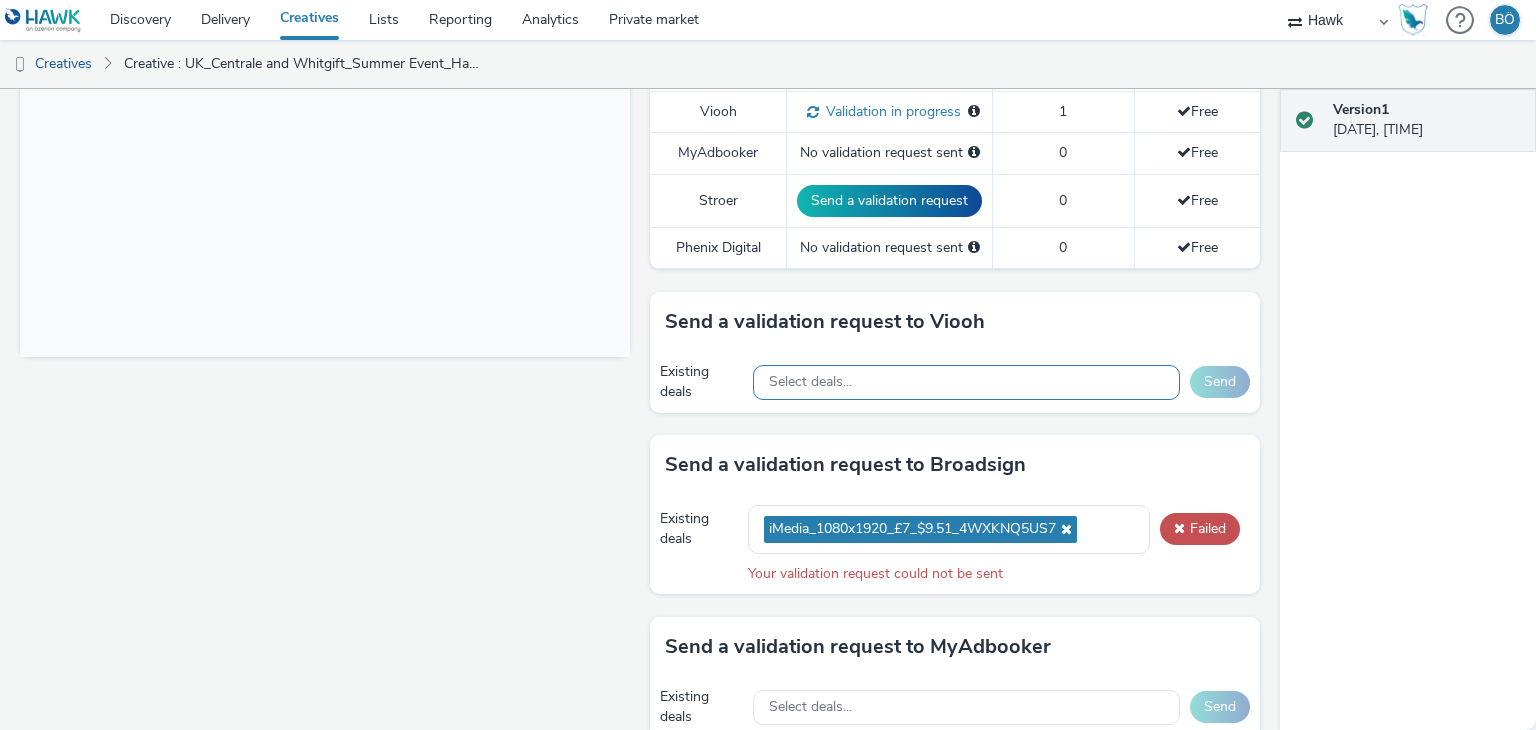 click on "Select deals..." at bounding box center [966, 382] 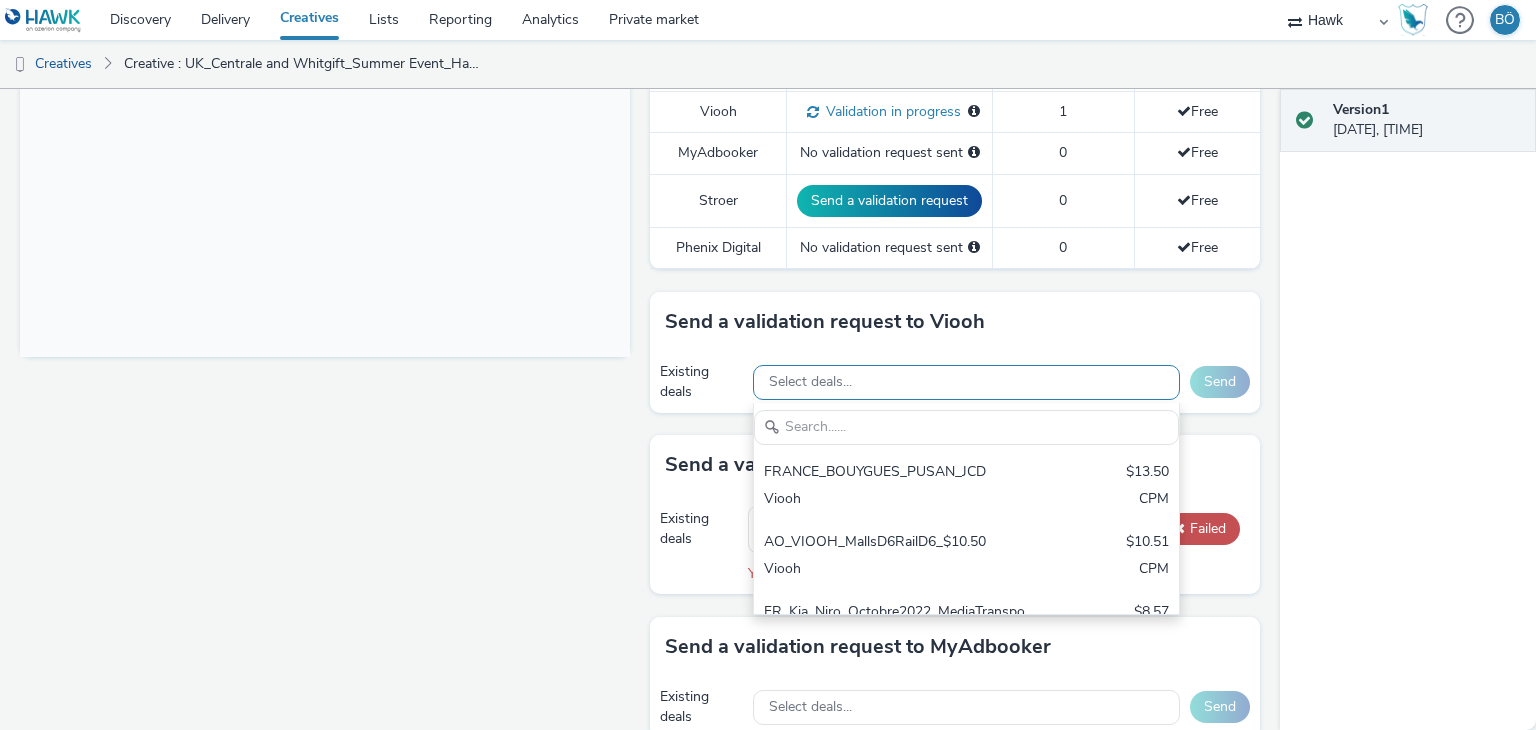 scroll, scrollTop: 0, scrollLeft: 0, axis: both 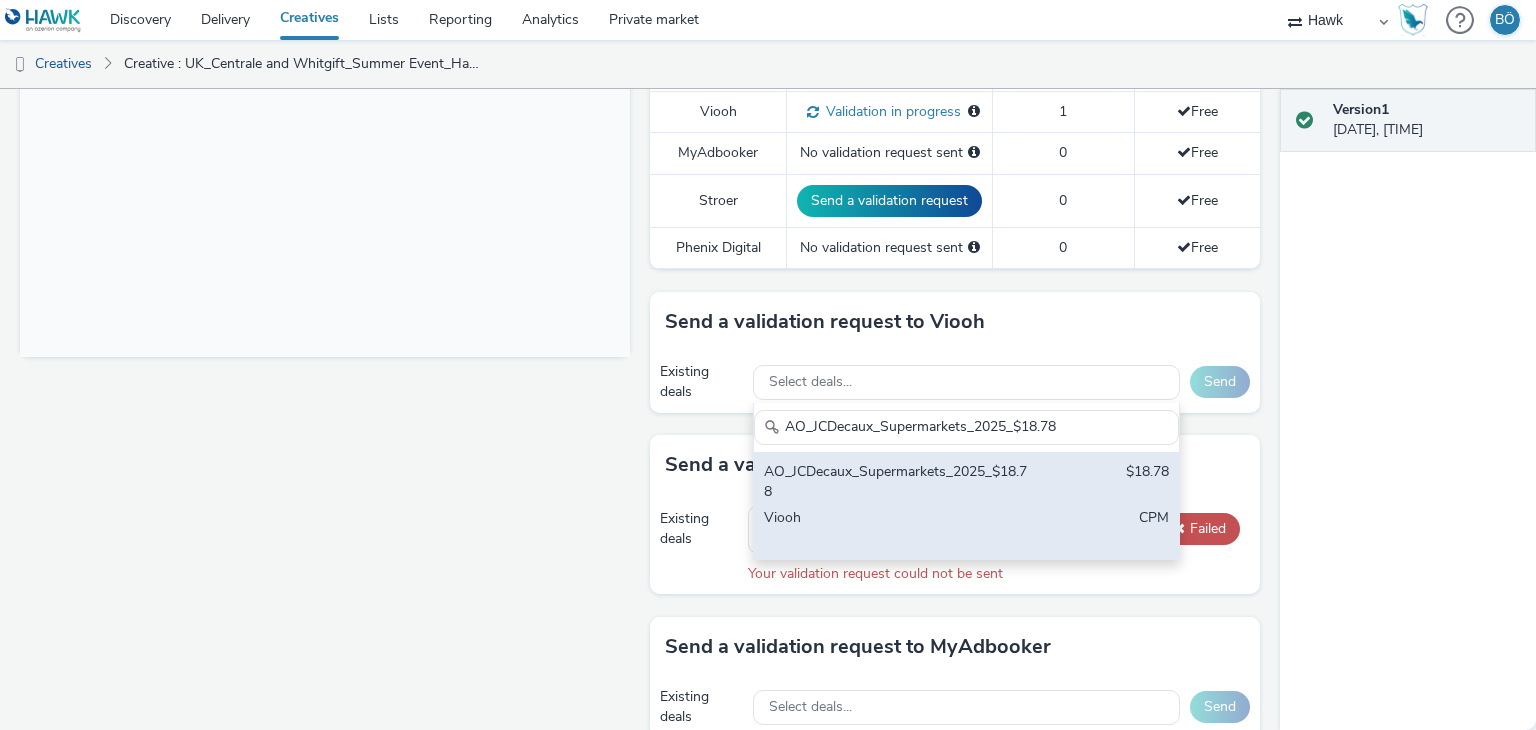 type on "AO_JCDecaux_Supermarkets_2025_$18.78" 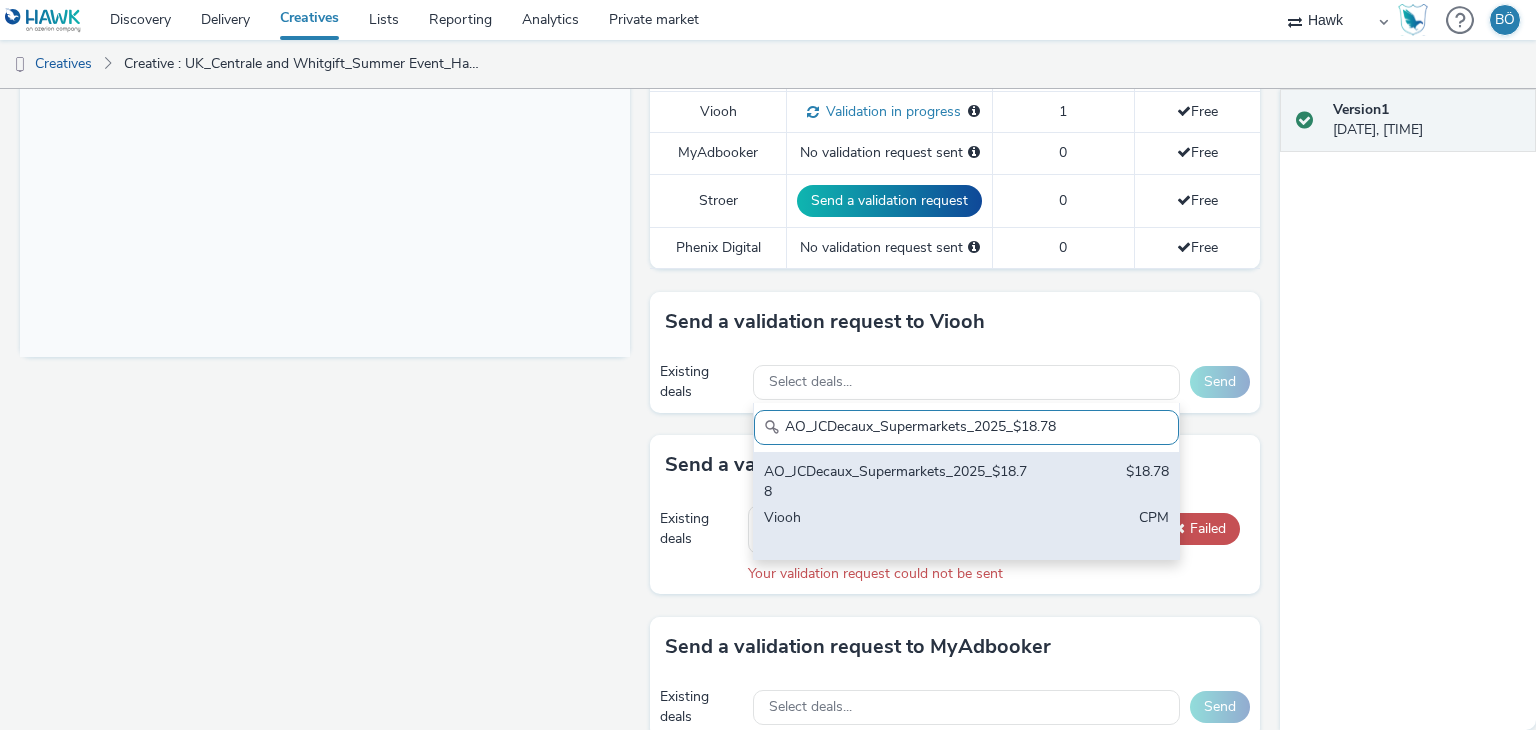click on "AO_JCDecaux_Supermarkets_2025_$18.78" at bounding box center (897, 482) 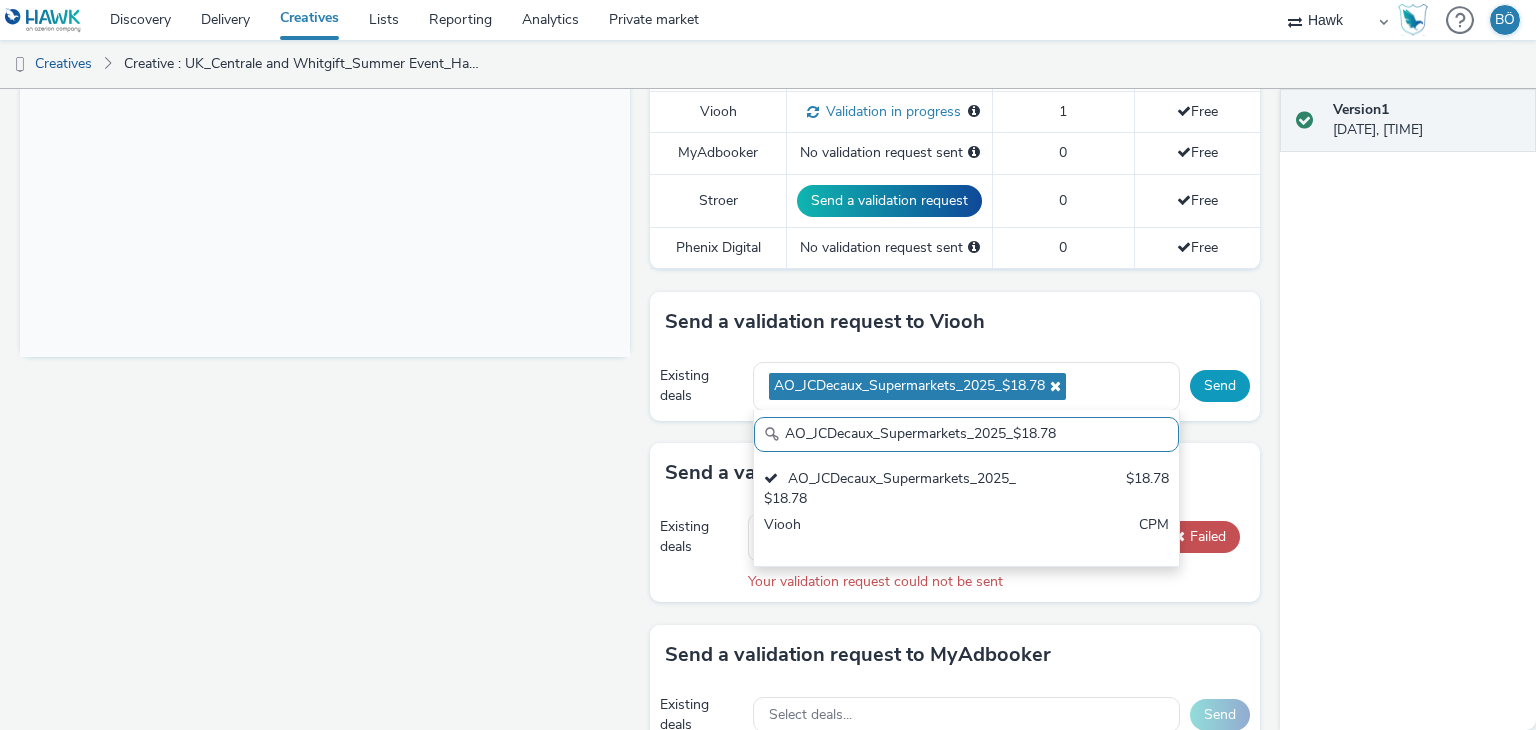 click on "Send" at bounding box center (1220, 386) 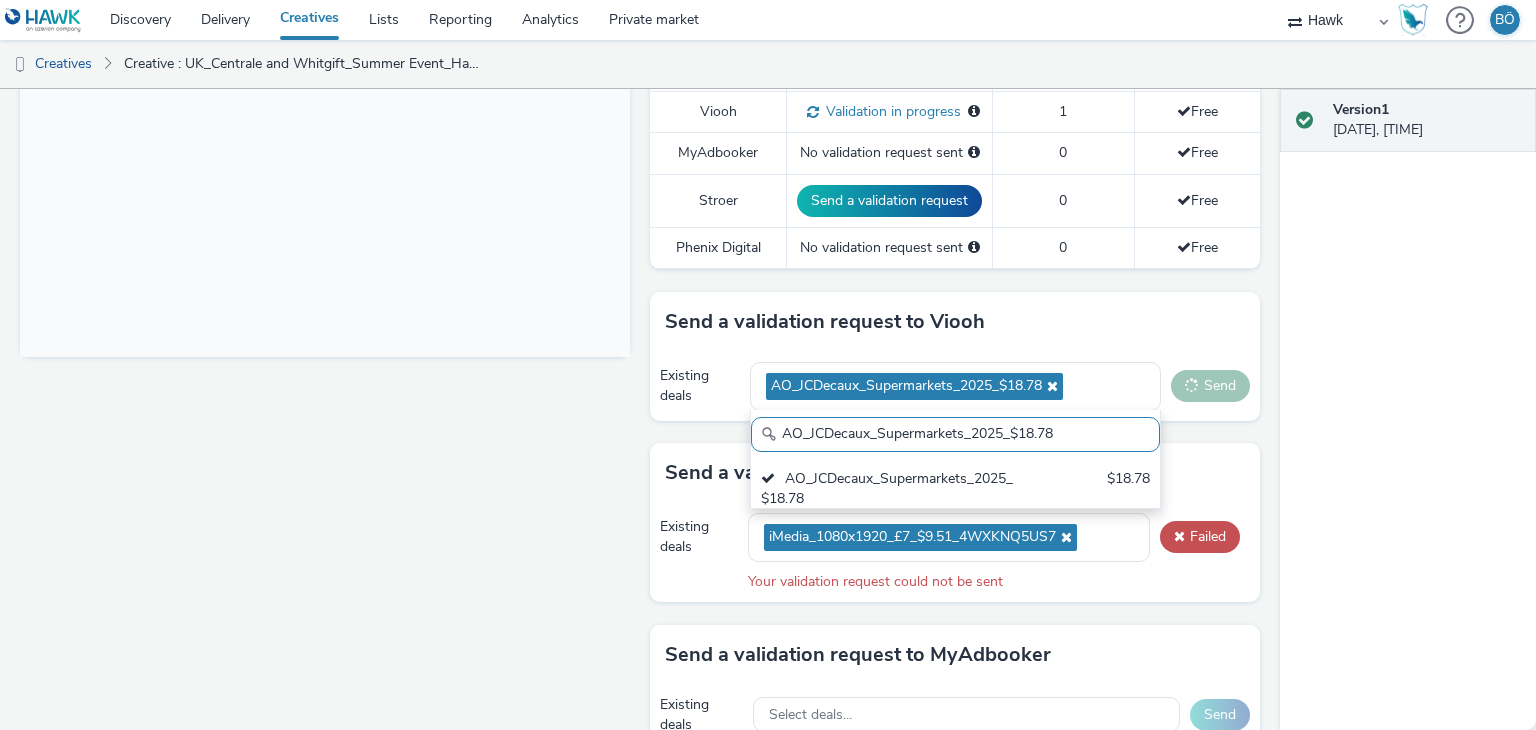 scroll, scrollTop: 0, scrollLeft: 0, axis: both 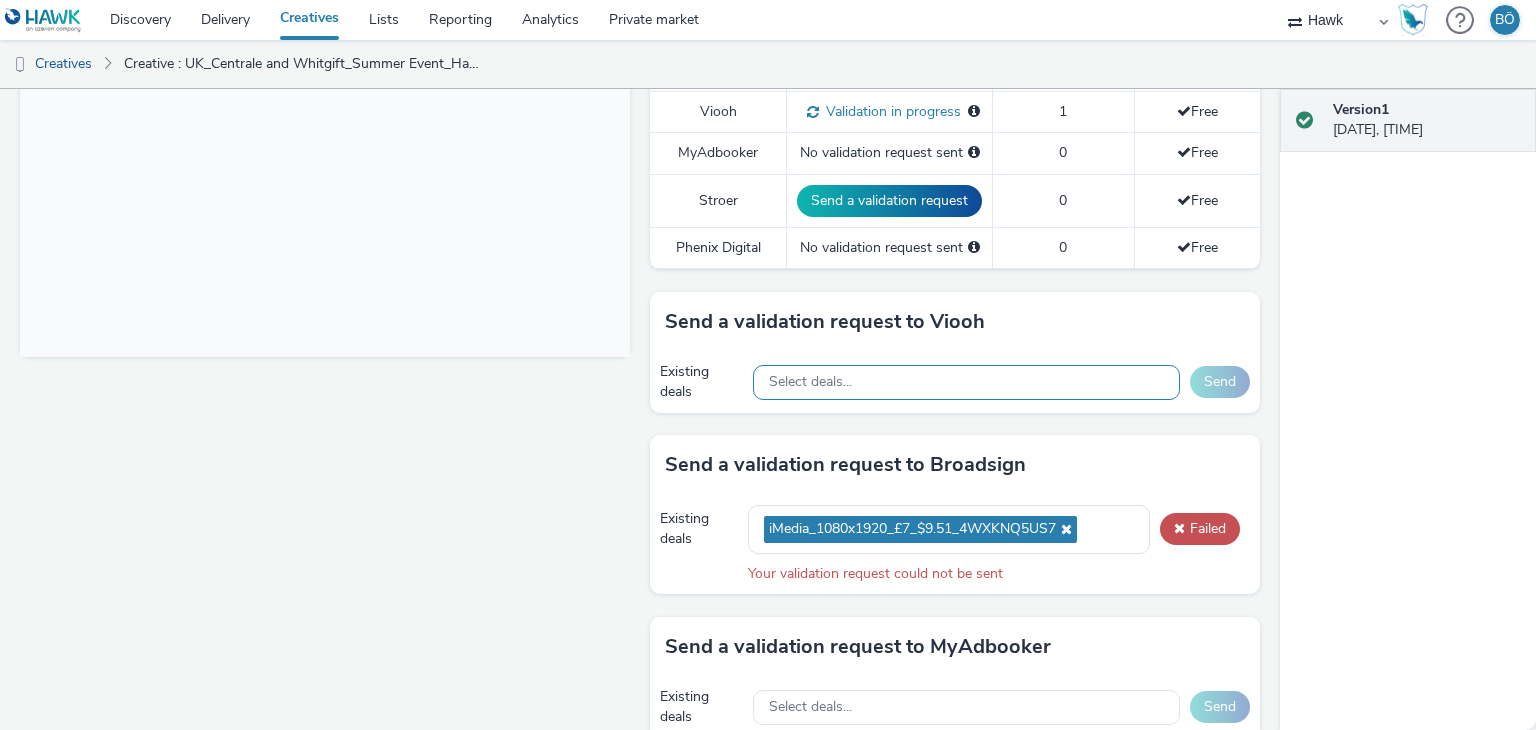 click on "Select deals..." at bounding box center (966, 382) 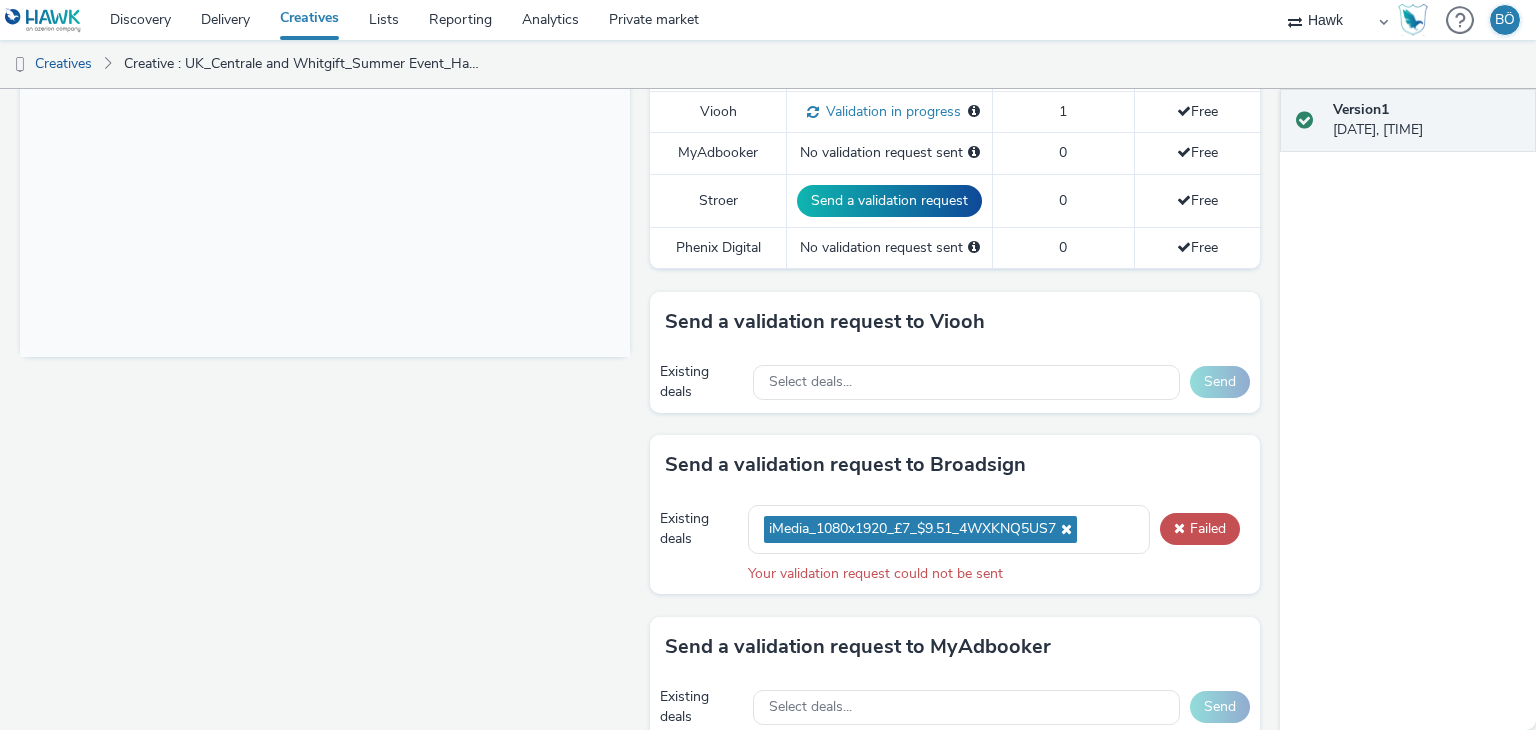 paste on "AO_JCDecaux_LFD48s_2025_$18.78" 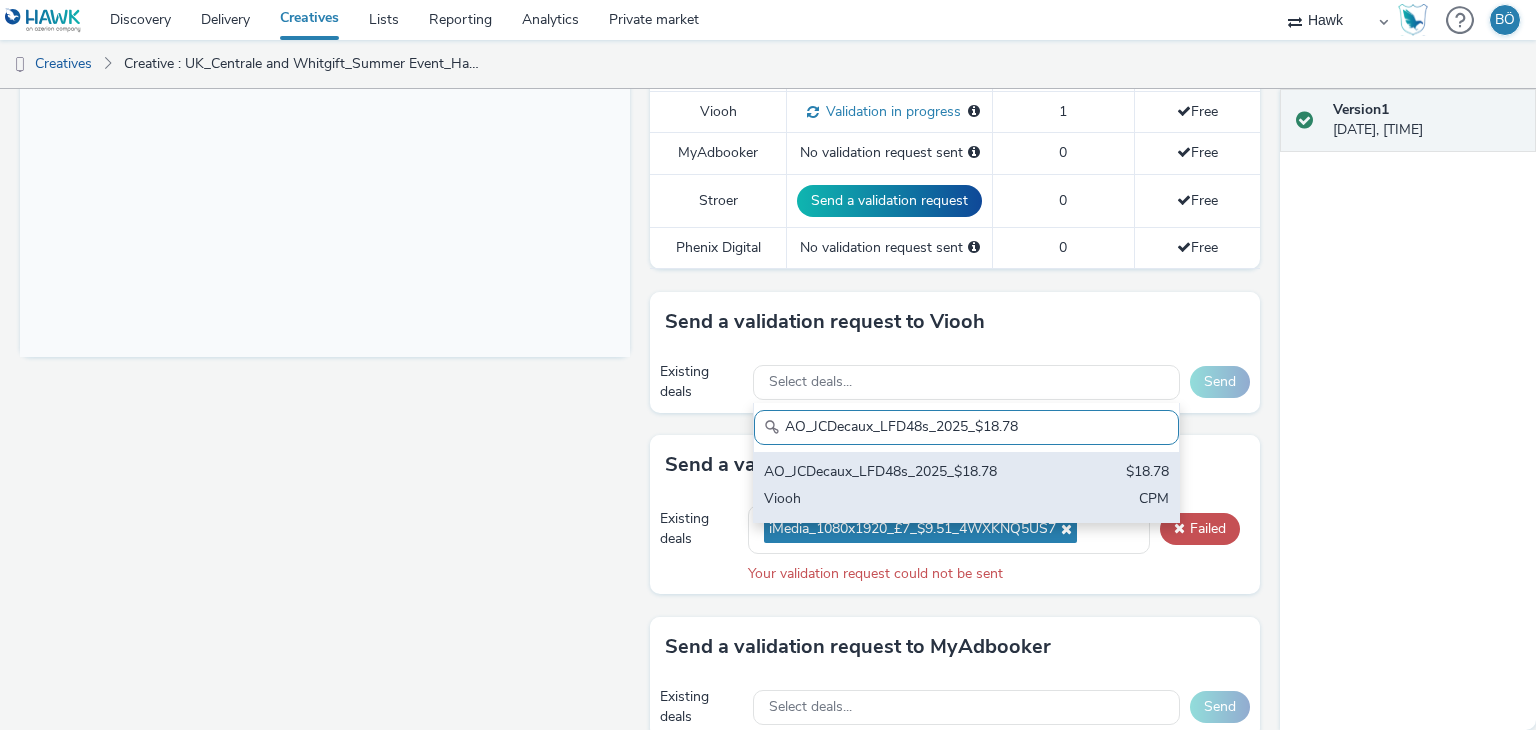 type on "AO_JCDecaux_LFD48s_2025_$18.78" 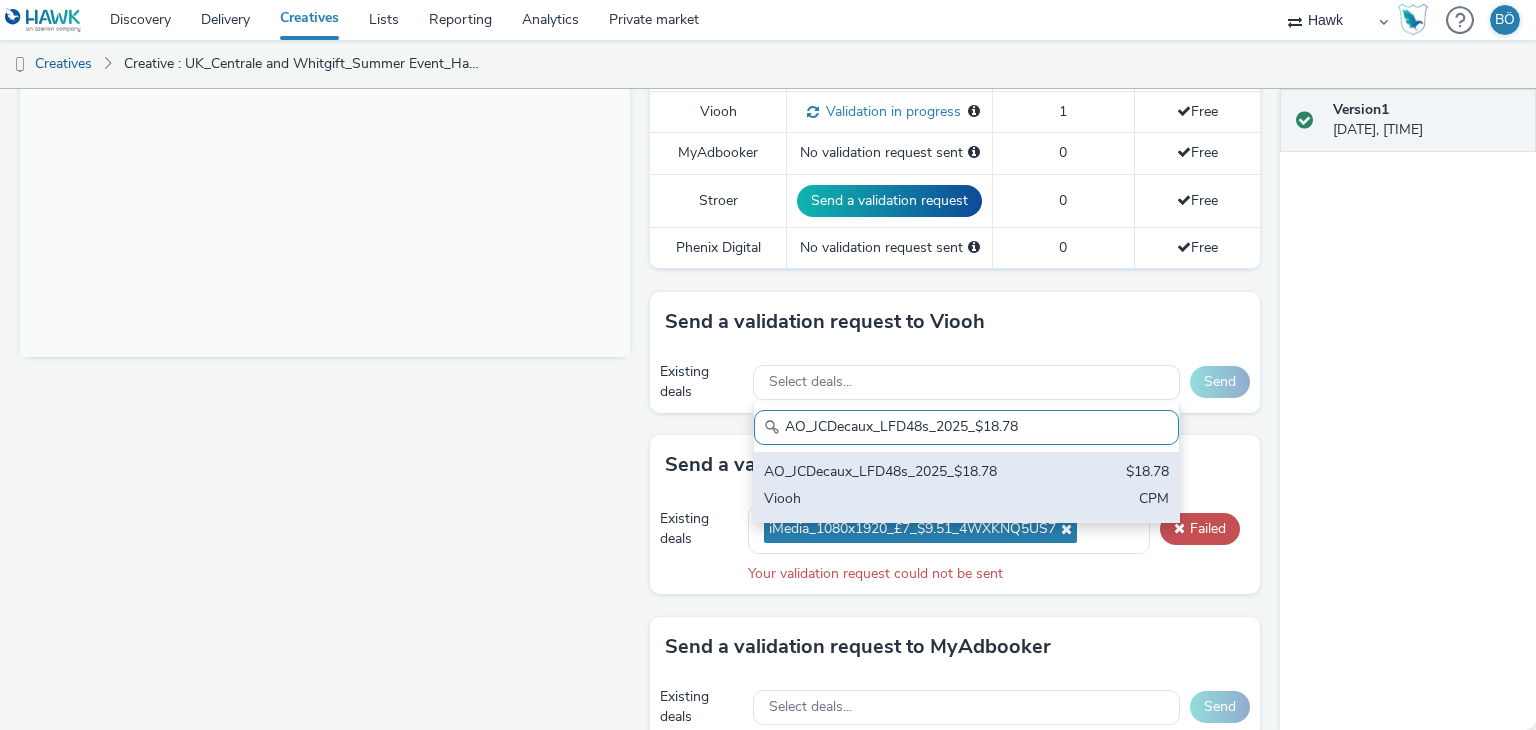click on "AO_JCDecaux_LFD48s_2025_$18.78 $18.78 Viooh CPM" at bounding box center [966, 487] 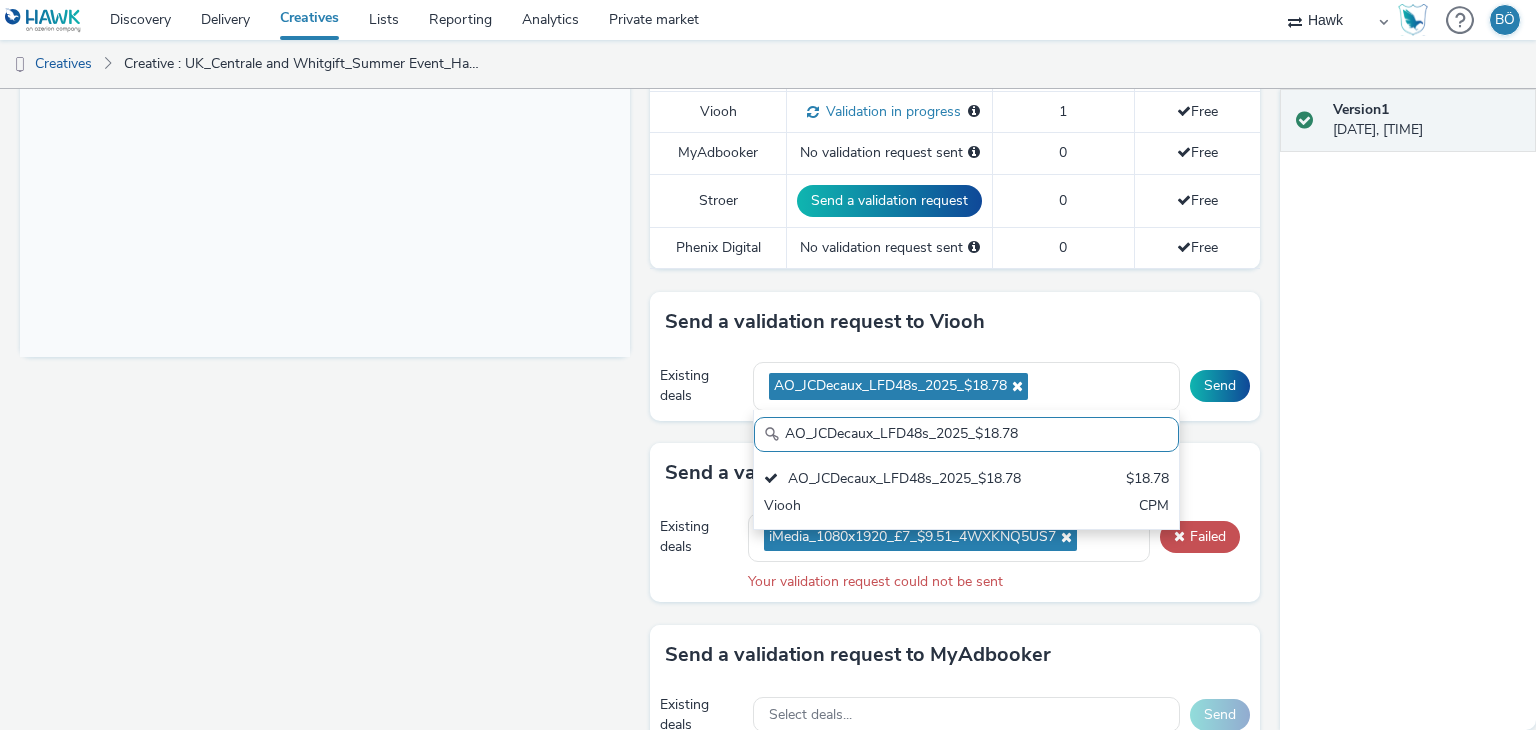 click on "Existing deals AO_JCDecaux_LFD48s_2025_$18.78 AO_JCDecaux_LFD48s_2025_$18.78 AO_JCDecaux_LFD48s_2025_$18.78 $18.78 Viooh CPM Send" at bounding box center (955, 386) 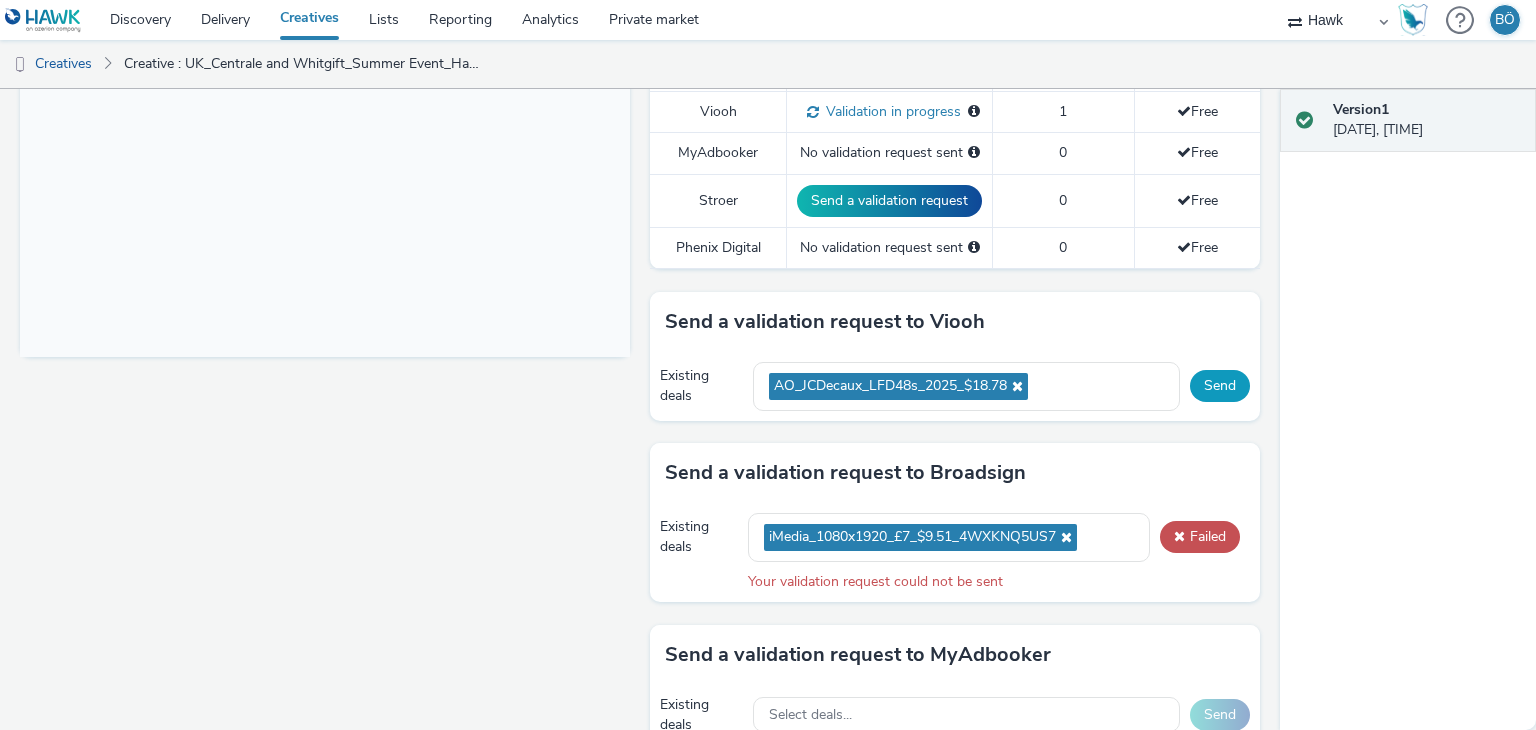 click on "Send" at bounding box center (1220, 386) 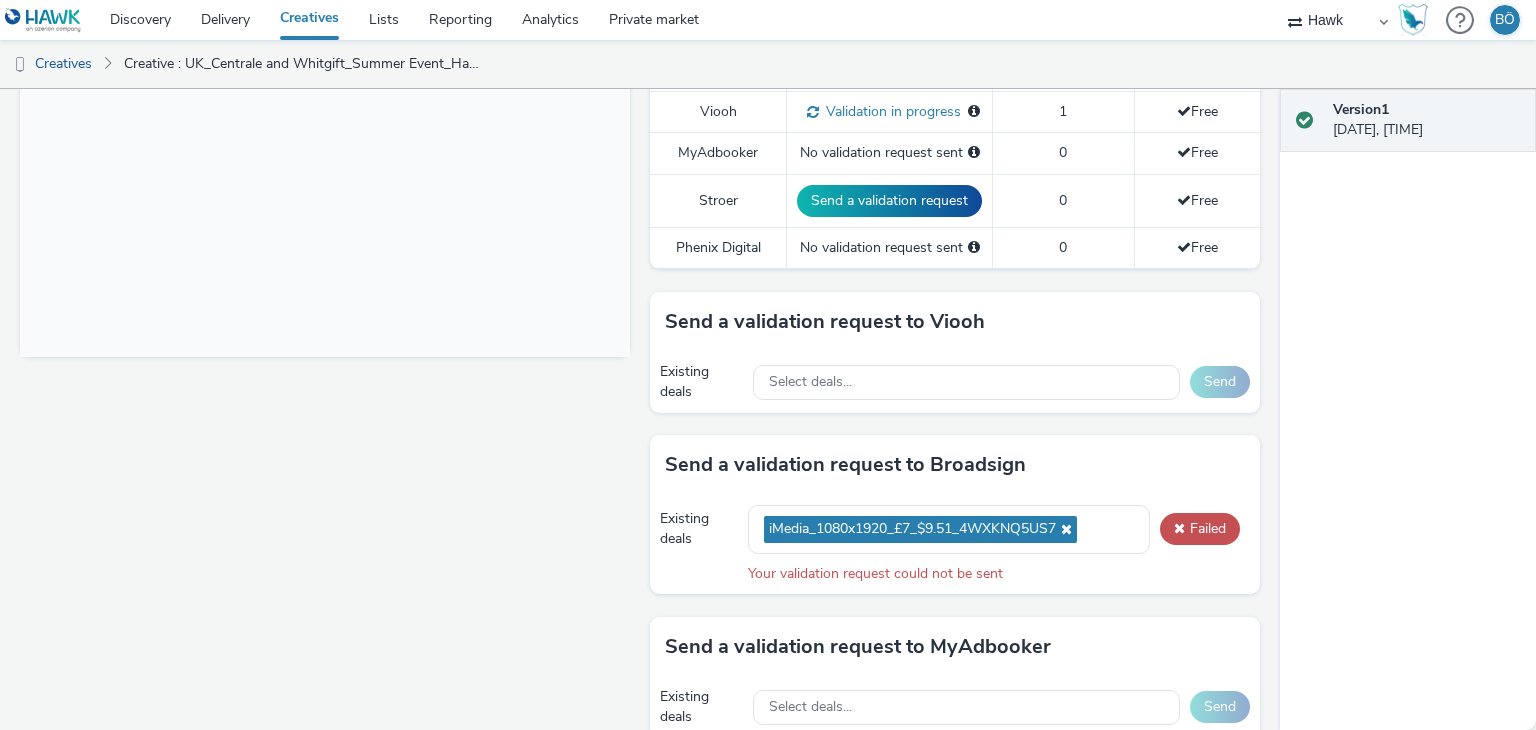 click on "Select deals..." at bounding box center [966, 382] 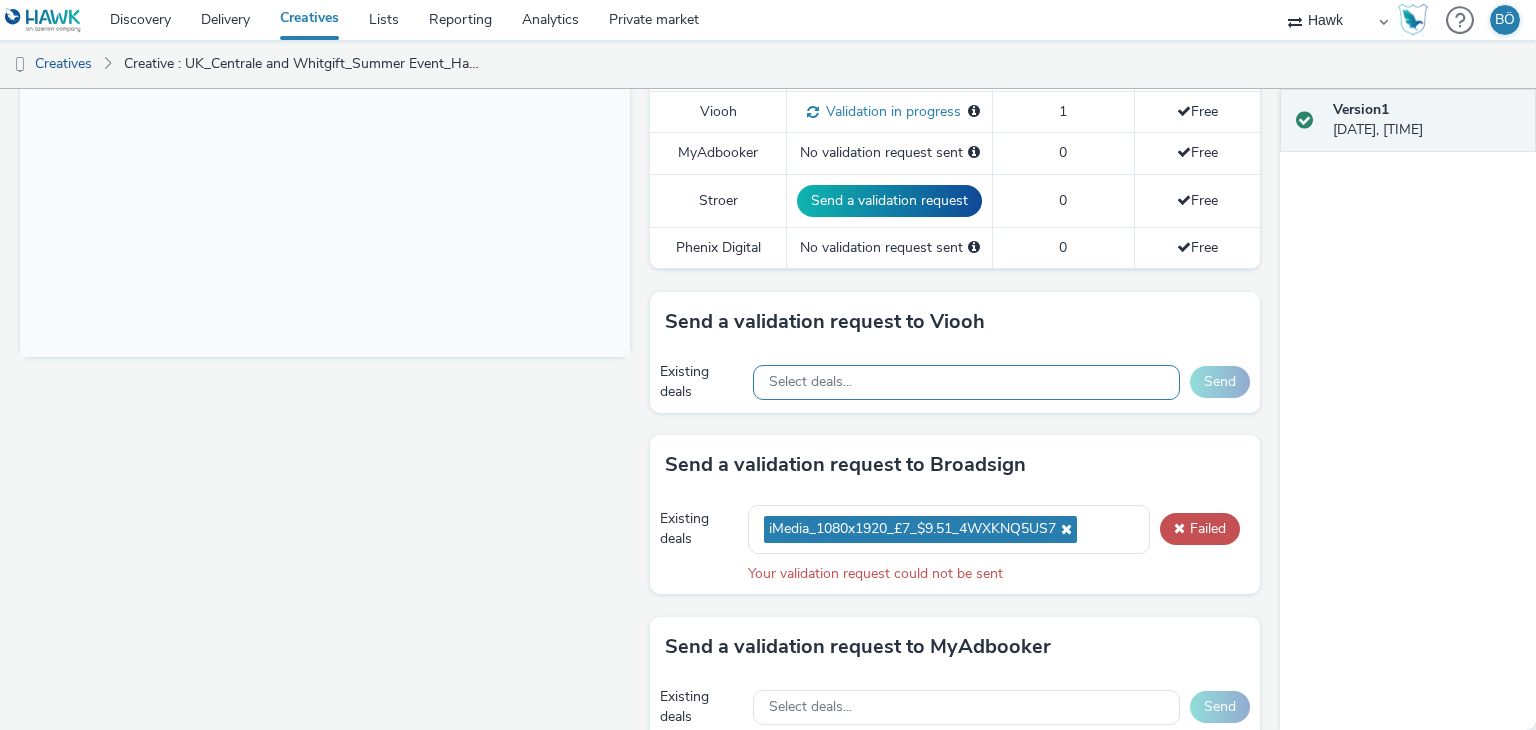 click on "Select deals..." at bounding box center (966, 382) 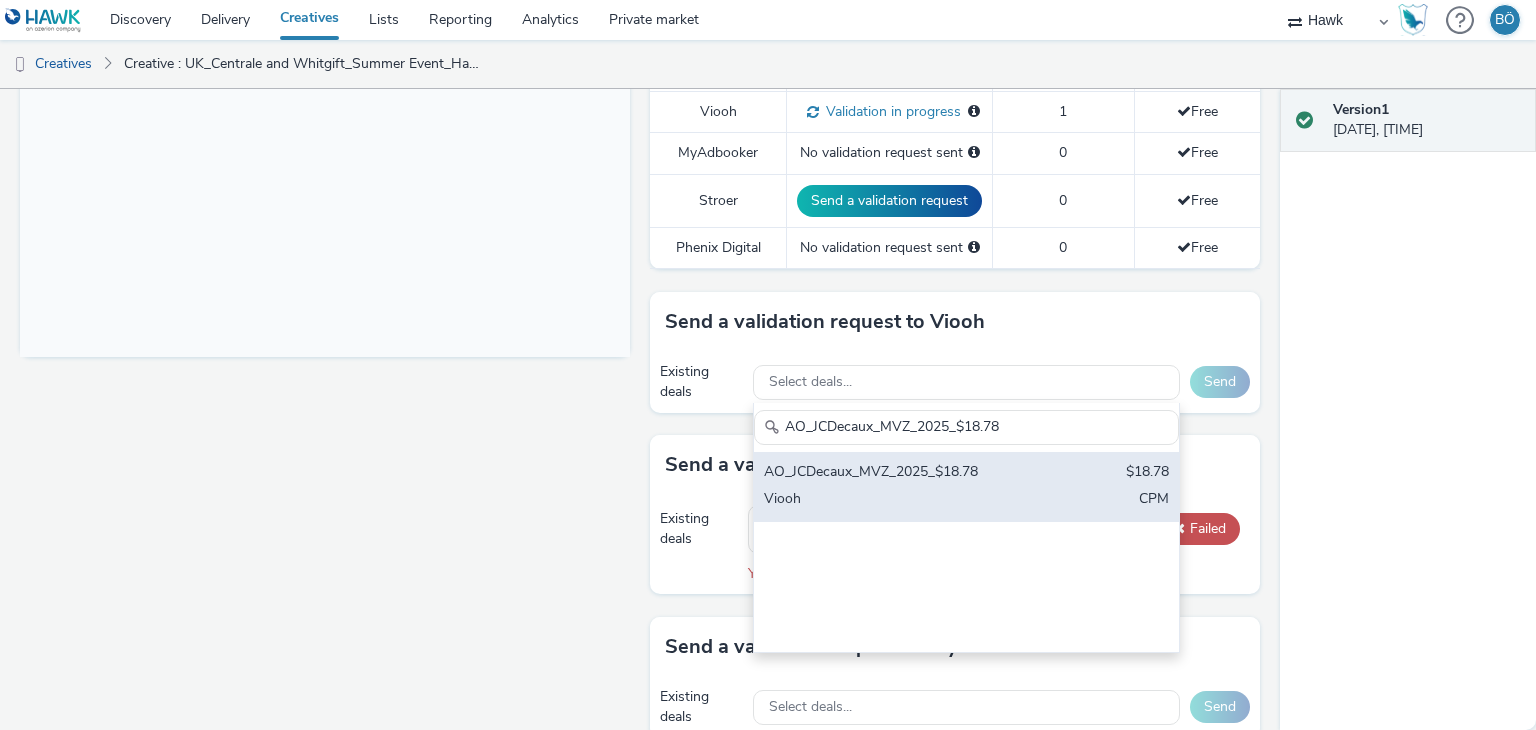 type on "AO_JCDecaux_MVZ_2025_$18.78" 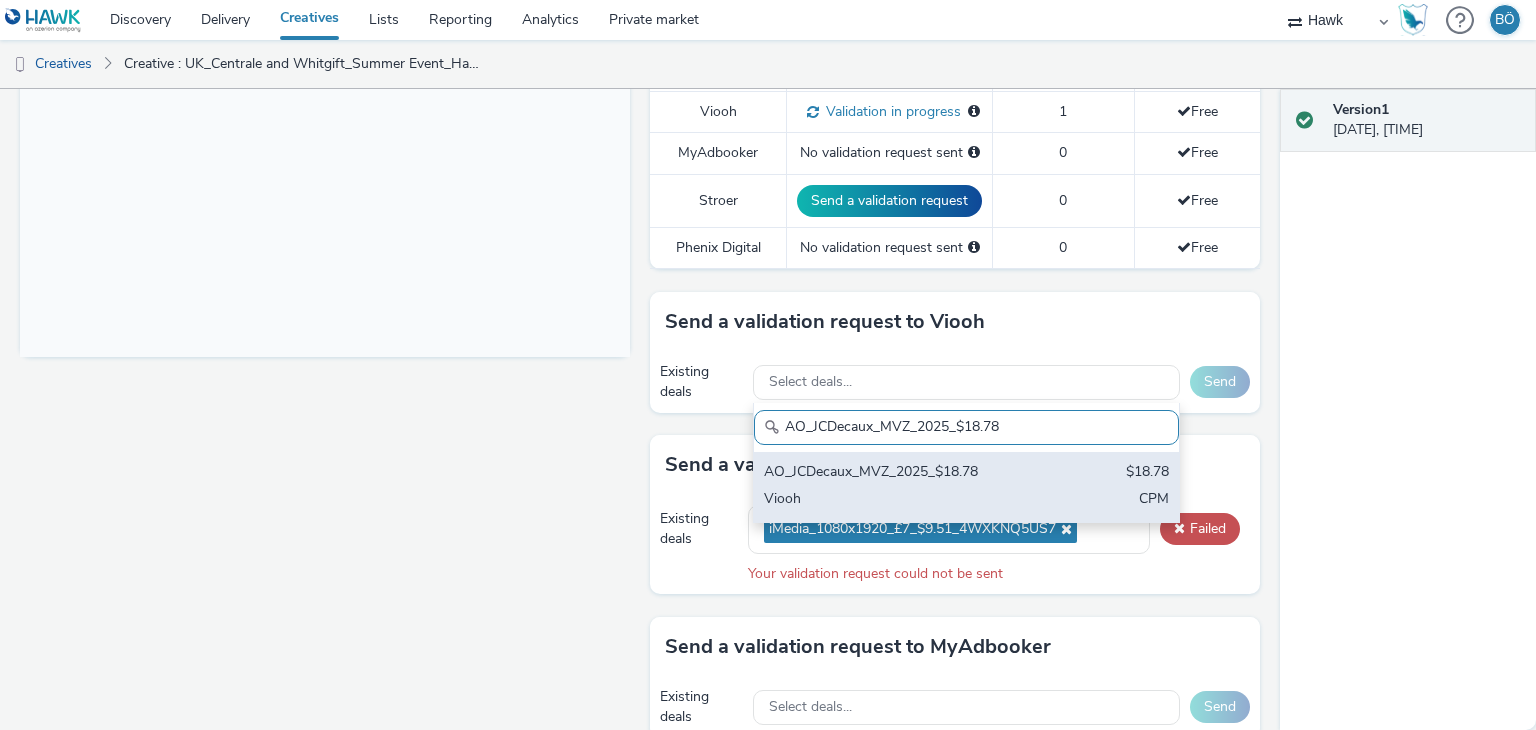 click on "AO_JCDecaux_MVZ_2025_$18.78" at bounding box center (897, 473) 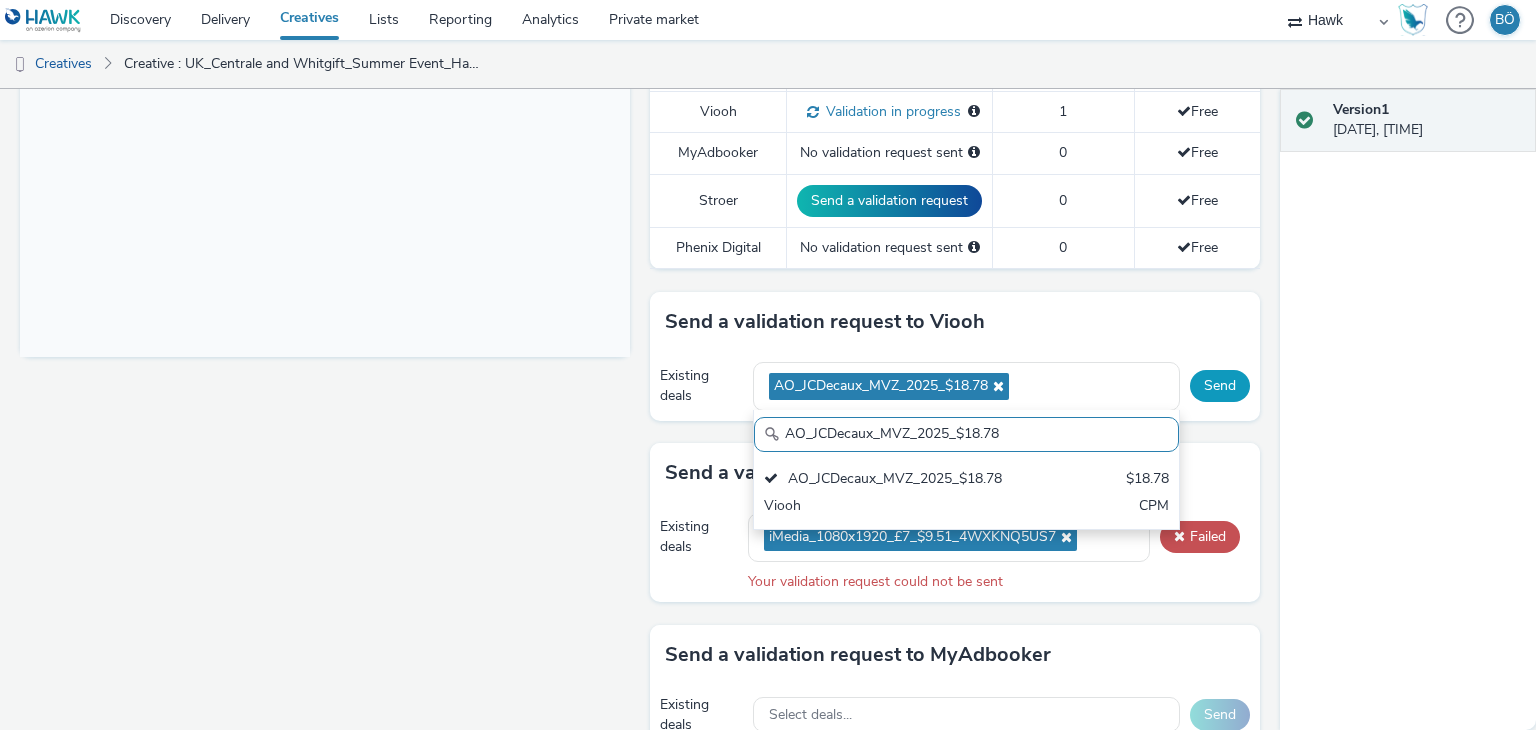 click on "Send" at bounding box center [1220, 386] 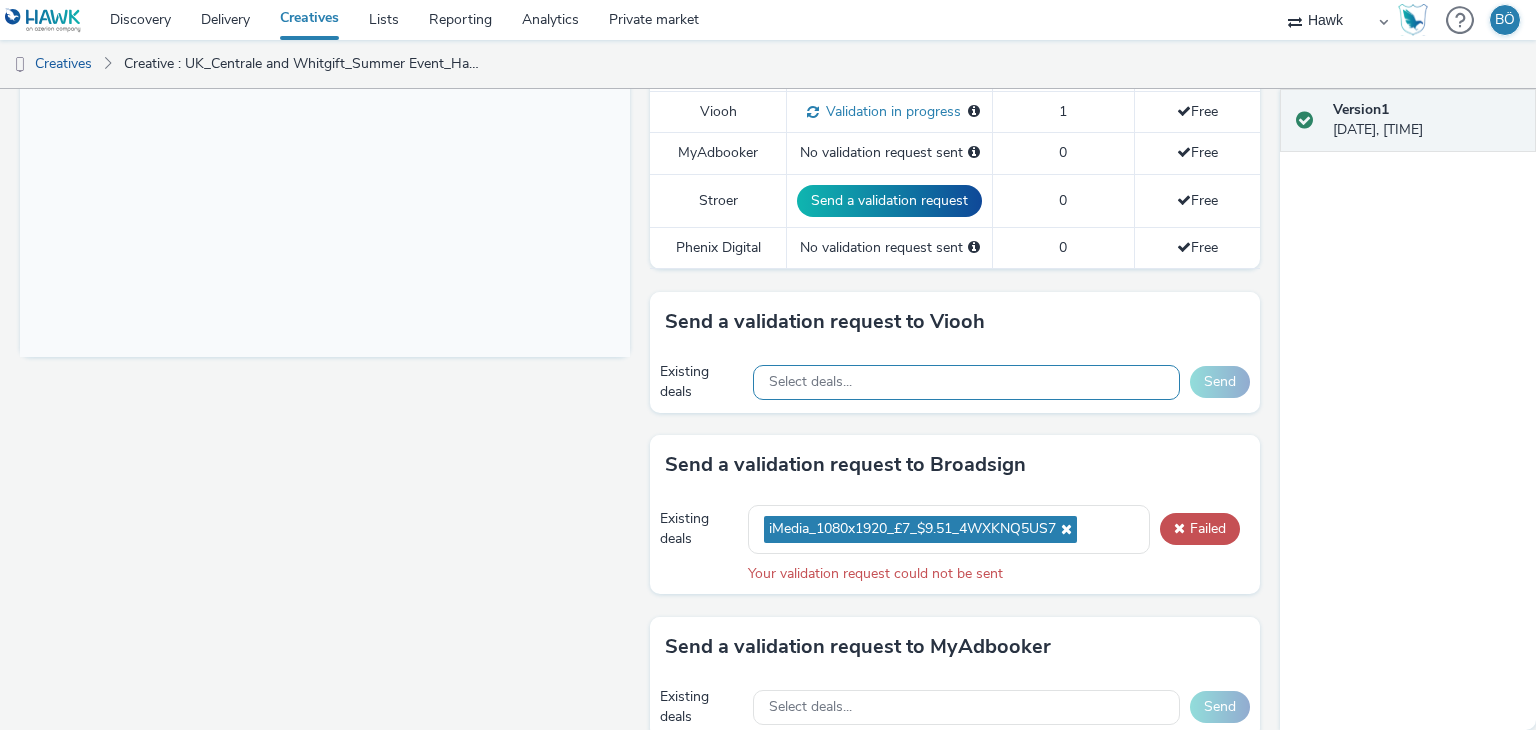 click on "Select deals..." at bounding box center [810, 382] 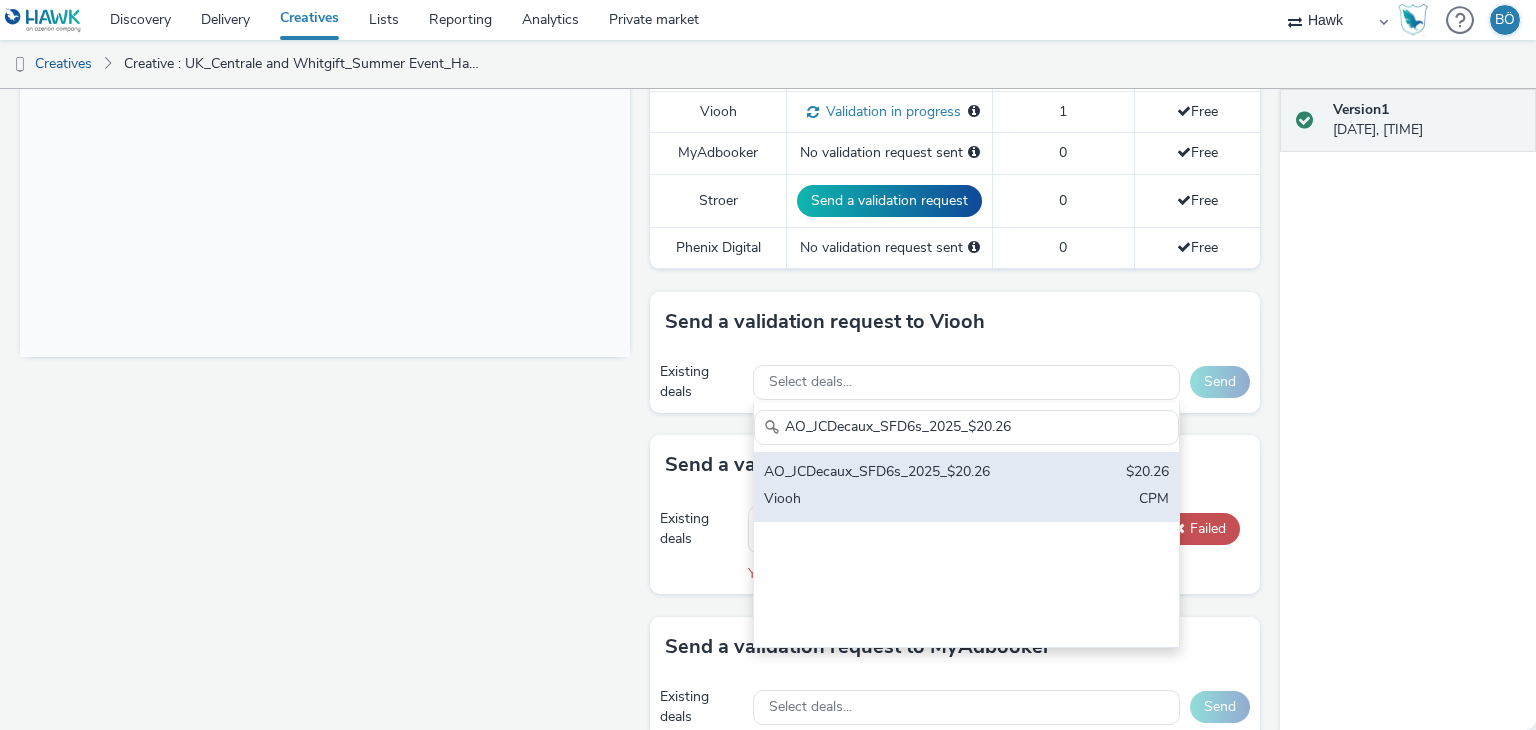 type on "AO_JCDecaux_SFD6s_2025_$20.26" 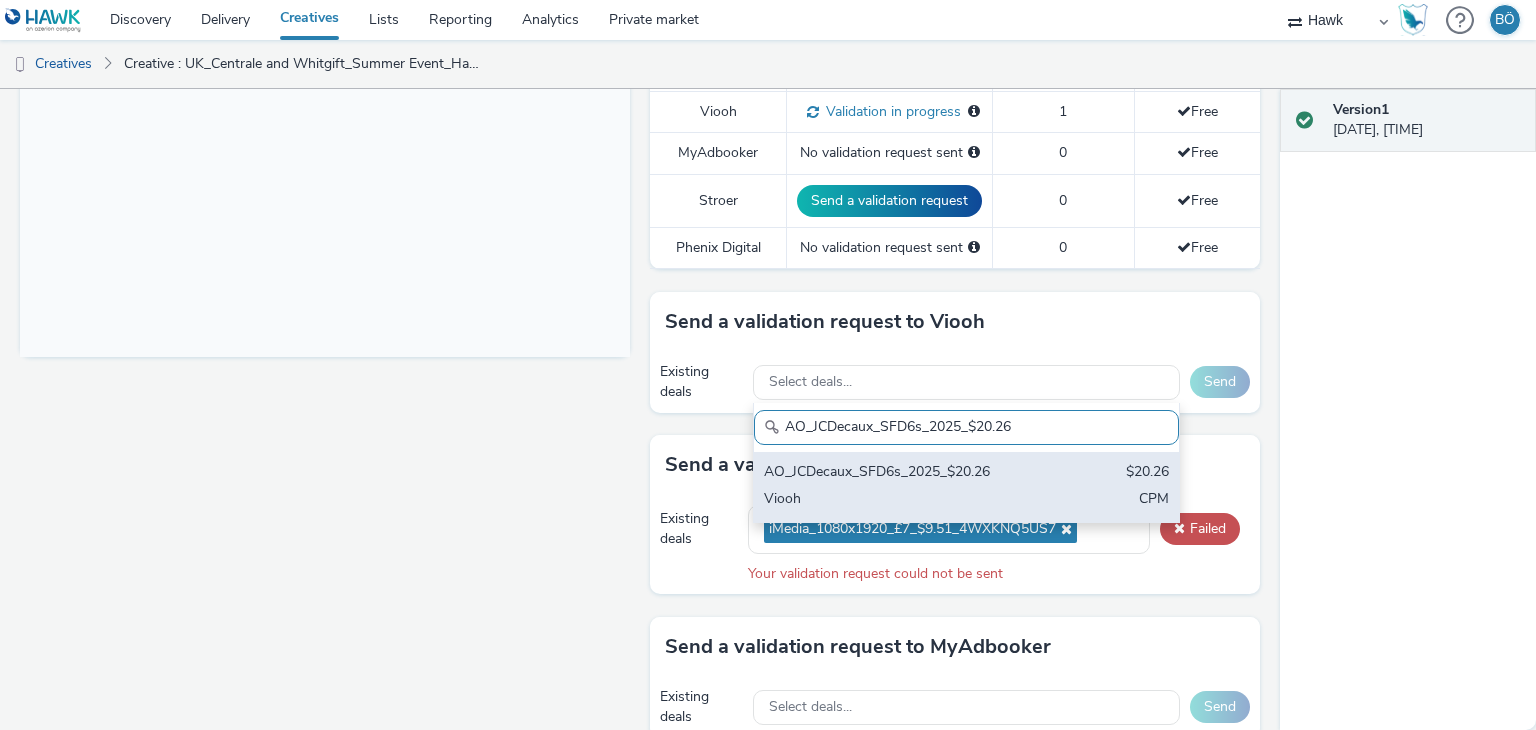 click on "AO_JCDecaux_SFD6s_2025_$20.26" at bounding box center (897, 473) 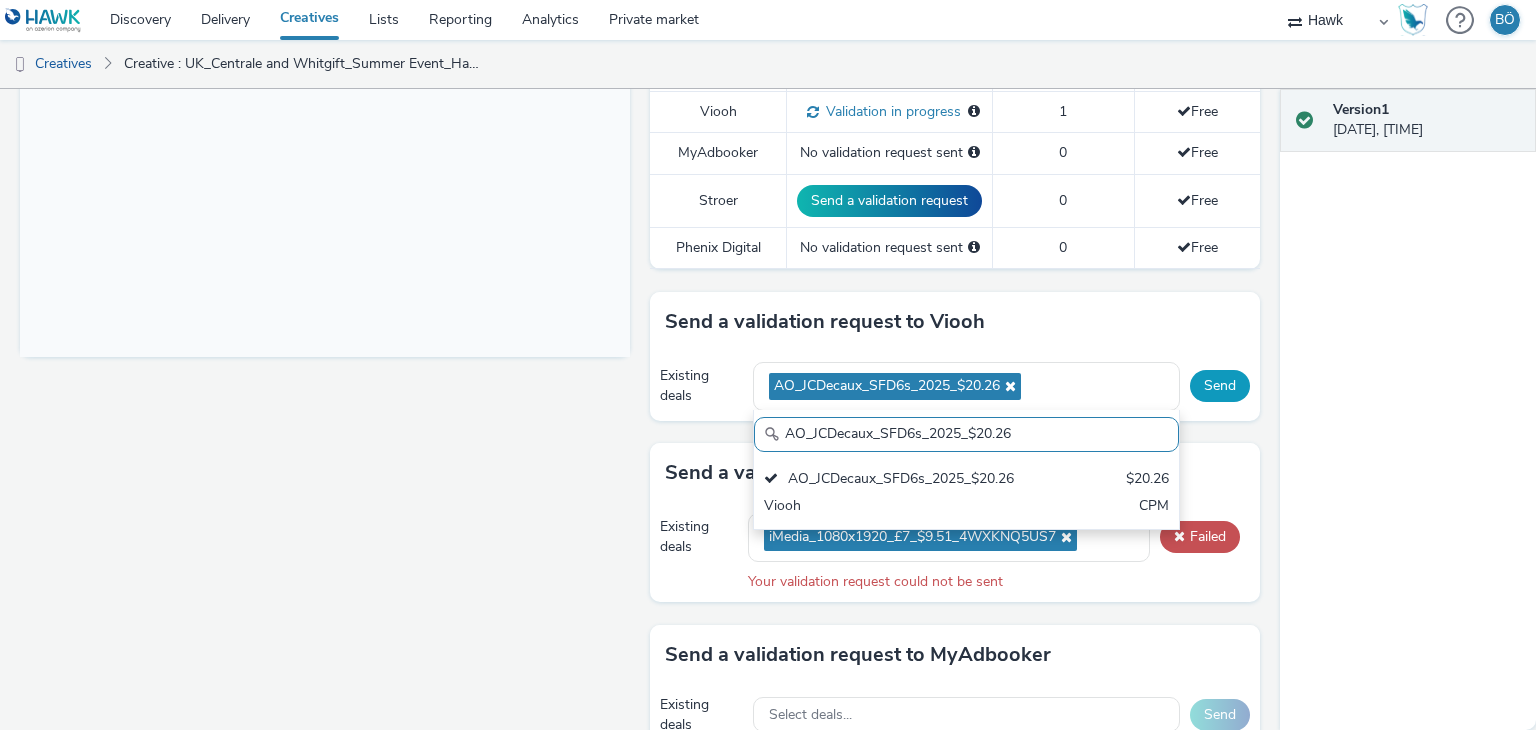 click on "Send" at bounding box center [1220, 386] 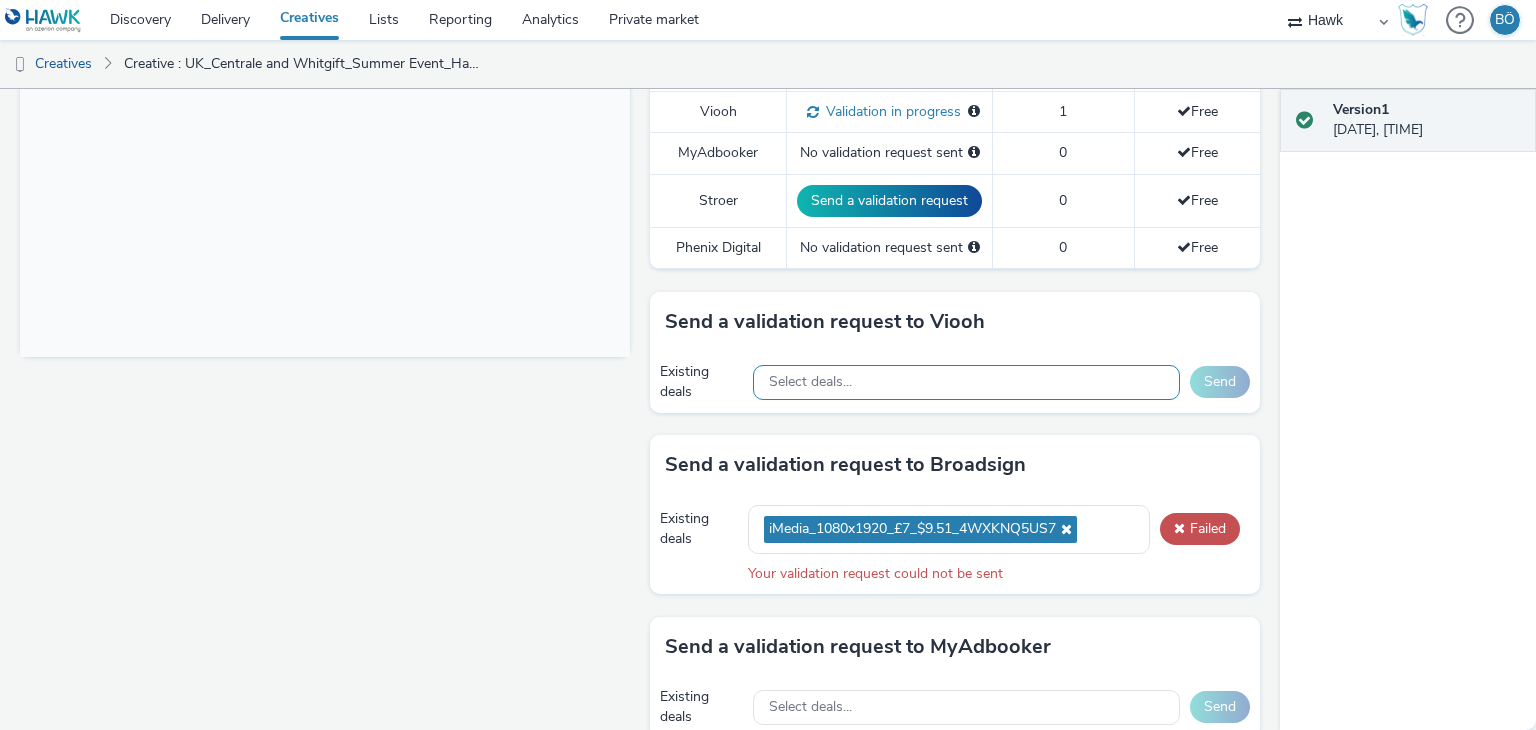 click on "Select deals..." at bounding box center [810, 382] 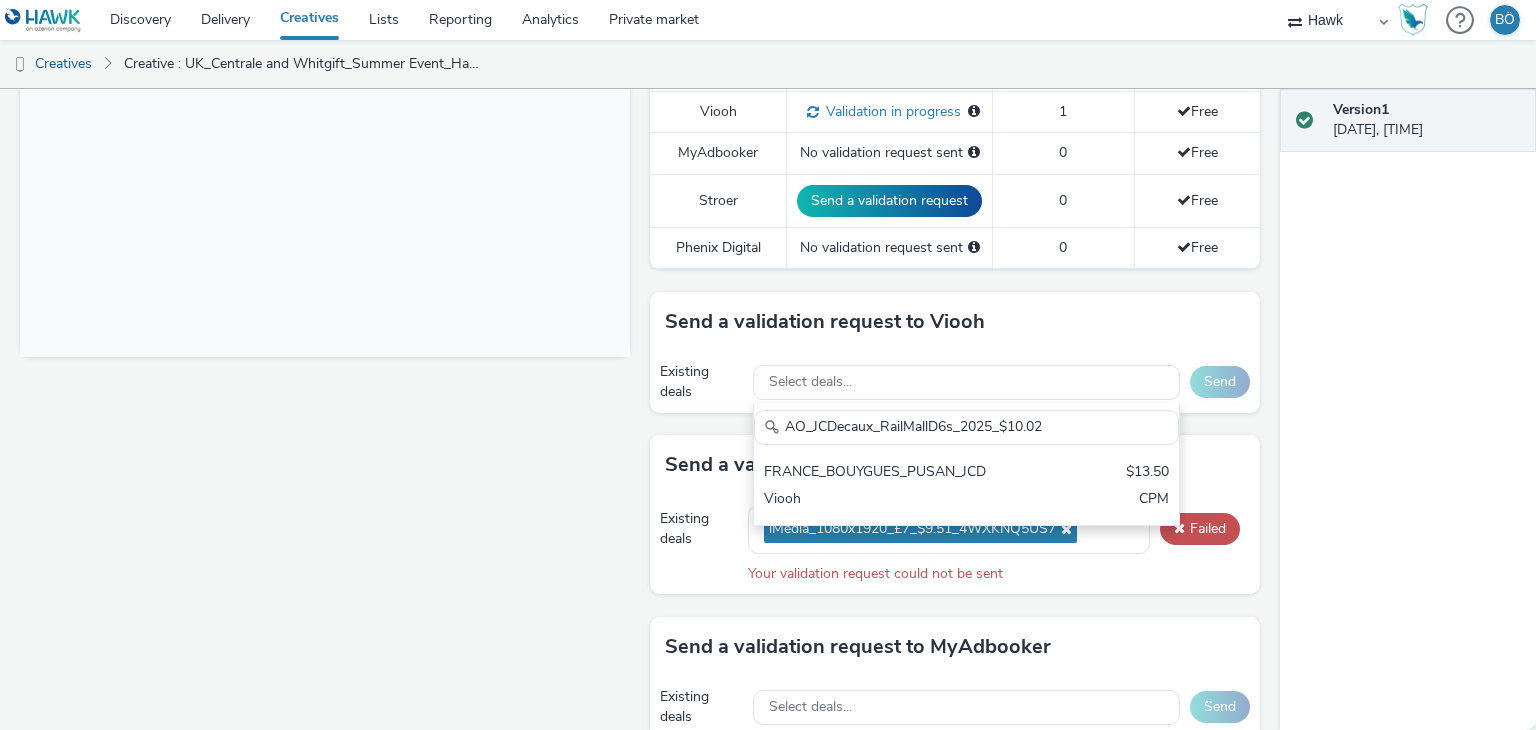 scroll, scrollTop: 0, scrollLeft: 0, axis: both 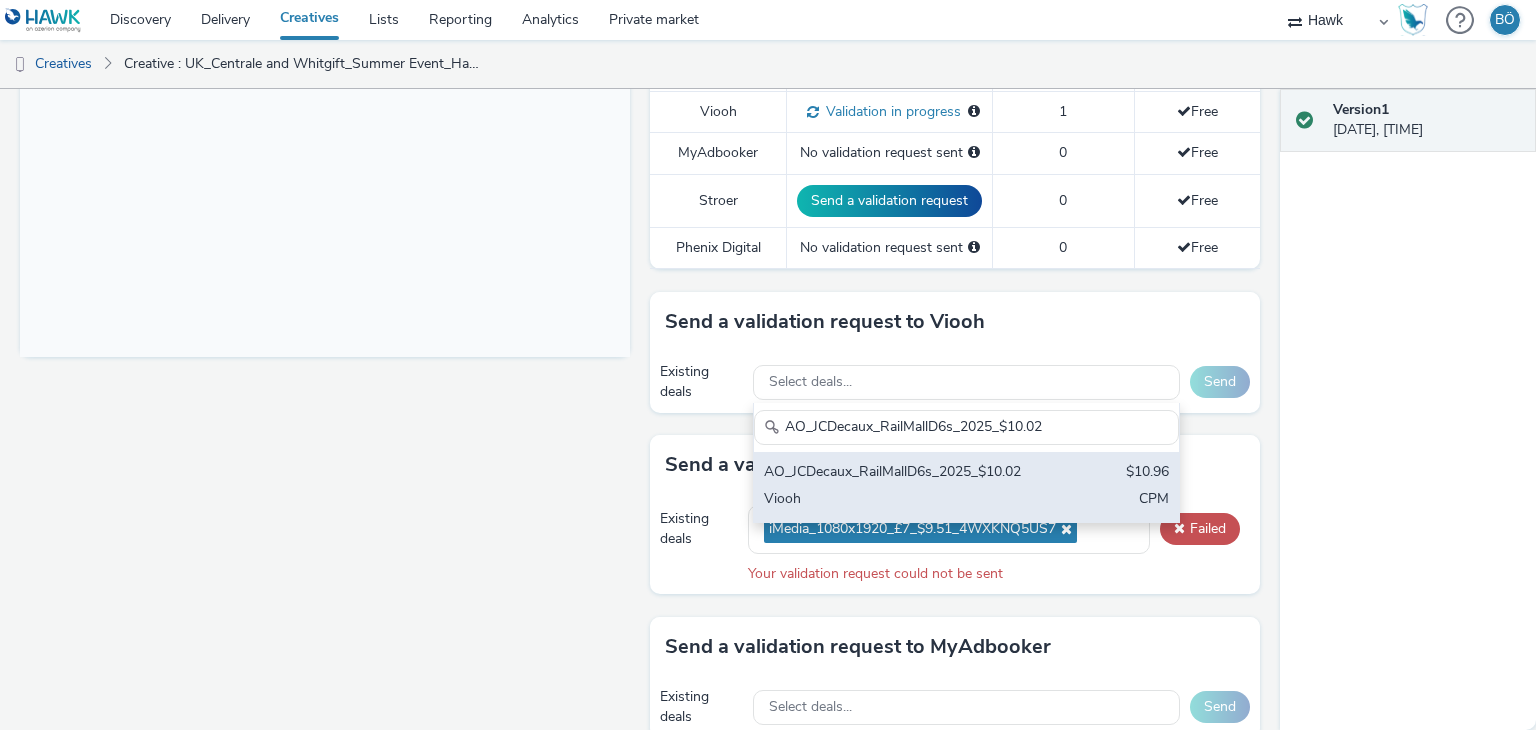 type on "AO_JCDecaux_RailMallD6s_2025_$10.02" 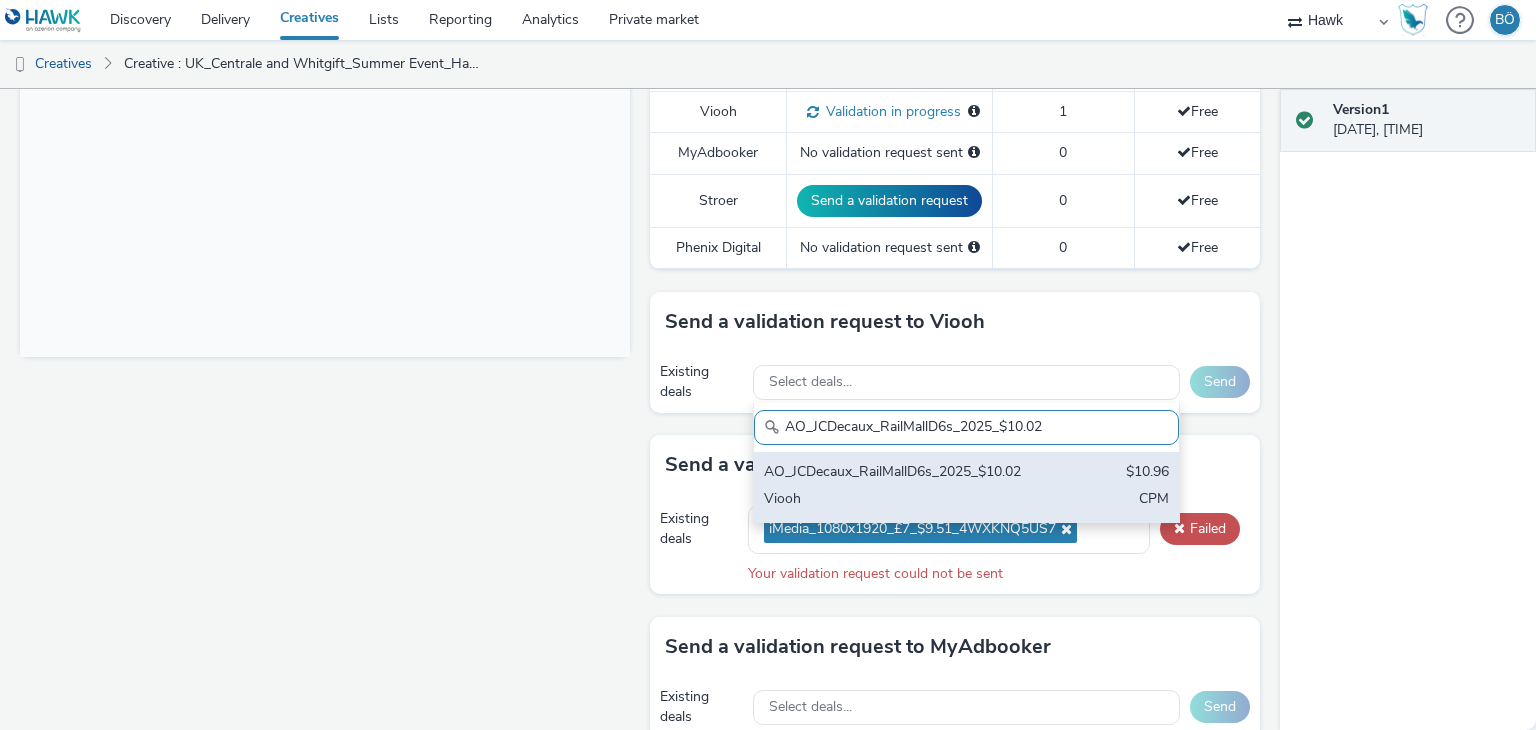 click on "AO_JCDecaux_RailMallD6s_2025_$10.02 $10.96 Viooh CPM" at bounding box center (966, 487) 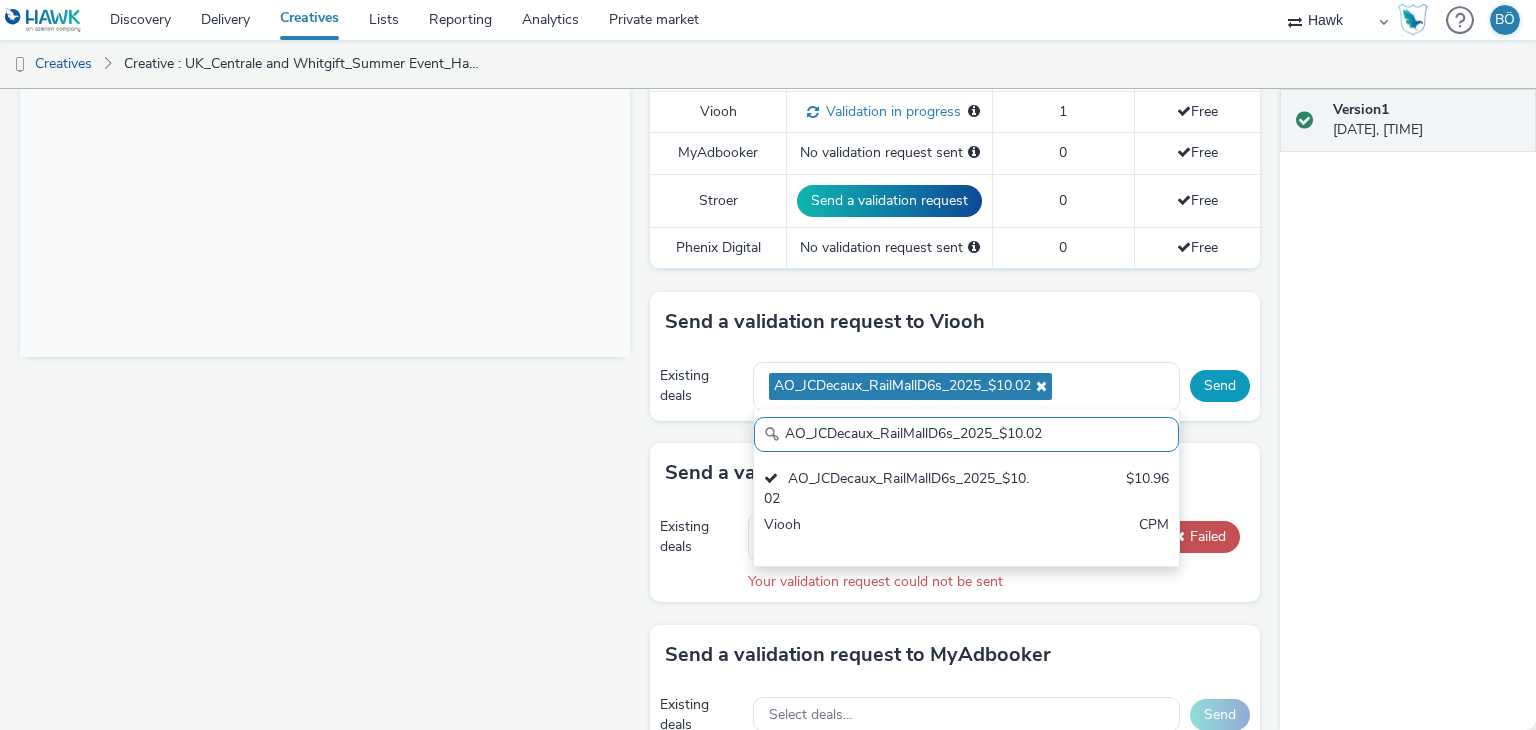 click on "Send" at bounding box center (1220, 386) 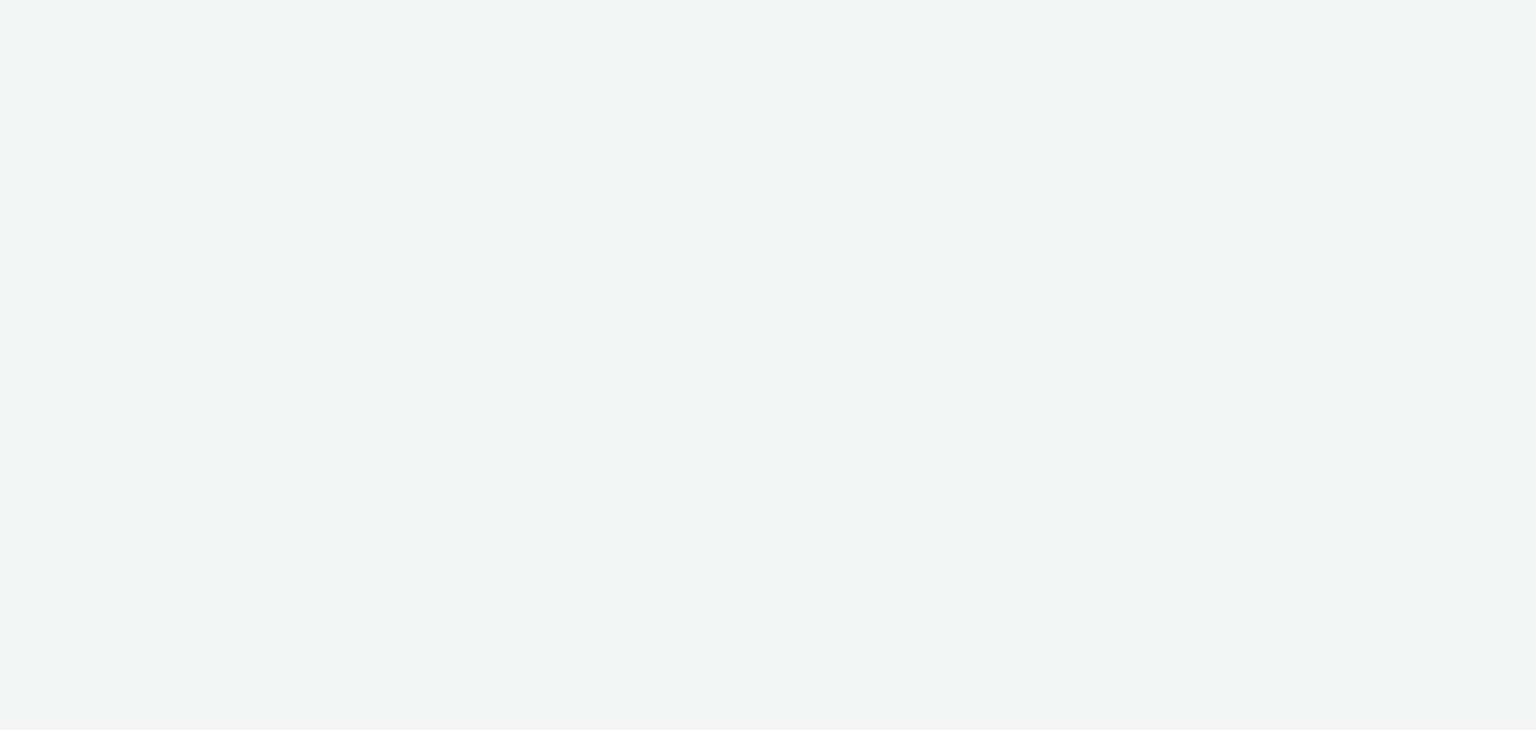select on "11a7df10-284f-415c-b52a-427acf4c31ae" 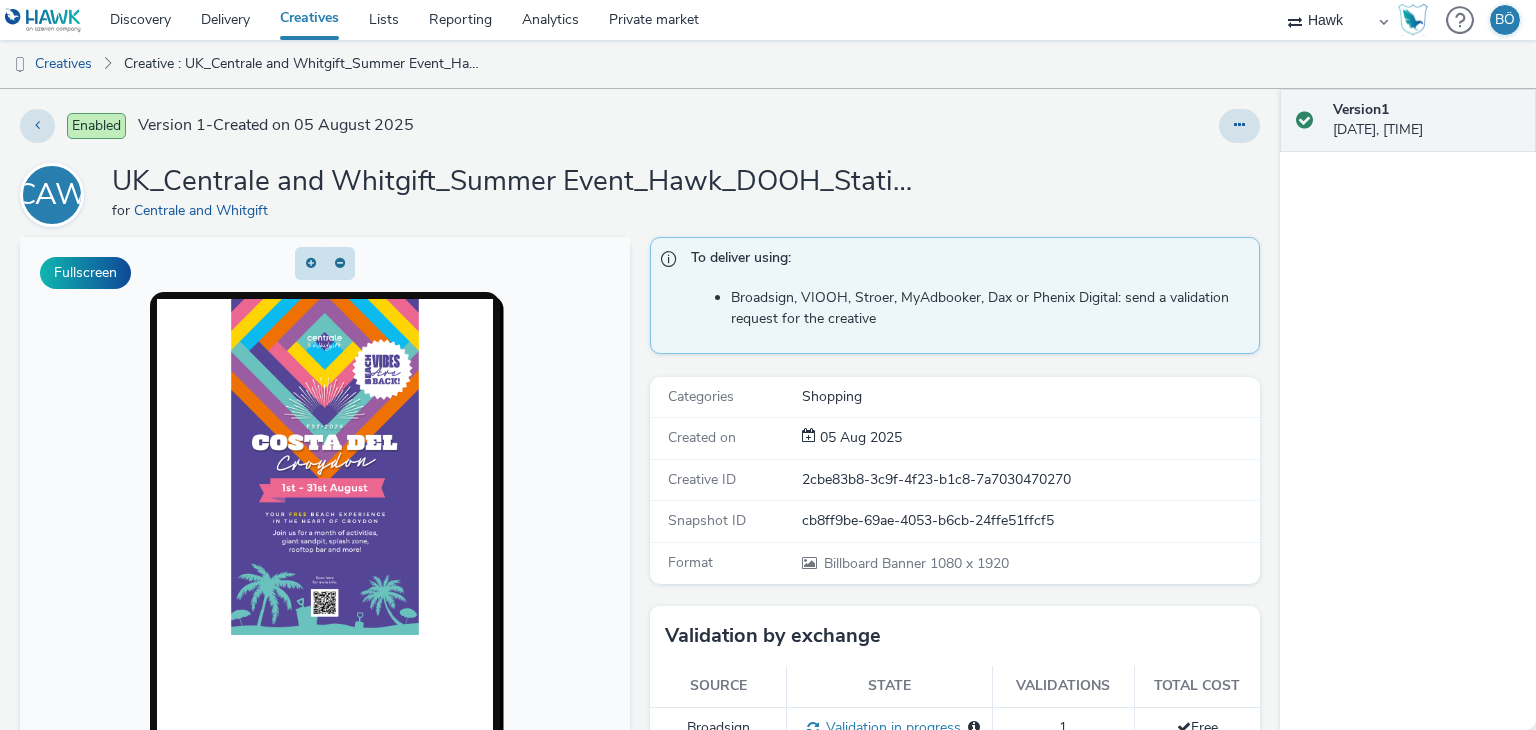 scroll, scrollTop: 0, scrollLeft: 0, axis: both 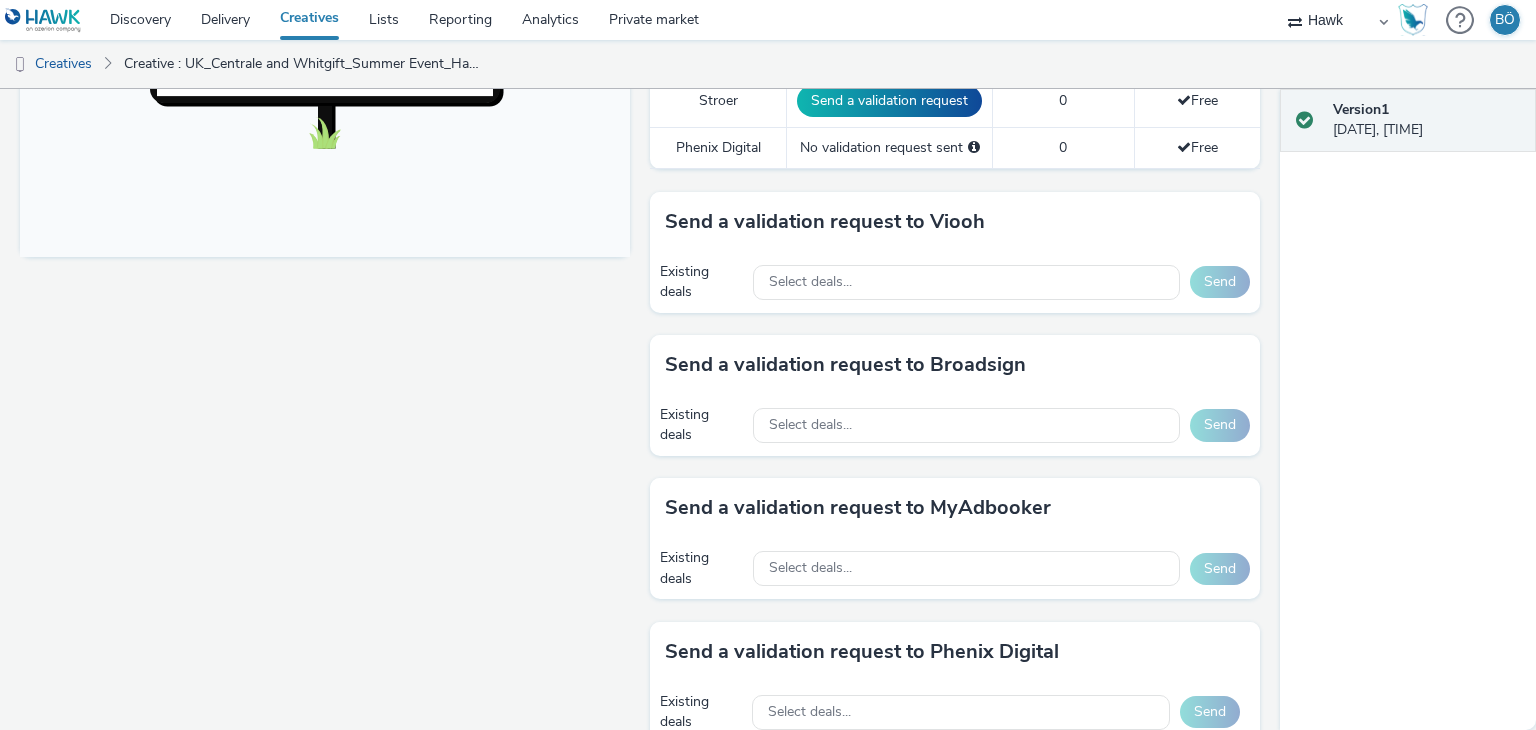 click on "Existing deals Select deals... Send" at bounding box center (955, 425) 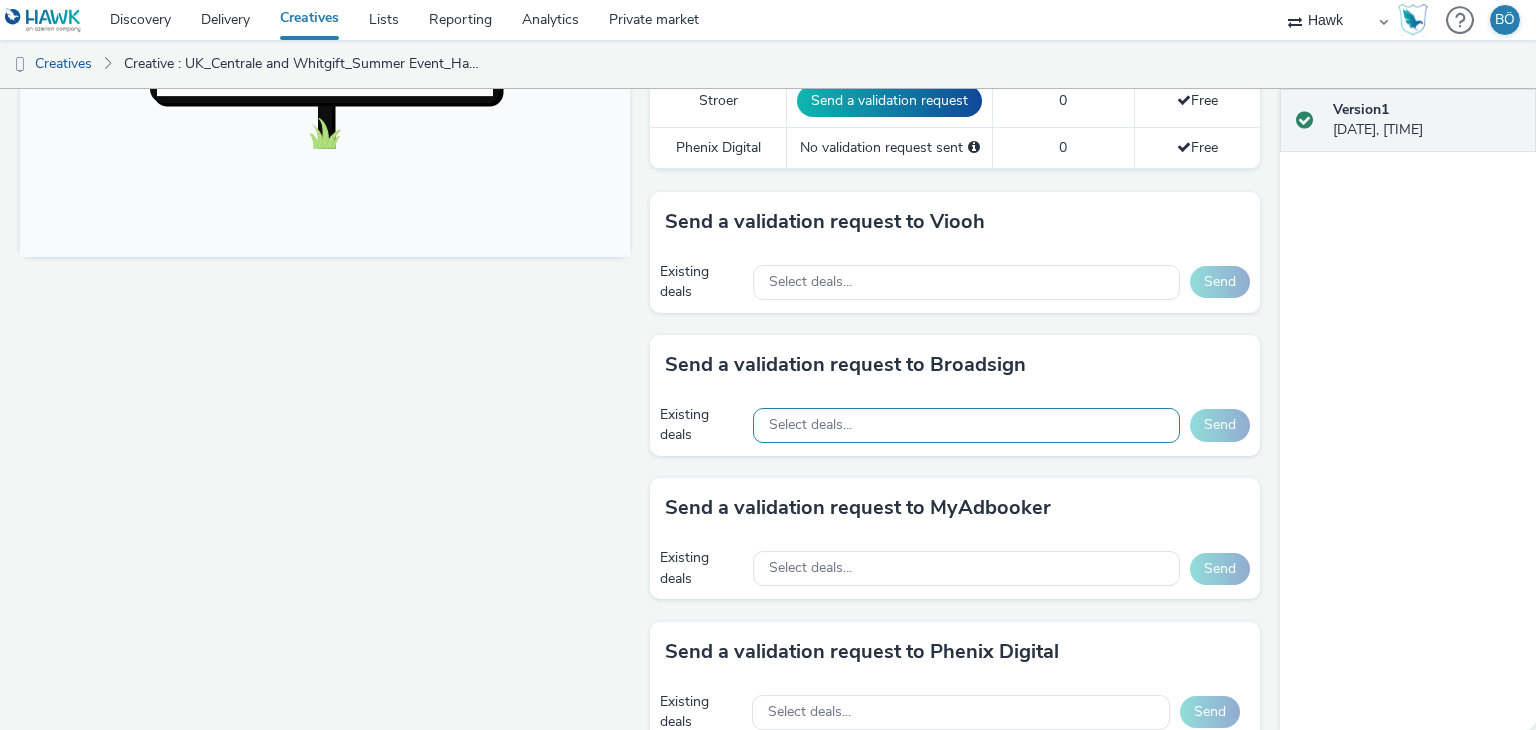 click on "Select deals..." at bounding box center (966, 425) 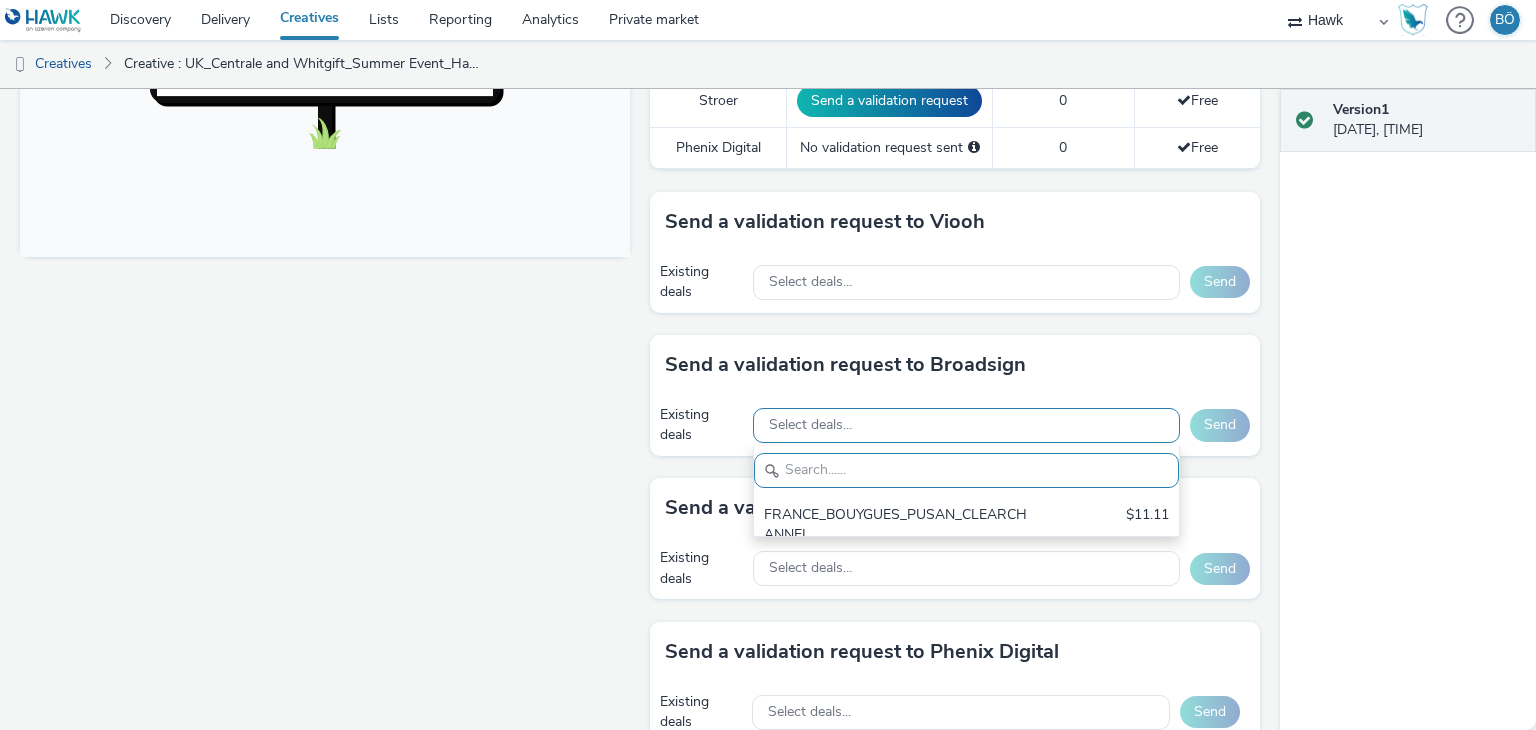 click on "Select deals..." at bounding box center [966, 425] 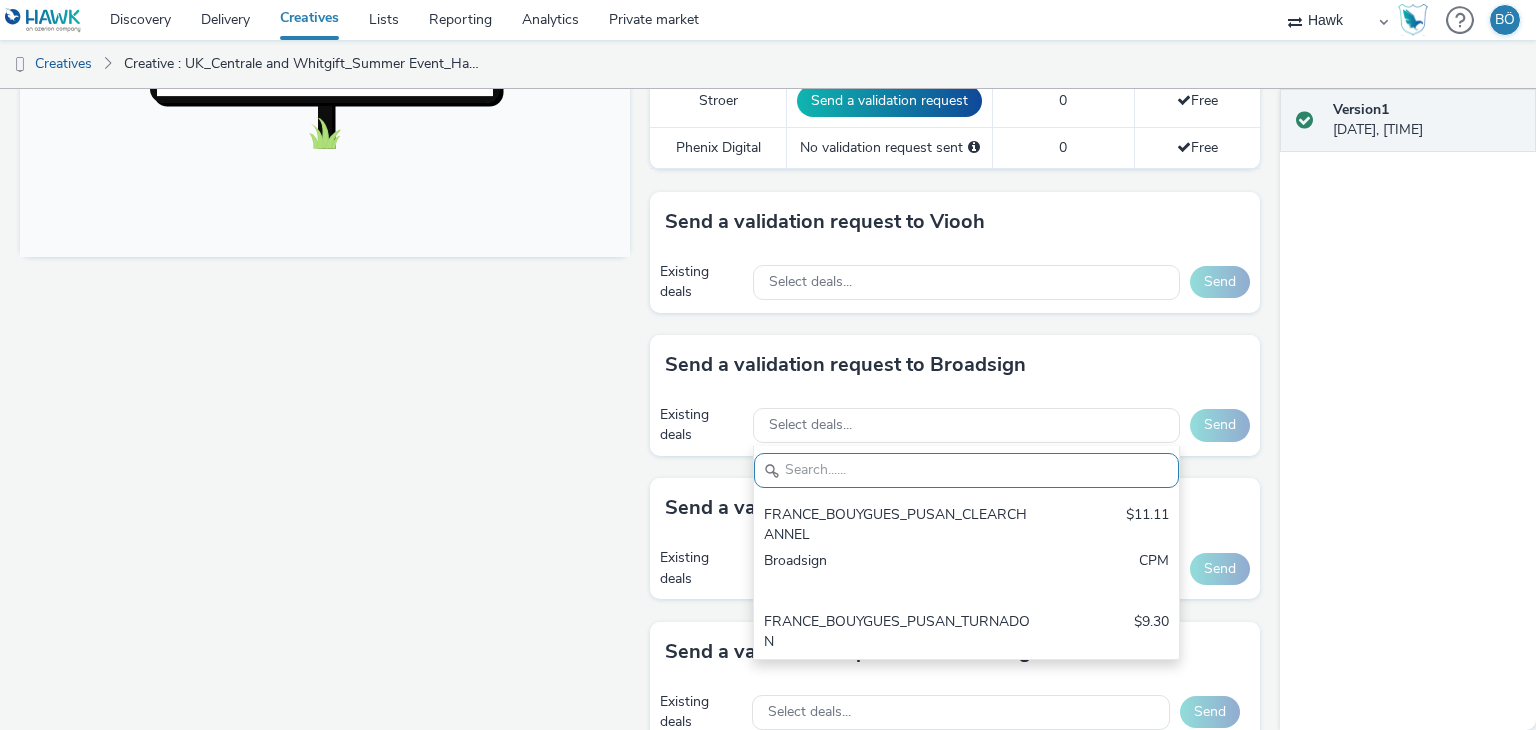 paste on "Broadsign_Atmosphere_Multimarket" 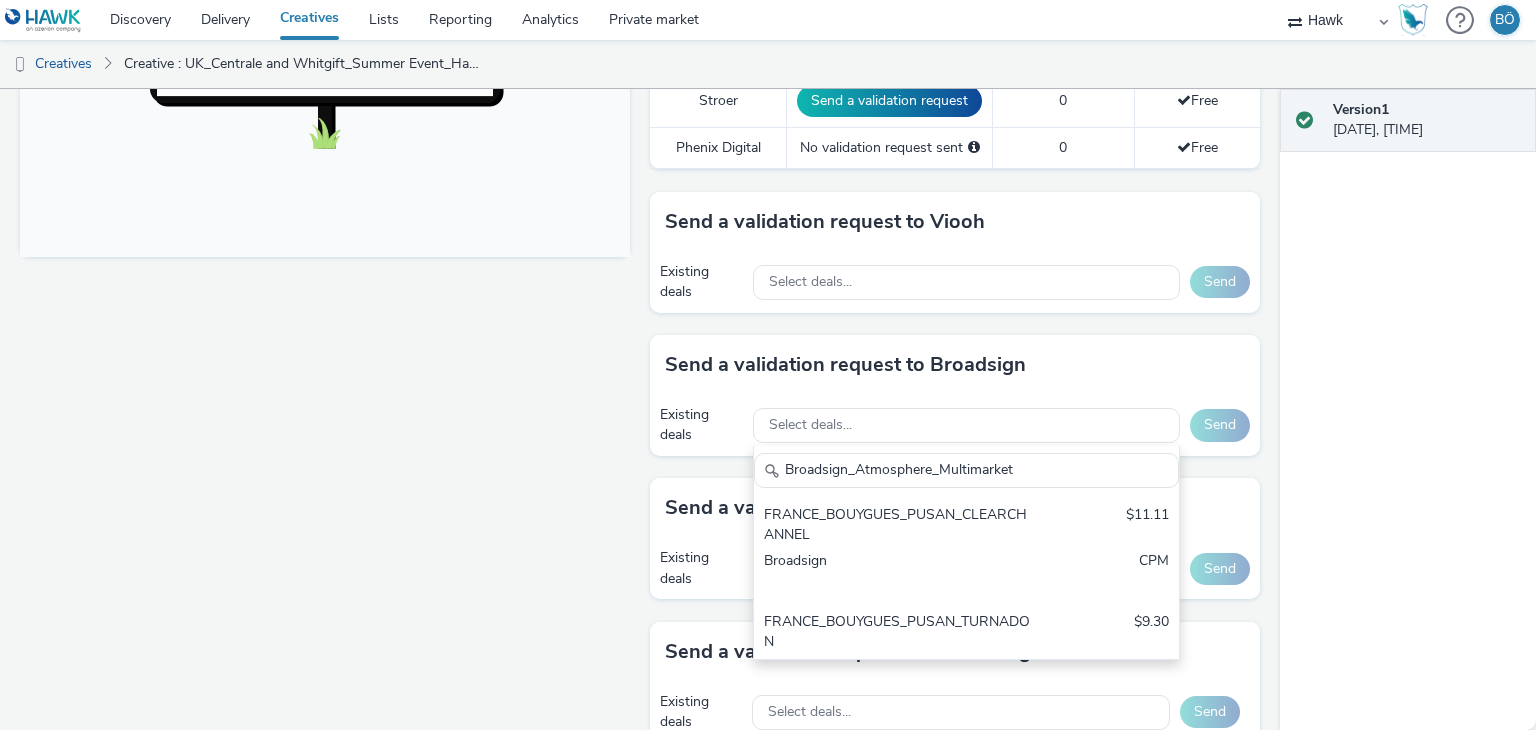 scroll, scrollTop: 0, scrollLeft: 0, axis: both 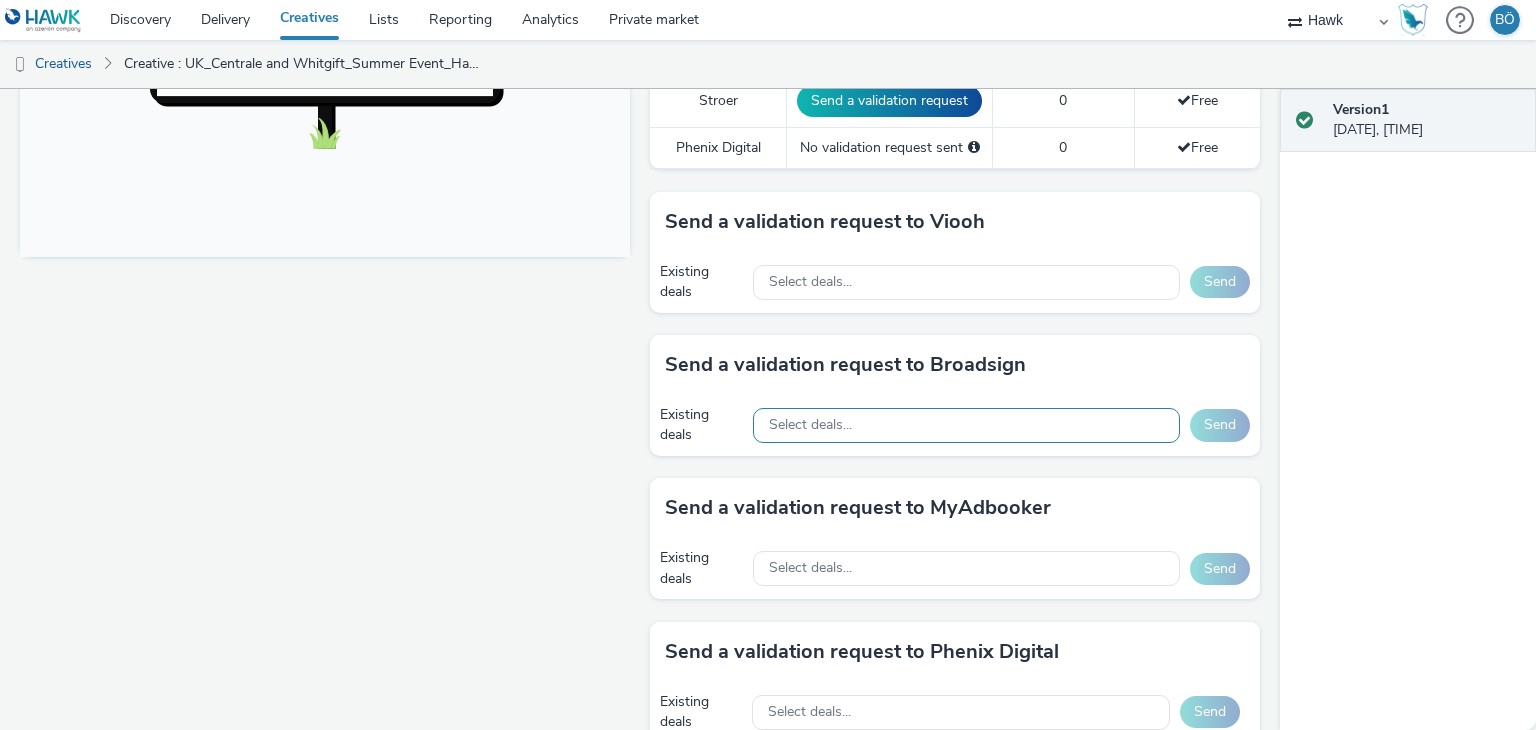 click on "Select deals..." at bounding box center (966, 425) 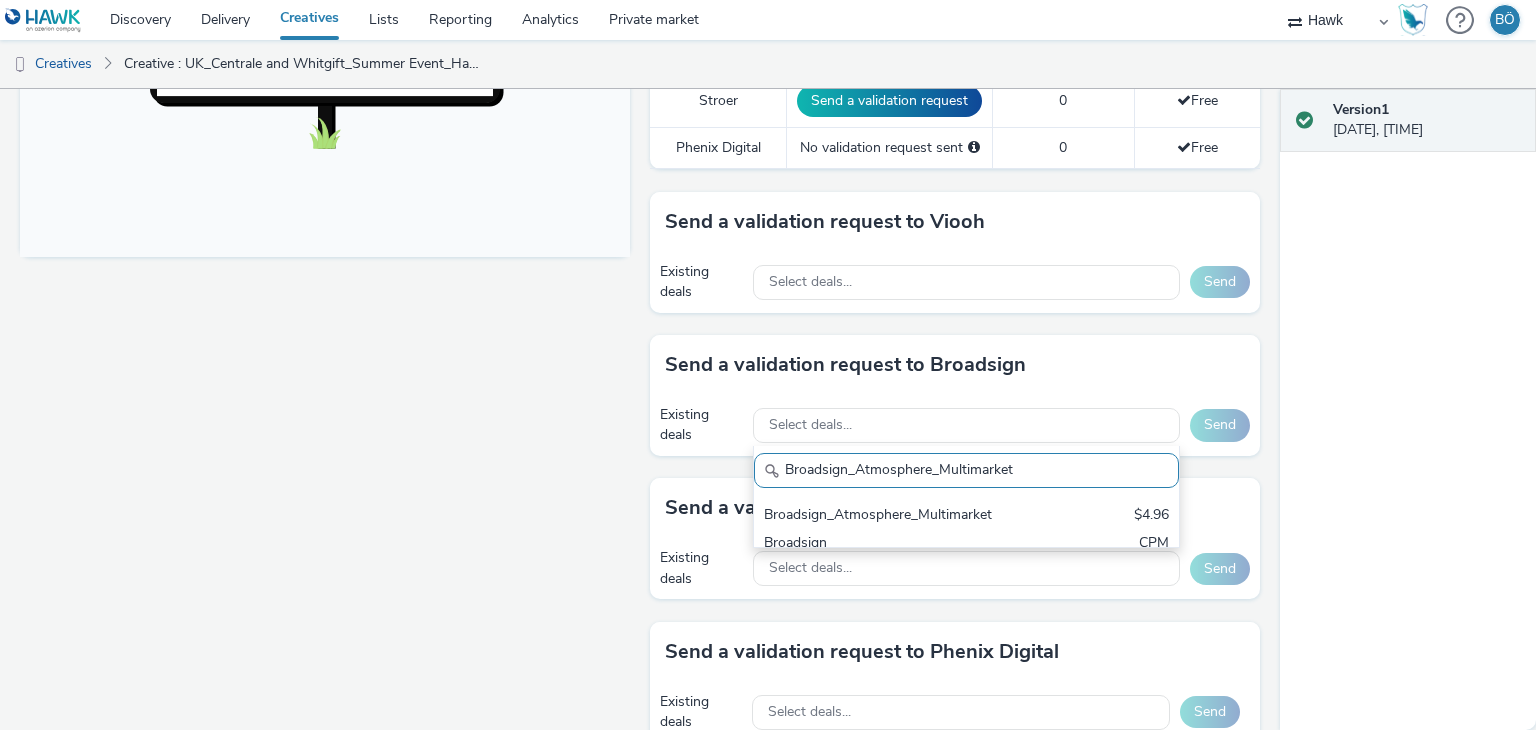 scroll, scrollTop: 0, scrollLeft: 0, axis: both 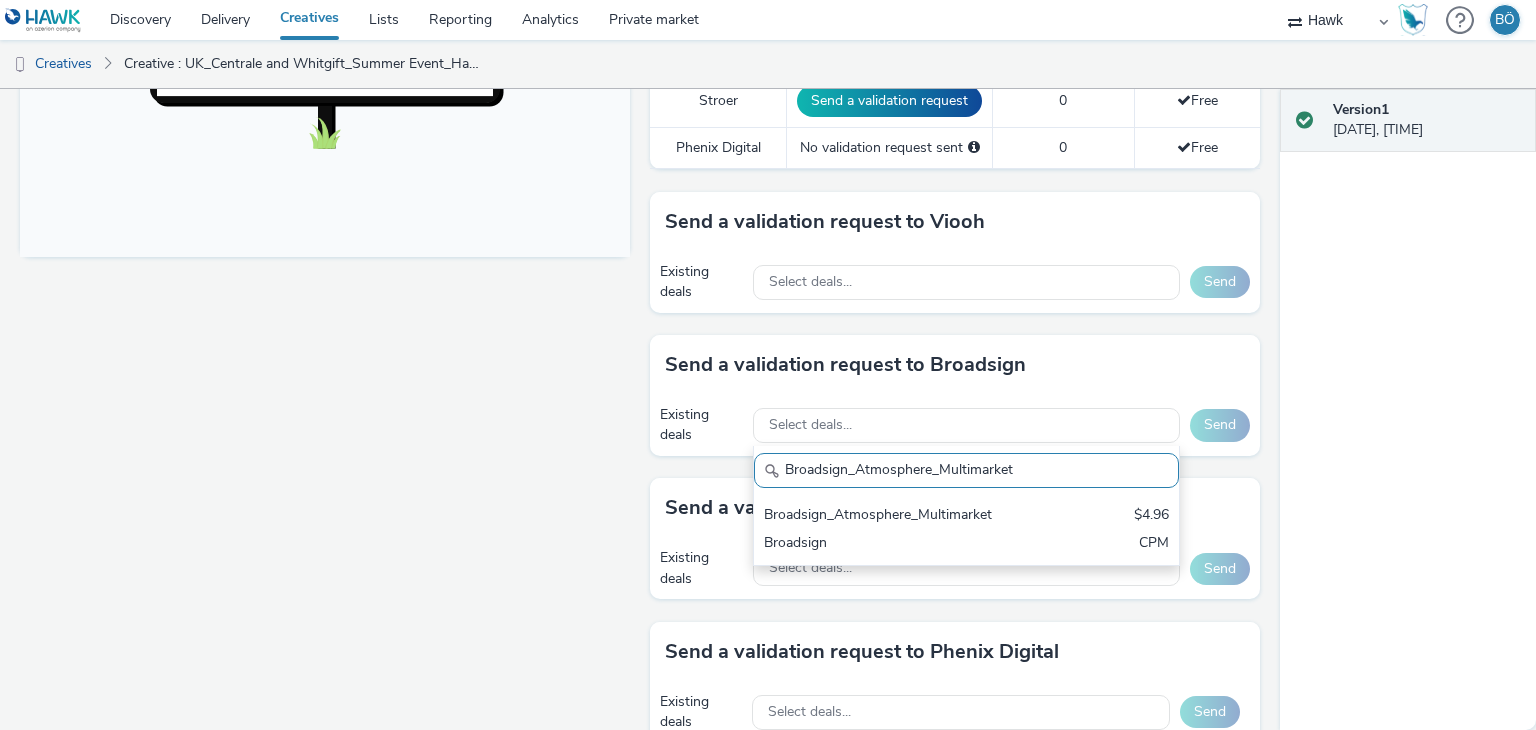 click on "Broadsign_Atmosphere_Multimarket" at bounding box center [966, 470] 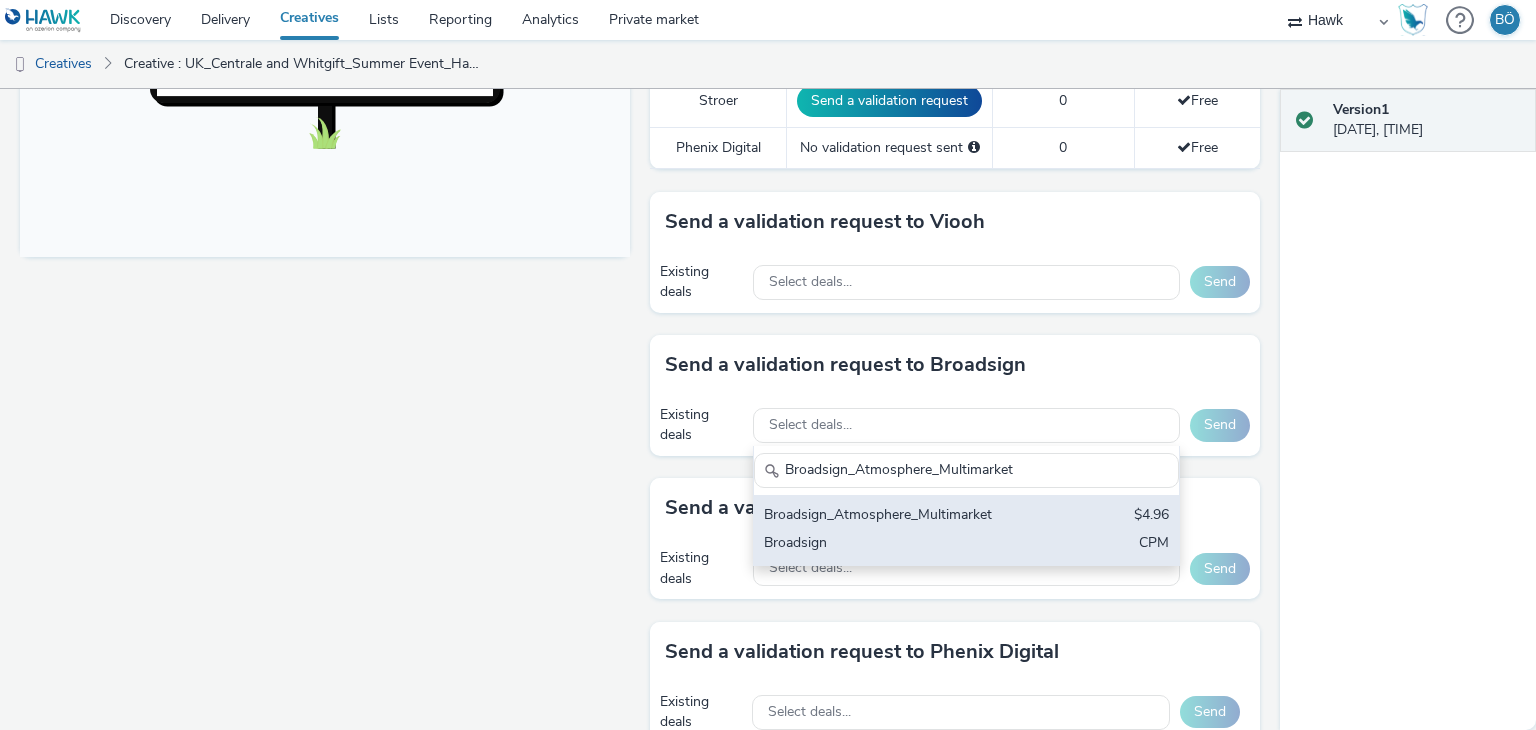 type on "Broadsign_Atmosphere_Multimarket" 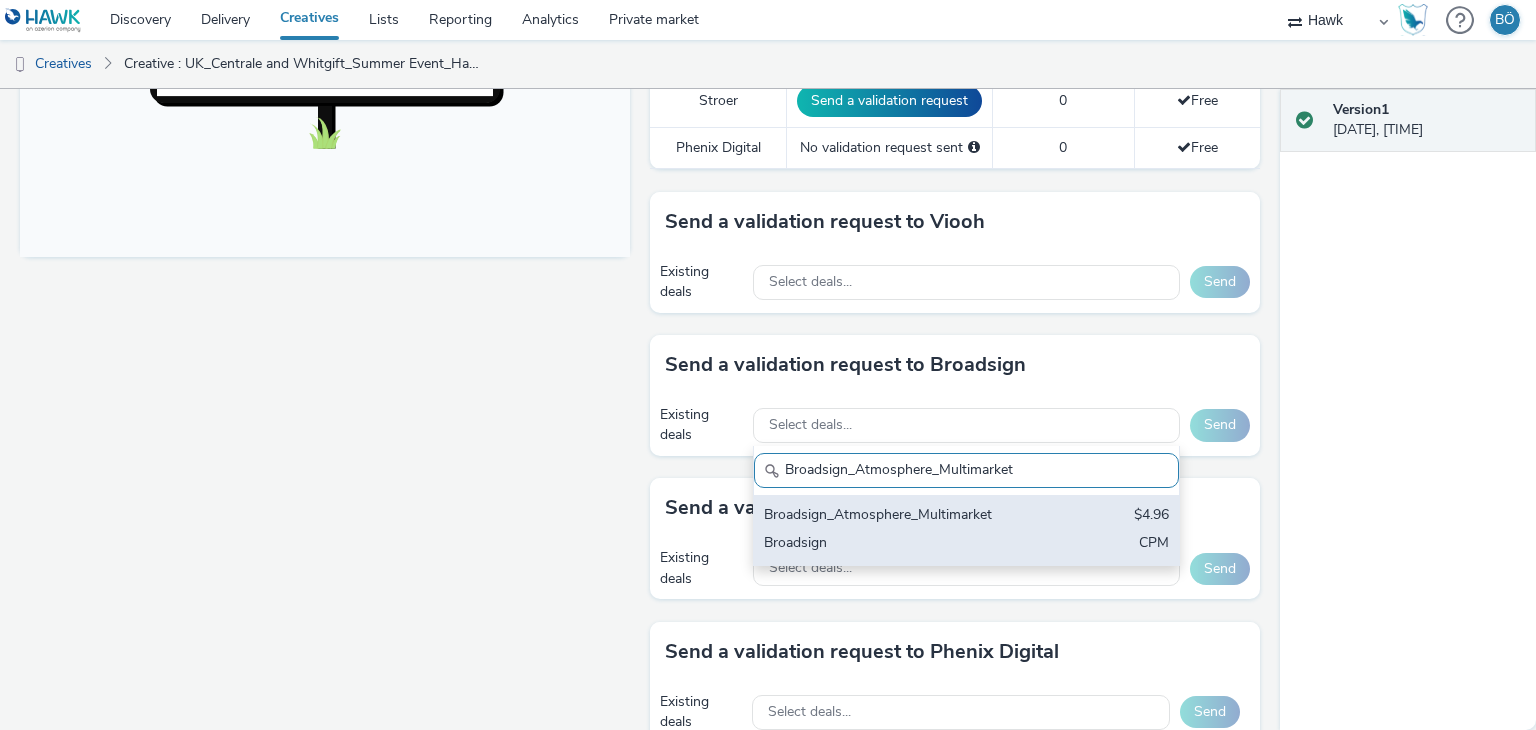 click on "Broadsign_Atmosphere_Multimarket $4.96 Broadsign CPM" at bounding box center [966, 530] 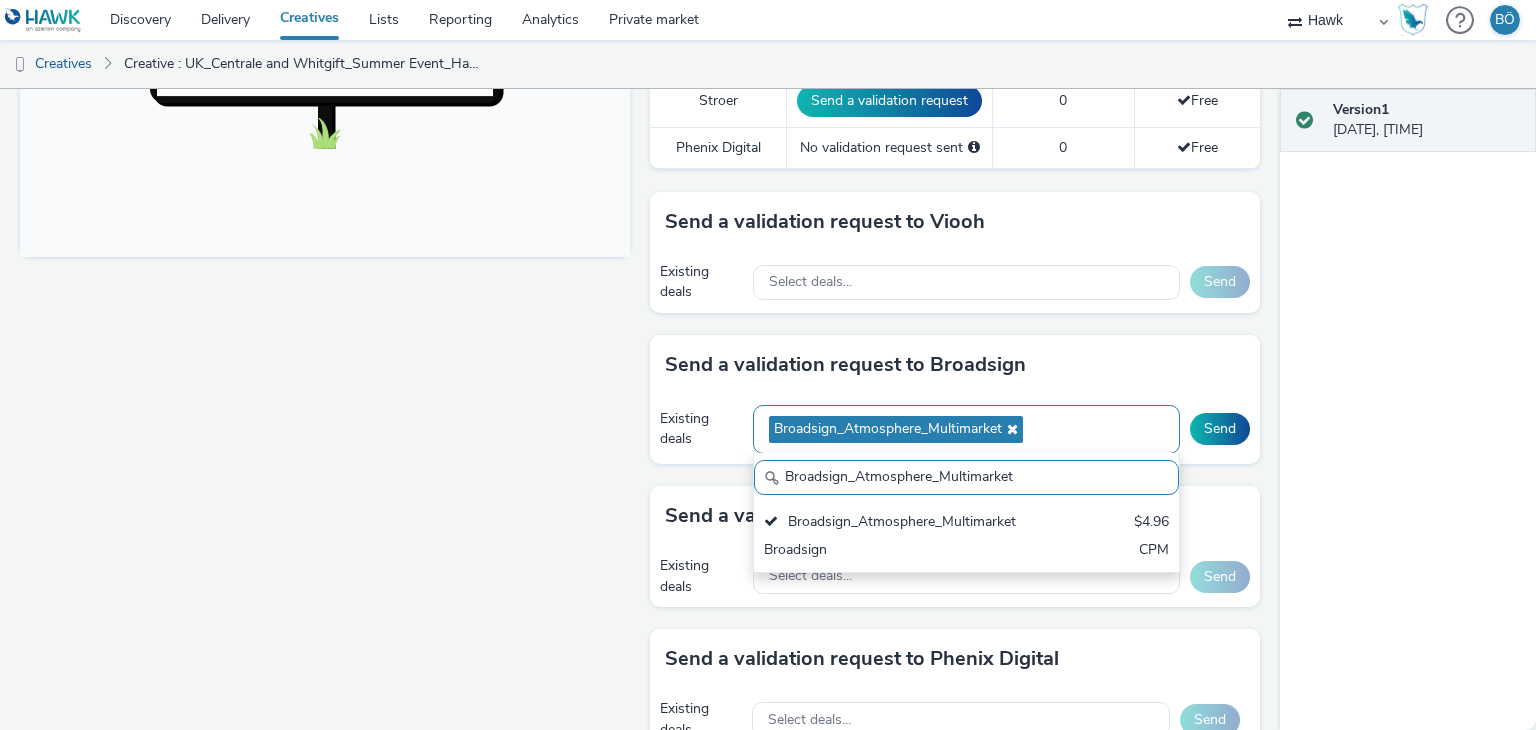 drag, startPoint x: 1164, startPoint y: 429, endPoint x: 1177, endPoint y: 437, distance: 15.264338 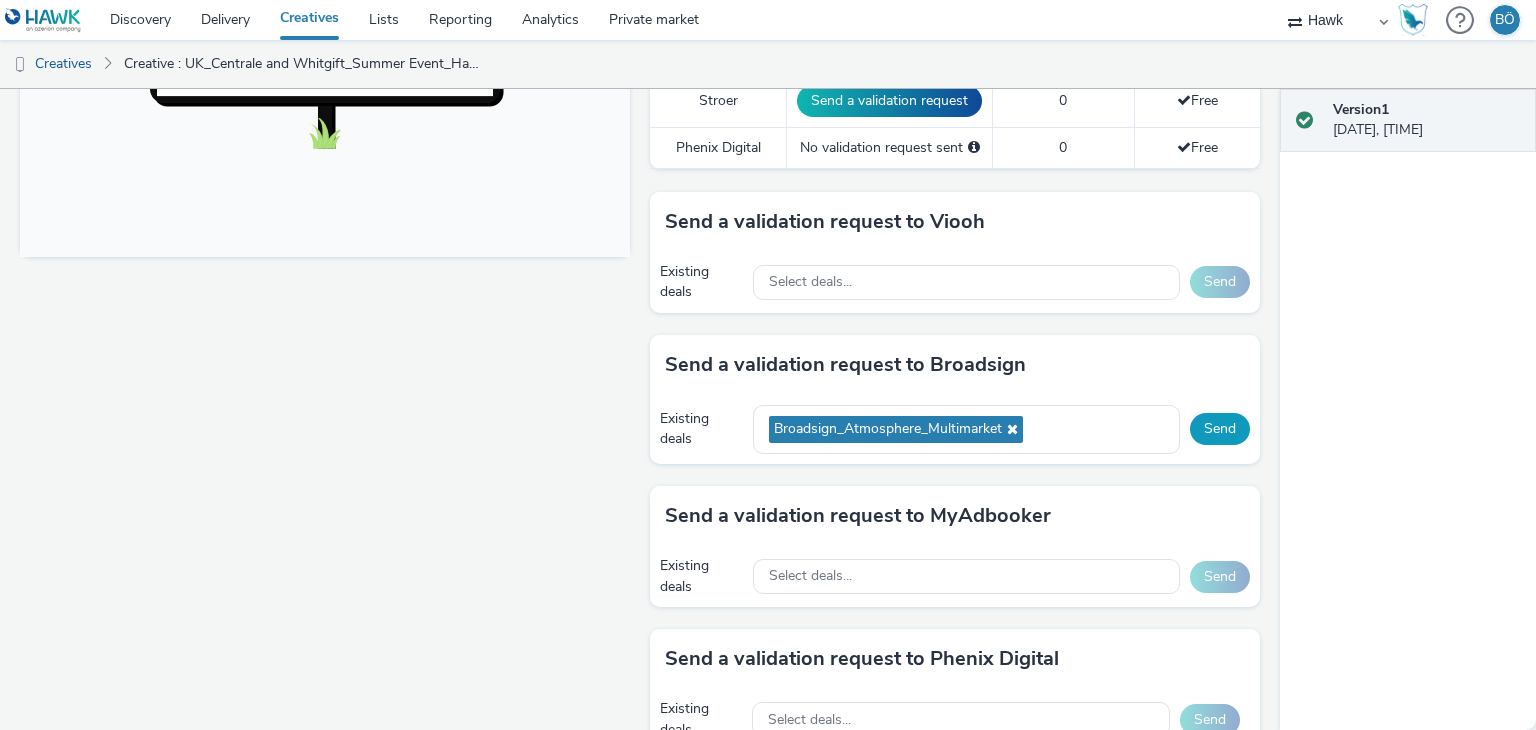 click on "Send" at bounding box center (1220, 429) 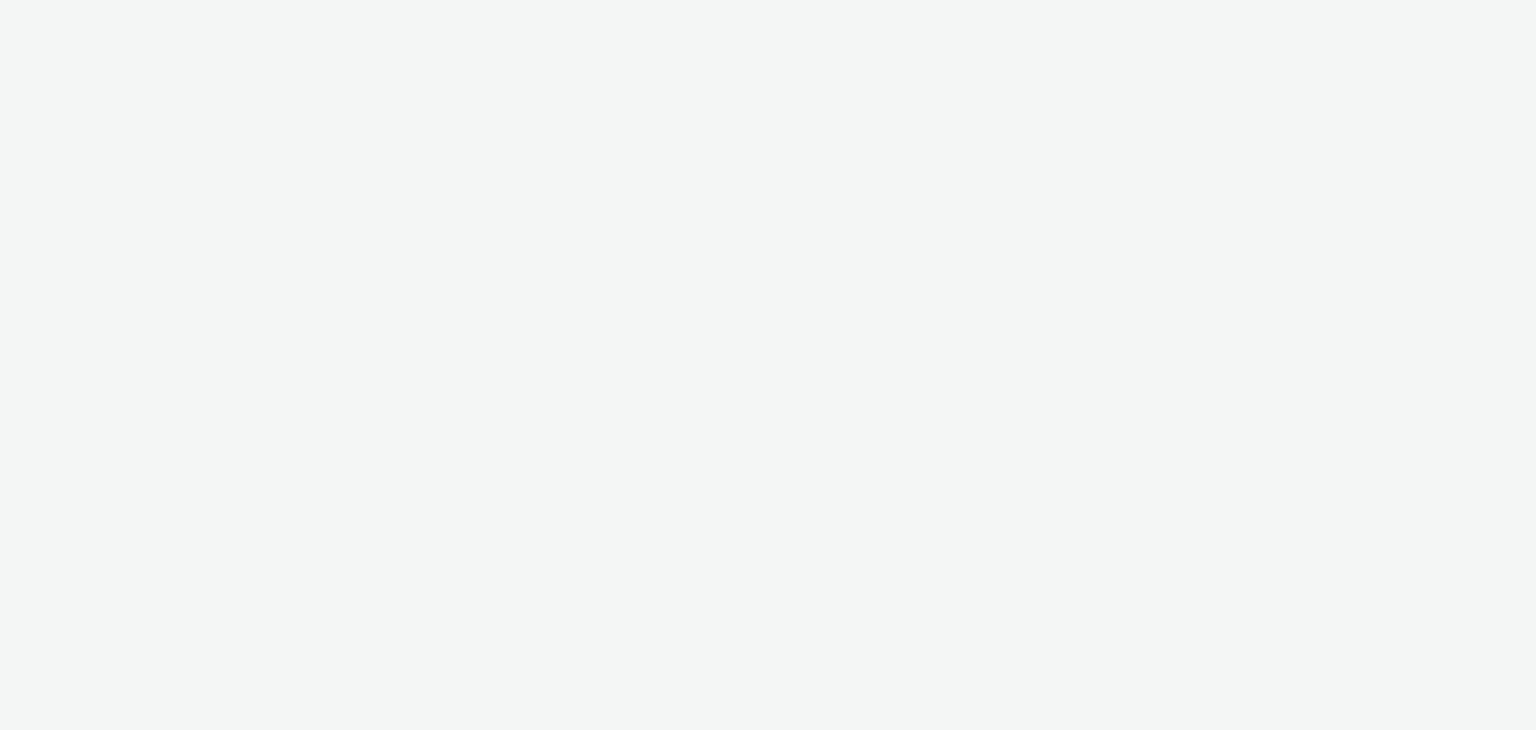 scroll, scrollTop: 0, scrollLeft: 0, axis: both 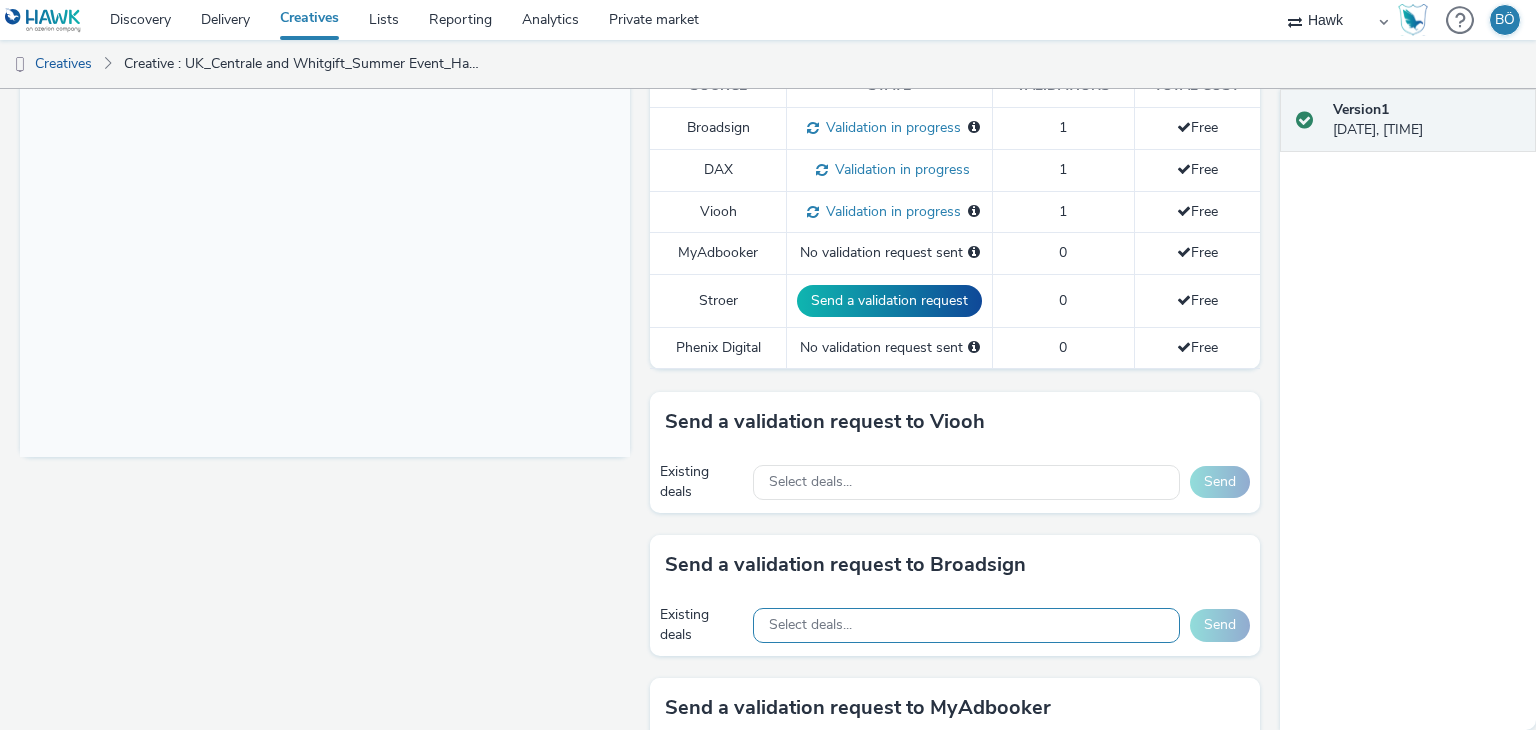 click on "Select deals..." at bounding box center (810, 625) 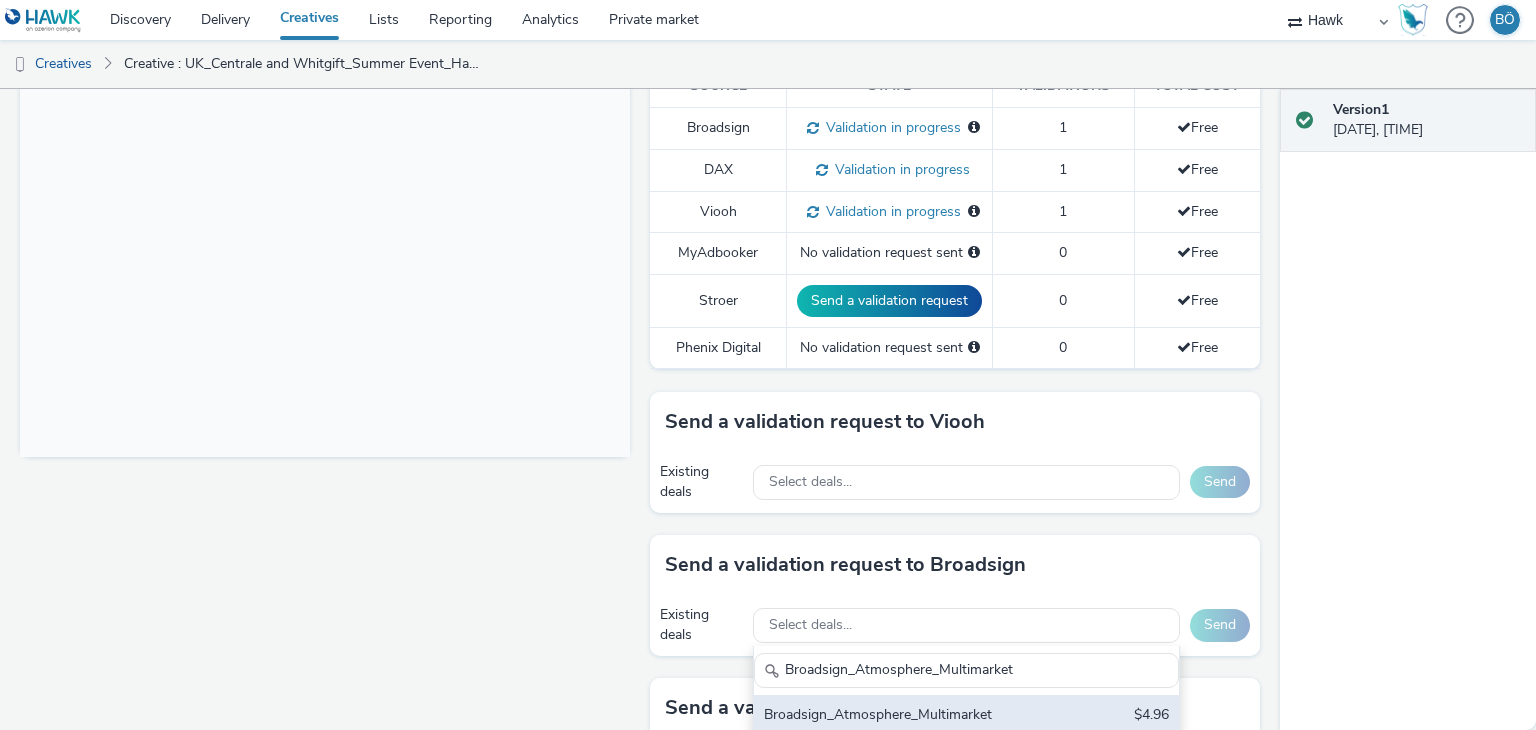 type on "Broadsign_Atmosphere_Multimarket" 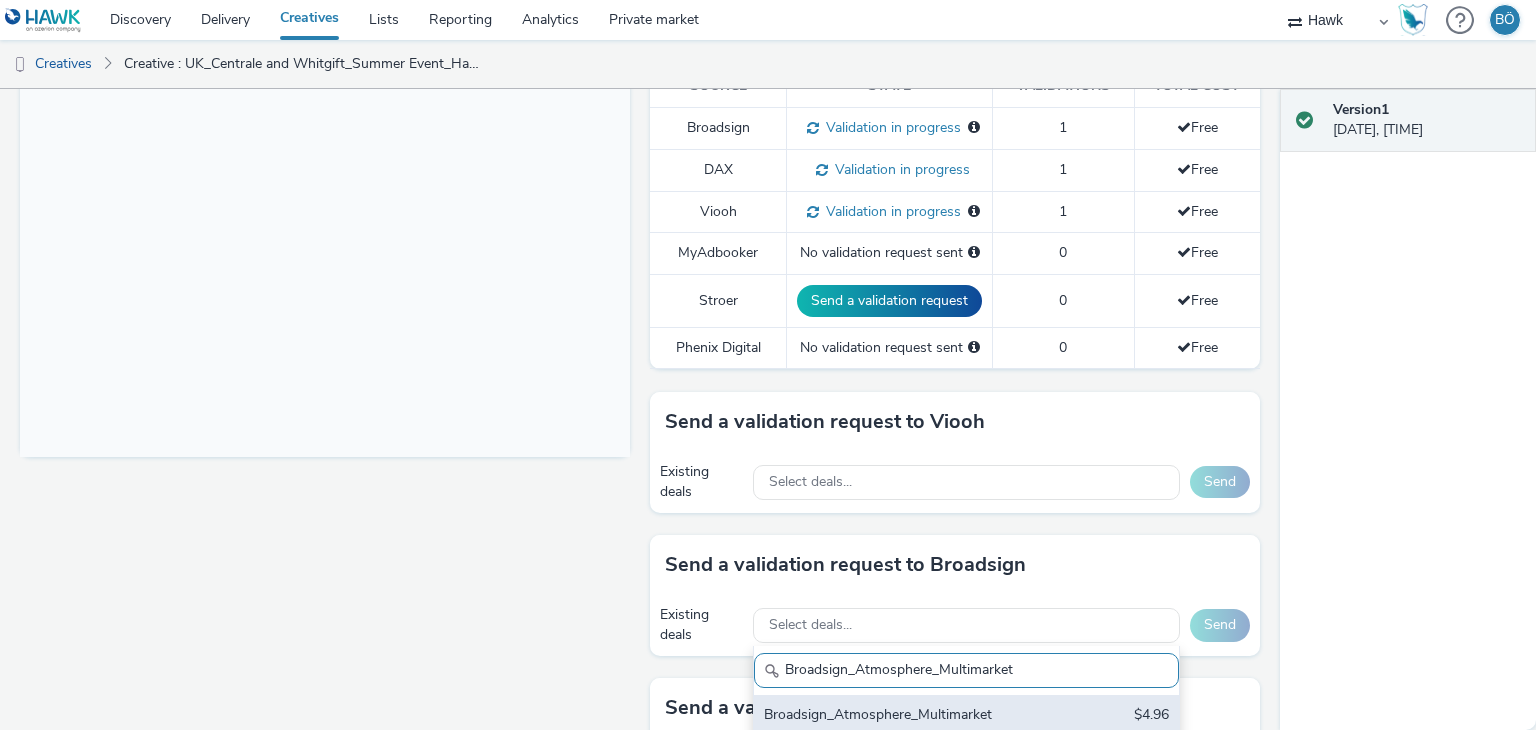click on "Broadsign_Atmosphere_Multimarket $4.96 Broadsign CPM" at bounding box center (966, 730) 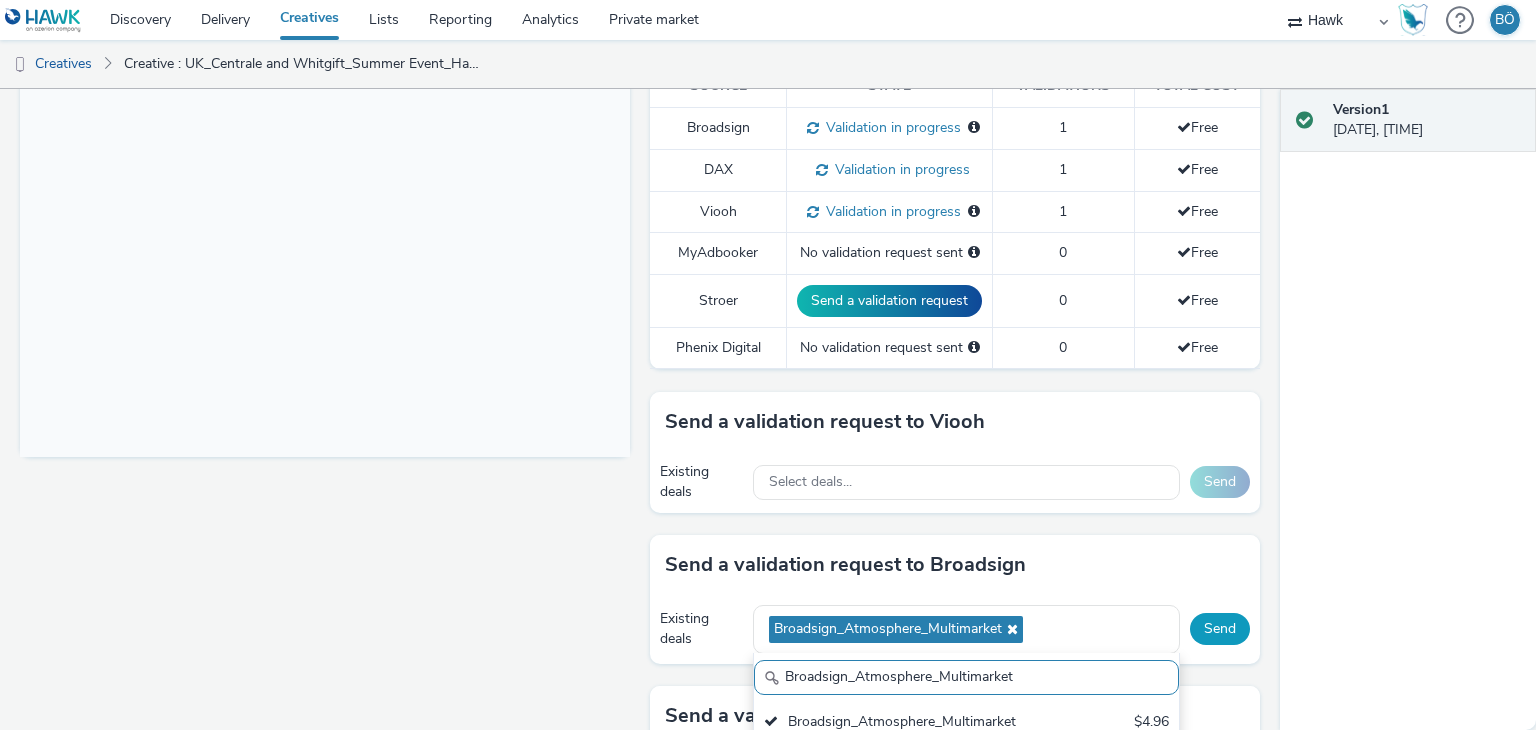 click on "Send" at bounding box center (1220, 629) 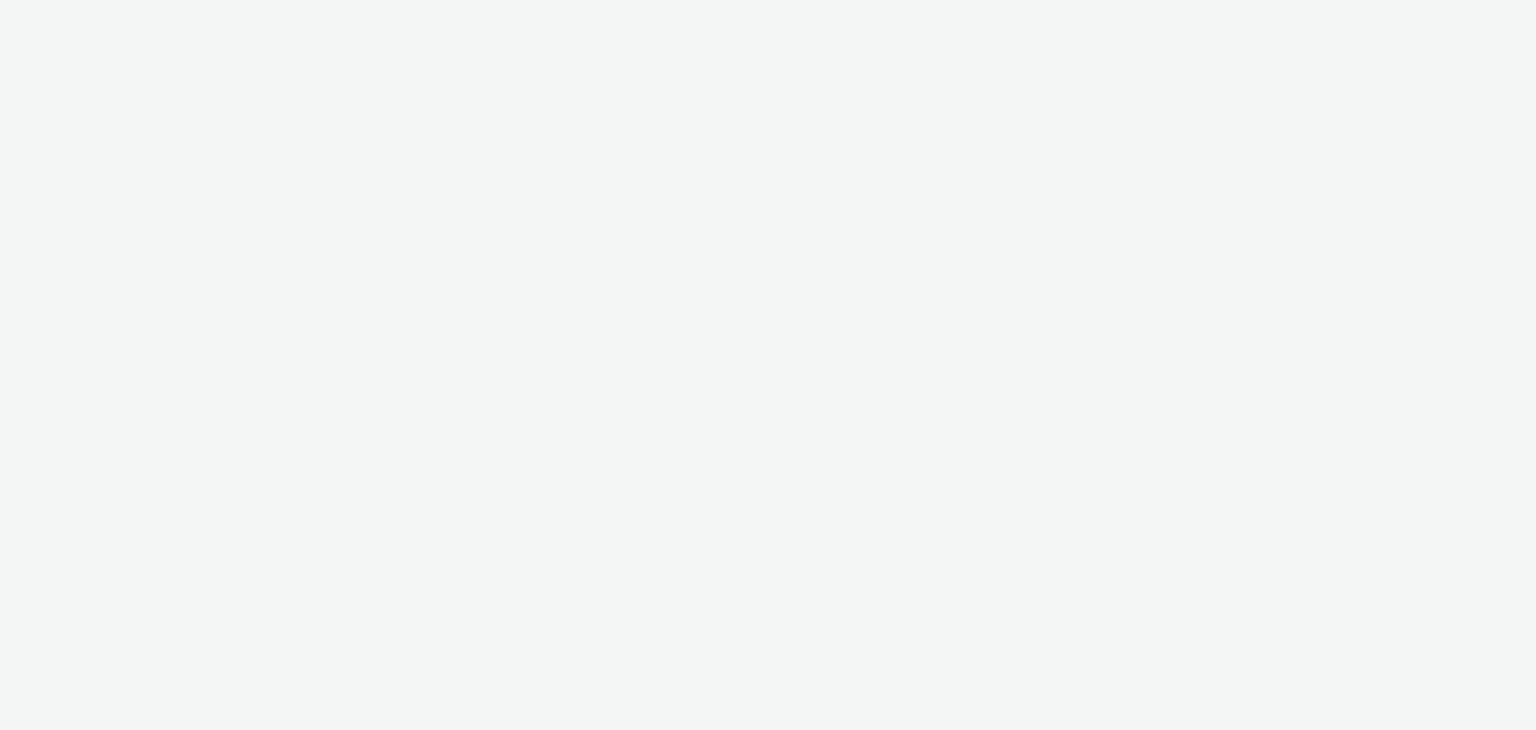 scroll, scrollTop: 0, scrollLeft: 0, axis: both 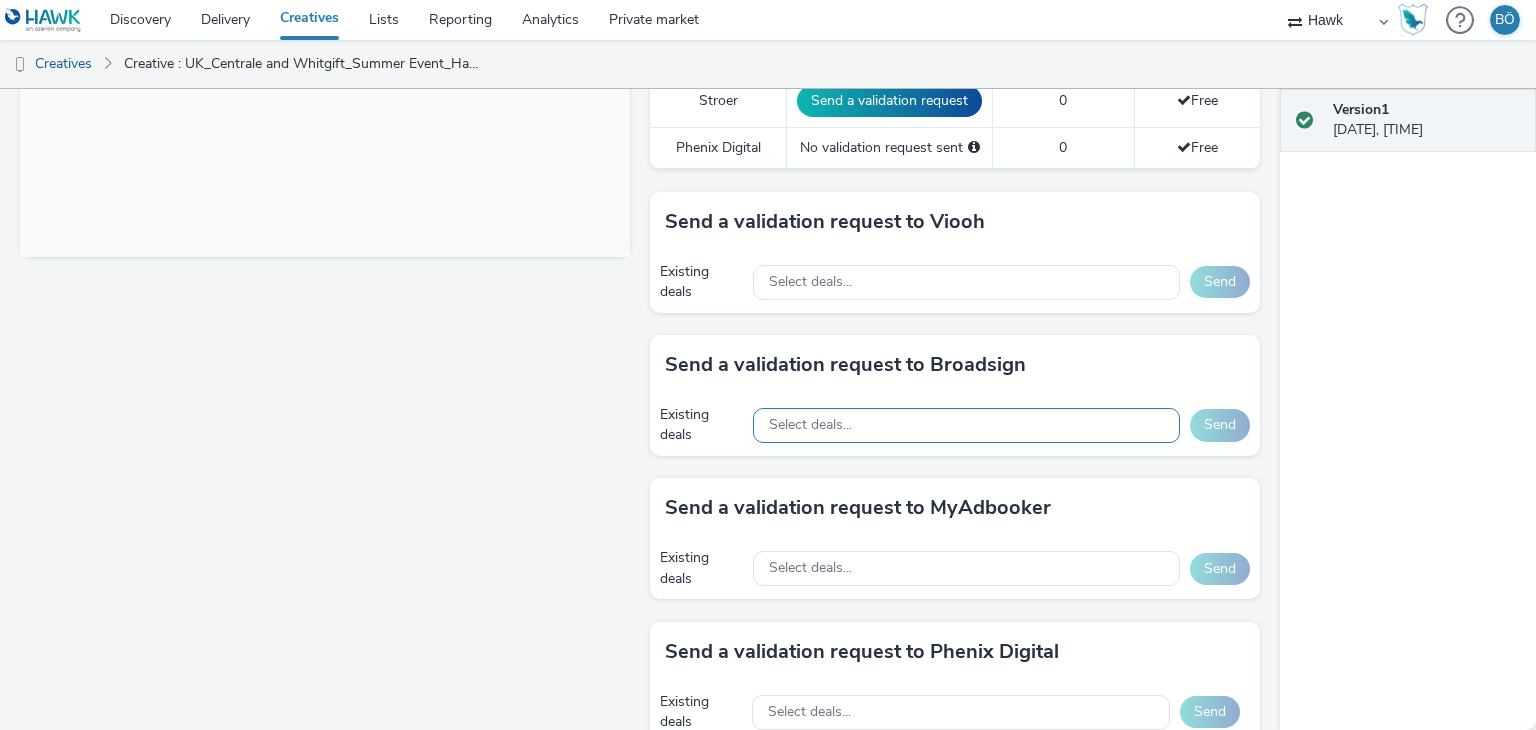 click on "Select deals..." at bounding box center (966, 425) 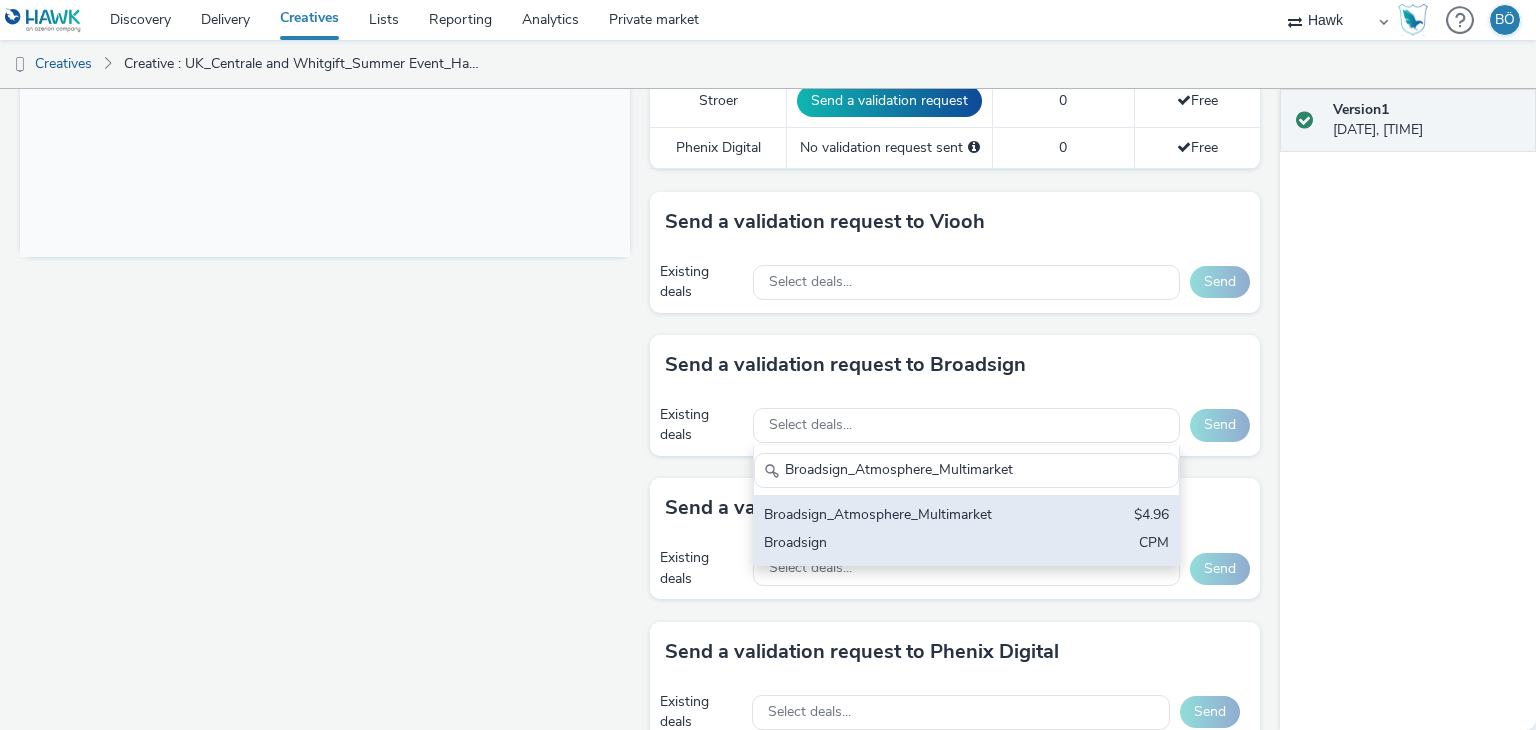 type on "Broadsign_Atmosphere_Multimarket" 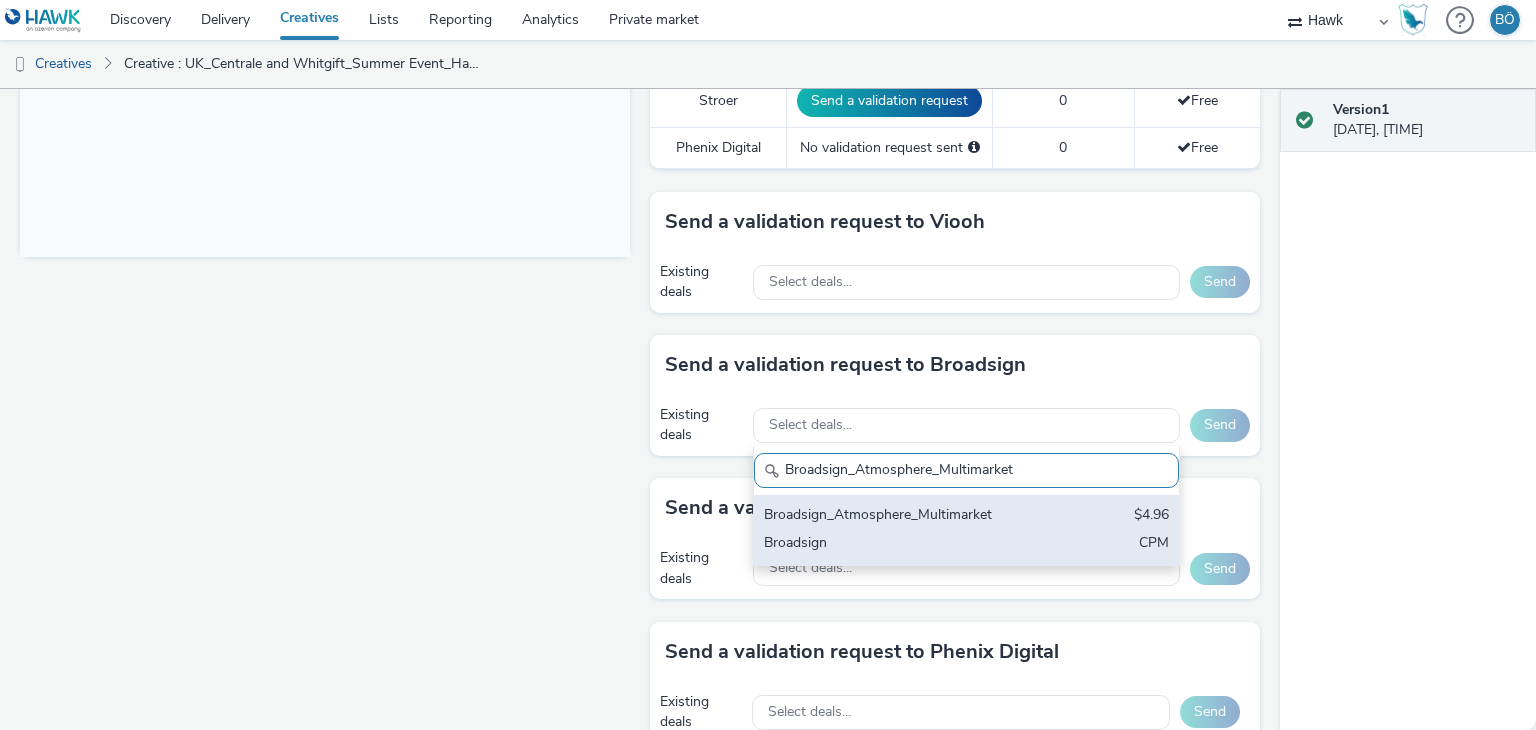 click on "Broadsign" at bounding box center (897, 544) 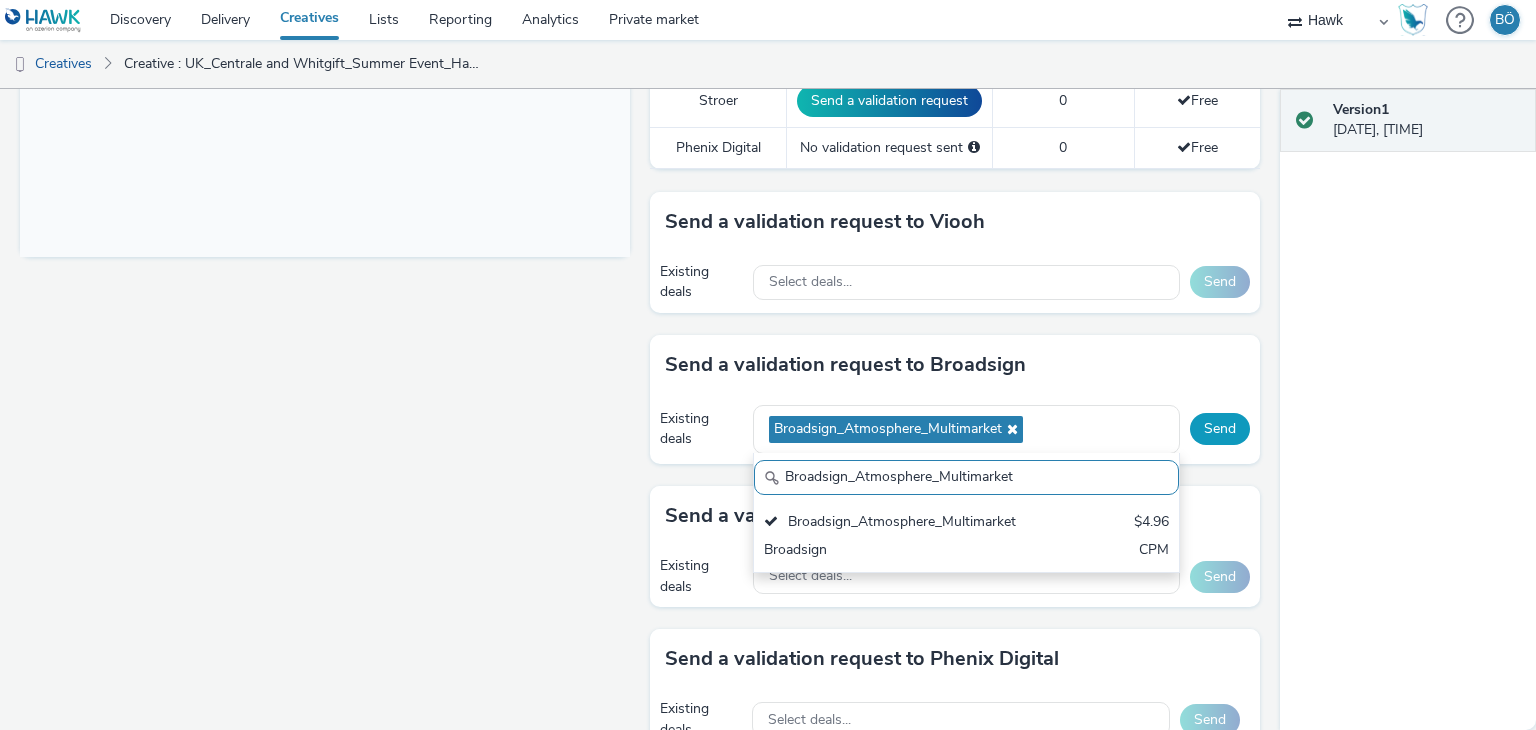 click on "Send" at bounding box center [1220, 429] 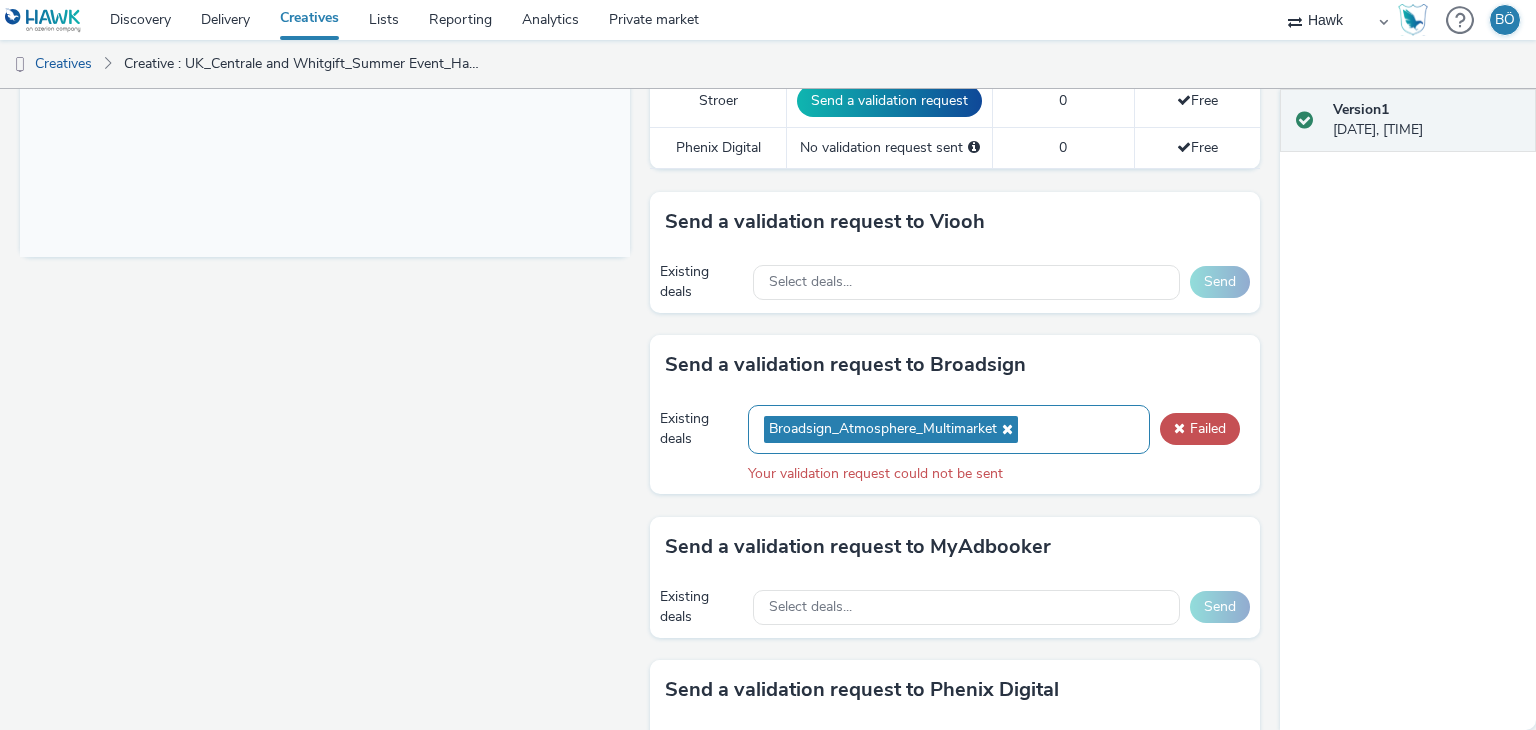 click at bounding box center [1005, 429] 